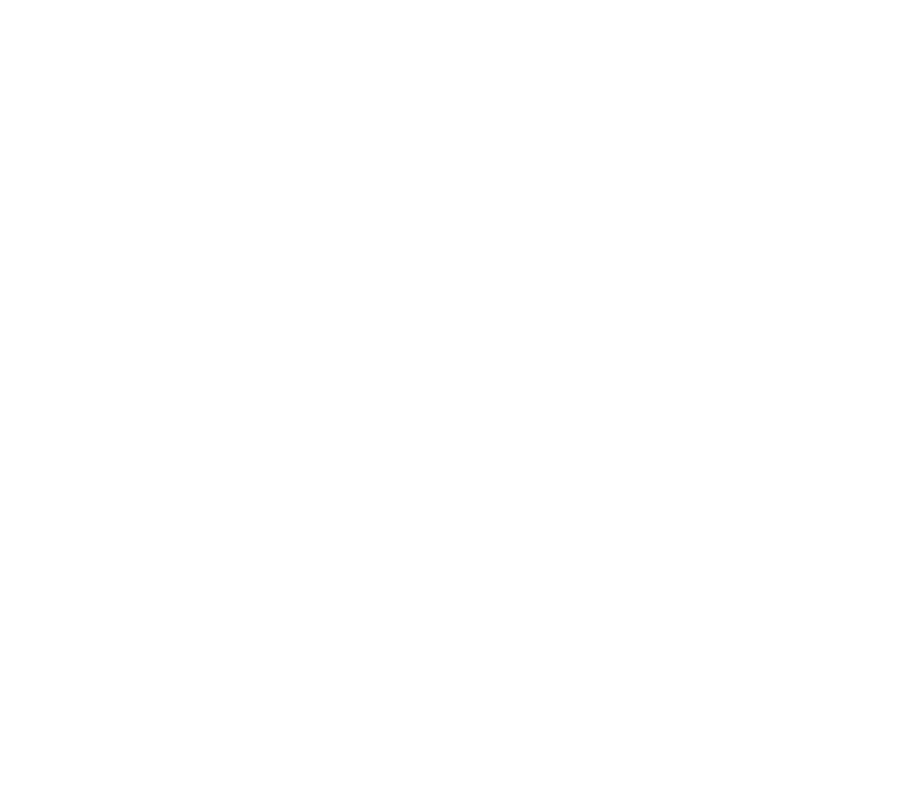 scroll, scrollTop: 0, scrollLeft: 0, axis: both 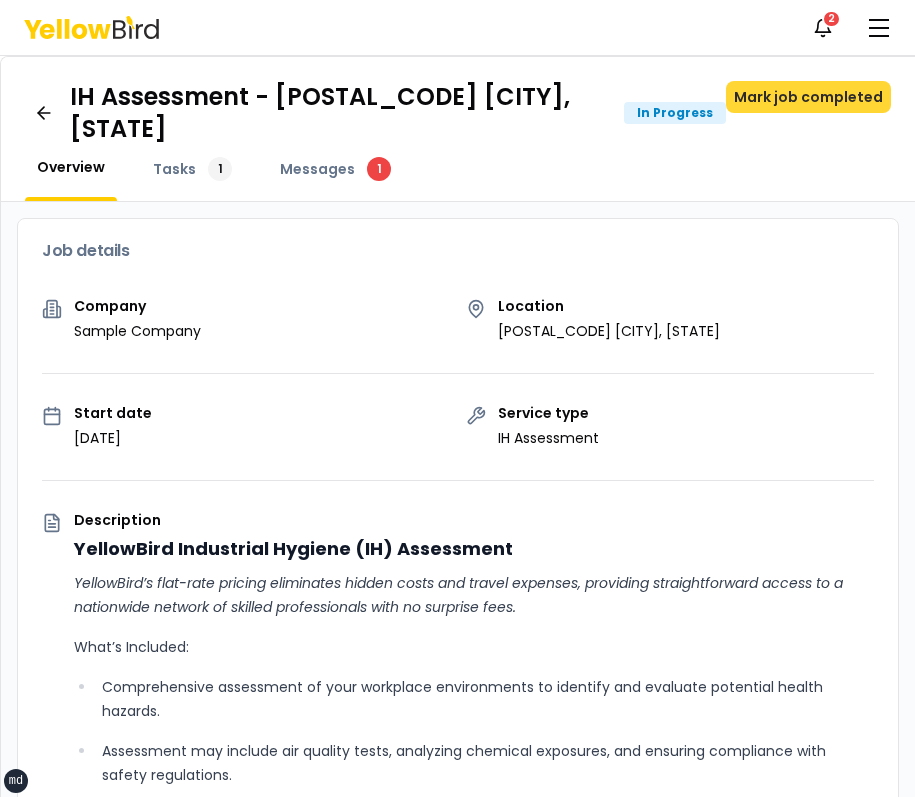 click on "Mark job completed" at bounding box center (808, 97) 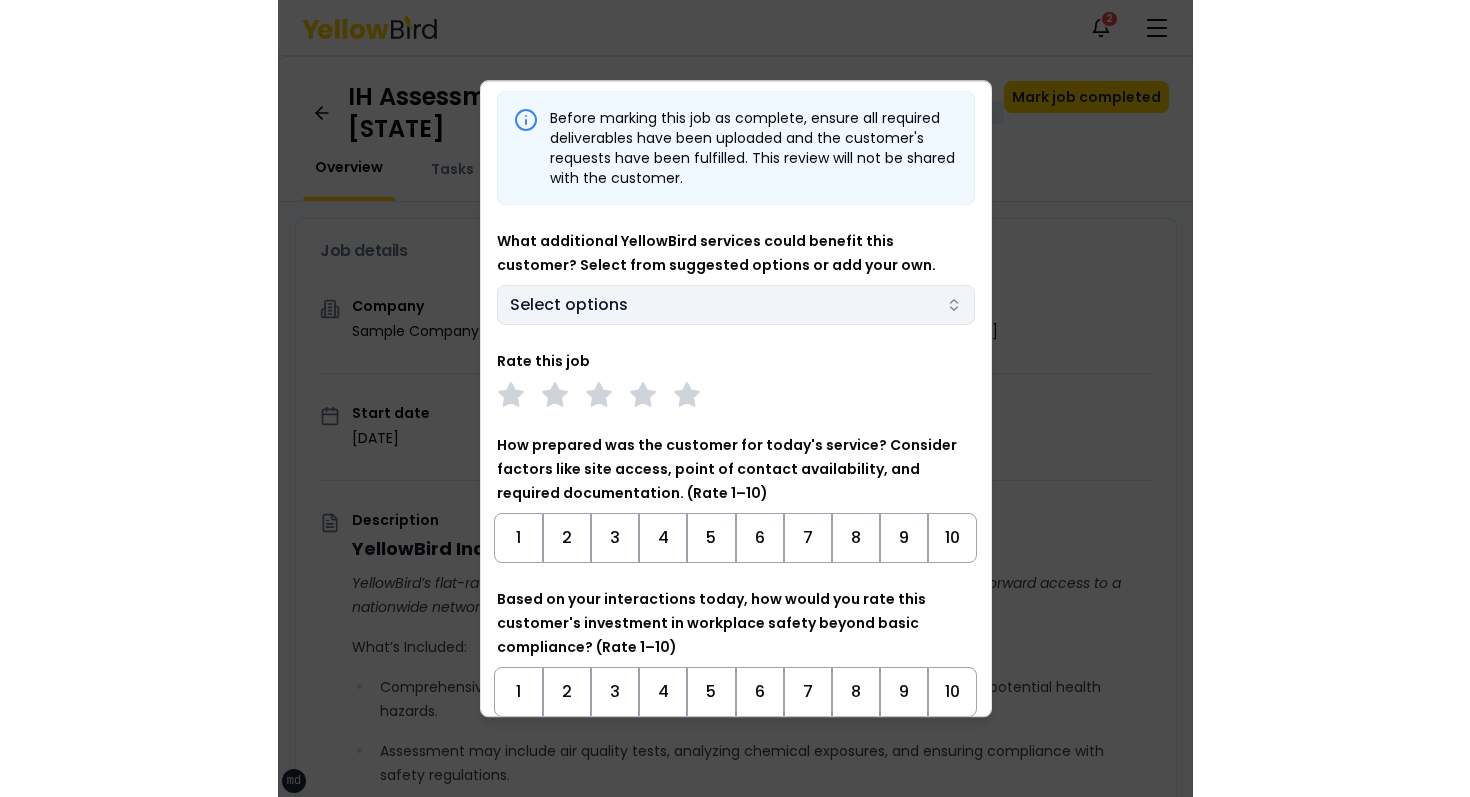 scroll, scrollTop: 0, scrollLeft: 0, axis: both 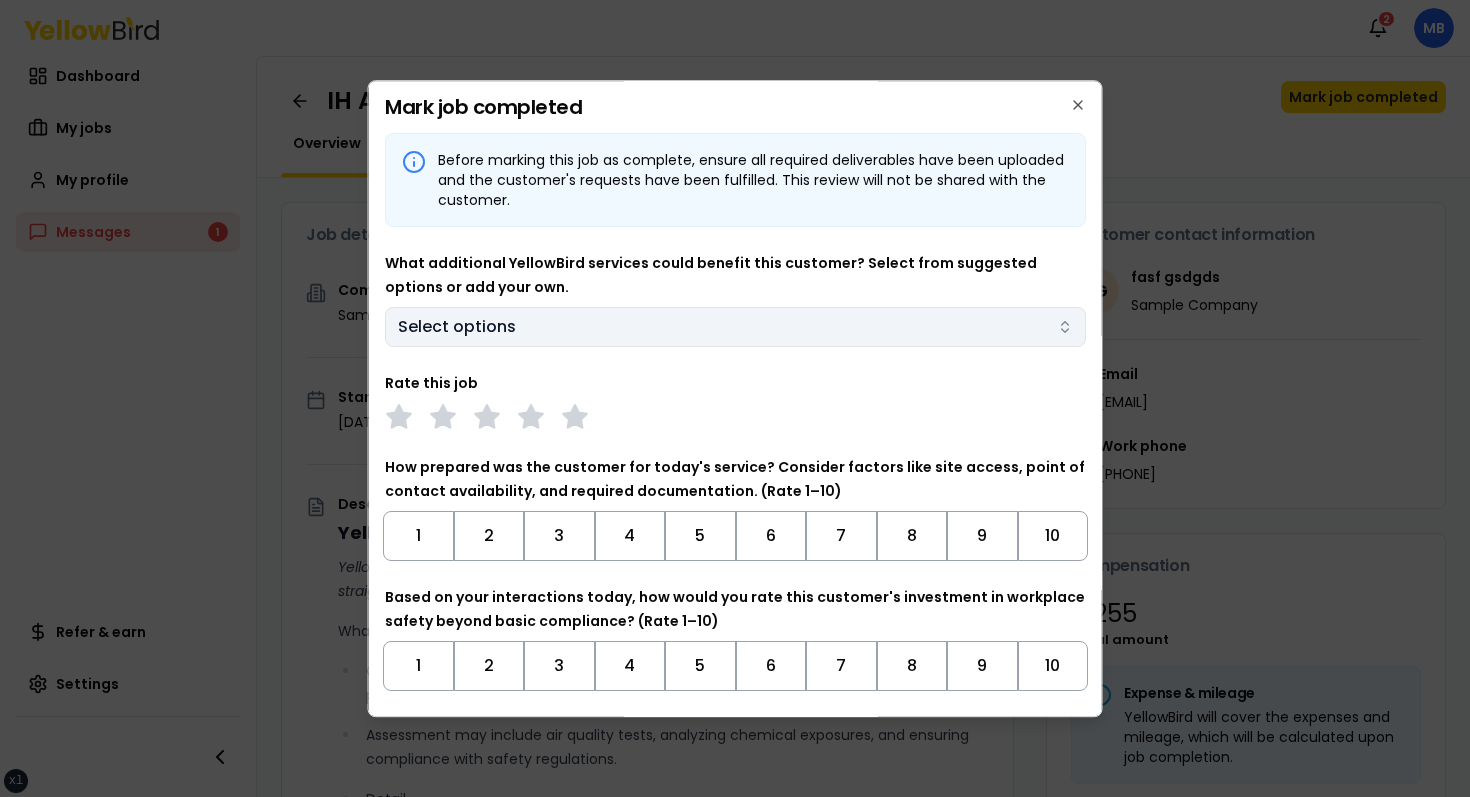 click on "Select options" at bounding box center (735, 327) 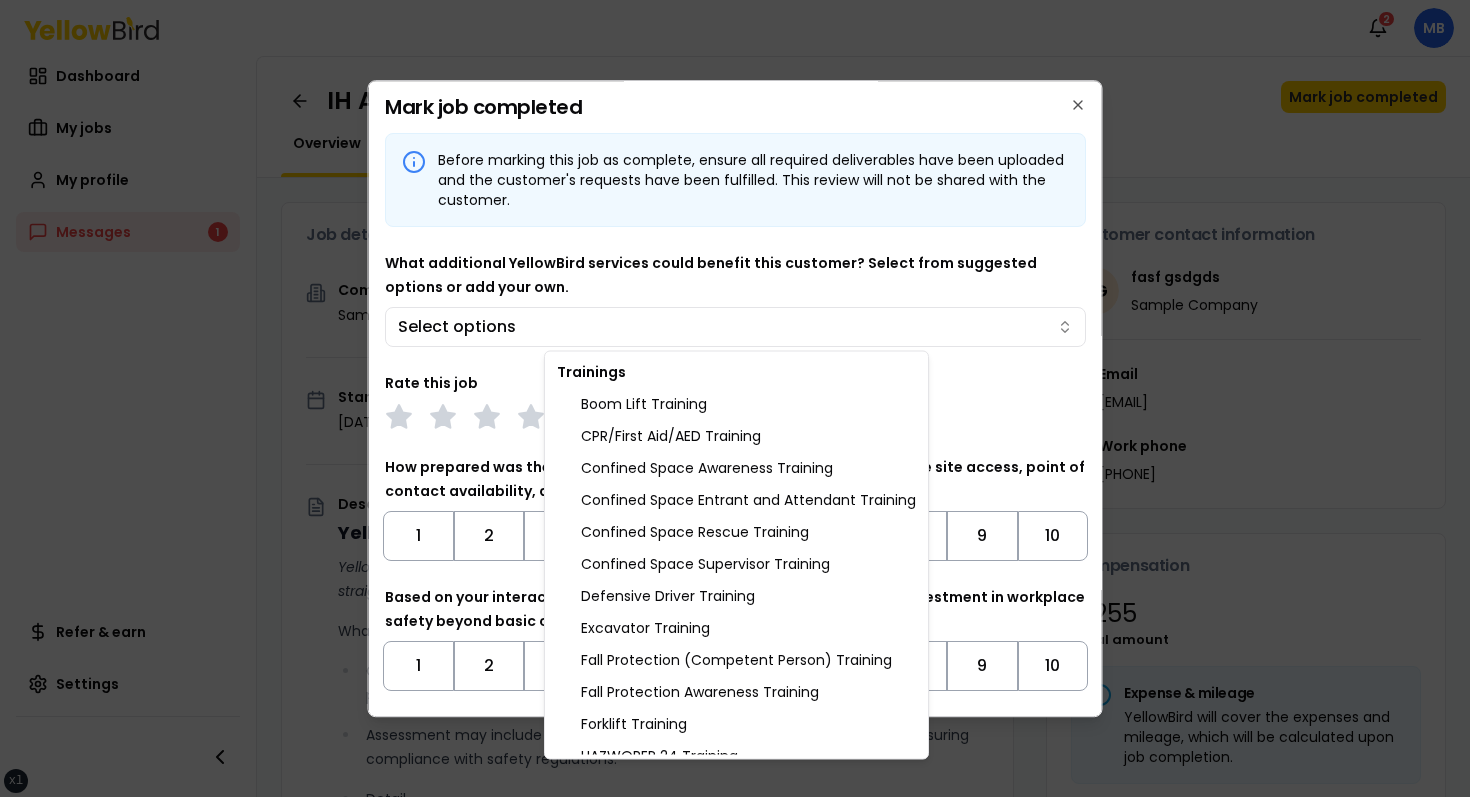 click on "xs sm md lg xl 2xl Notifications 2 MB Dashboard My jobs My profile Messages 1 Refer & earn Settings IH Assessment - 123 tasf, asfasf, DE 12321 In Progress Mark job completed Overview Tasks 1 Messages 1 Job details Company Sample Company Location 123 tasf, asfasf, DE 12321 Start date August 8, 2025 Service type IH Assessment Description YellowBird Industrial Hygiene (IH) Assessment
YellowBird’s flat-rate pricing eliminates hidden costs and travel expenses, providing straightforward access to a nationwide network of skilled professionals with no surprise fees.
What’s Included:
Comprehensive assessment of your workplace environments to identify and evaluate potential health hazards.
Assessment may include air quality tests, analyzing chemical exposures, and ensuring compliance with safety regulations.
Detail...
View more Documents   Deliverable template No template has been provided; please use your own deliverable template to upload the service deliverables. Upload FG Email" at bounding box center [735, 398] 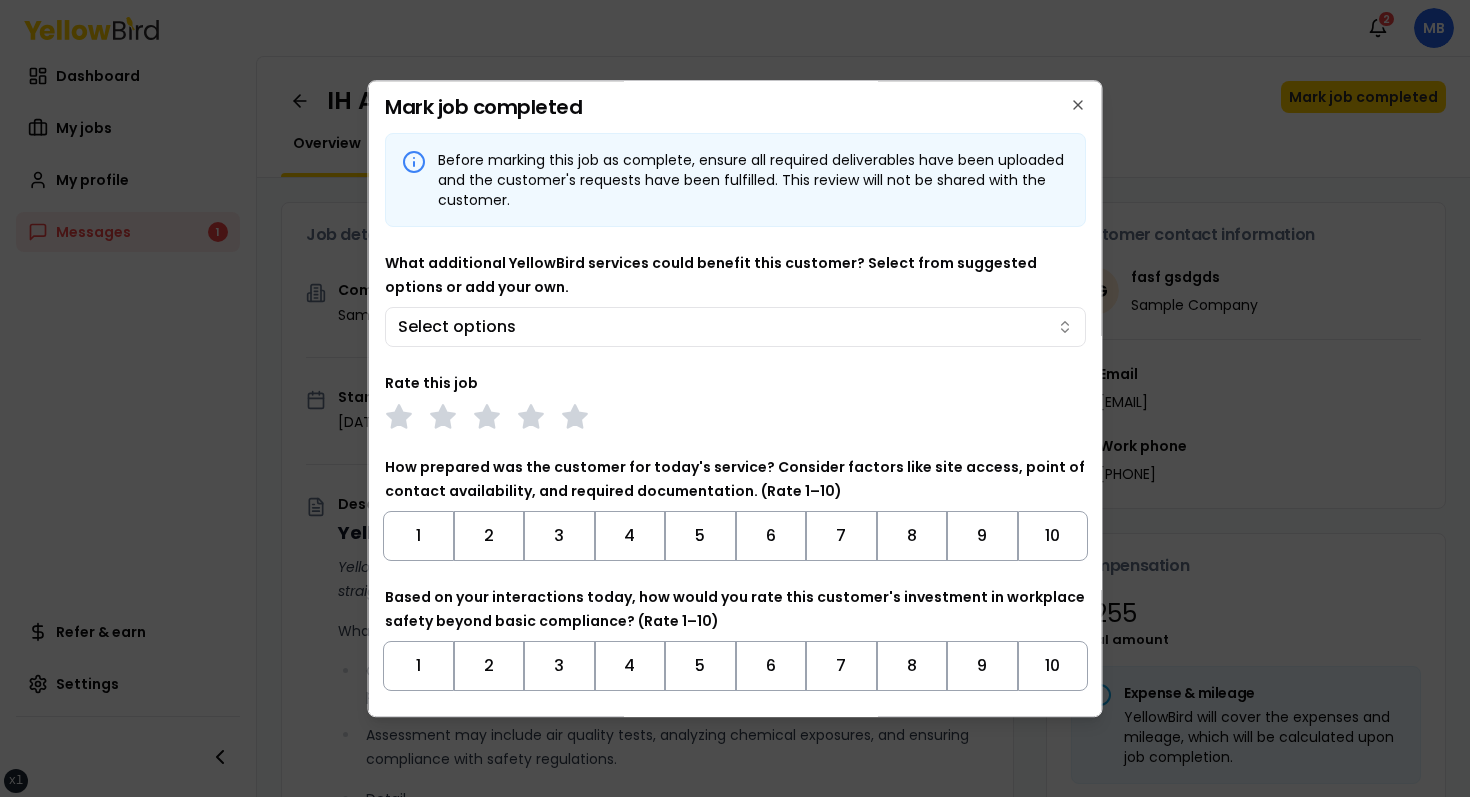 type 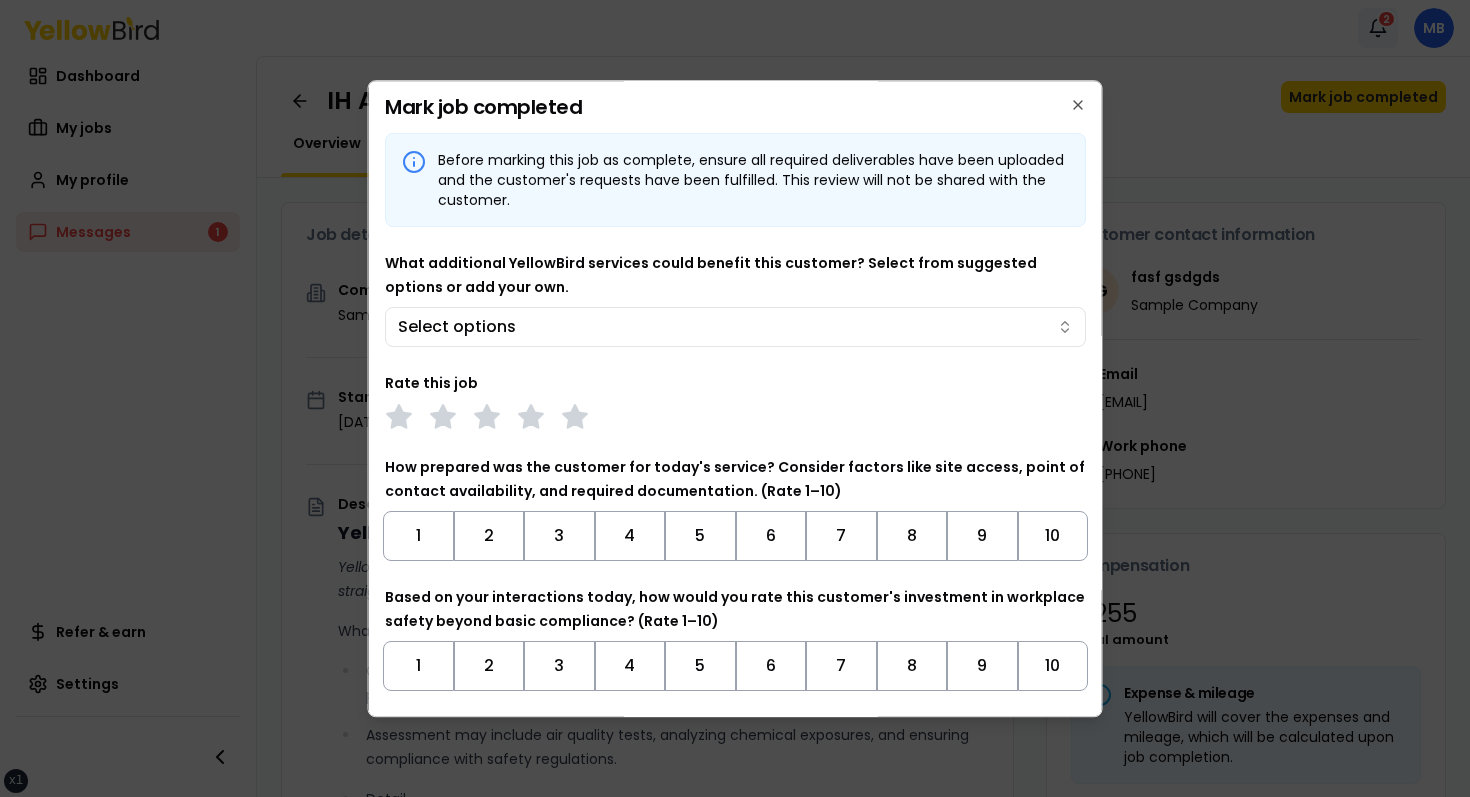 type 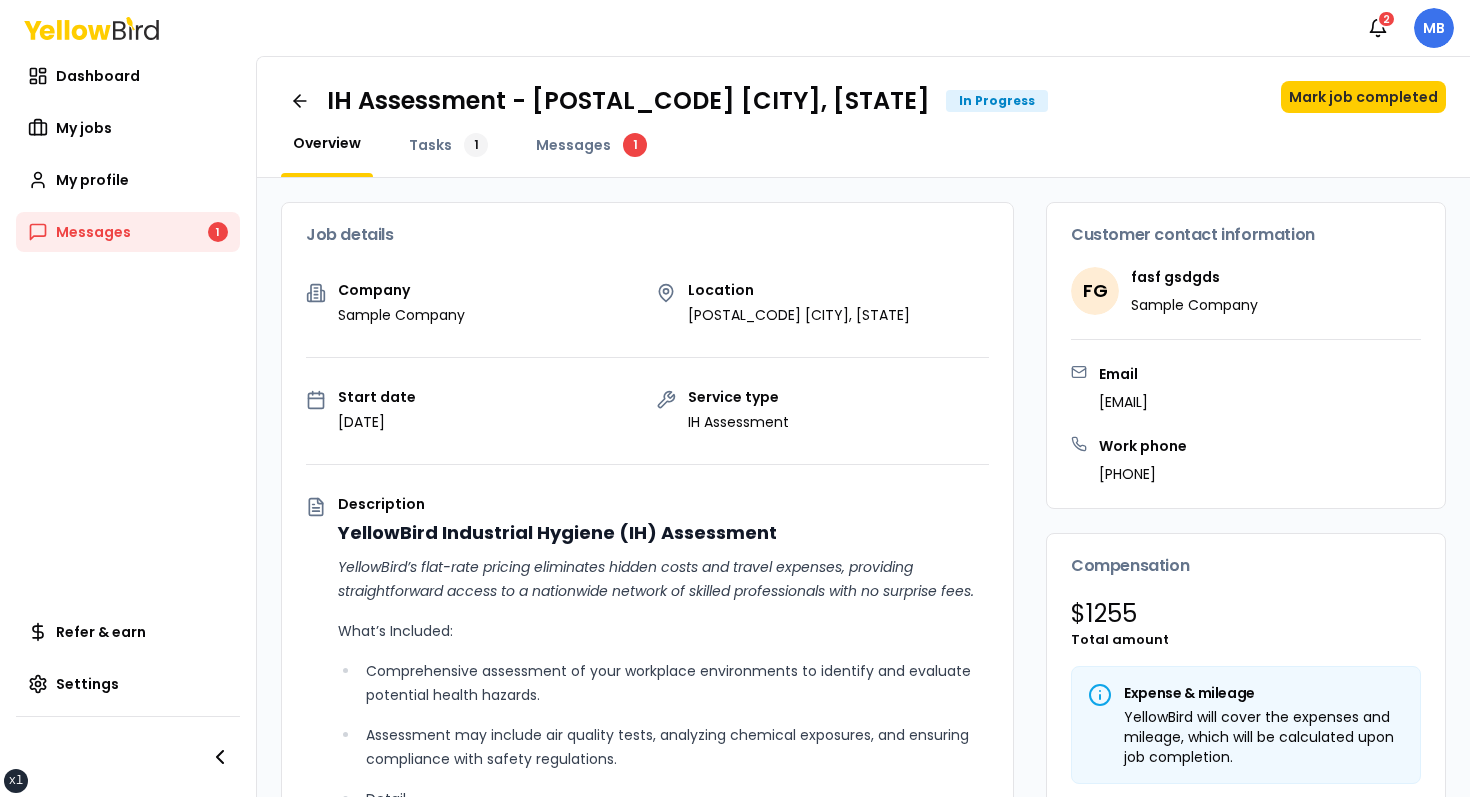 click on "xs sm md lg xl 2xl Notifications 2 MB Dashboard My jobs My profile Messages 1 Refer & earn Settings IH Assessment - 123 tasf, asfasf, DE 12321 In Progress Mark job completed Overview Tasks 1 Messages 1 Job details Company Sample Company Location 123 tasf, asfasf, DE 12321 Start date August 8, 2025 Service type IH Assessment Description YellowBird Industrial Hygiene (IH) Assessment
YellowBird’s flat-rate pricing eliminates hidden costs and travel expenses, providing straightforward access to a nationwide network of skilled professionals with no surprise fees.
What’s Included:
Comprehensive assessment of your workplace environments to identify and evaluate potential health hazards.
Assessment may include air quality tests, analyzing chemical exposures, and ensuring compliance with safety regulations.
Detail...
View more Documents   Deliverable template No template has been provided; please use your own deliverable template to upload the service deliverables. Upload FG $" at bounding box center (735, 398) 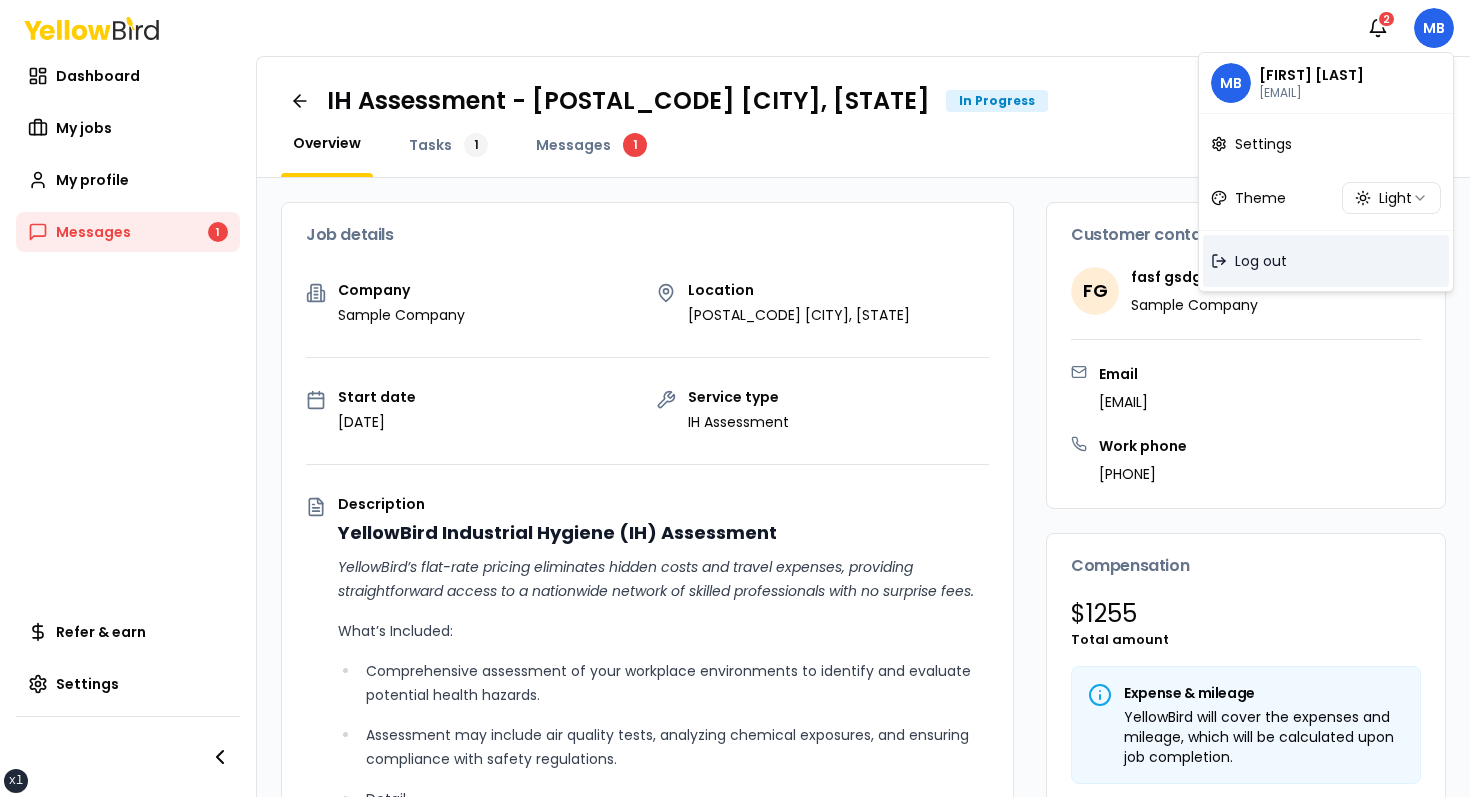 click on "Log out" at bounding box center [1326, 261] 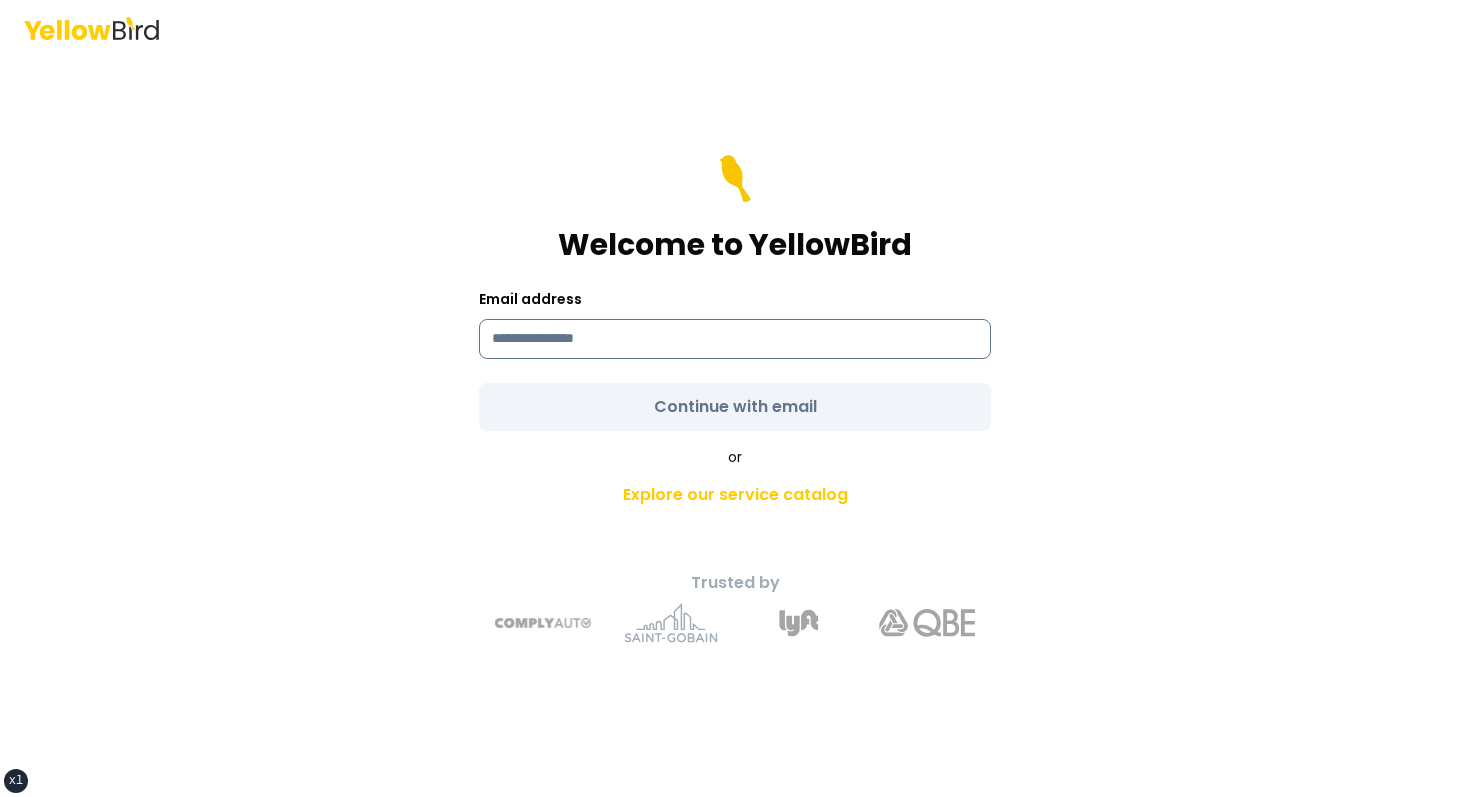 click at bounding box center (735, 339) 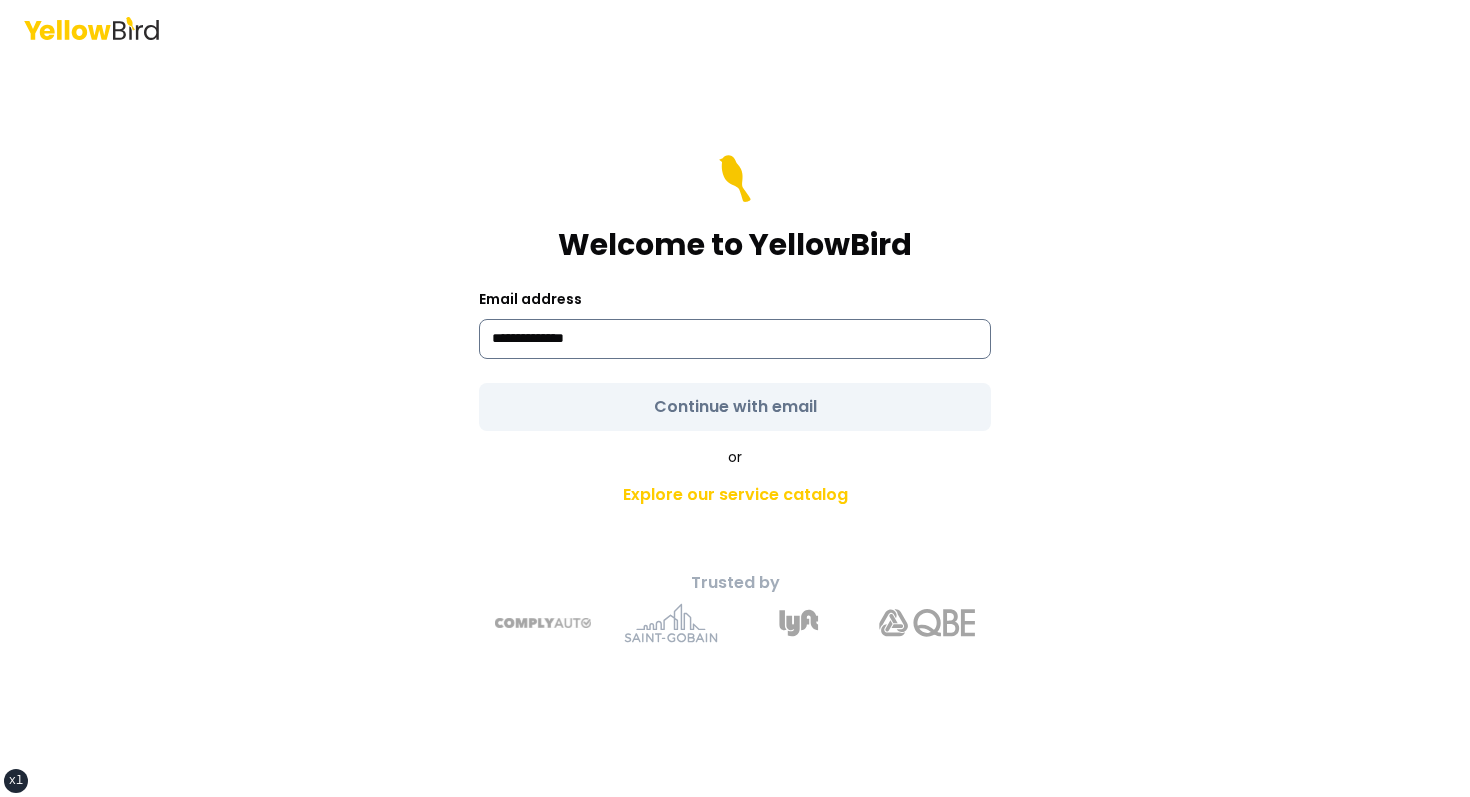 type on "**********" 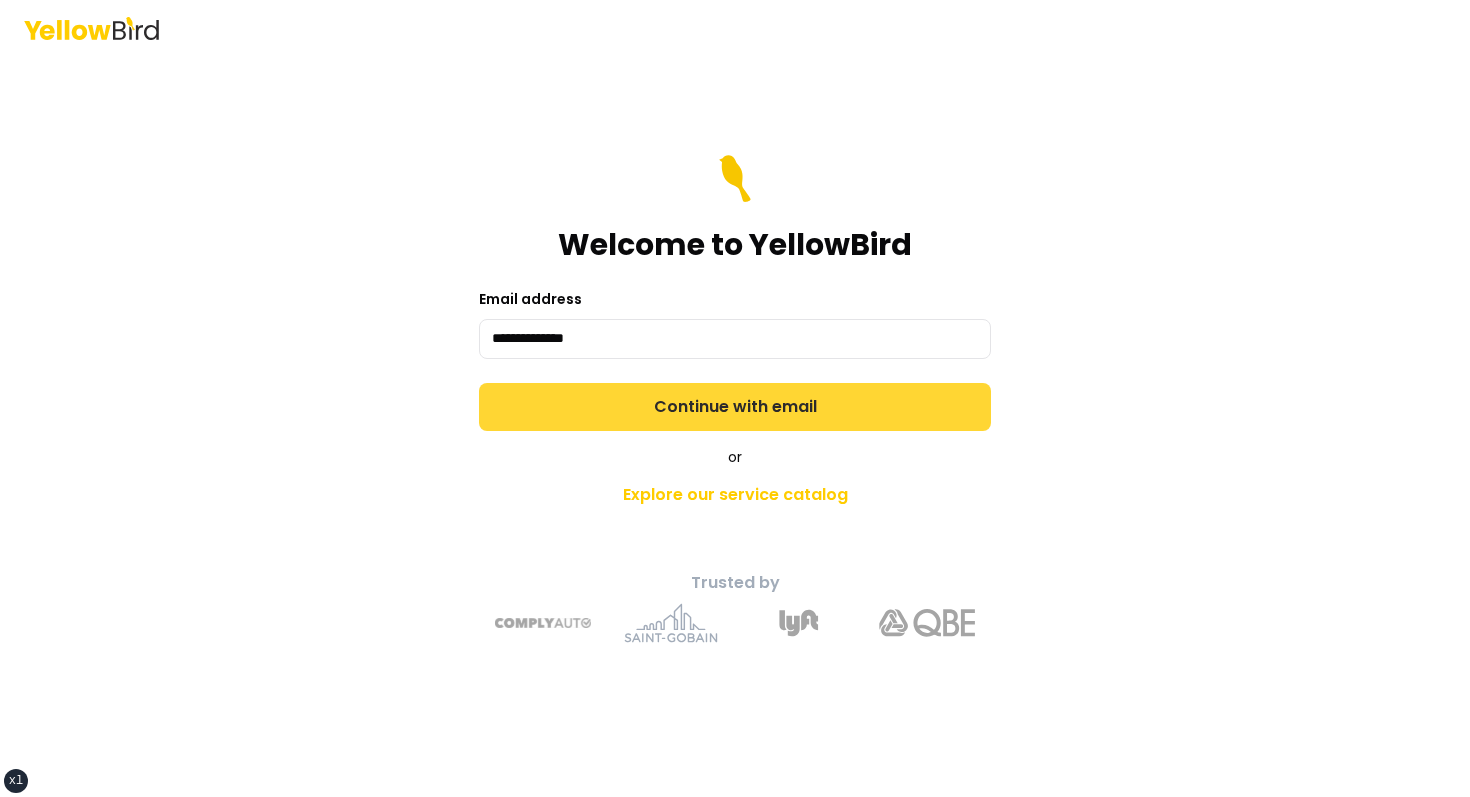 click on "Continue with email" at bounding box center (735, 407) 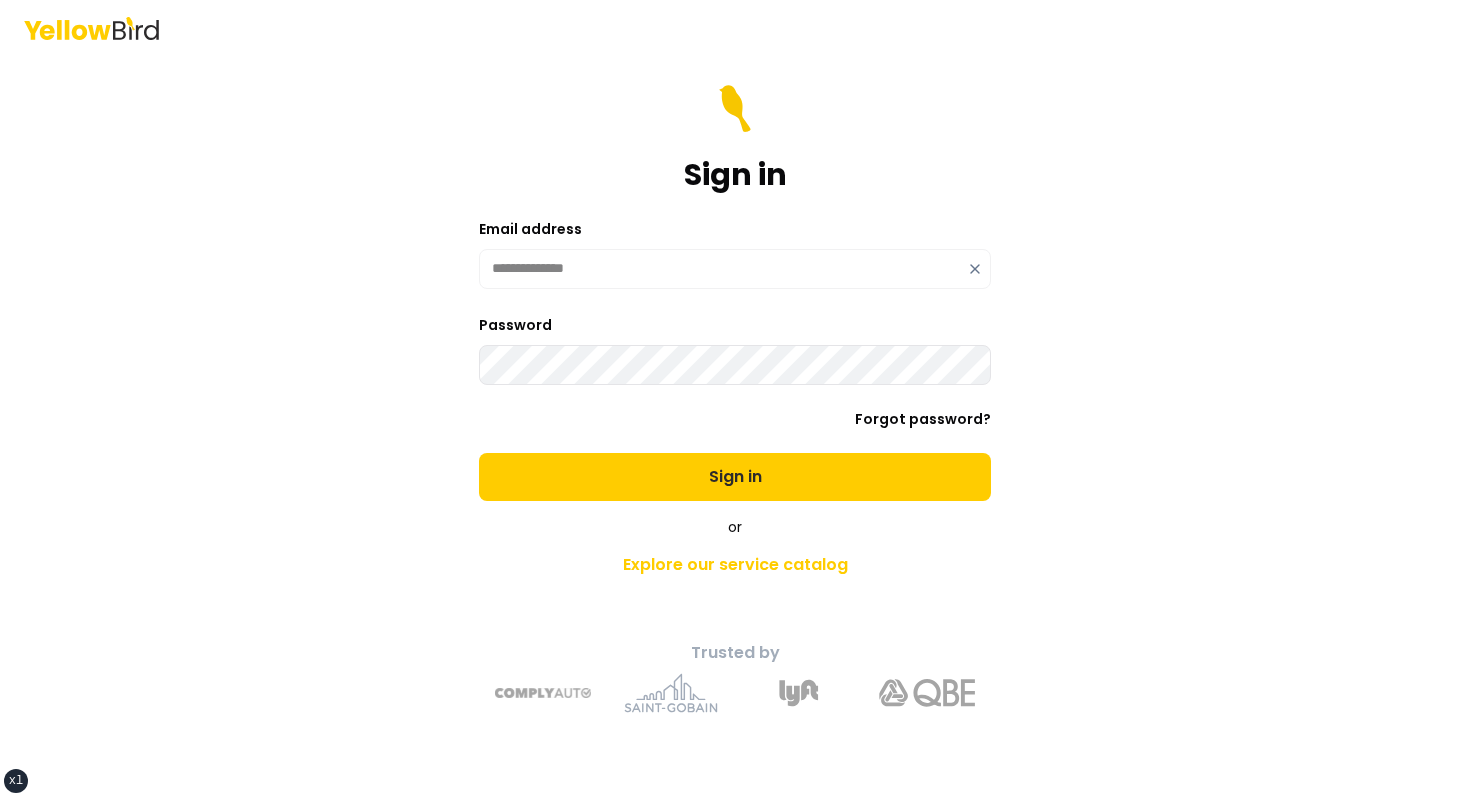 click on "Sign in" at bounding box center (735, 477) 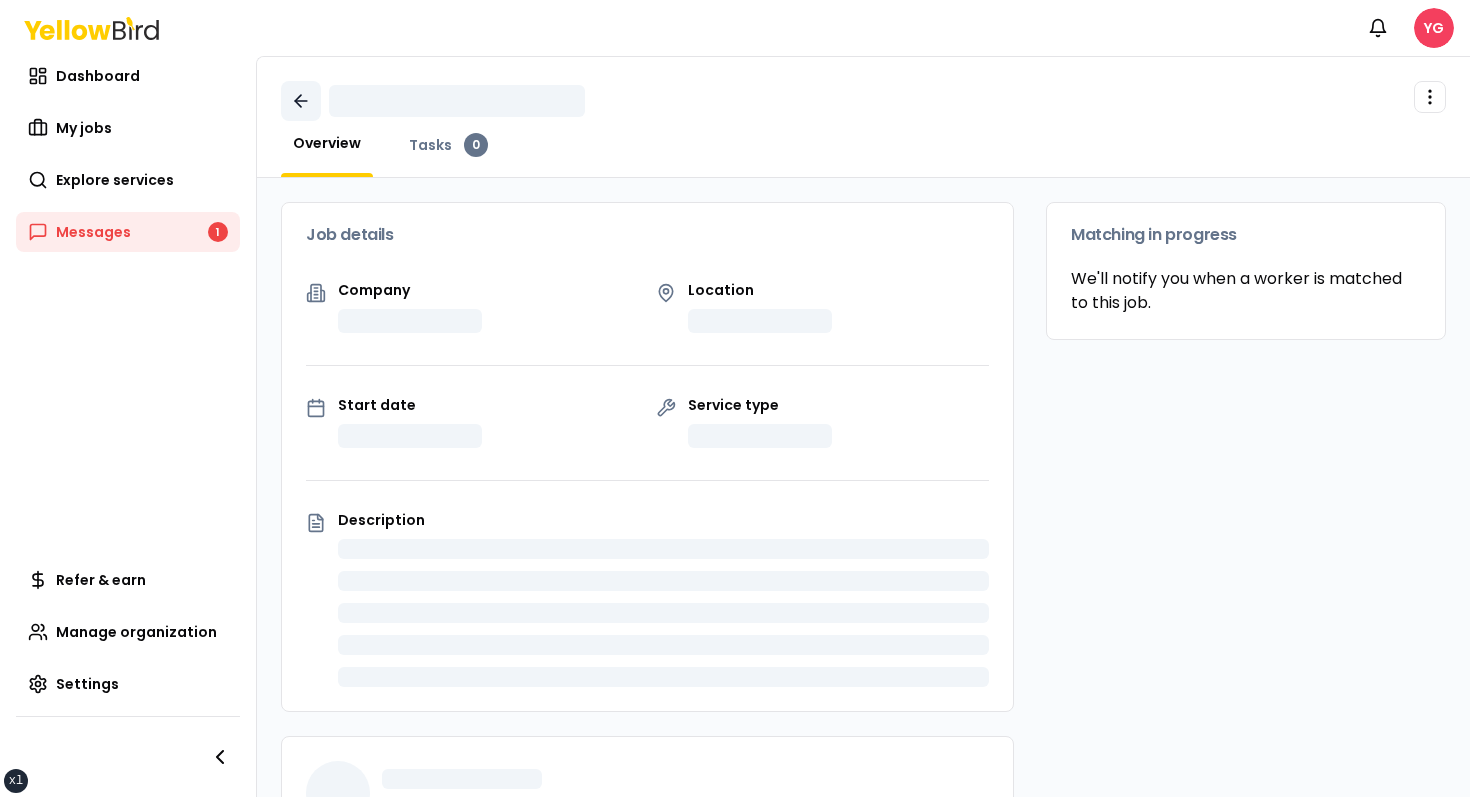 click 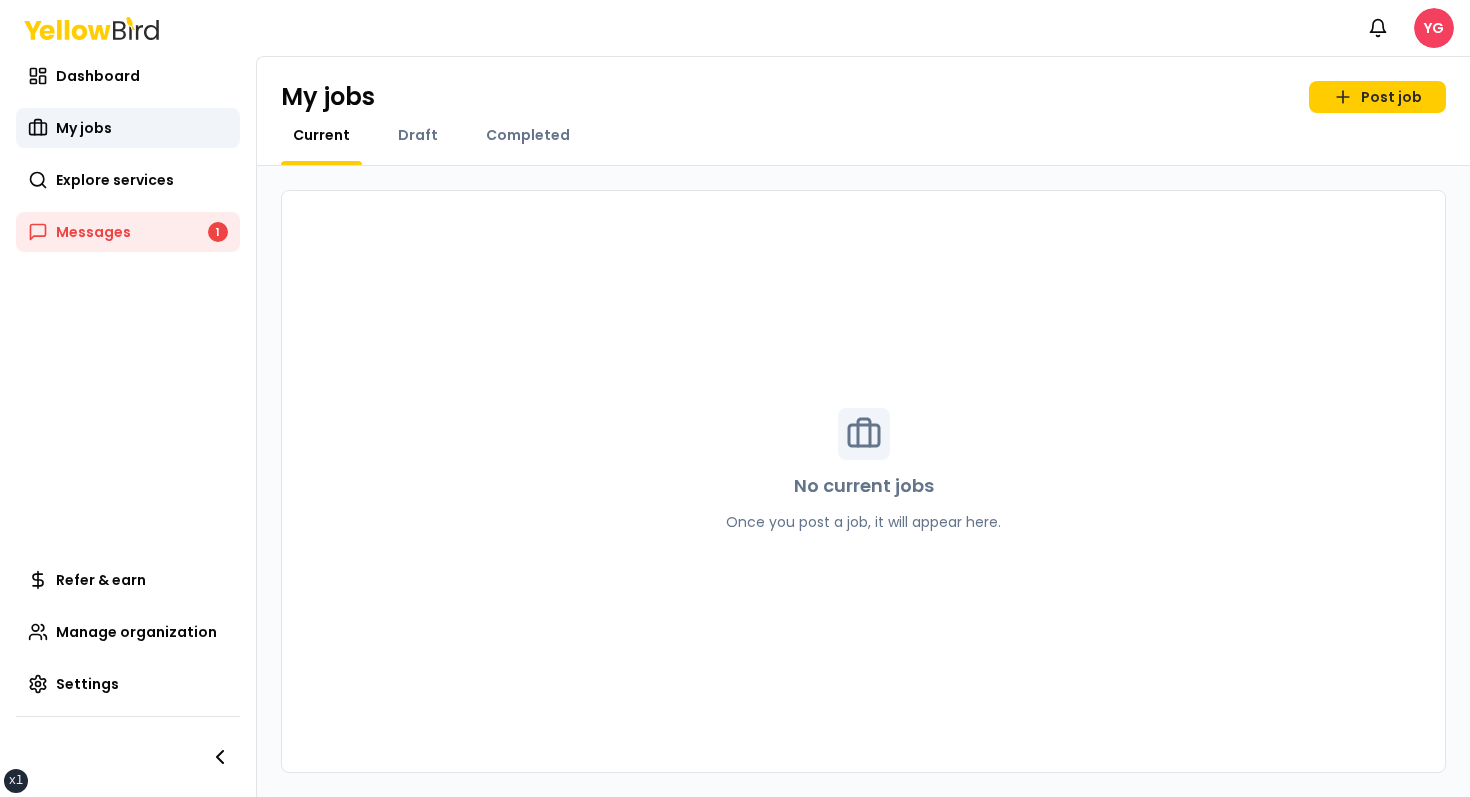 click on "Dashboard My jobs Explore services Messages 1" at bounding box center (128, 154) 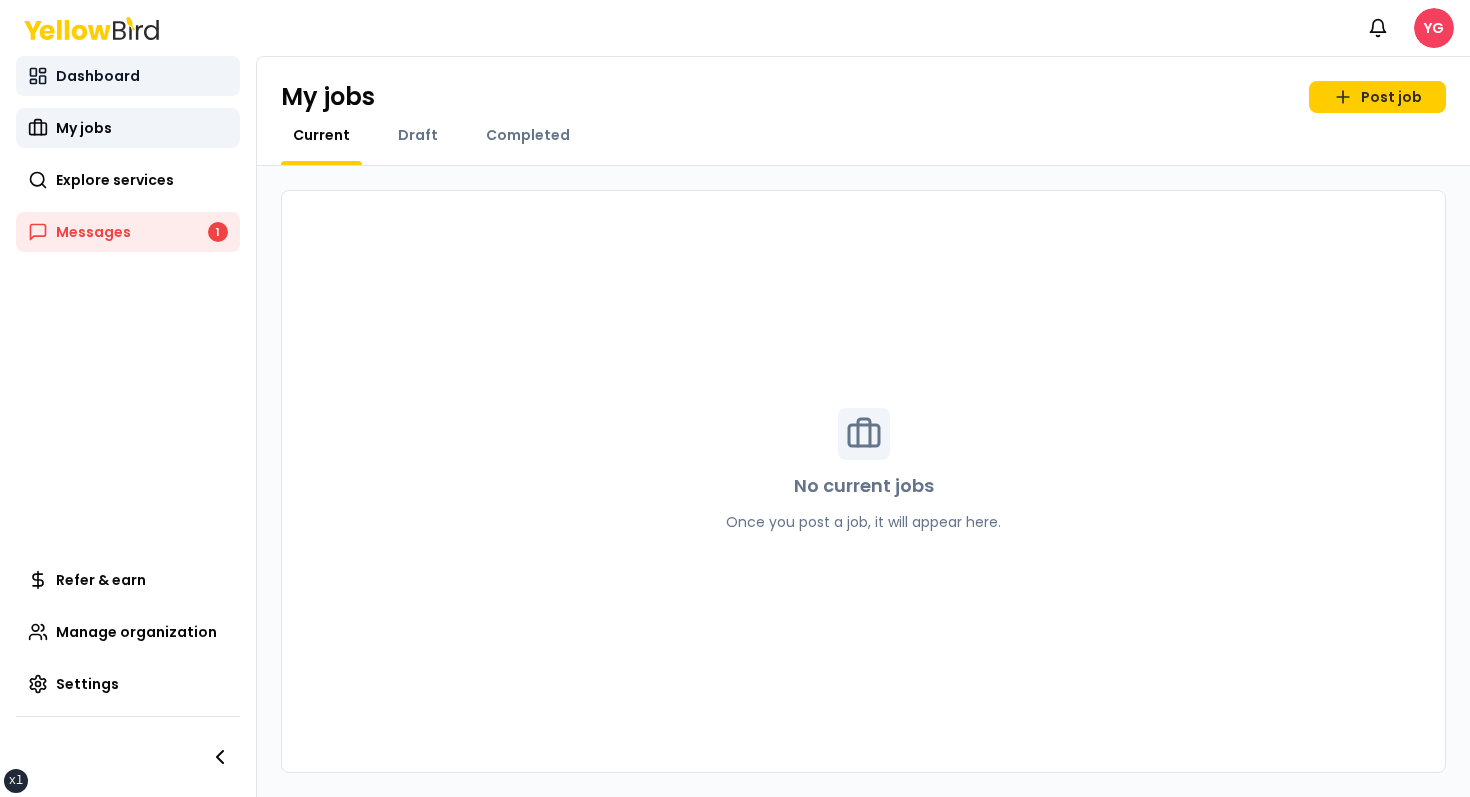 click on "Dashboard" at bounding box center [128, 76] 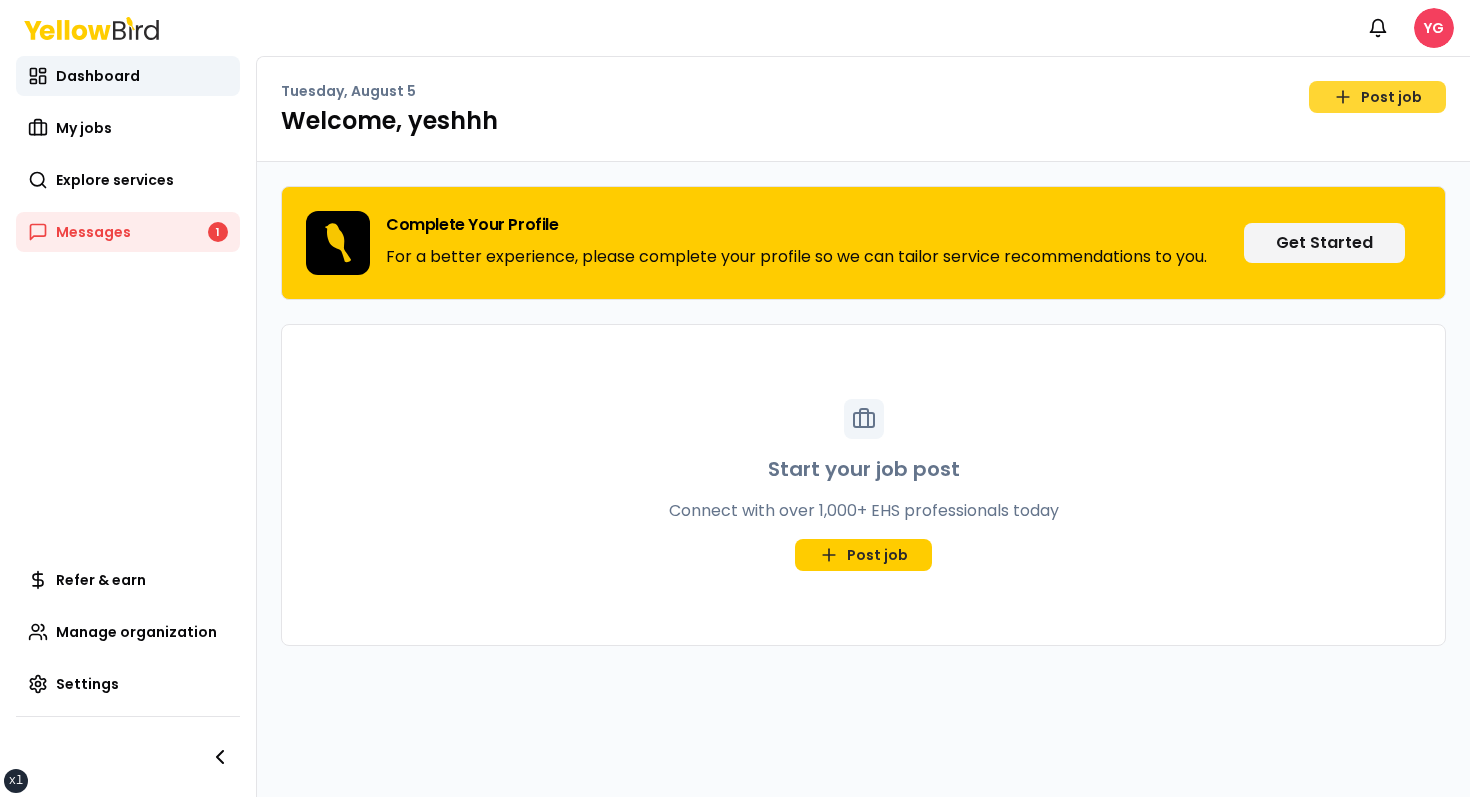 click on "Post job" at bounding box center (1377, 97) 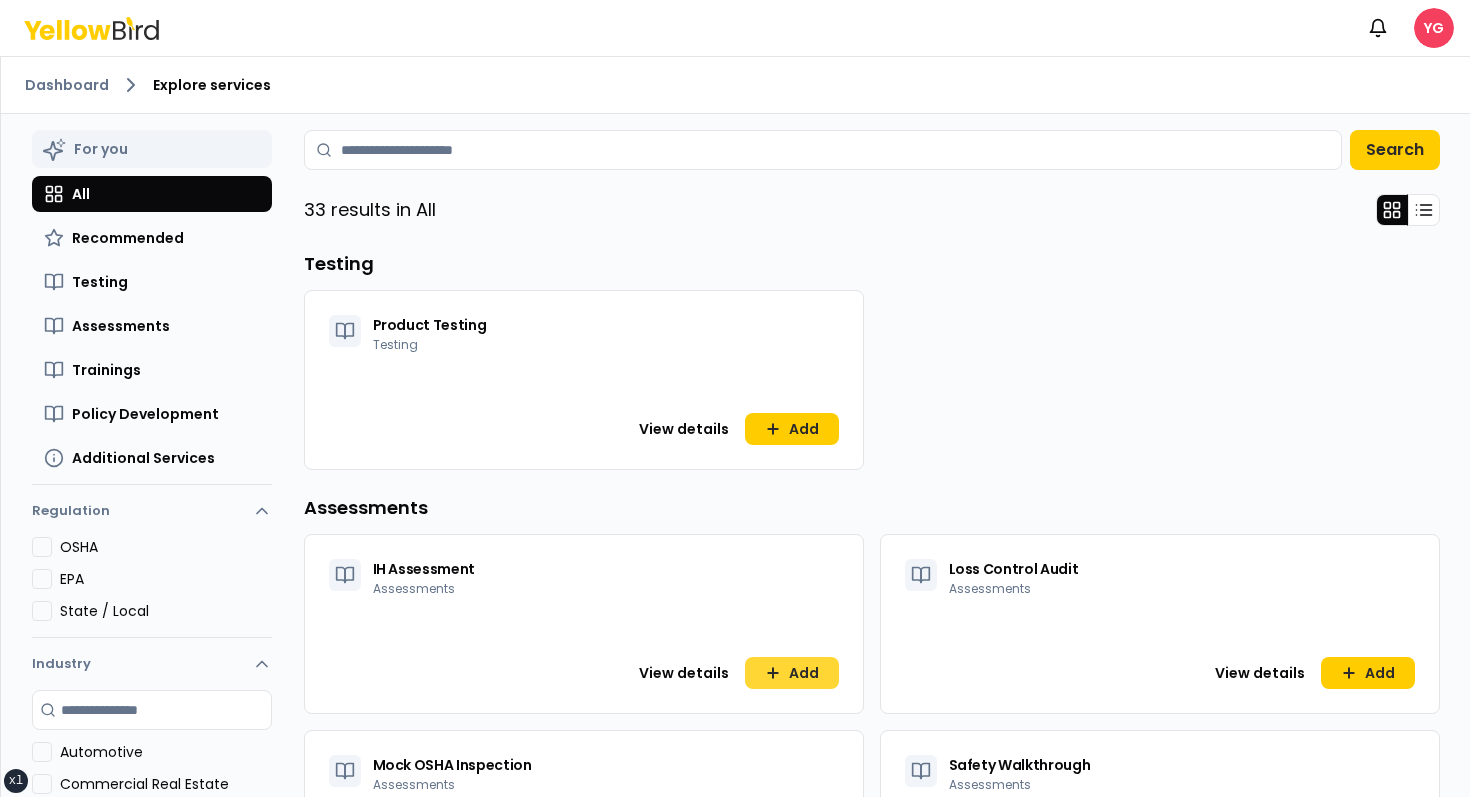 click on "Add" at bounding box center (792, 673) 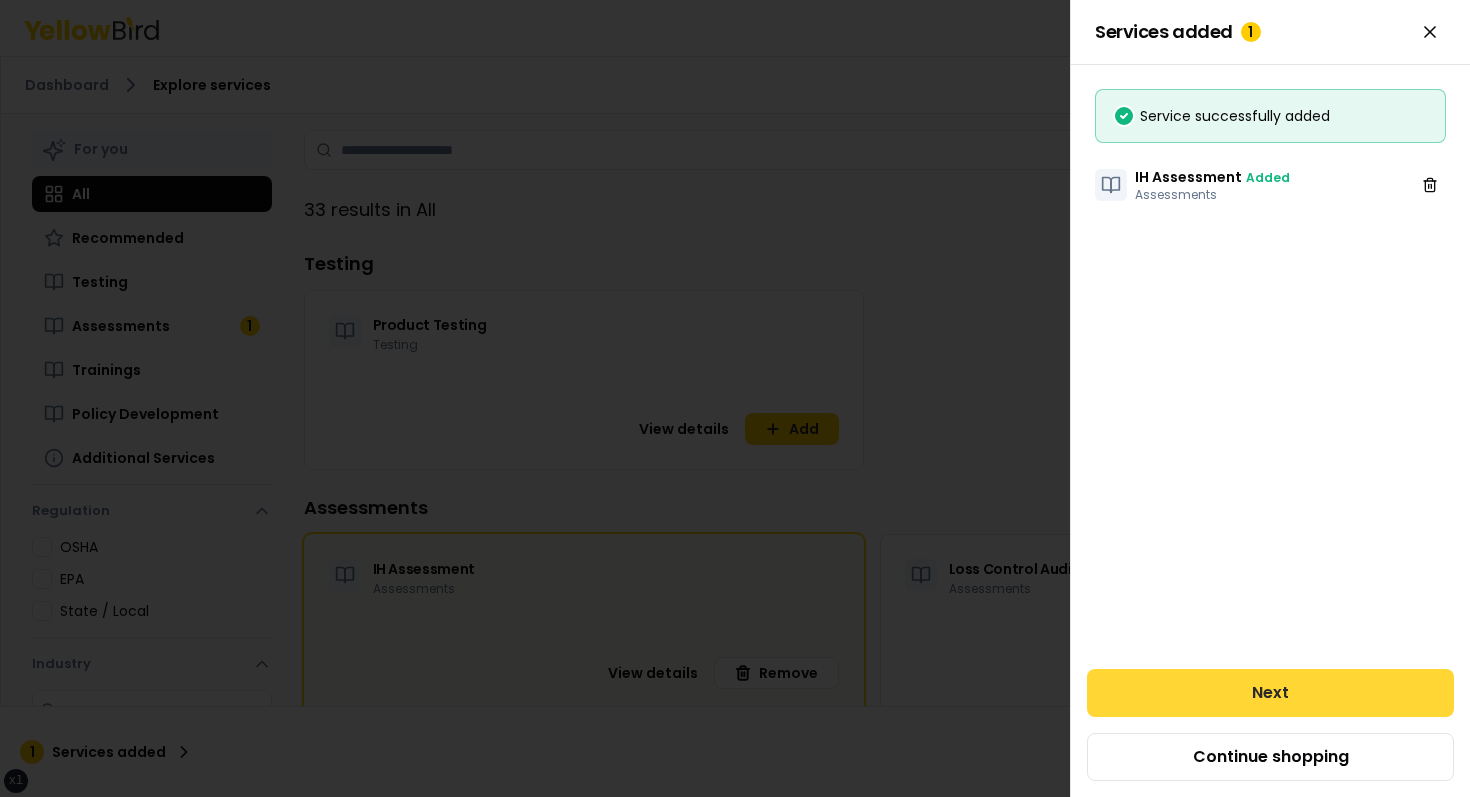 click on "Next" at bounding box center (1270, 693) 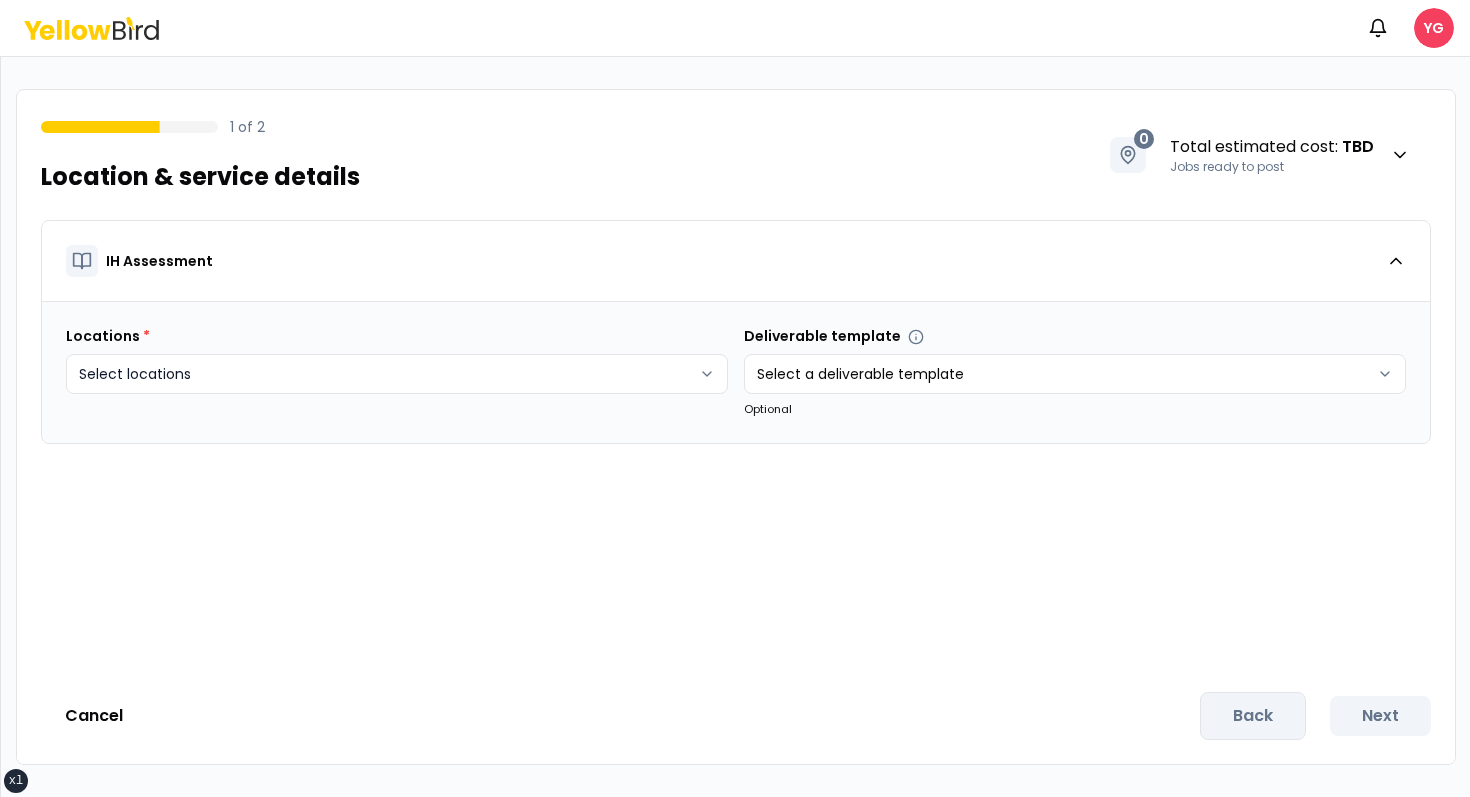 click on "xs sm md lg xl 2xl Notifications YG 1 of 2 Location & service details 0 Total estimated cost :   TBD Jobs ready to post IH Assessment Locations   * Select locations Deliverable template   Select a deliverable template Optional Cancel Back Next" at bounding box center [735, 398] 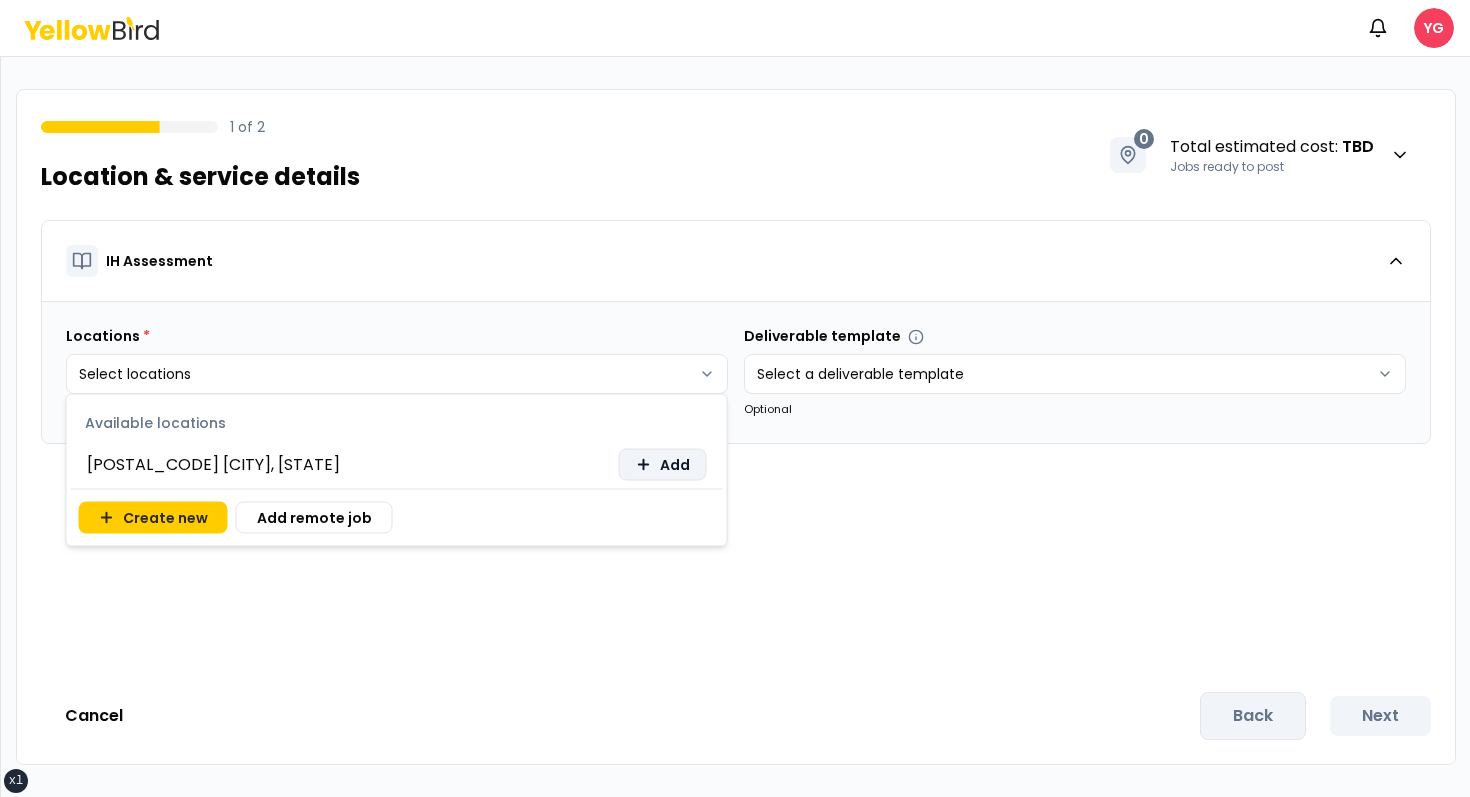 click on "Add" at bounding box center [663, 465] 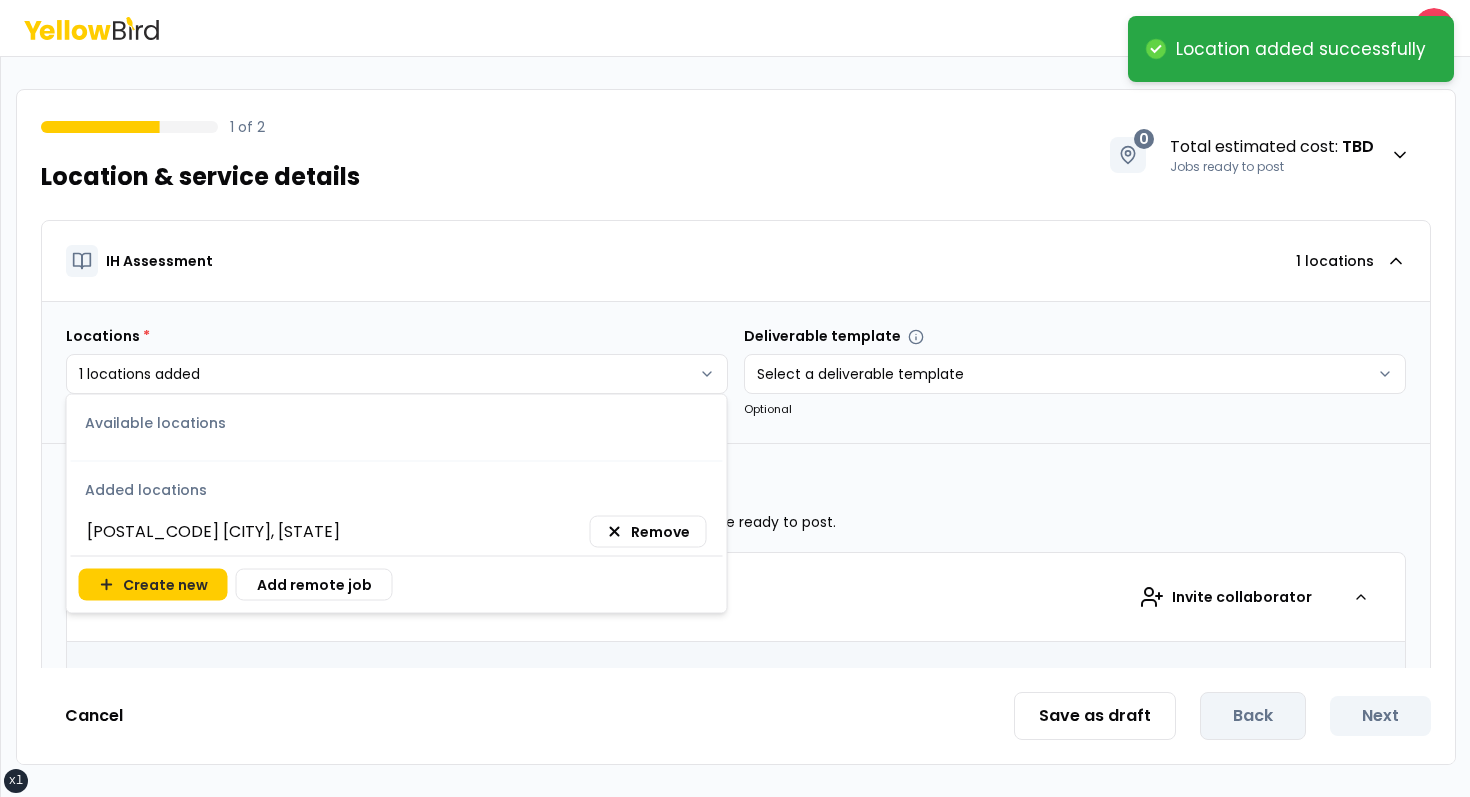 click on "**********" at bounding box center [735, 398] 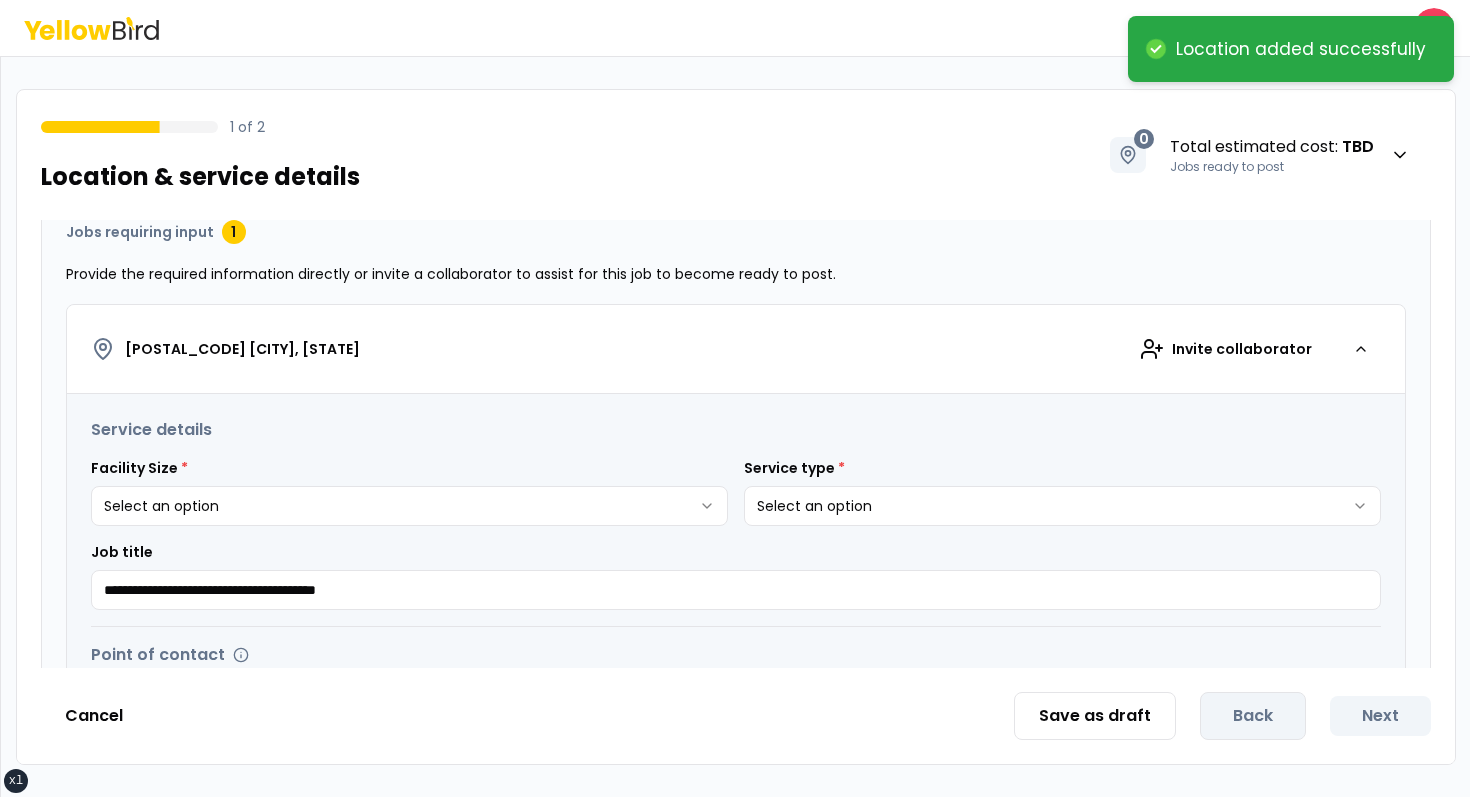 scroll, scrollTop: 311, scrollLeft: 0, axis: vertical 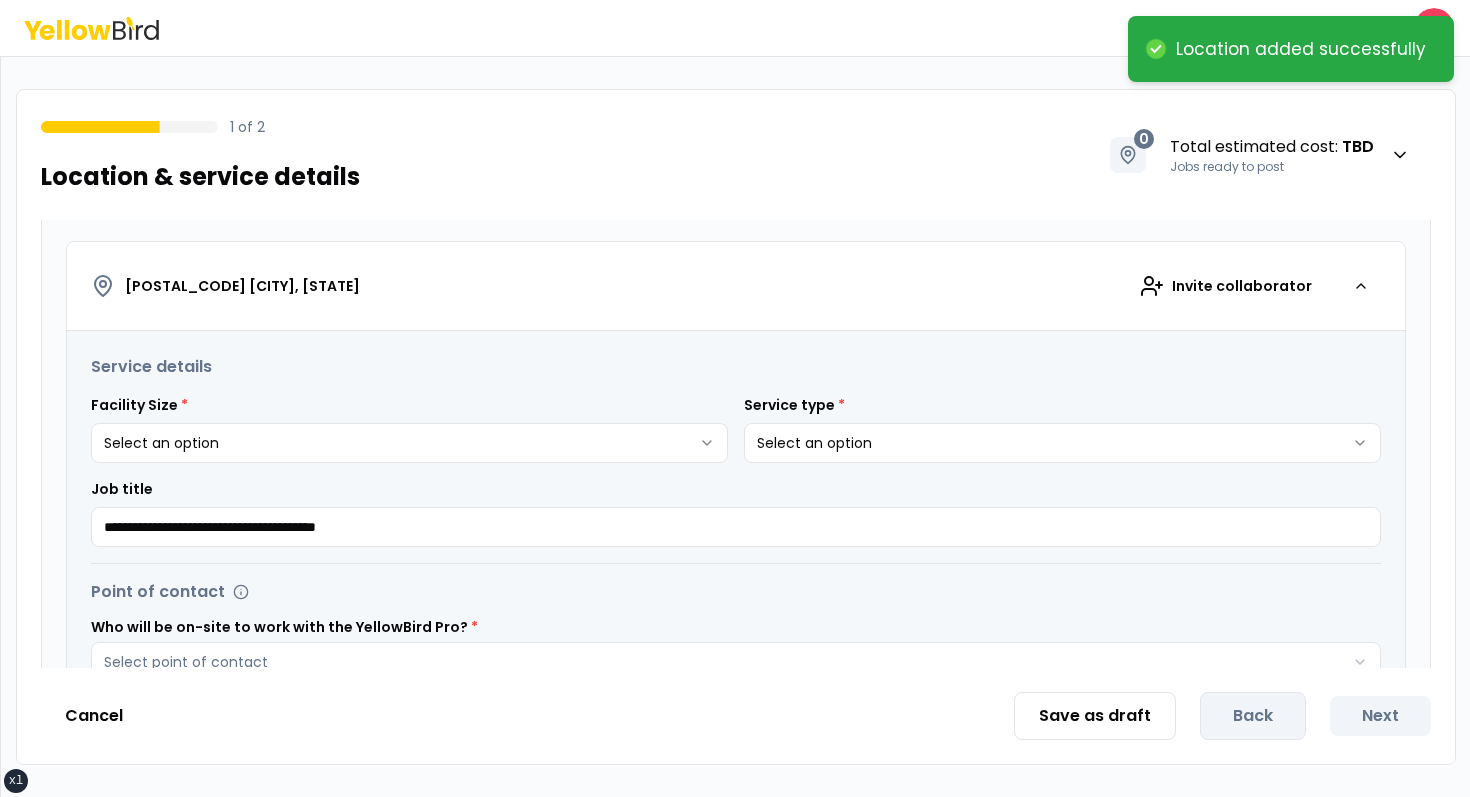 click on "**********" at bounding box center [735, 398] 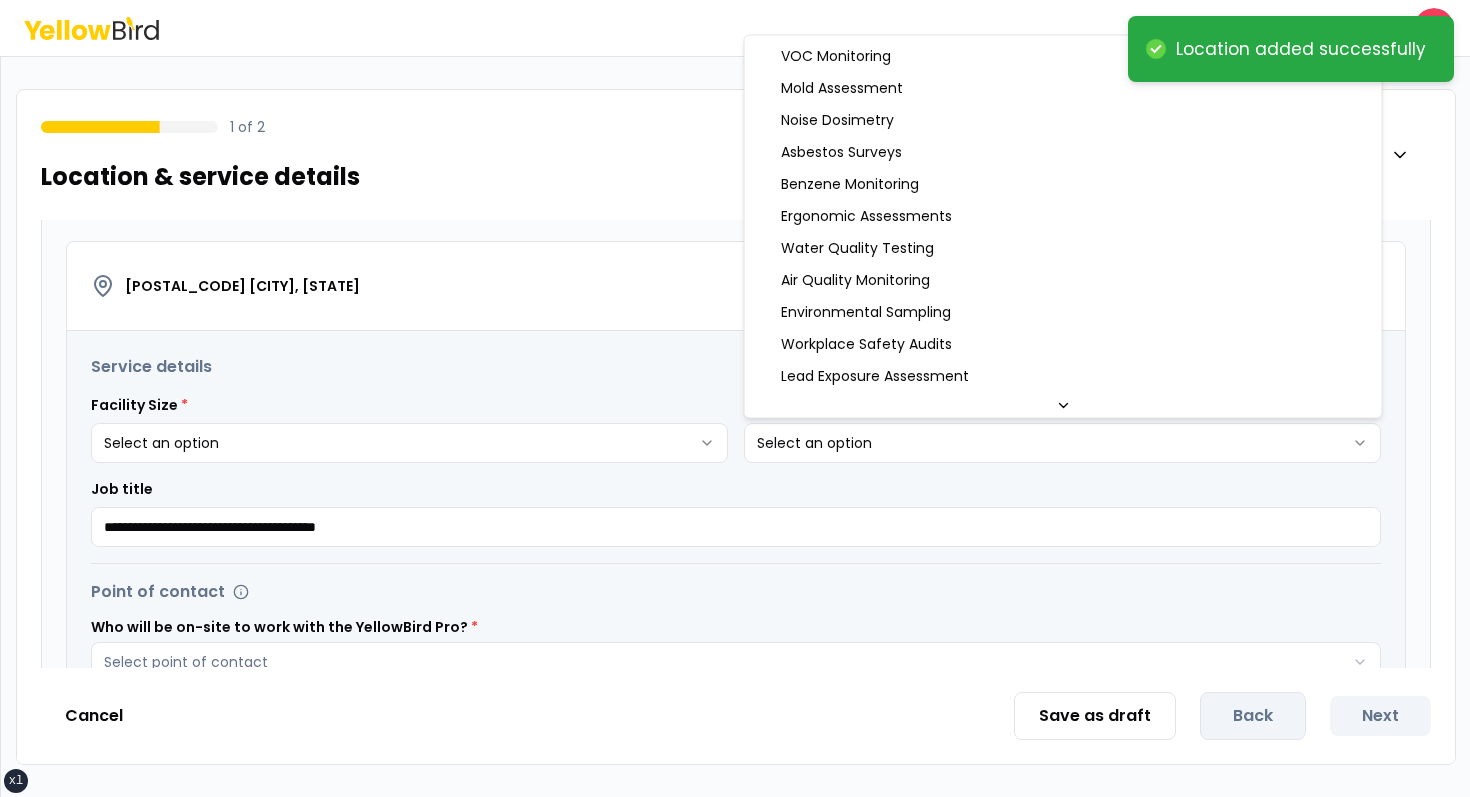 select on "**" 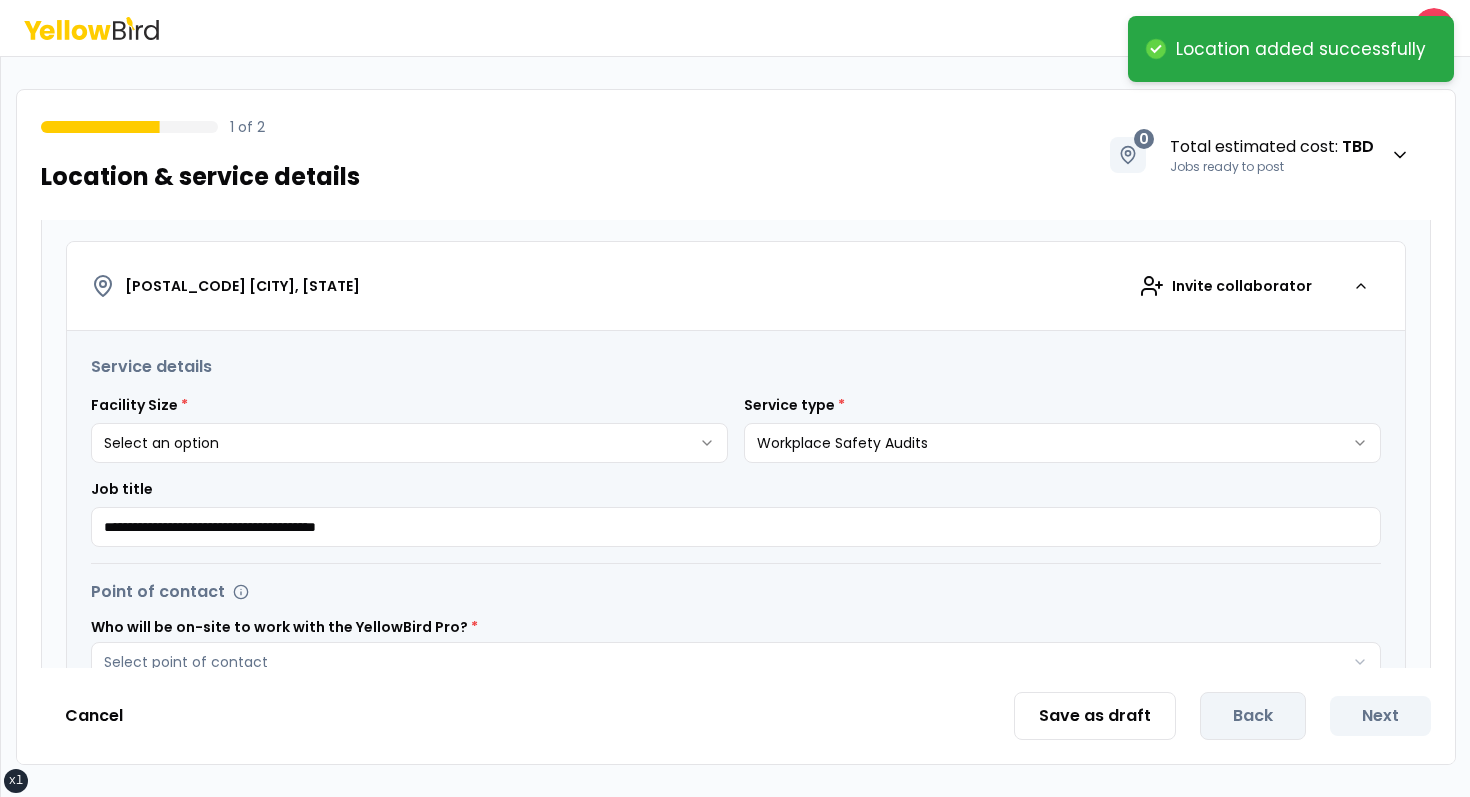 click on "**********" at bounding box center [736, 513] 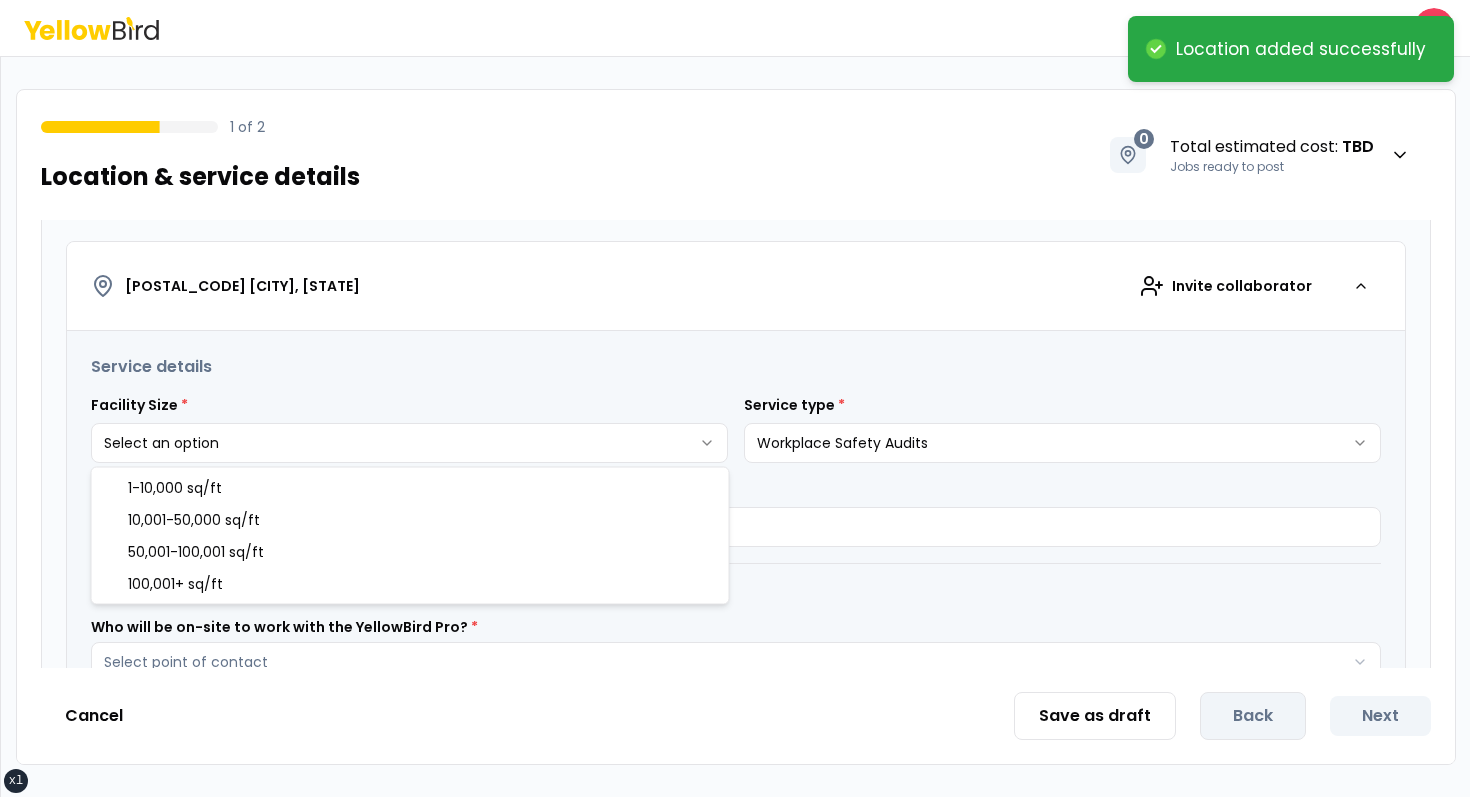 select on "*" 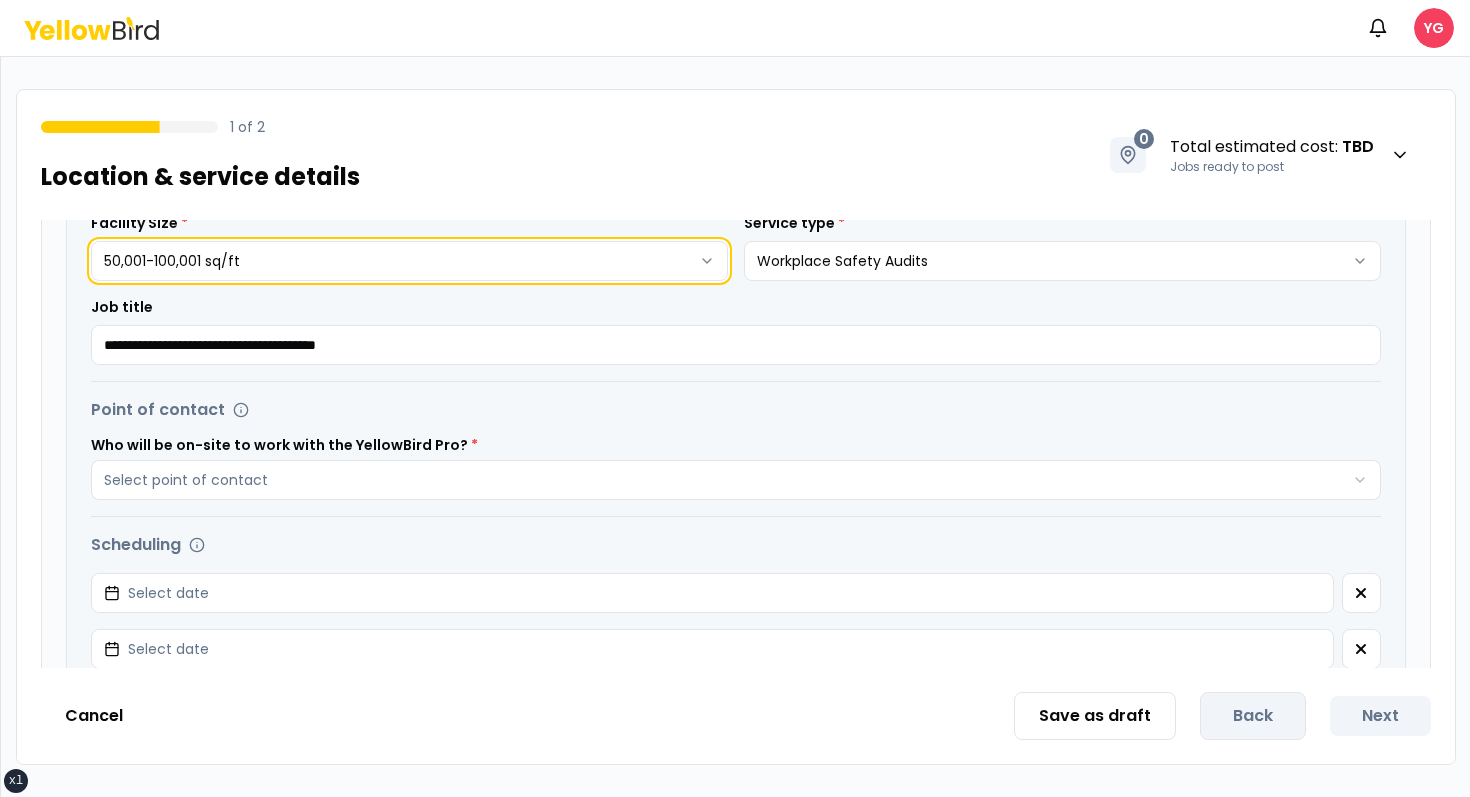 scroll, scrollTop: 520, scrollLeft: 0, axis: vertical 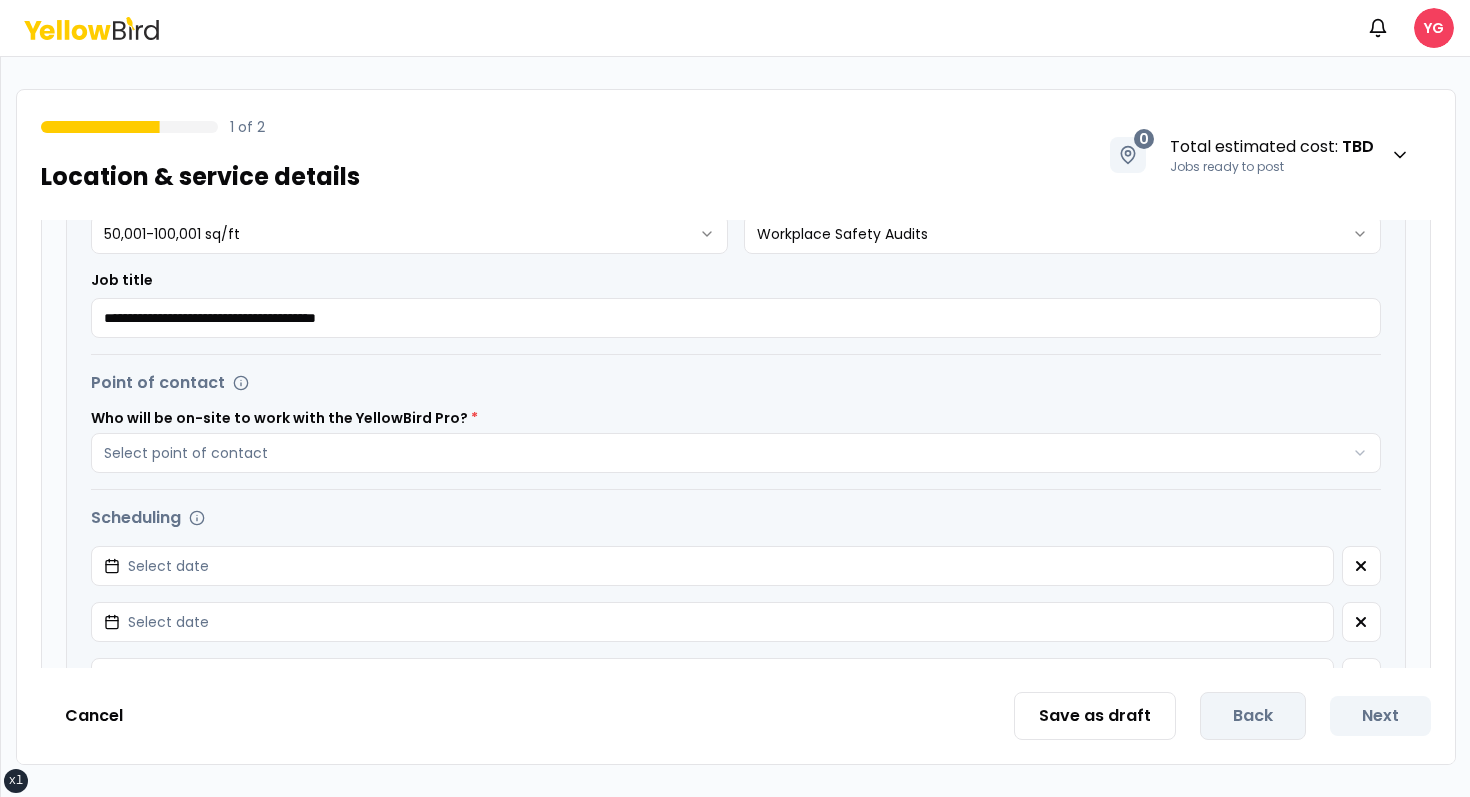 click on "Who will be on-site to work with the YellowBird Pro?   *" at bounding box center (736, 418) 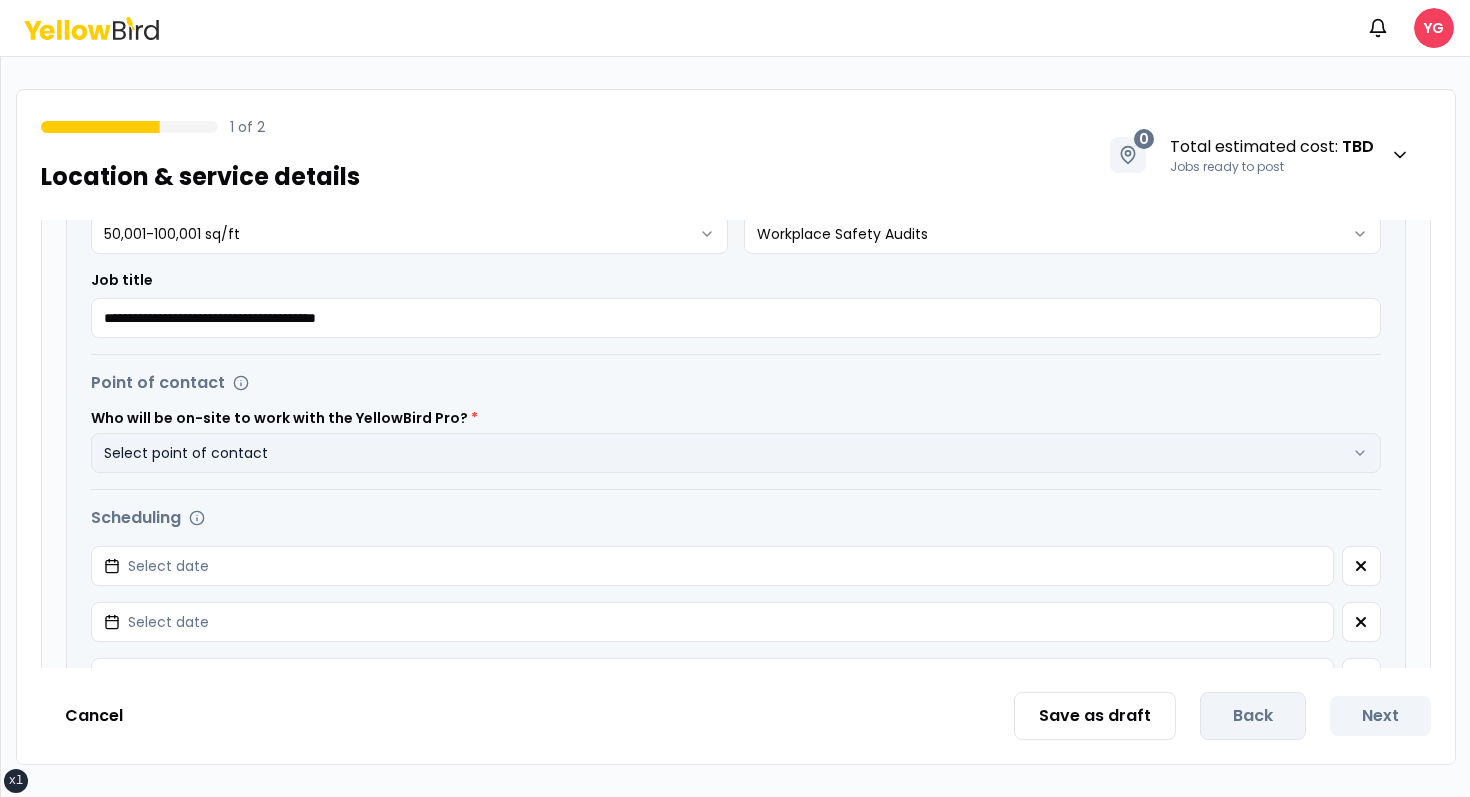 click on "Select point of contact" at bounding box center [736, 453] 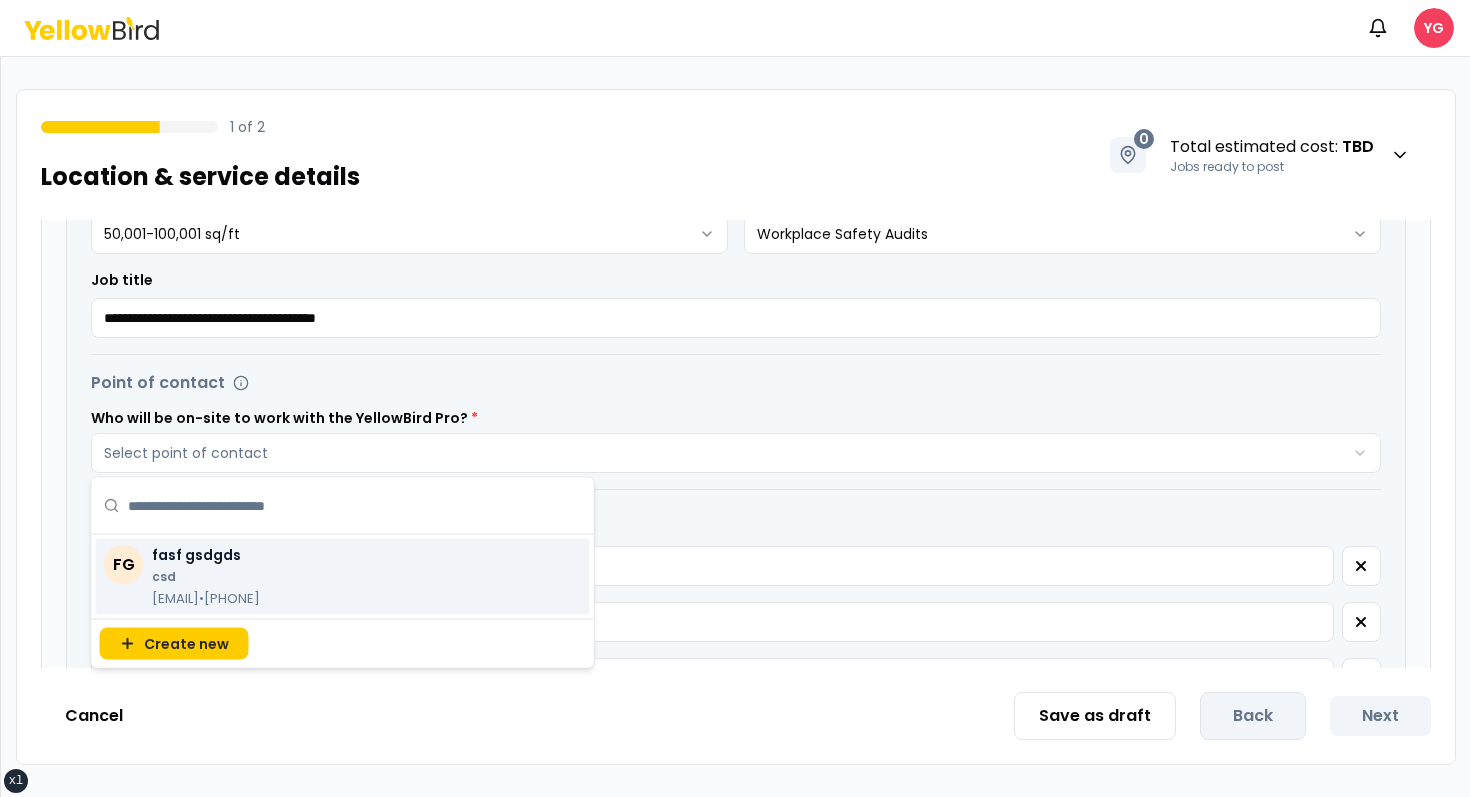 click on "fasf gsdgds" at bounding box center [206, 555] 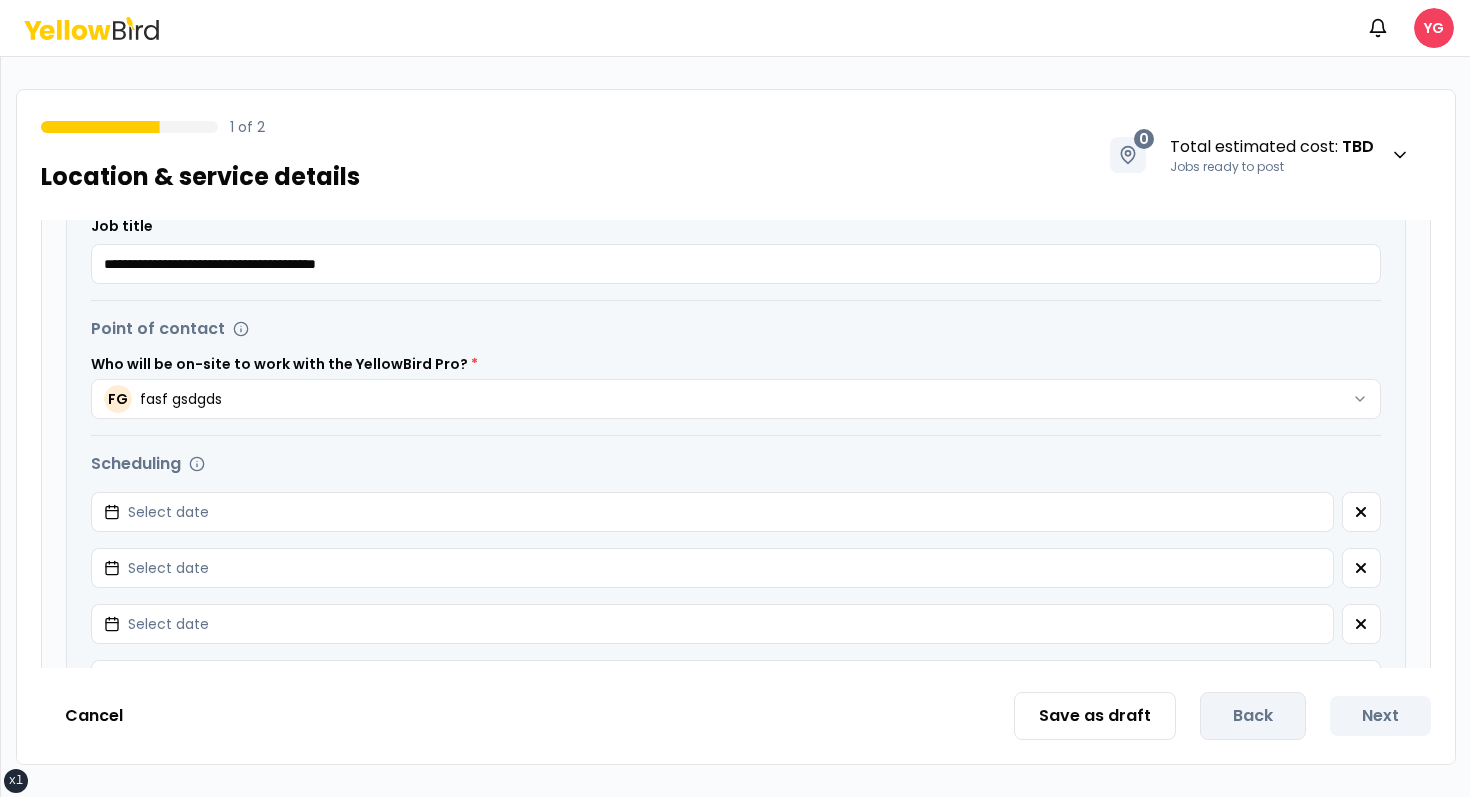 scroll, scrollTop: 598, scrollLeft: 0, axis: vertical 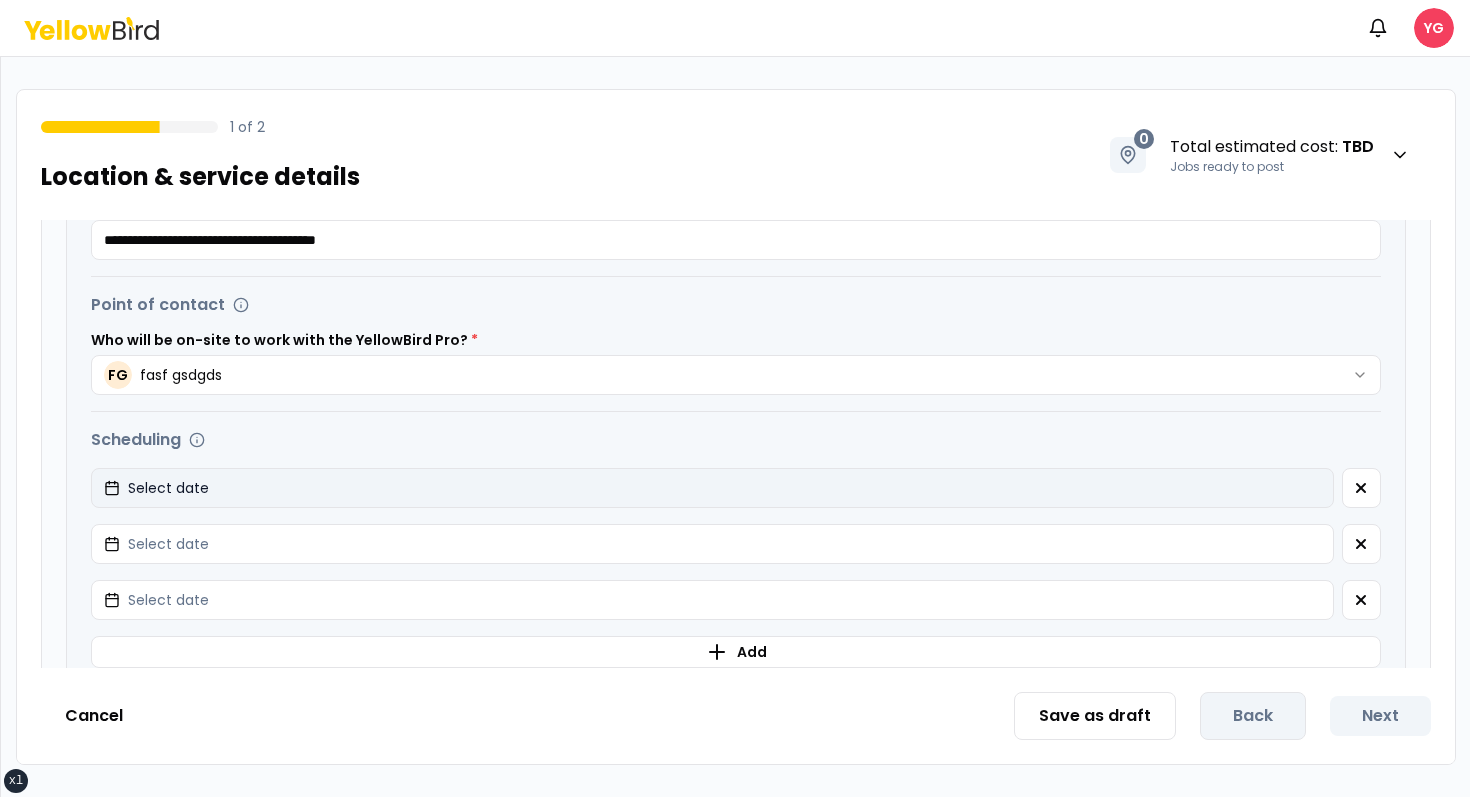click on "Select date" at bounding box center (712, 488) 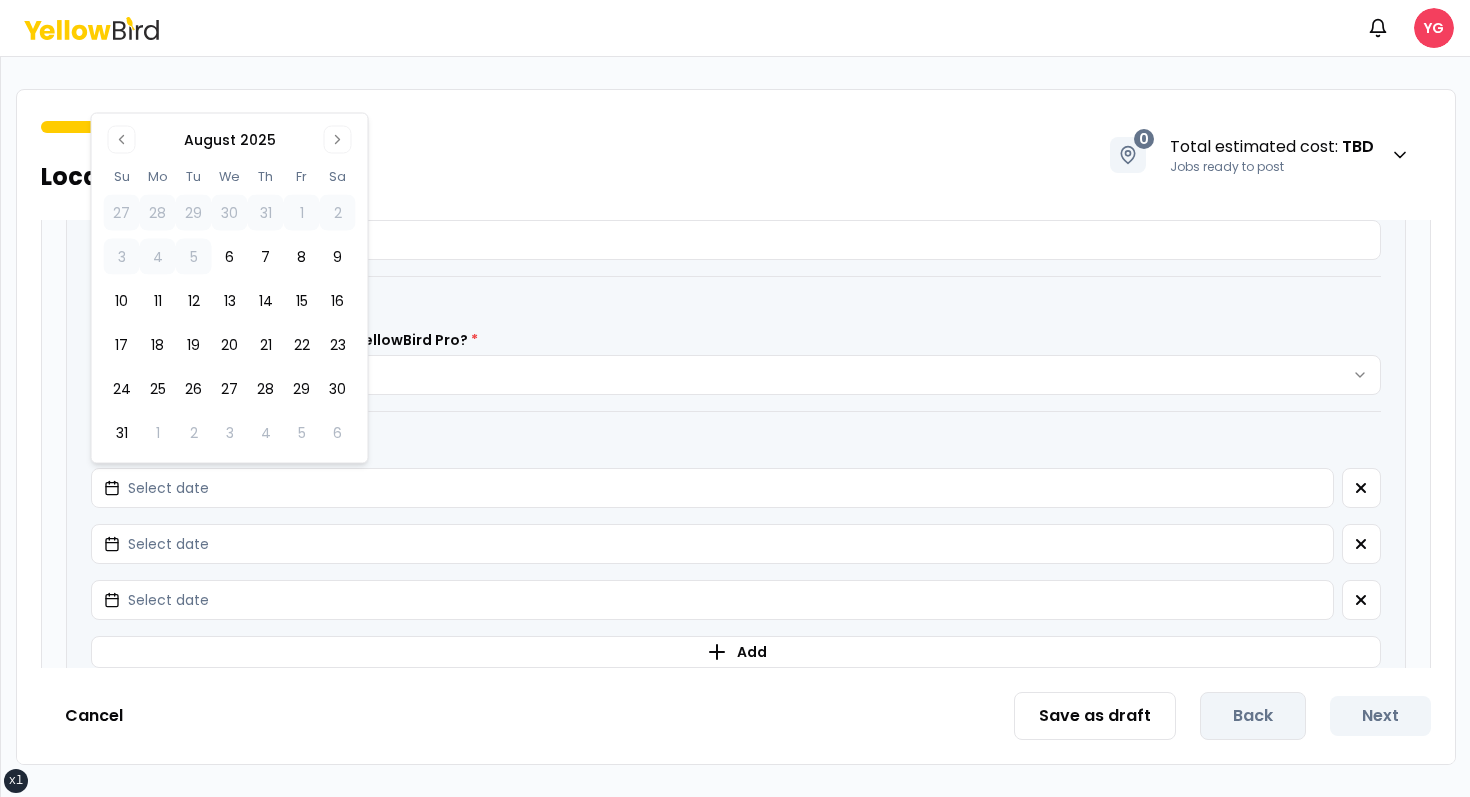 click on "27 28 29 30 31 1 2 3 4 5 6 7 8 9 10 11 12 13 14 15 16 17 18 19 20 21 22 23 24 25 26 27 28 29 30 31 1 2 3 4 5 6" at bounding box center [230, 319] 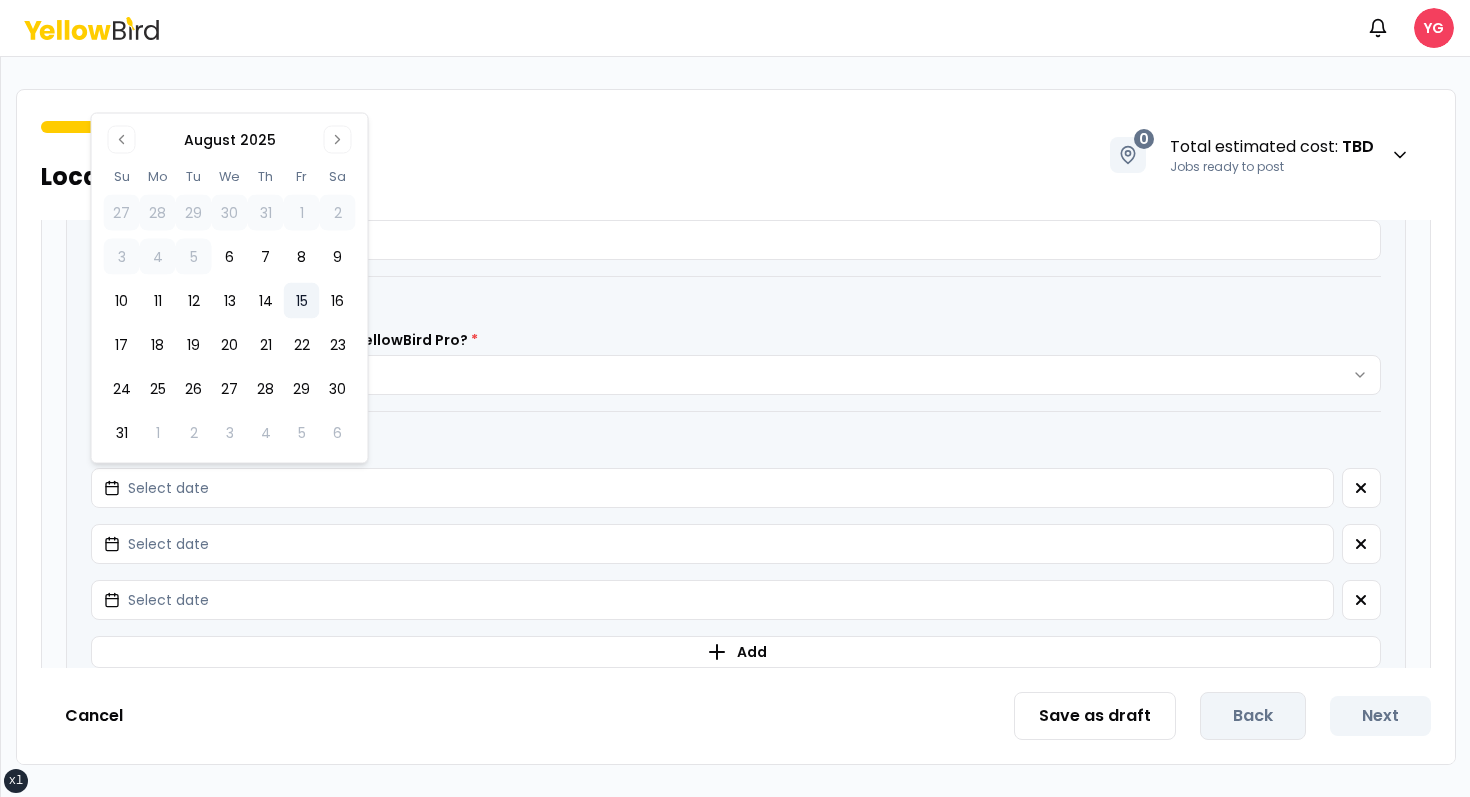 click on "15" at bounding box center [302, 301] 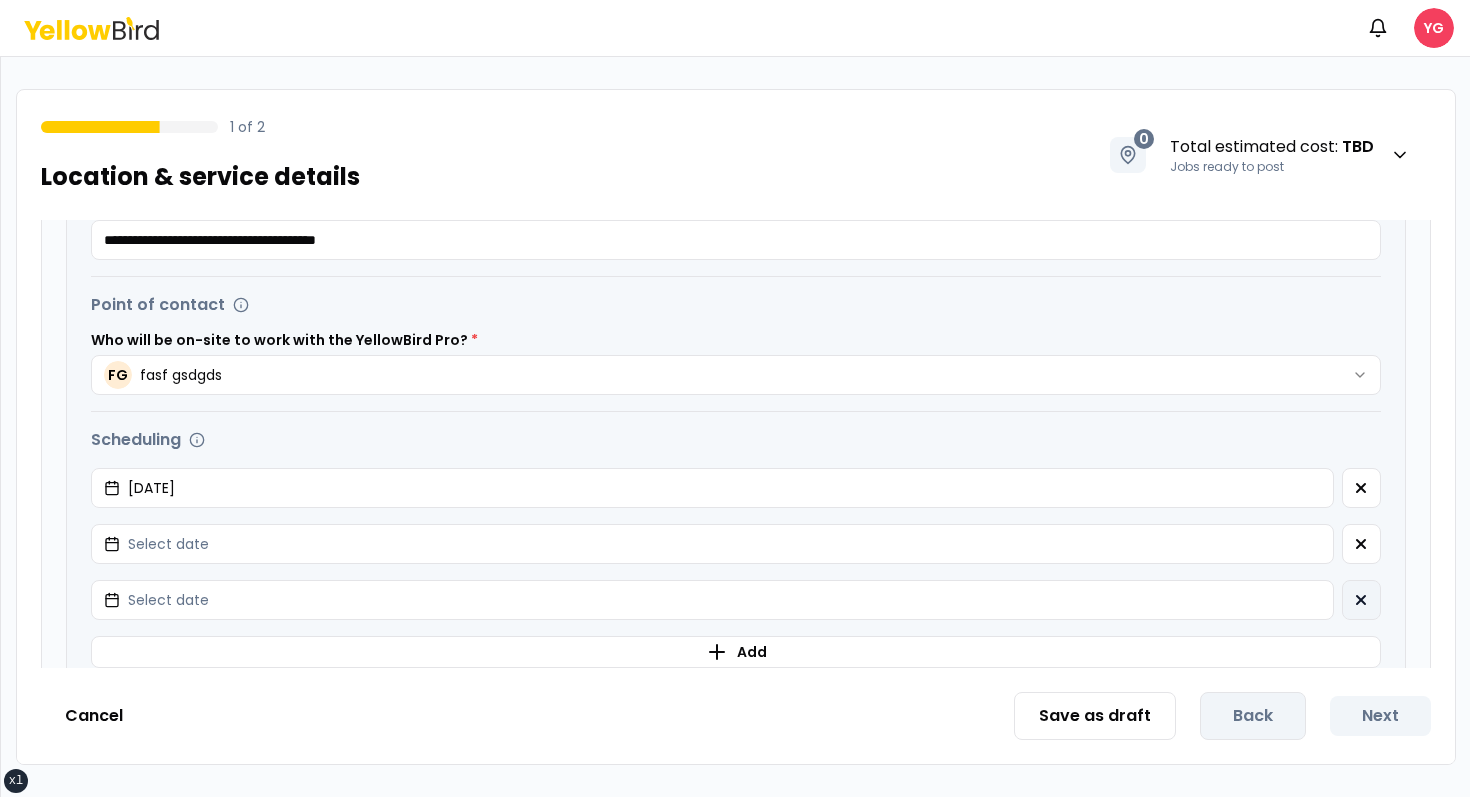 click at bounding box center (1361, 600) 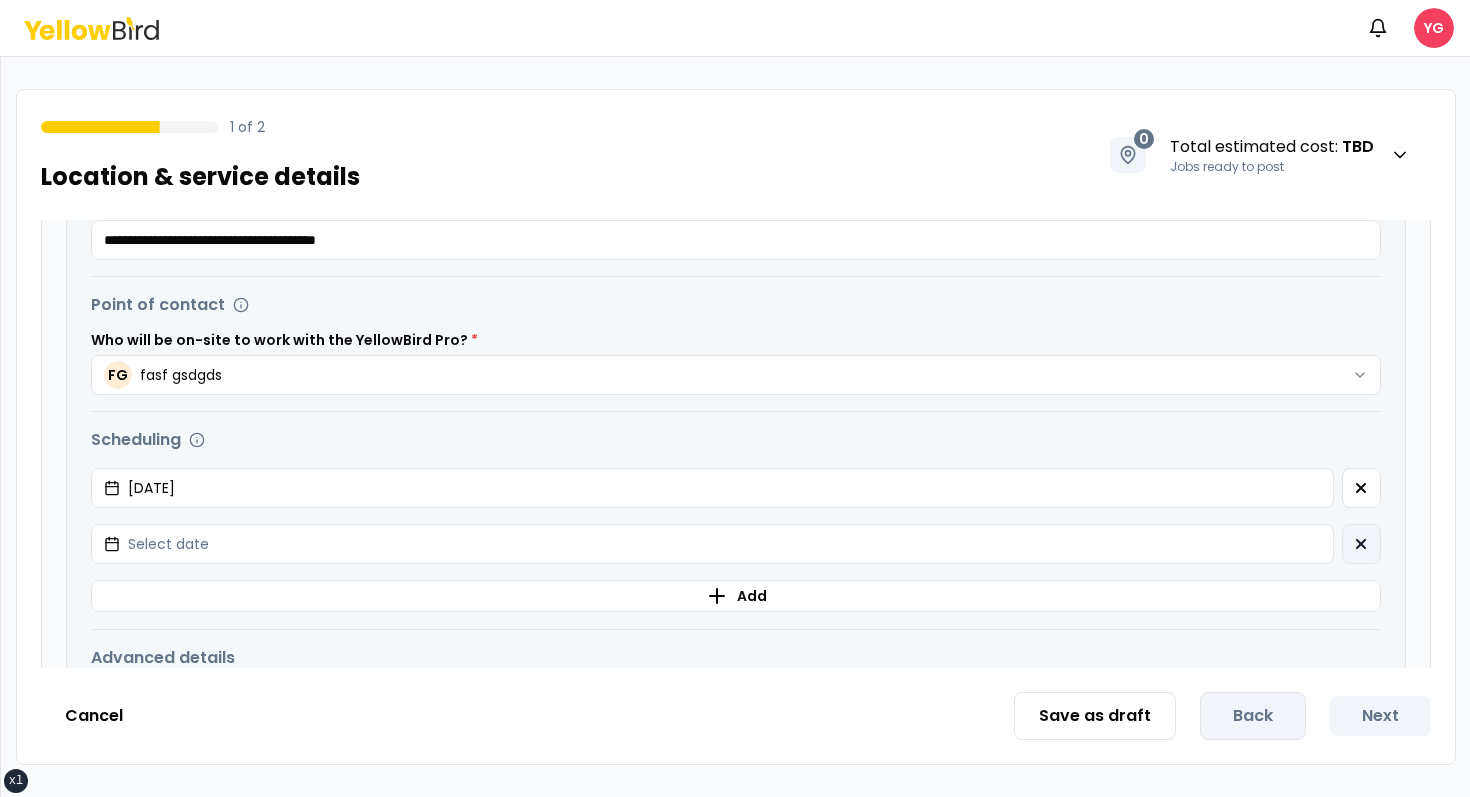click at bounding box center (1361, 544) 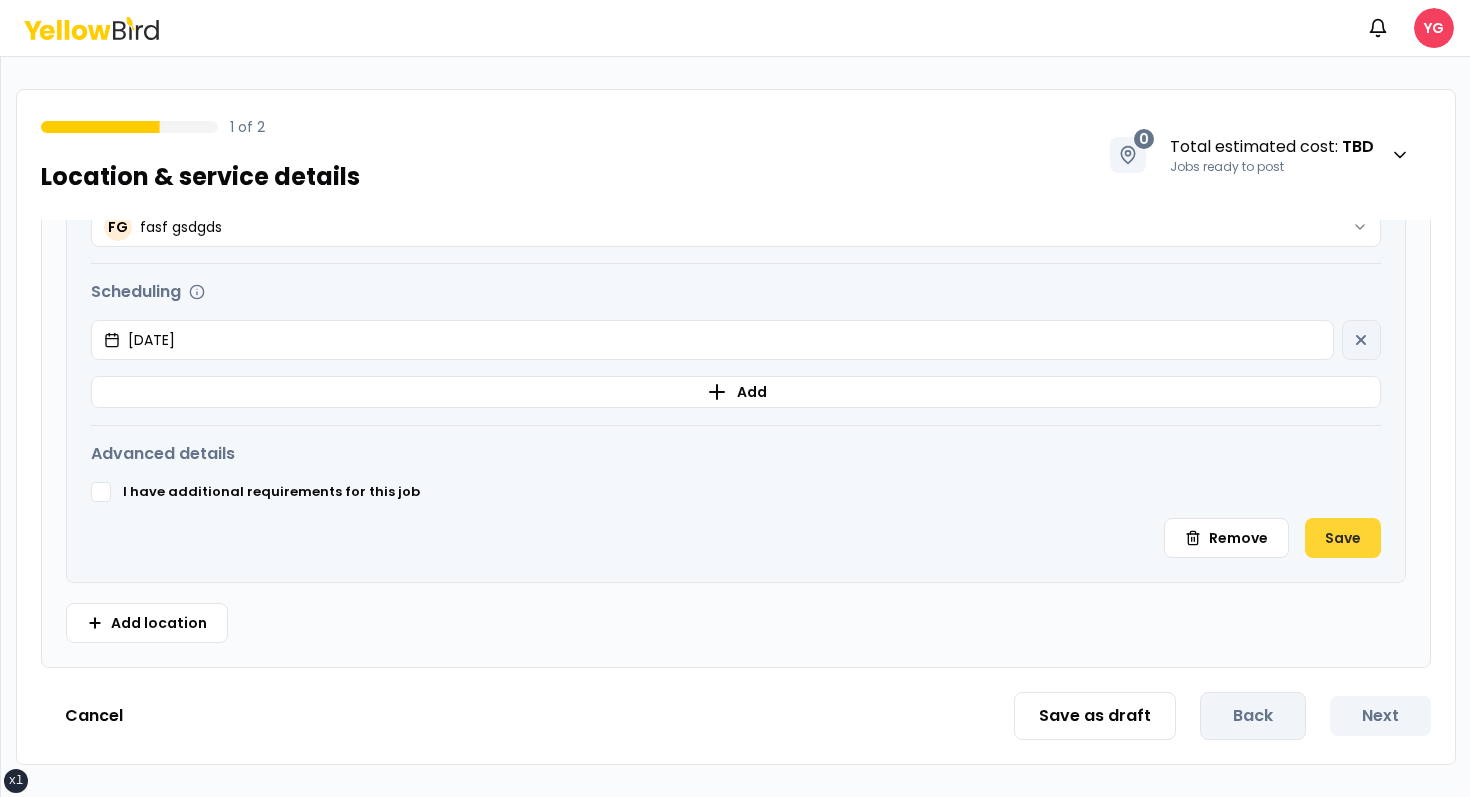 click on "Save" at bounding box center (1343, 538) 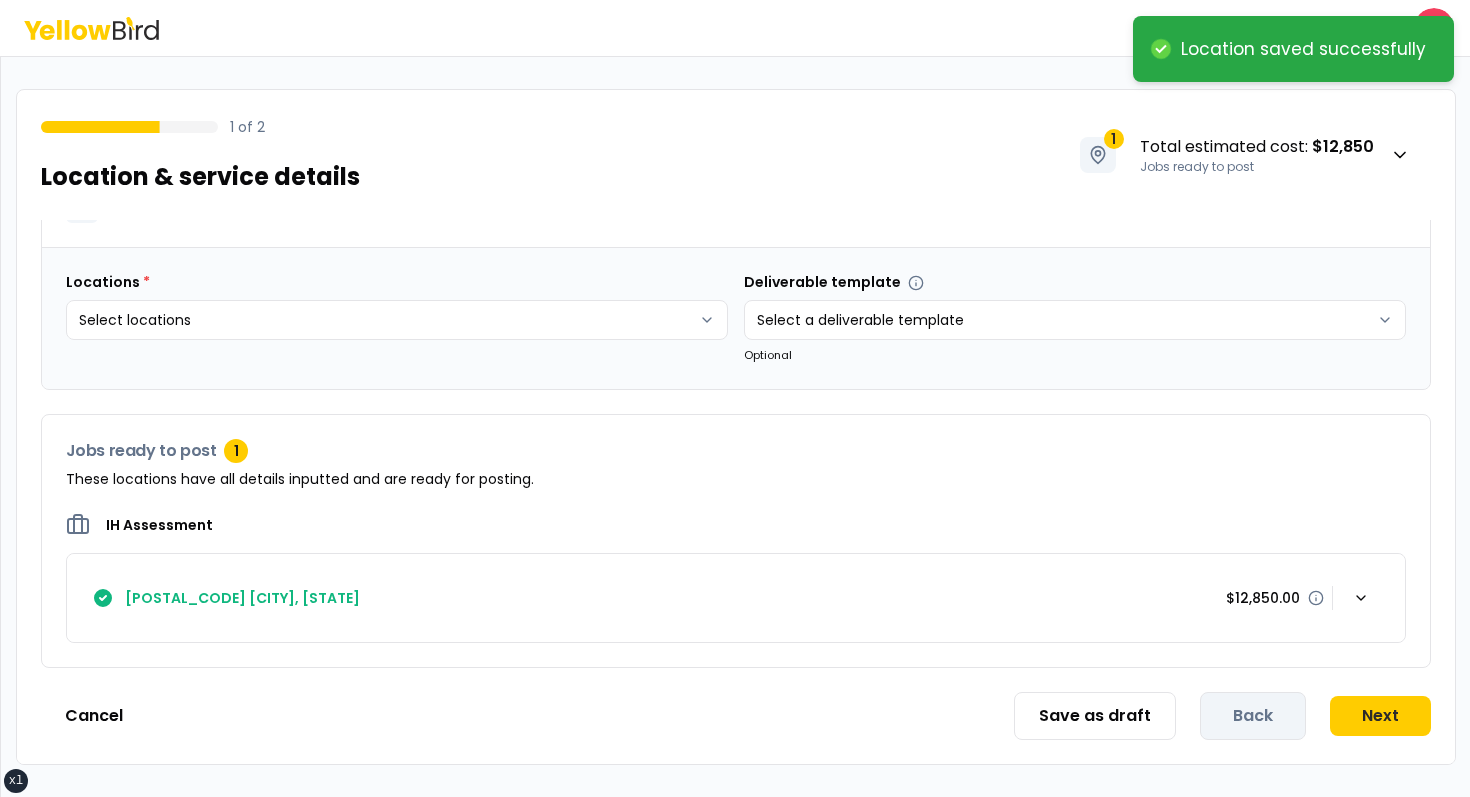 scroll, scrollTop: 53, scrollLeft: 0, axis: vertical 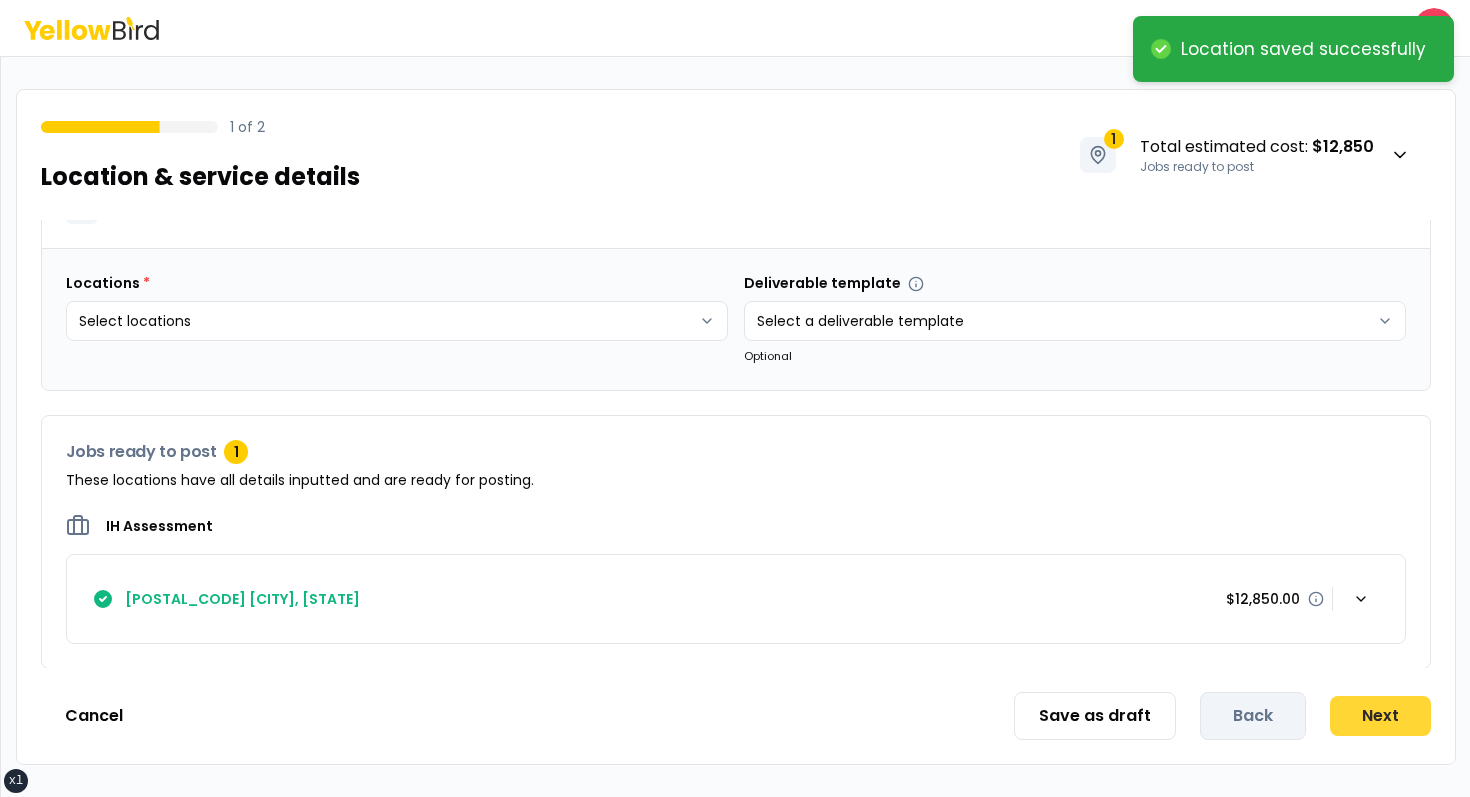 click on "Next" at bounding box center [1380, 716] 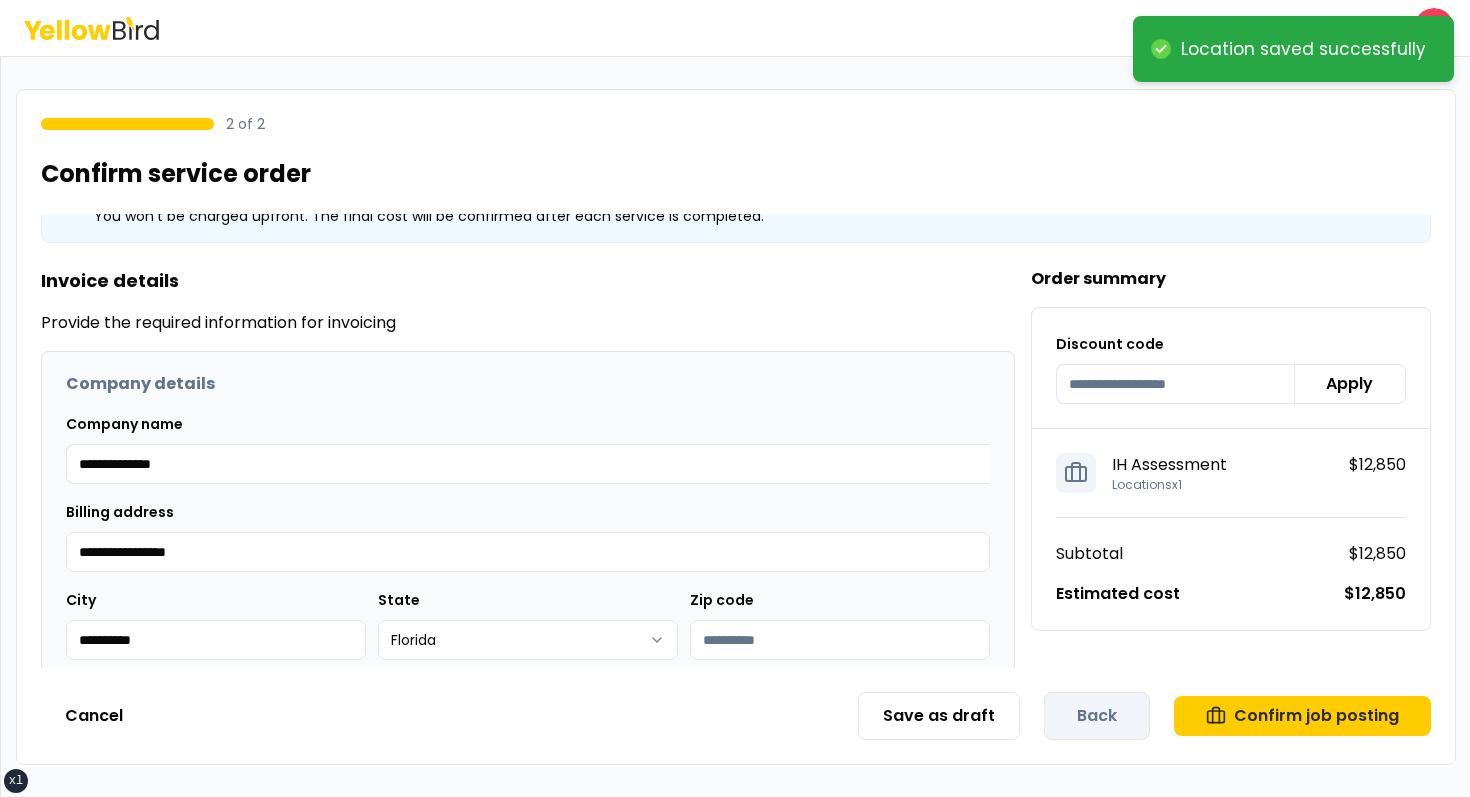 scroll, scrollTop: 16, scrollLeft: 0, axis: vertical 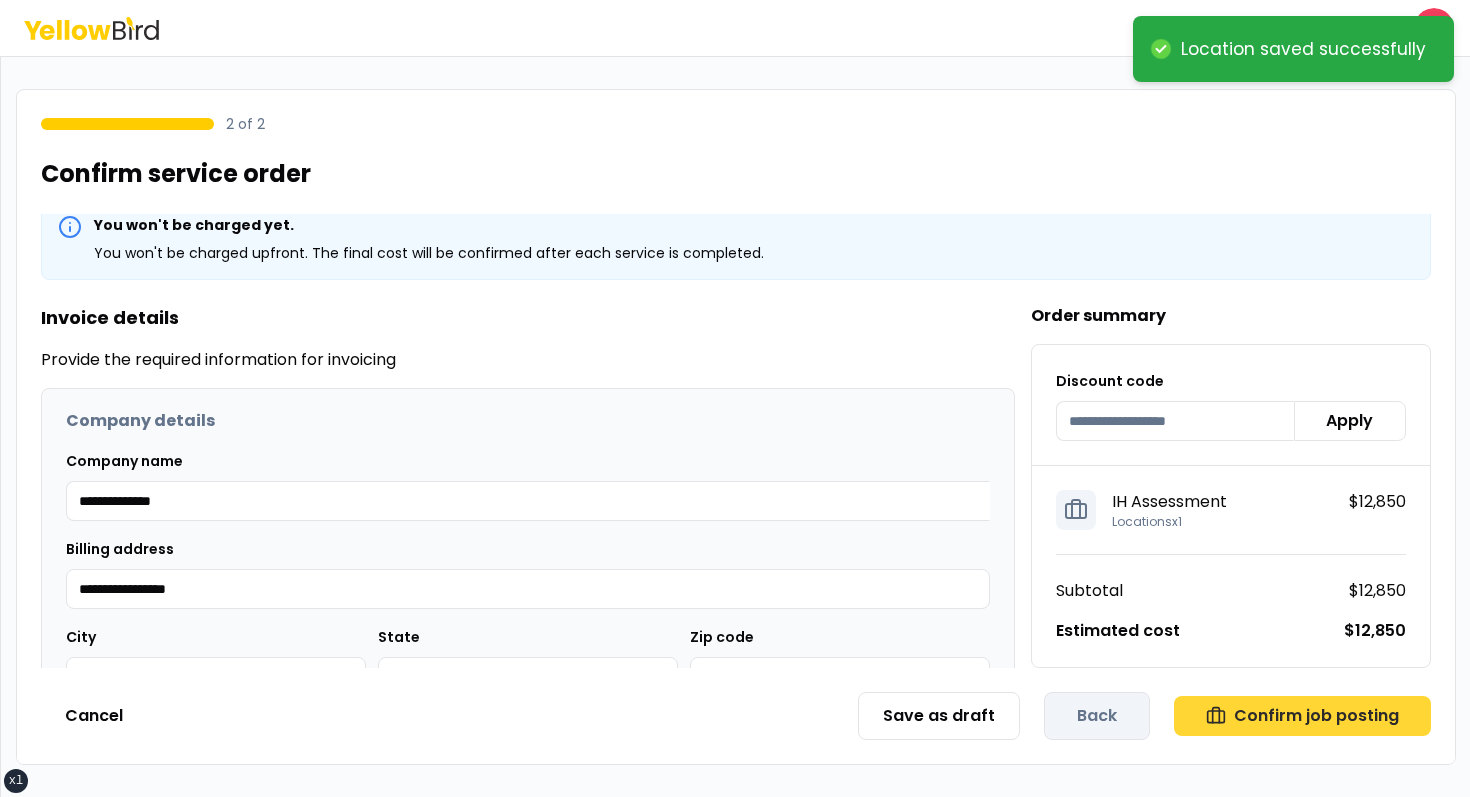 click on "Confirm job posting" at bounding box center (1302, 716) 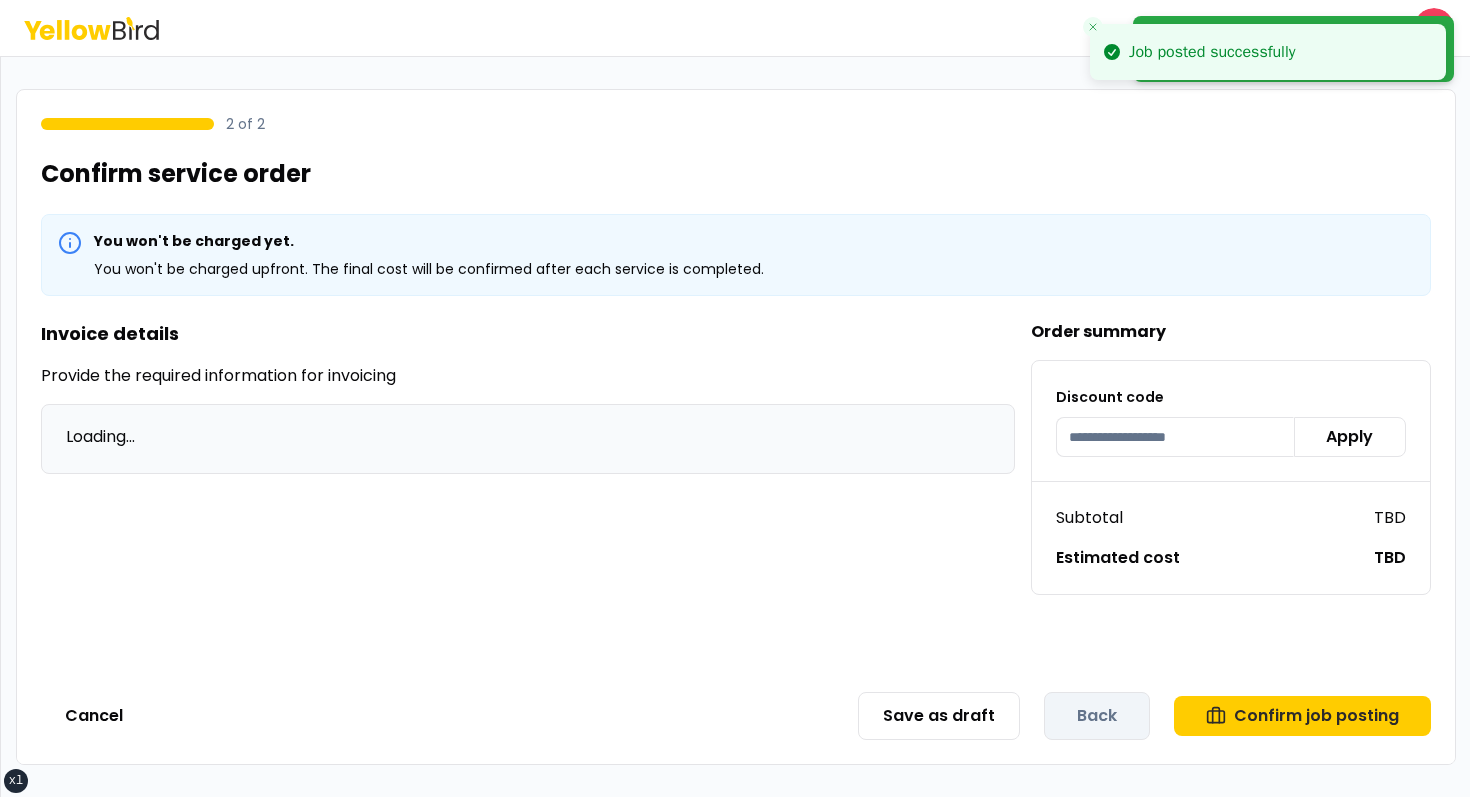 scroll, scrollTop: 0, scrollLeft: 0, axis: both 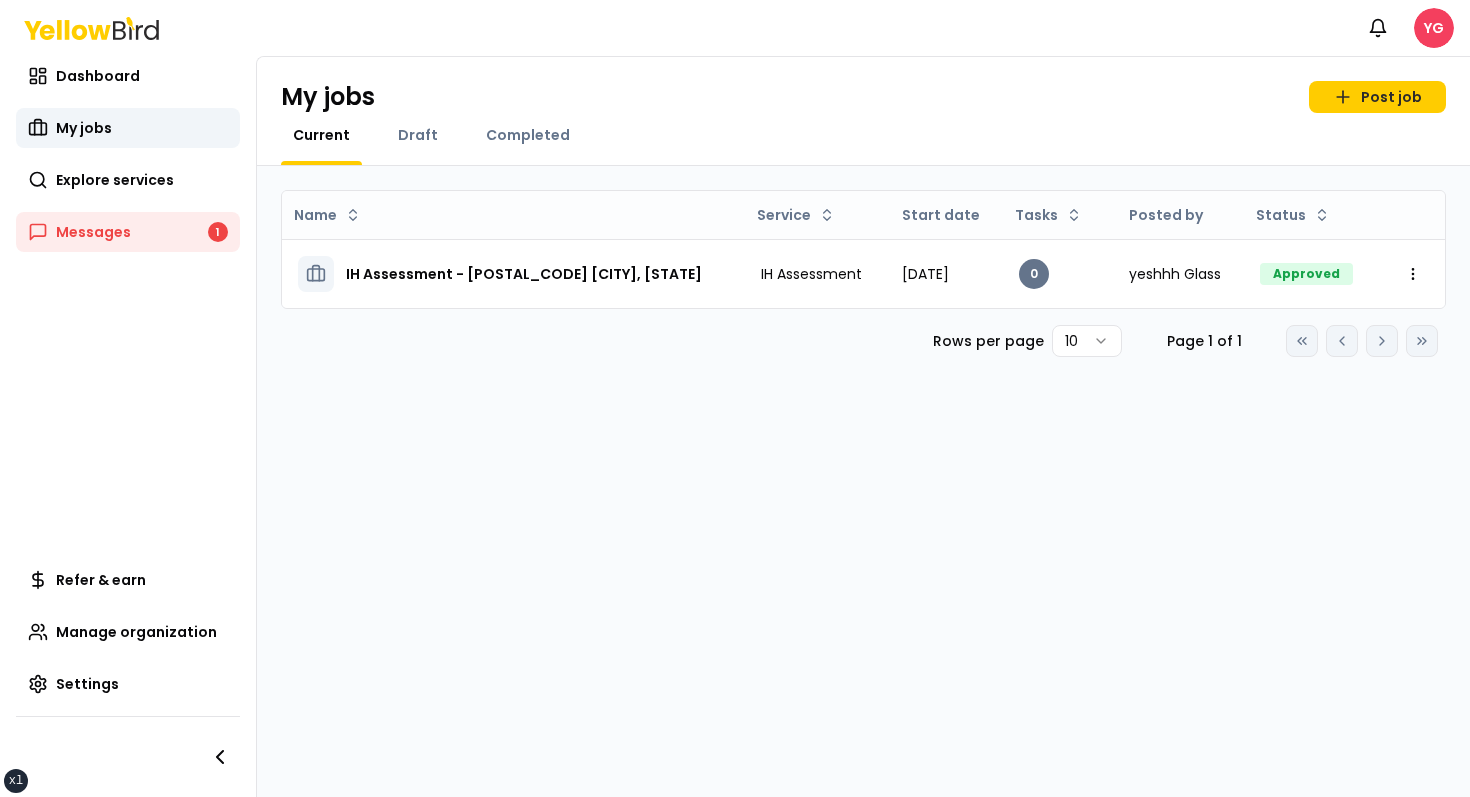 click on "Notifications YG" at bounding box center [735, 28] 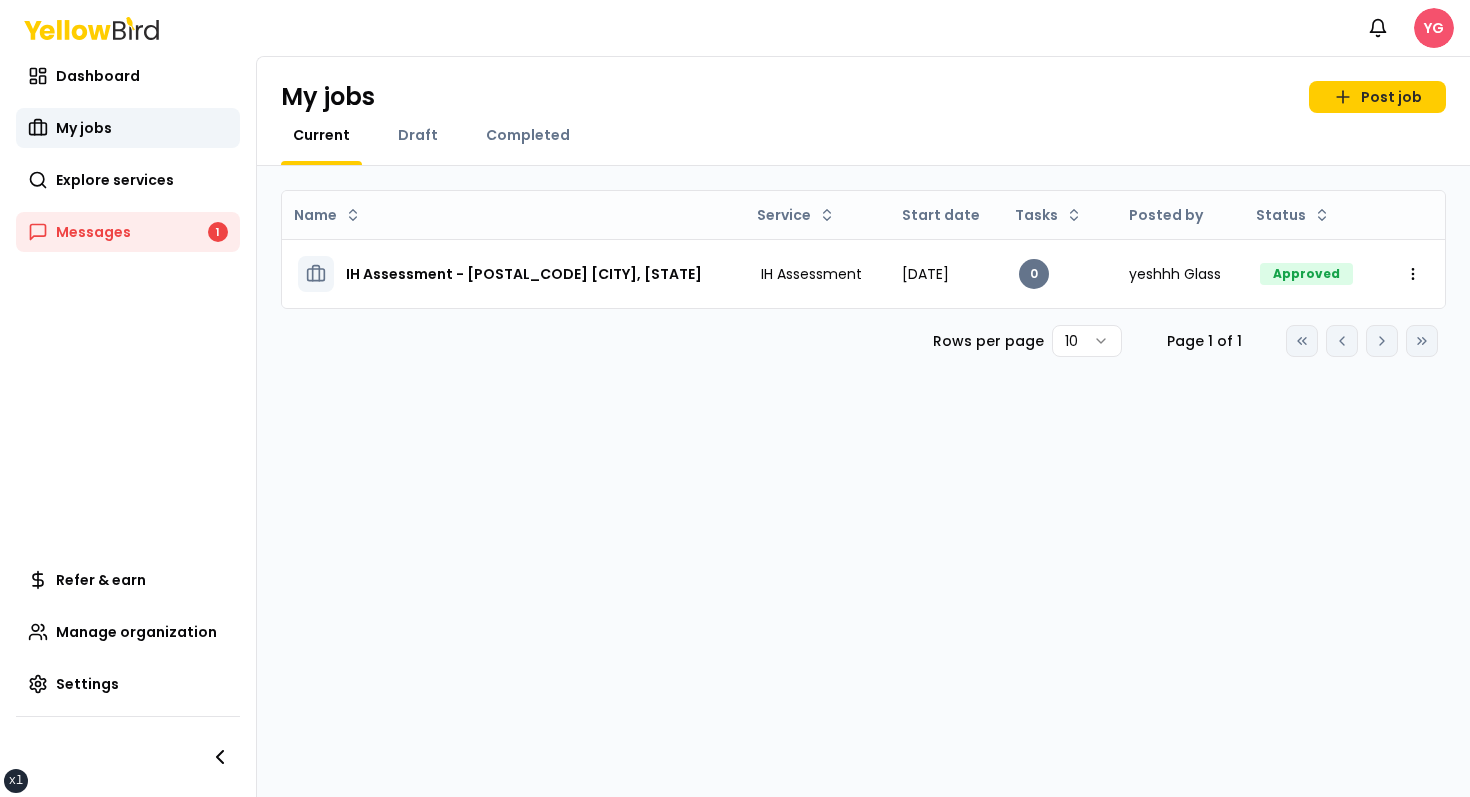 click on "xs sm md lg xl 2xl Notifications YG Dashboard My jobs Explore services Messages 1 Refer & earn Manage organization Settings My jobs Post job Current Draft Completed Name Service Start date Tasks Posted by Status IH Assessment - 123 tasf, asfasf, DE 12321 IH Assessment August 15, 2025 0 yeshhh Glass Approved Open menu Rows per page 10 Page 1 of 1 Go to first page Go to previous page Go to next page Go to last page" at bounding box center (735, 398) 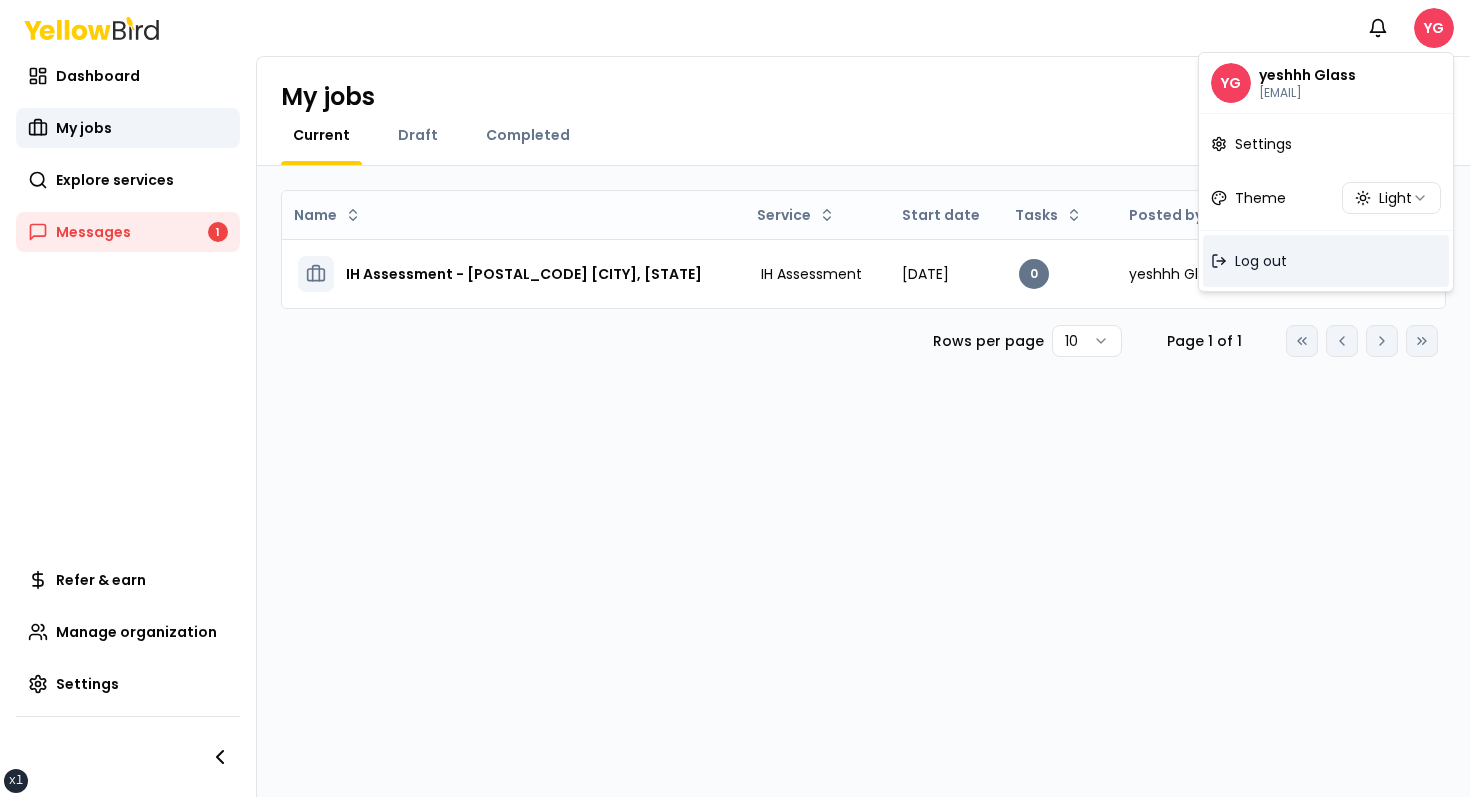 click on "Log out" at bounding box center (1261, 261) 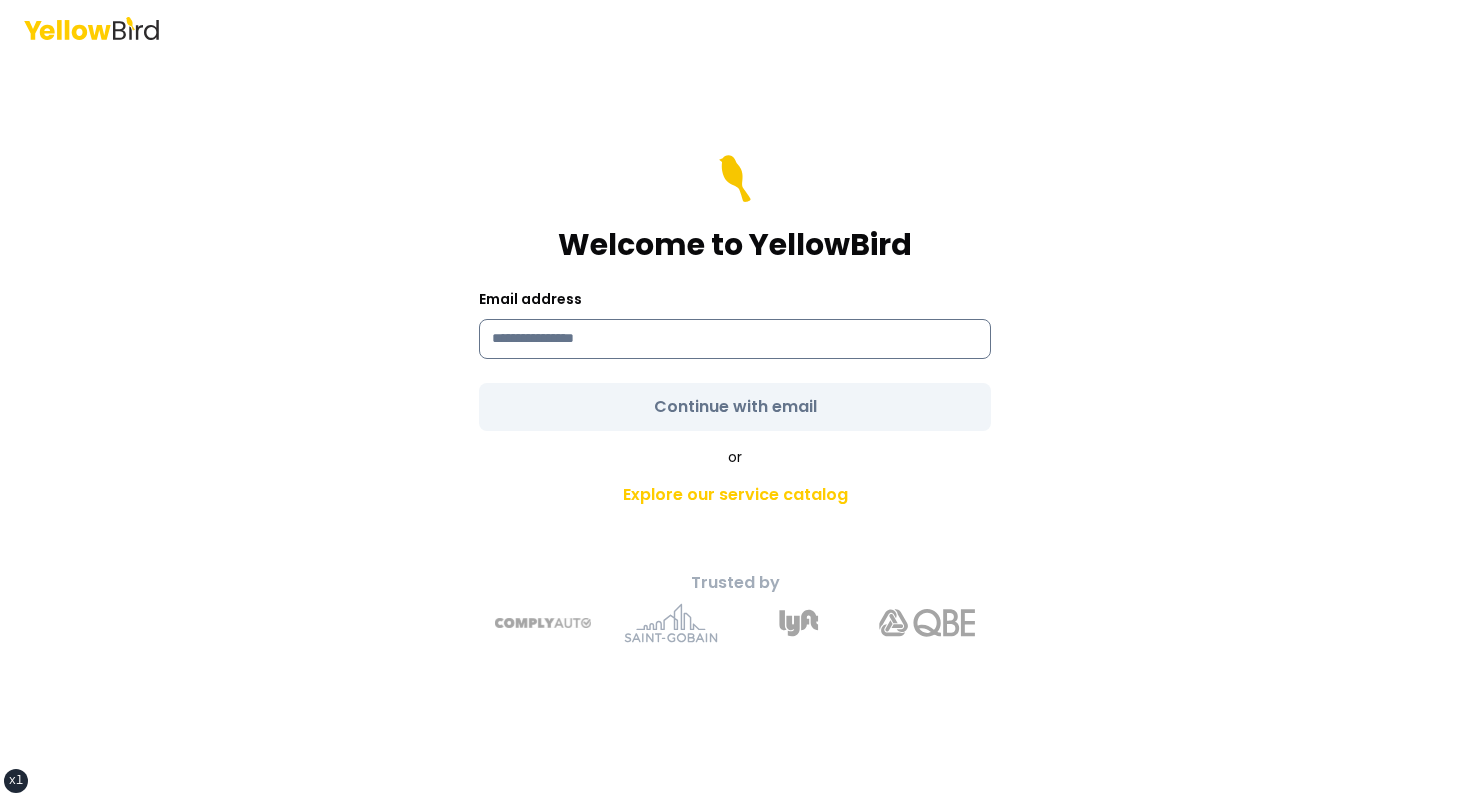 click at bounding box center [735, 339] 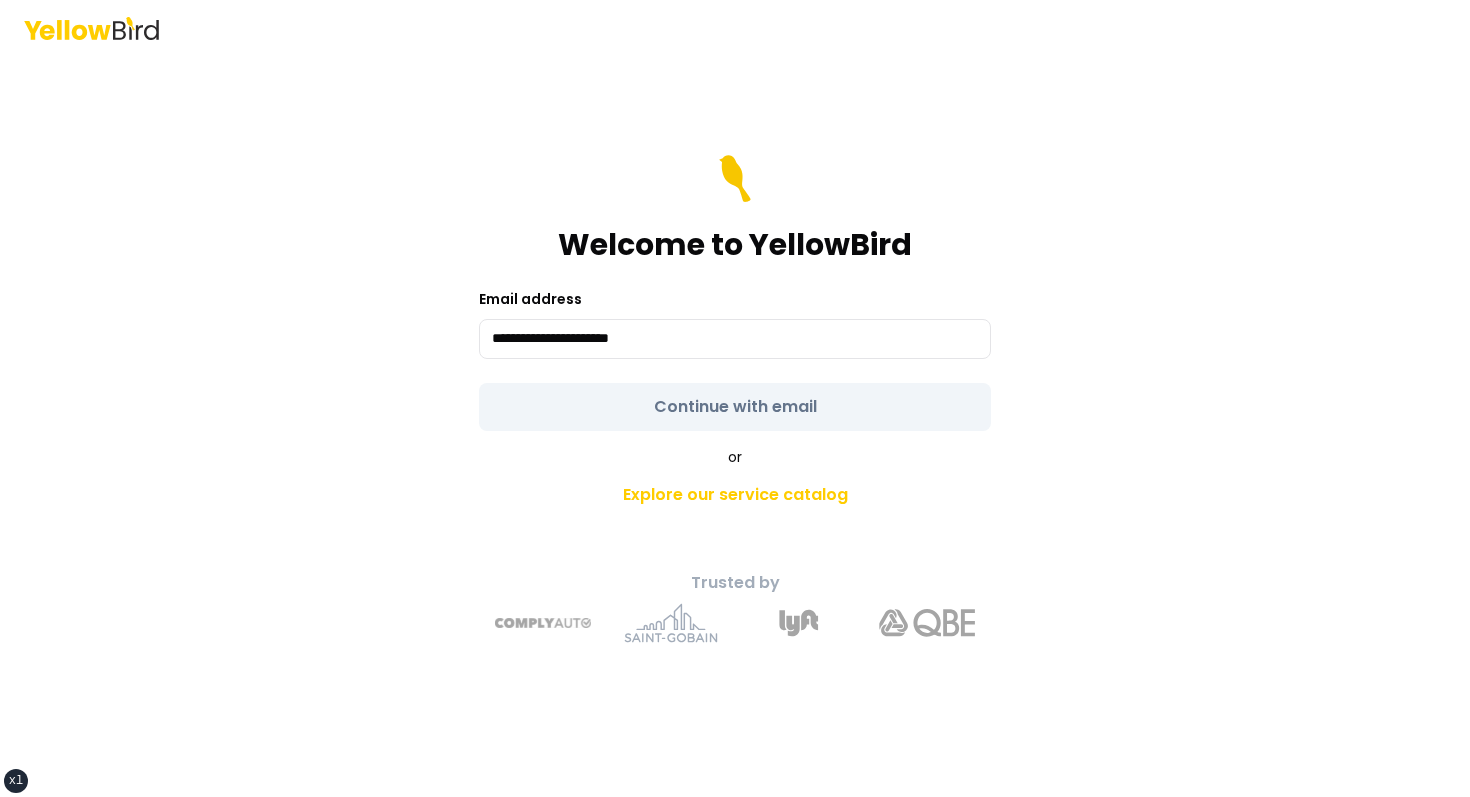 type on "**********" 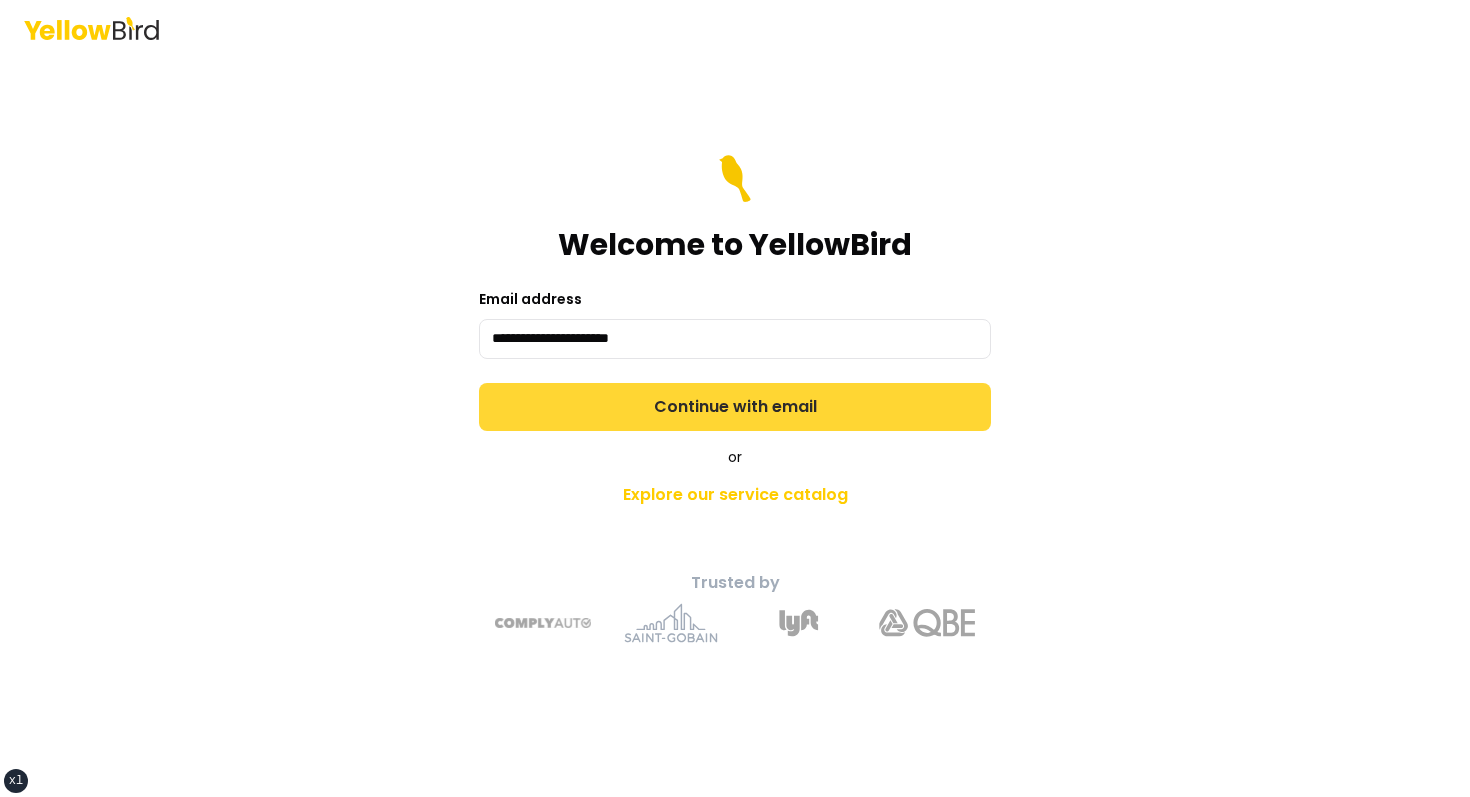 click on "Continue with email" at bounding box center [735, 407] 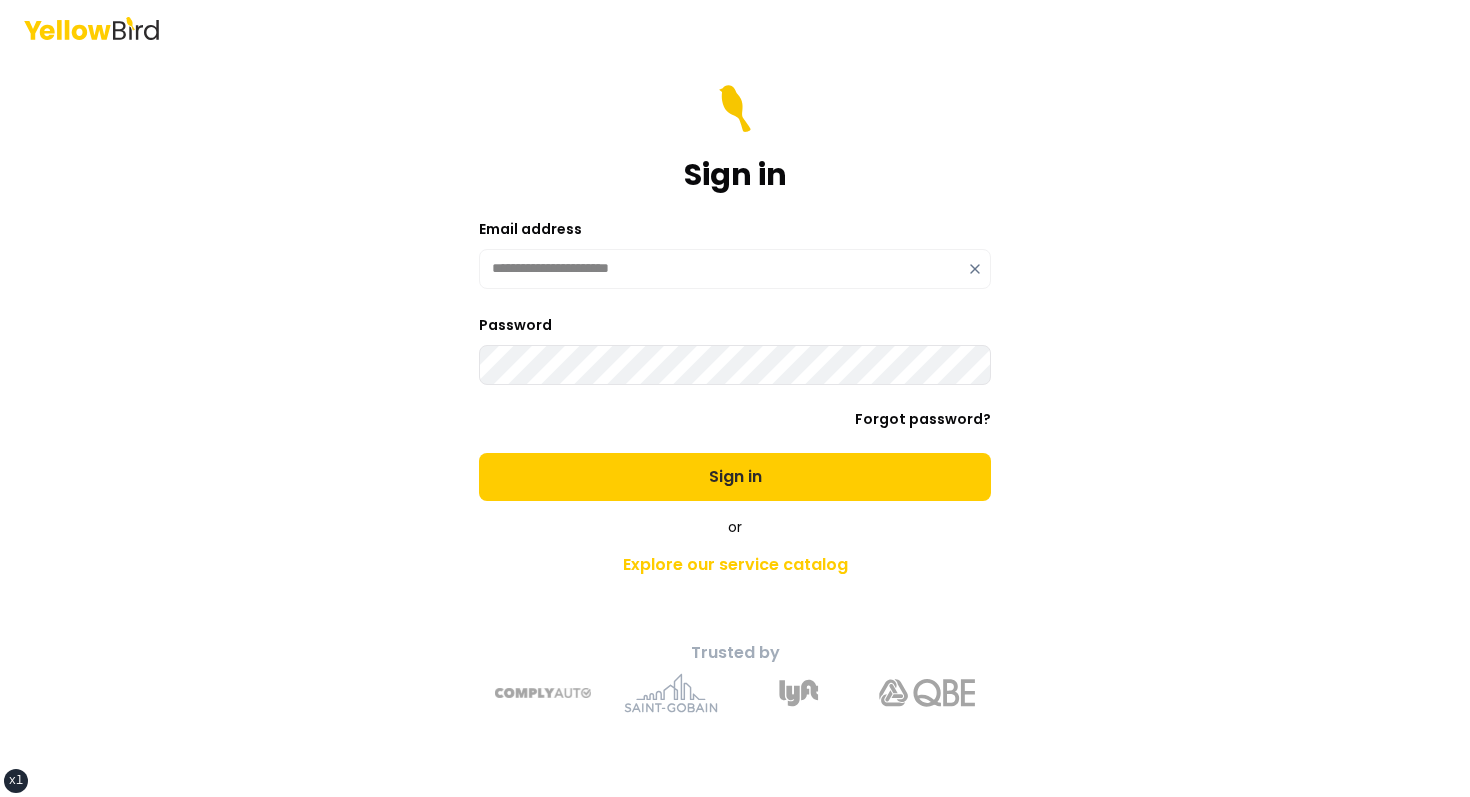 click on "Sign in" at bounding box center (735, 477) 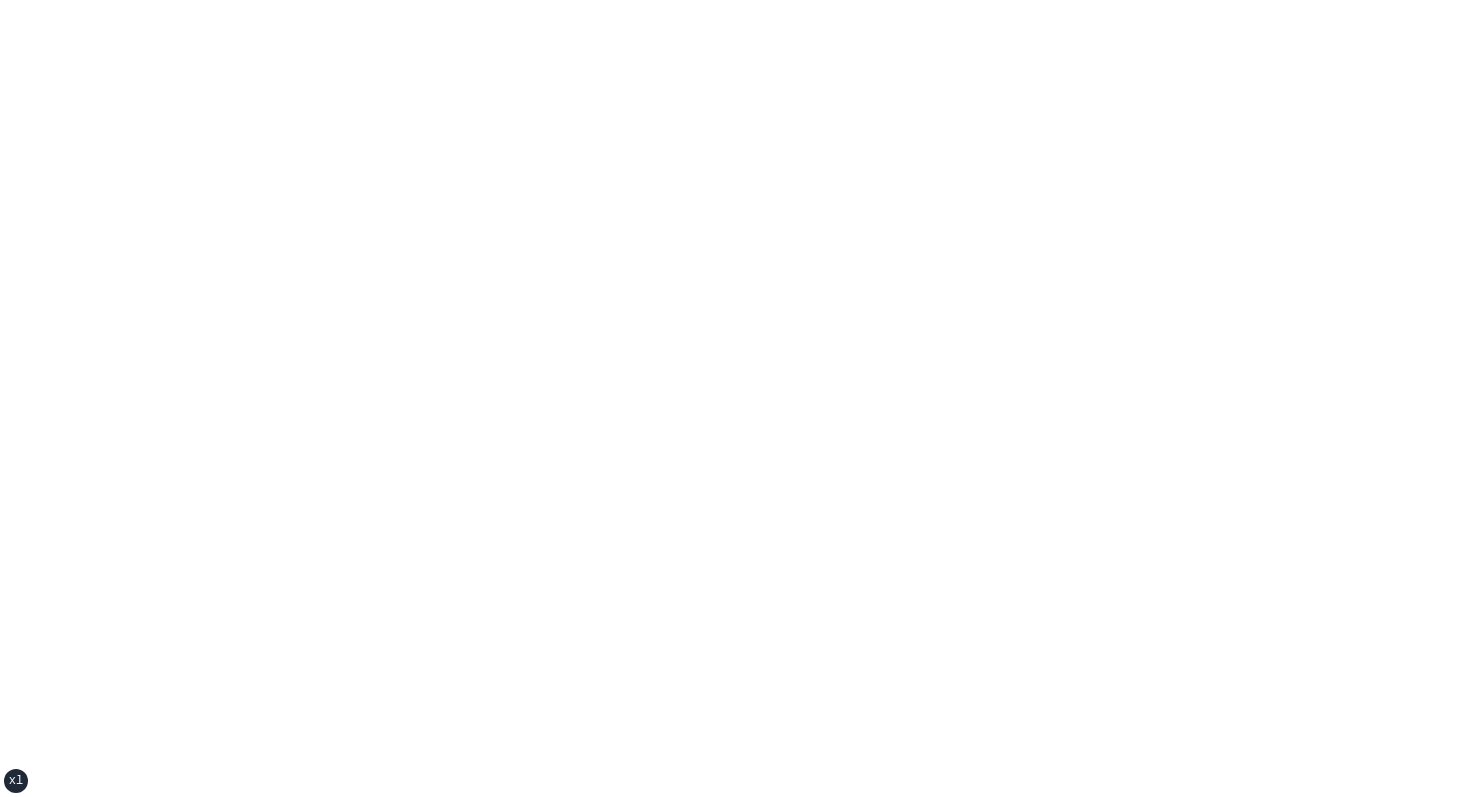 scroll, scrollTop: 0, scrollLeft: 0, axis: both 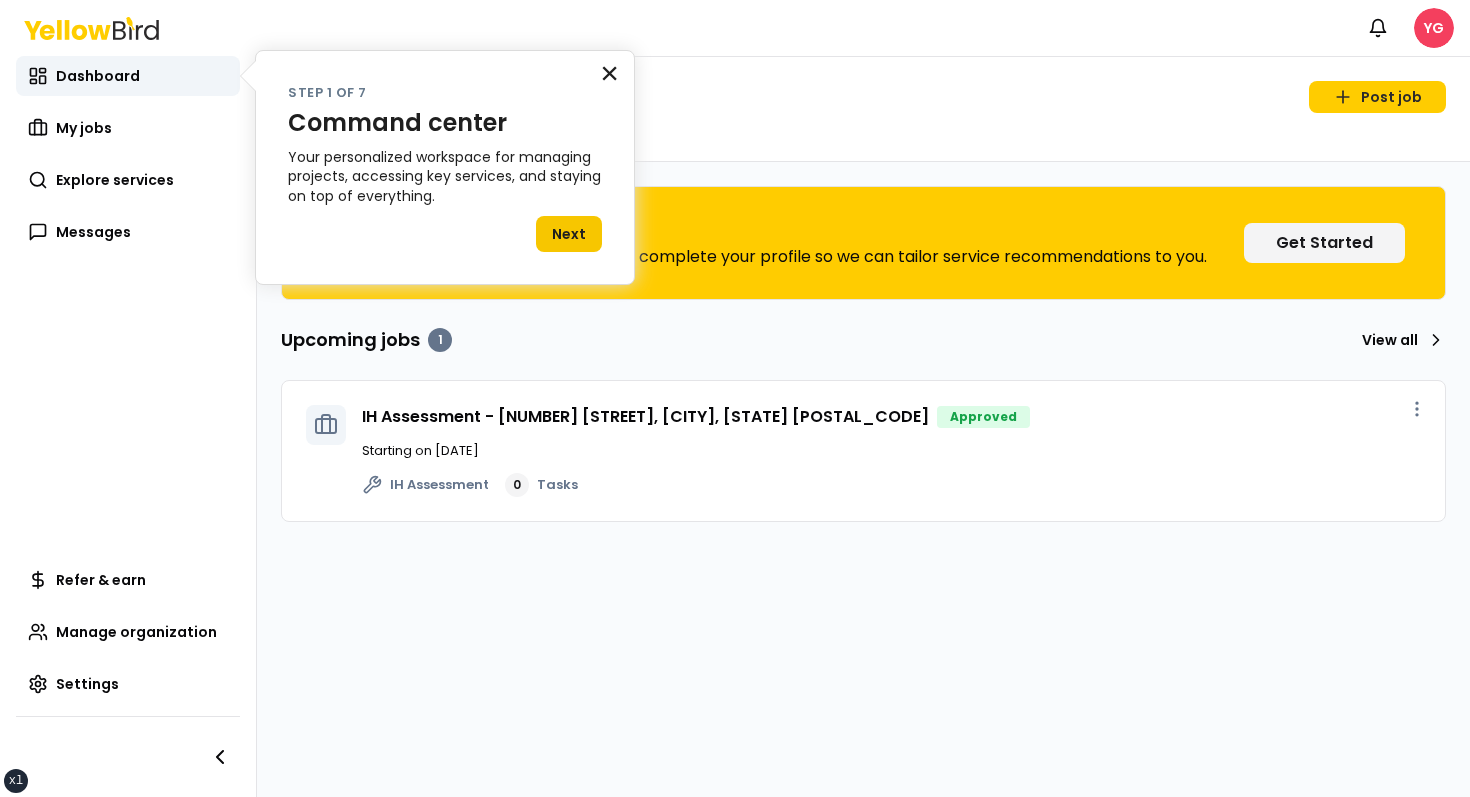 click on "×" at bounding box center (609, 73) 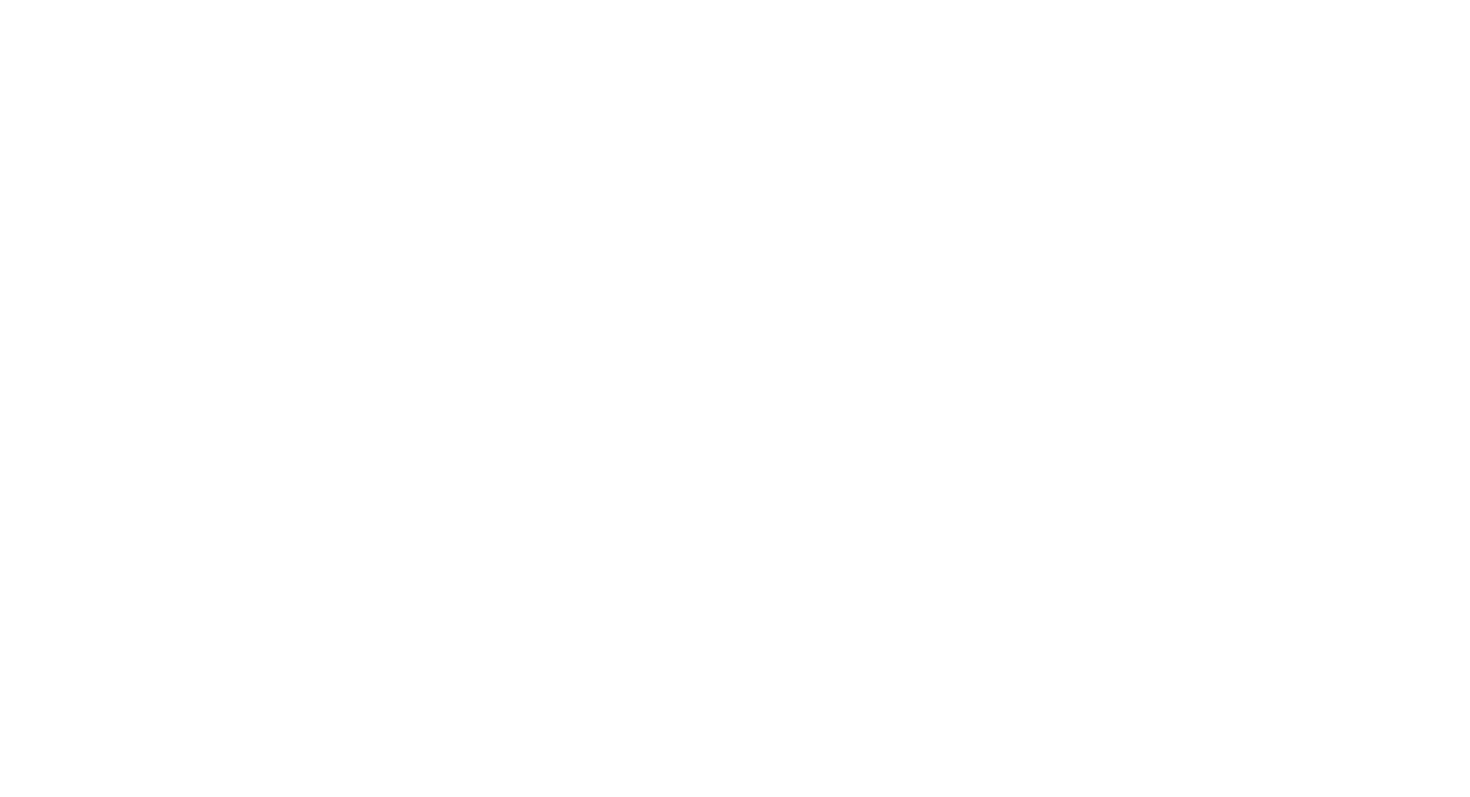 scroll, scrollTop: 0, scrollLeft: 0, axis: both 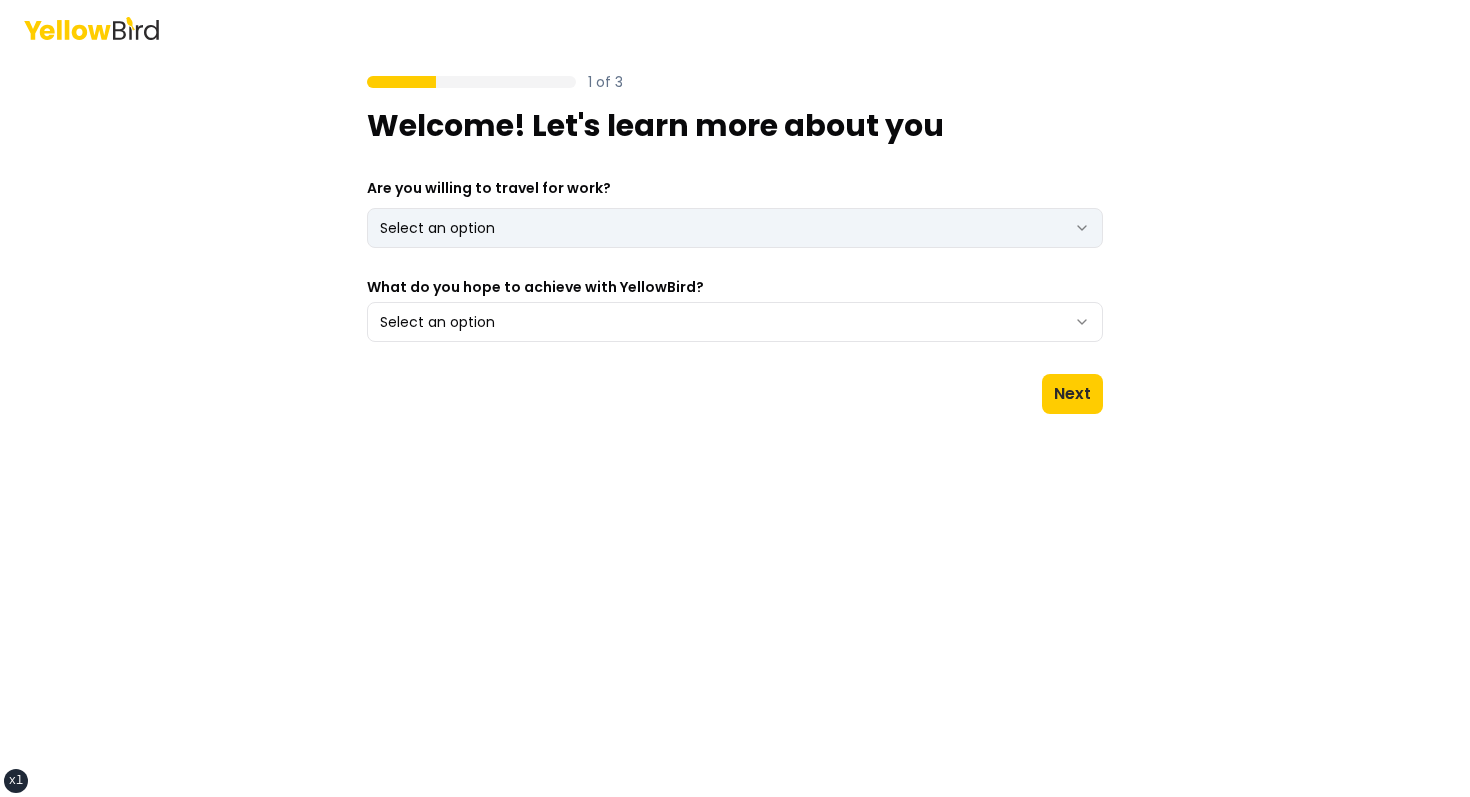 click on "xs sm md lg xl 2xl 1 of 3 Welcome! Let's learn more about you Are you willing to travel for work? Select an option *** ** What do you hope to achieve with YellowBird? Select an option Next" at bounding box center (735, 398) 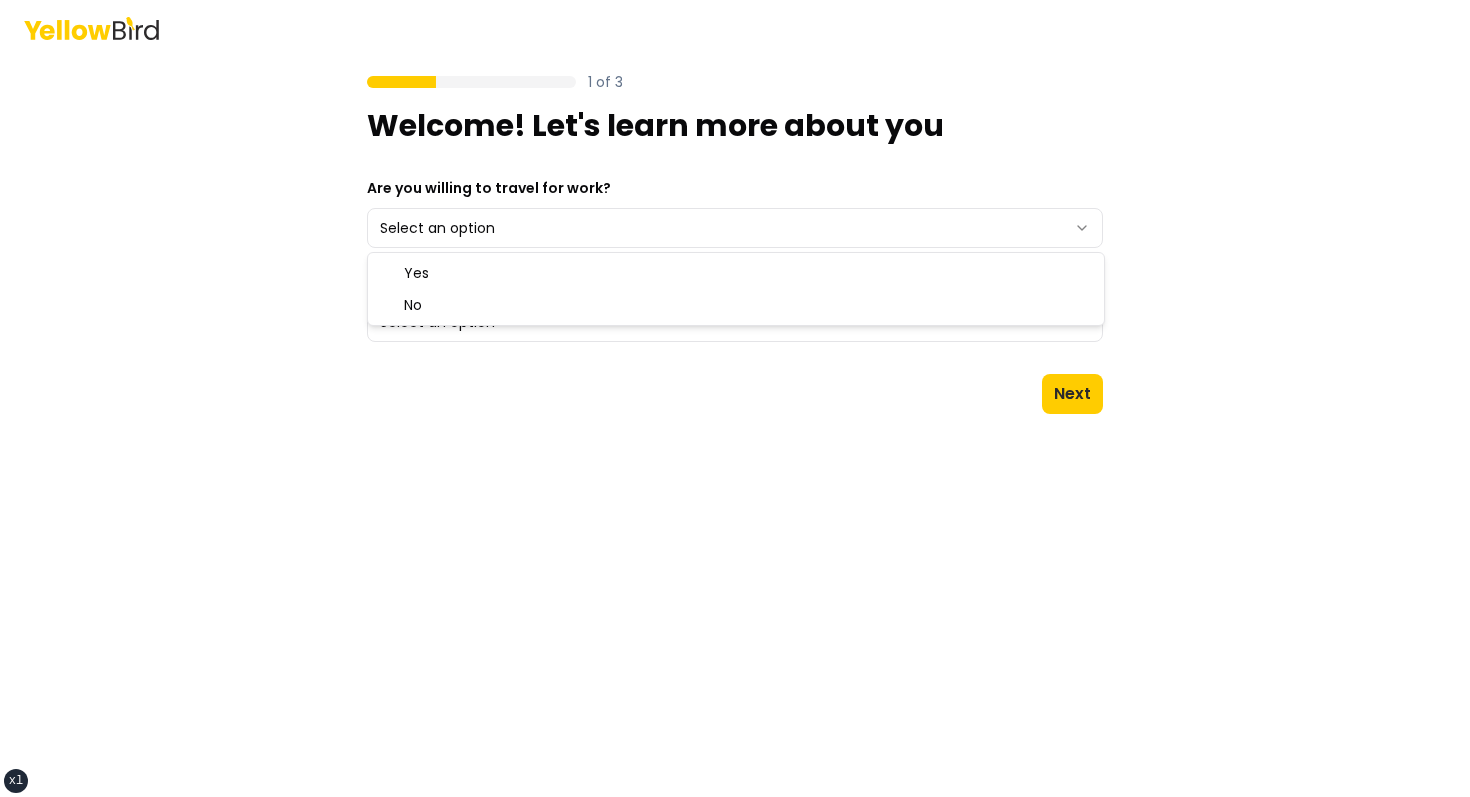 select on "**" 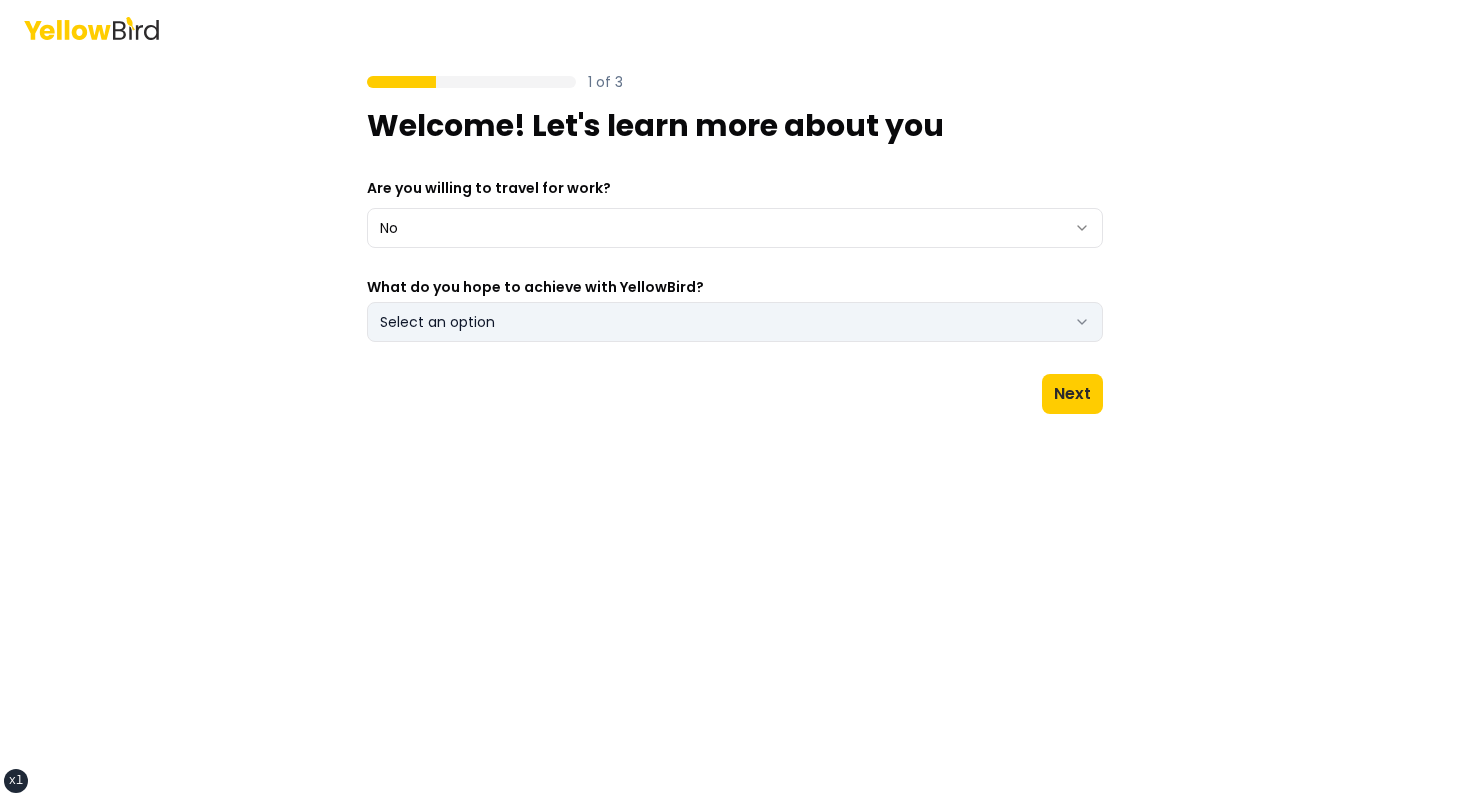 click on "Select an option" at bounding box center (735, 322) 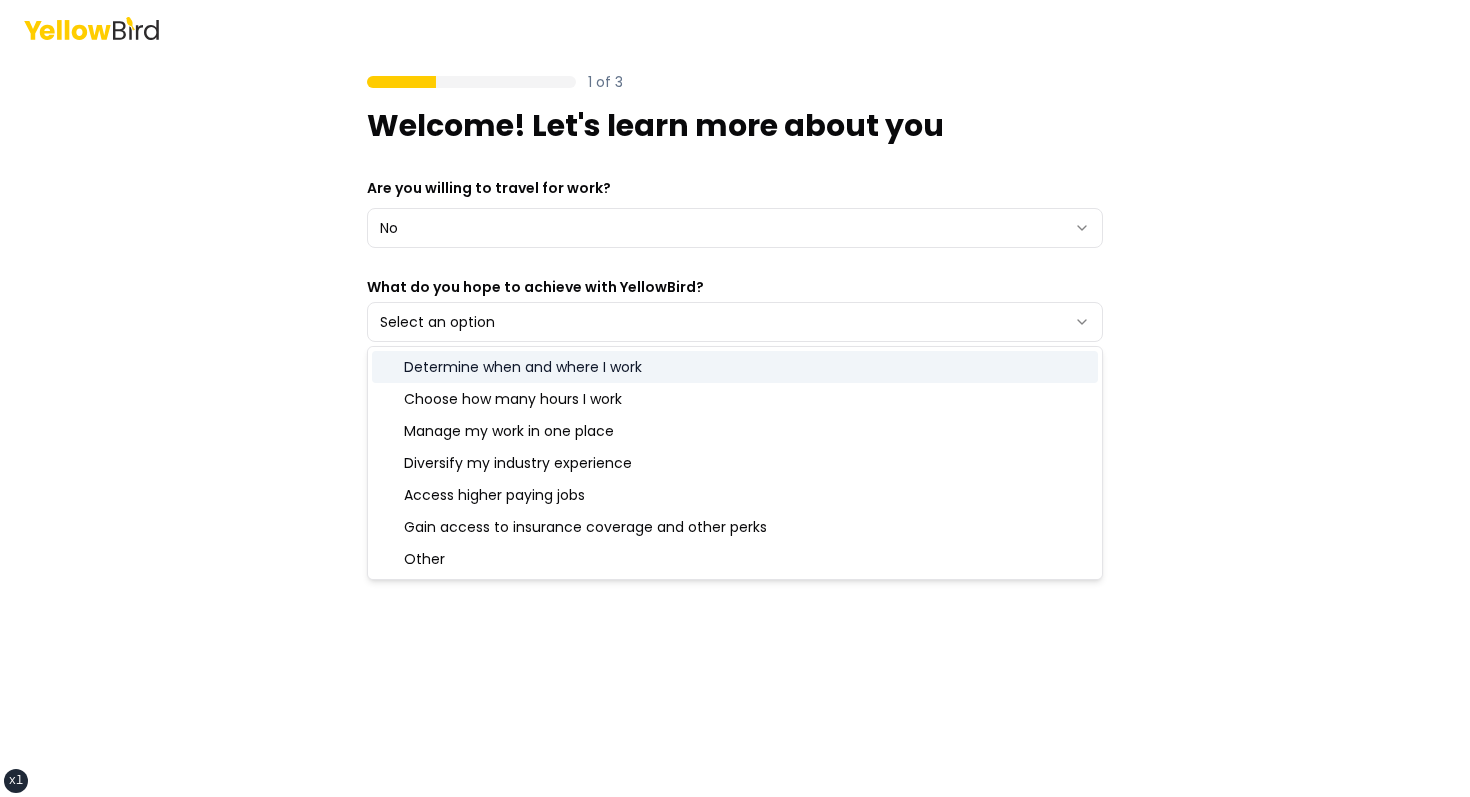 click on "Determine when and where I work" at bounding box center (735, 367) 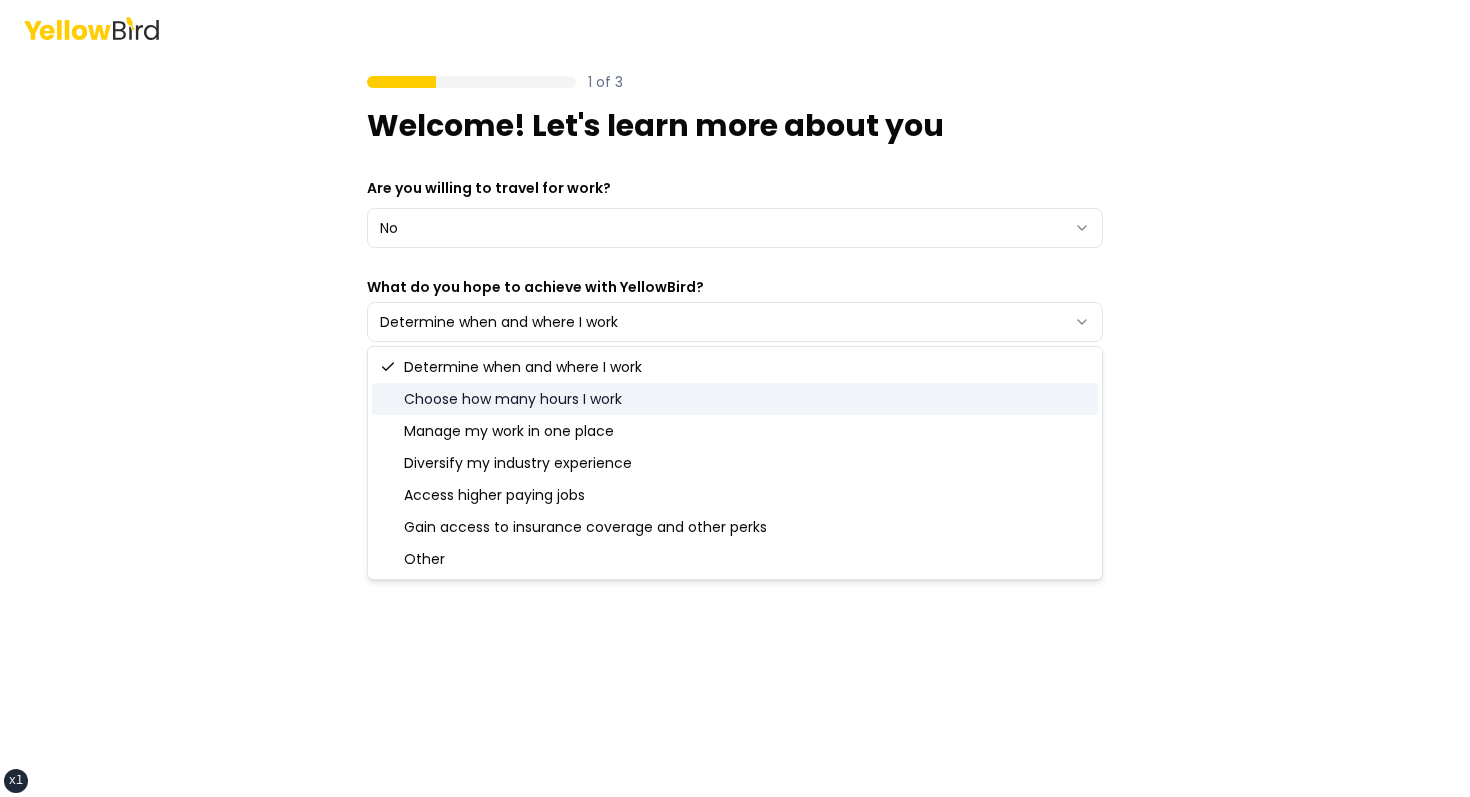 click on "Choose how many hours I work" at bounding box center (735, 399) 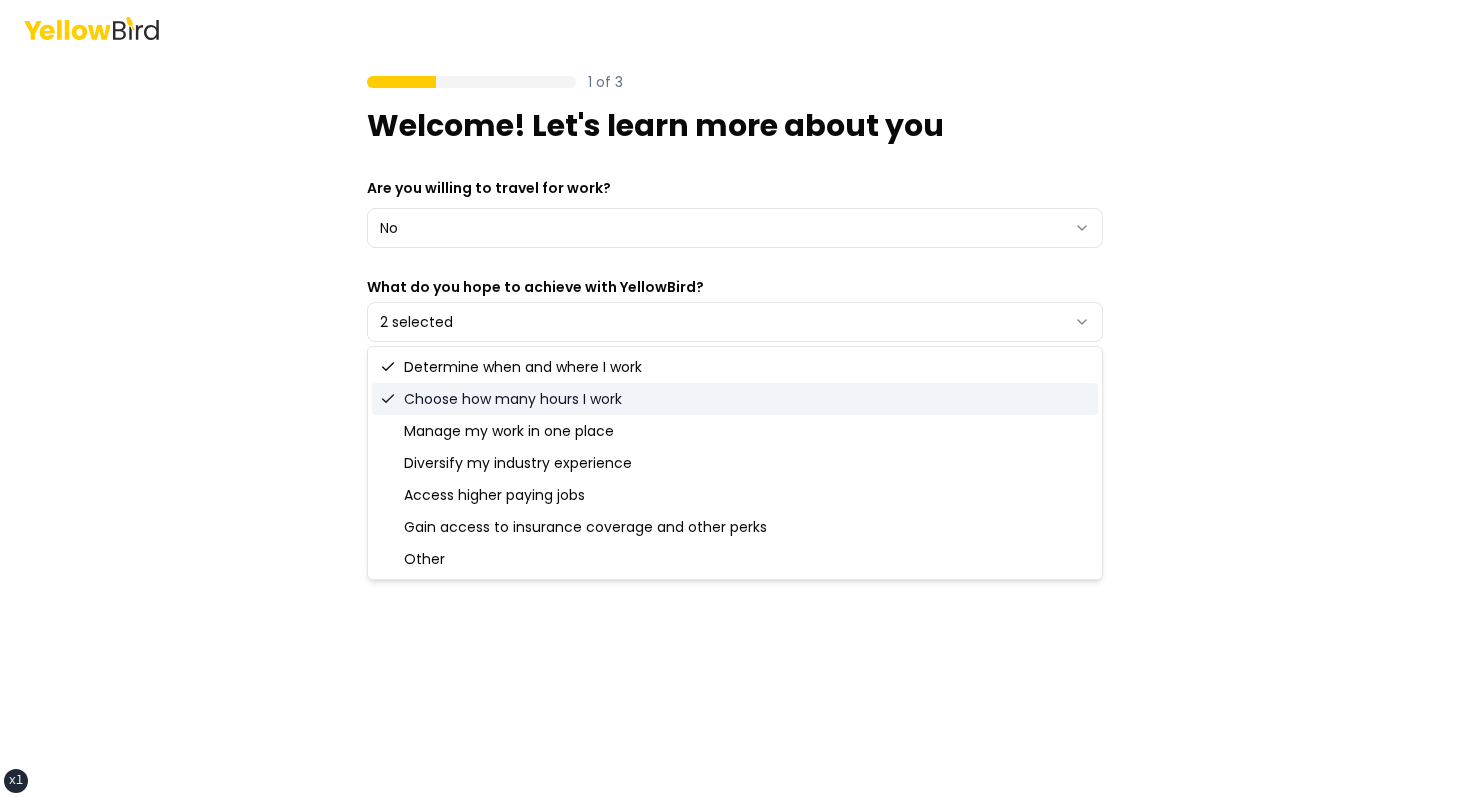 click on "Determine when and where I work Choose how many hours I work Manage my work in one place  Diversify my industry experience Access higher paying jobs Gain access to insurance coverage and other perks Other" at bounding box center (735, 463) 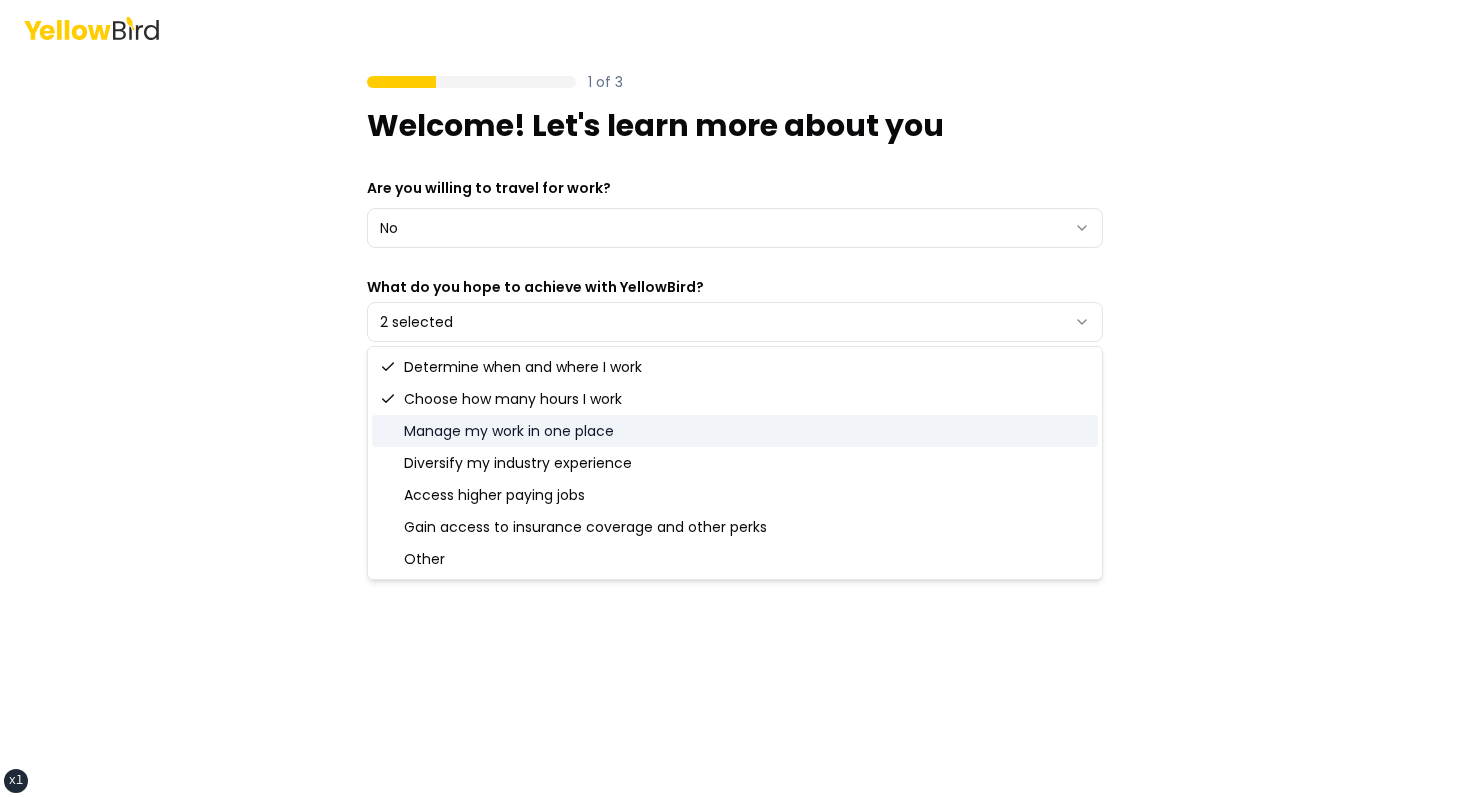 click on "1 of 3 Welcome! Let's learn more about you Are you willing to travel for work? No *** ** What do you hope to achieve with YellowBird? 2 selected Next" at bounding box center (735, 398) 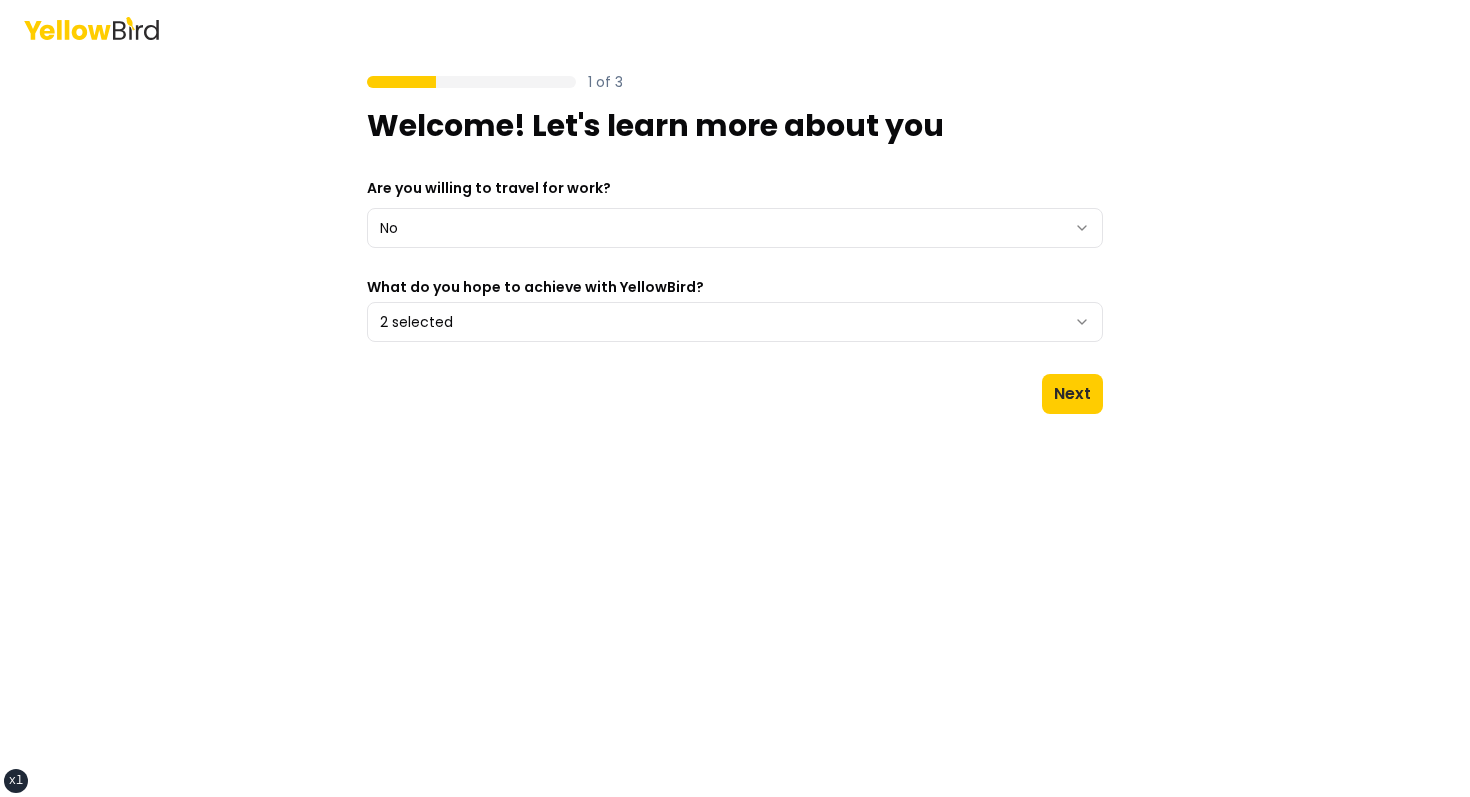 click on "Next" at bounding box center (735, 394) 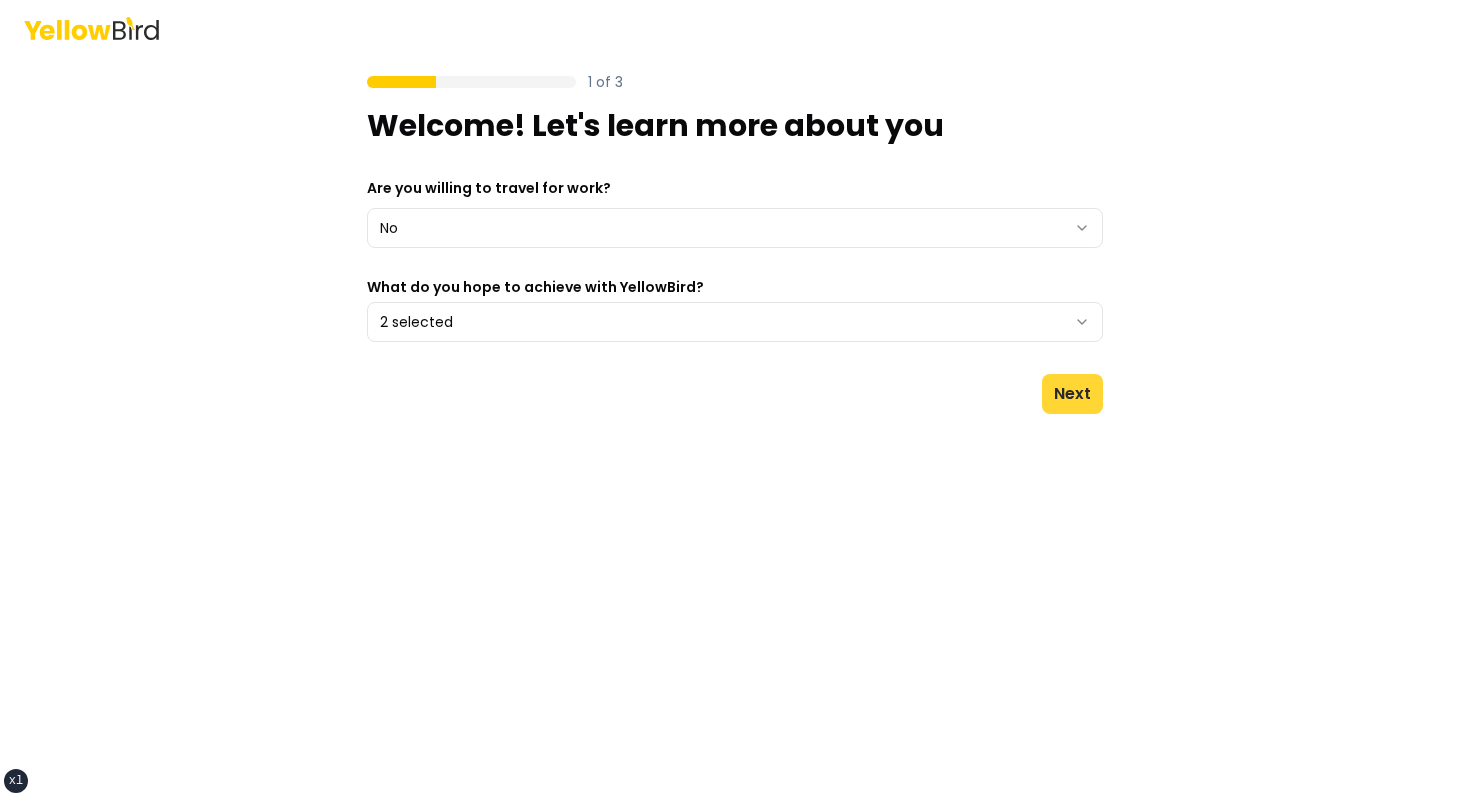click on "Next" at bounding box center [1072, 394] 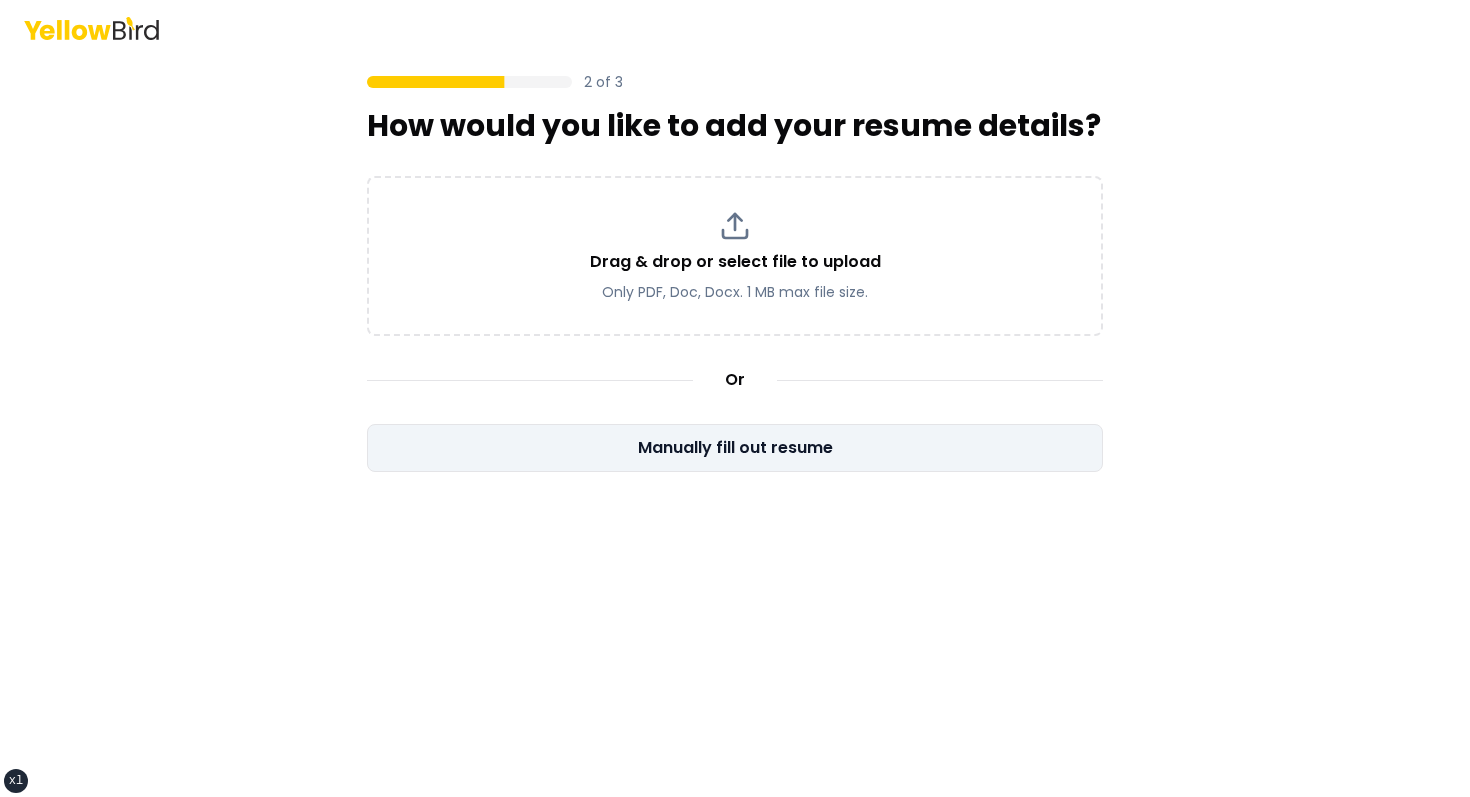 click on "Manually fill out resume" at bounding box center (735, 448) 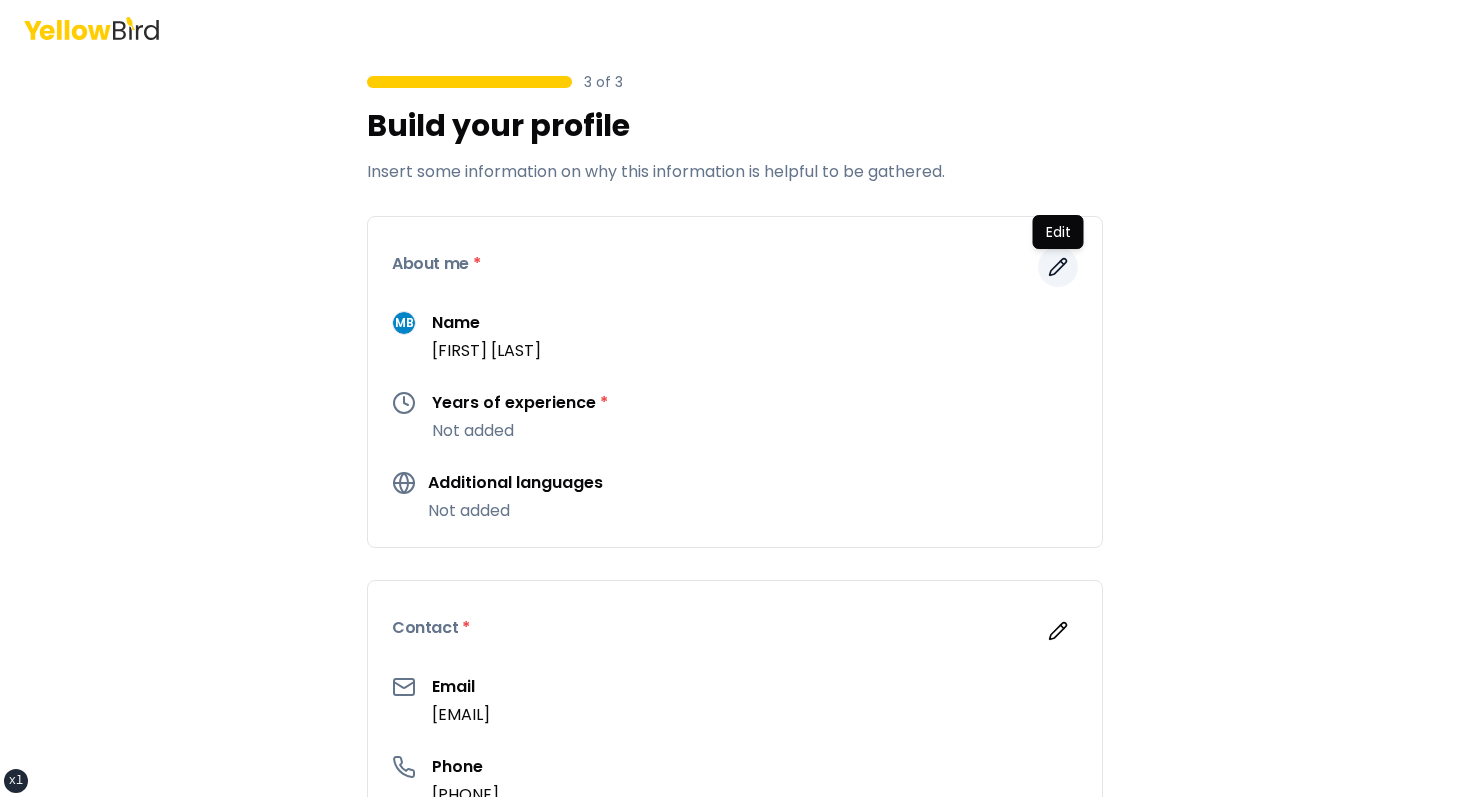 click at bounding box center [1058, 267] 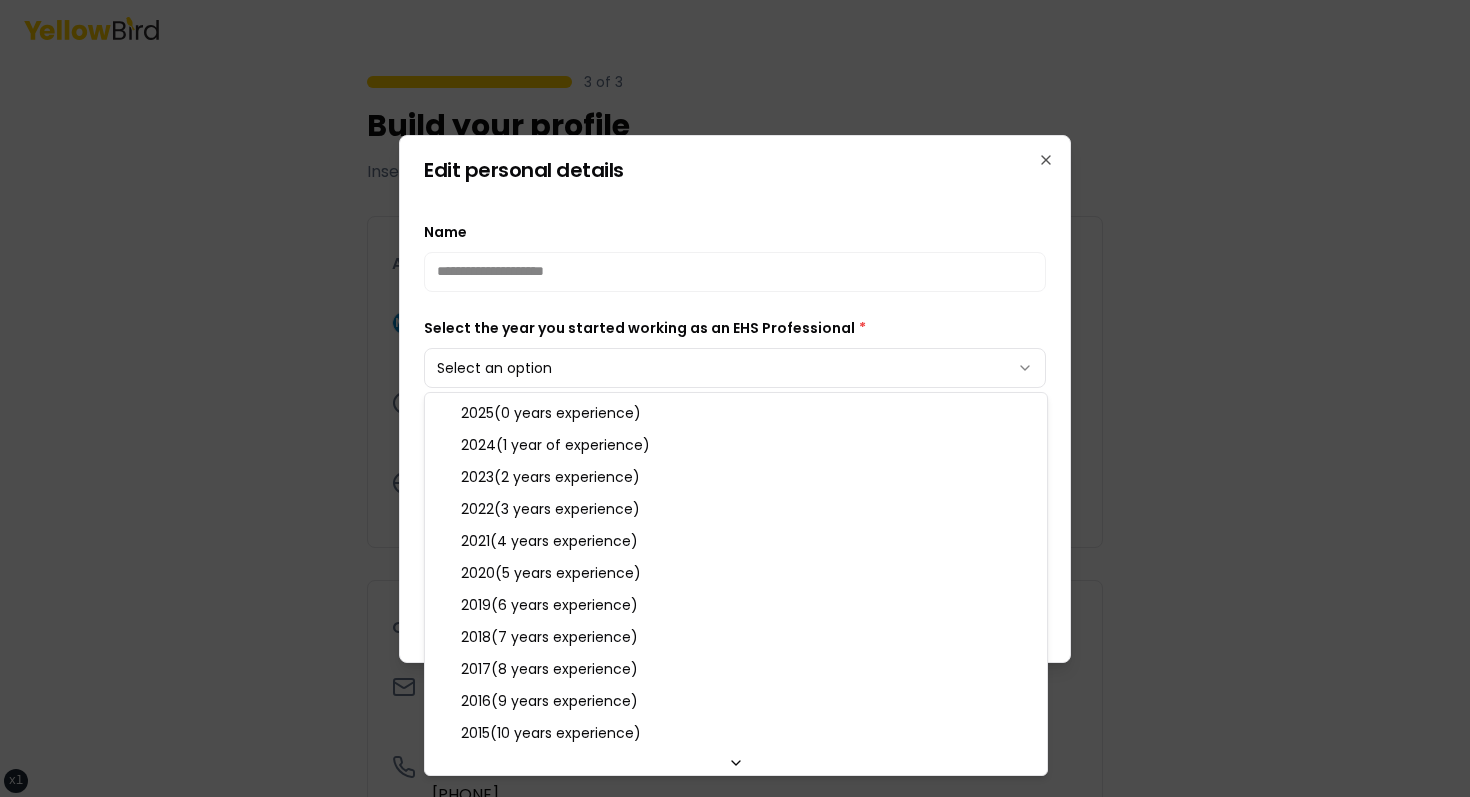 click on "**********" at bounding box center [735, 398] 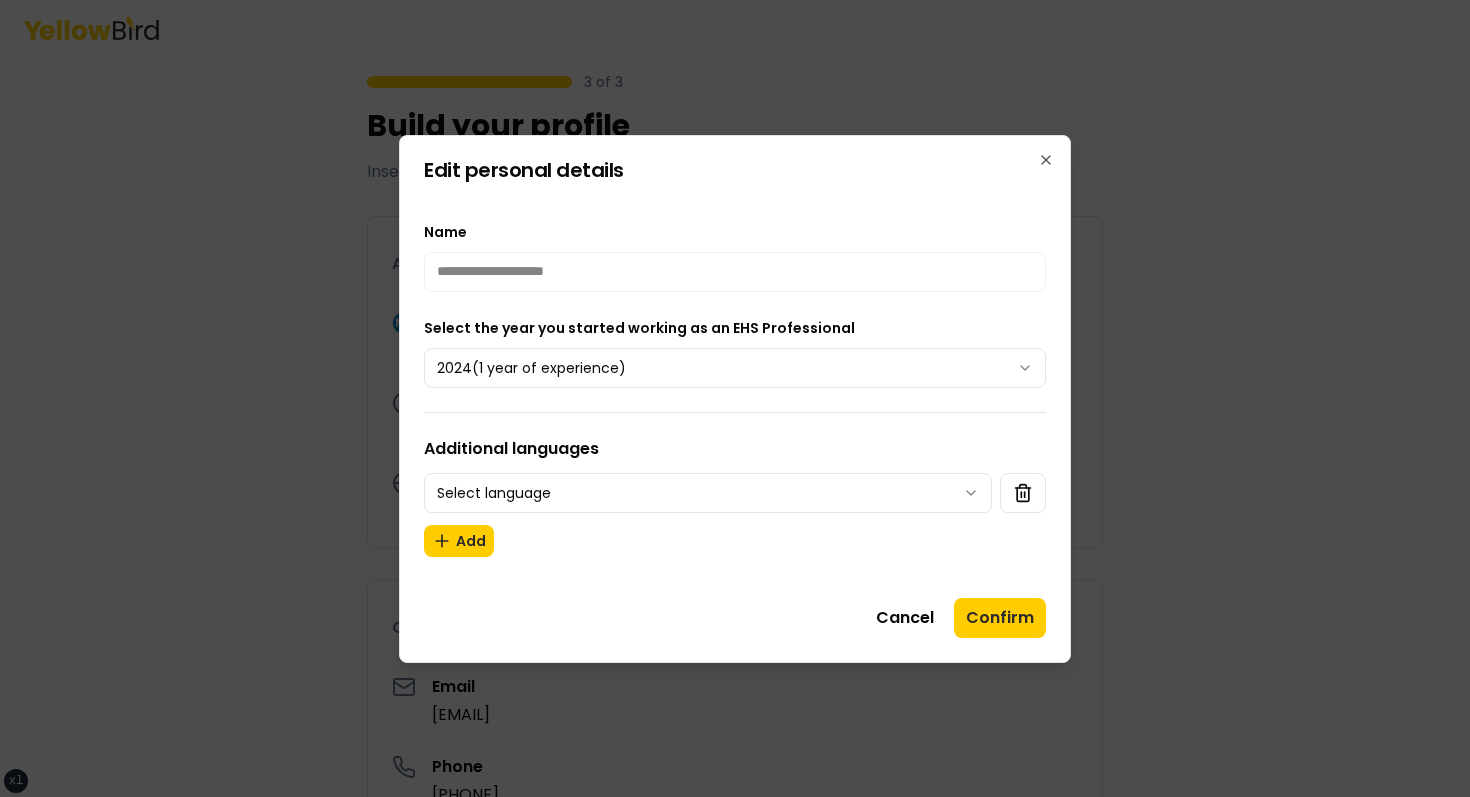 click on "Additional languages Language Select language Add" at bounding box center [735, 497] 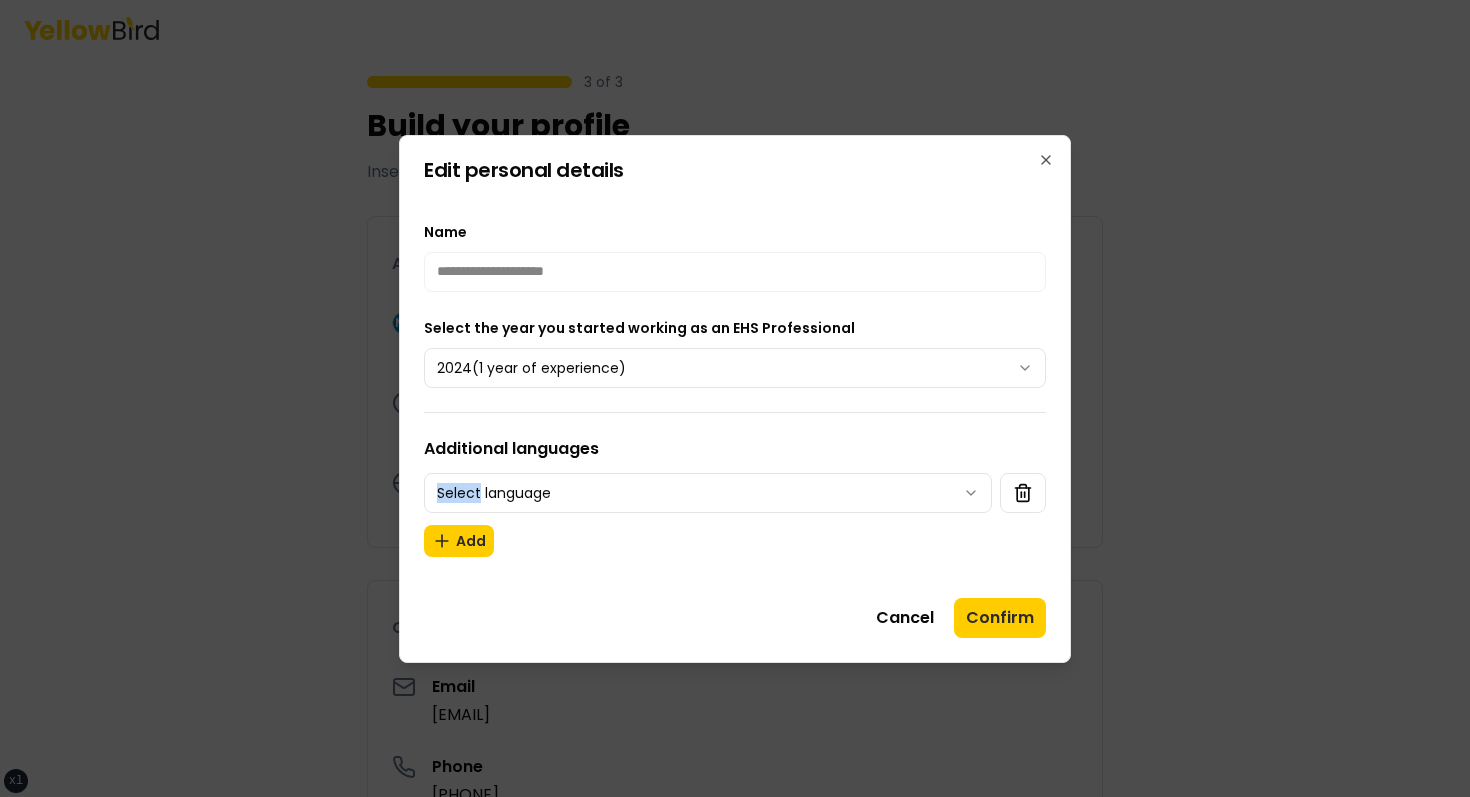 click on "Additional languages Language Select language Add" at bounding box center [735, 497] 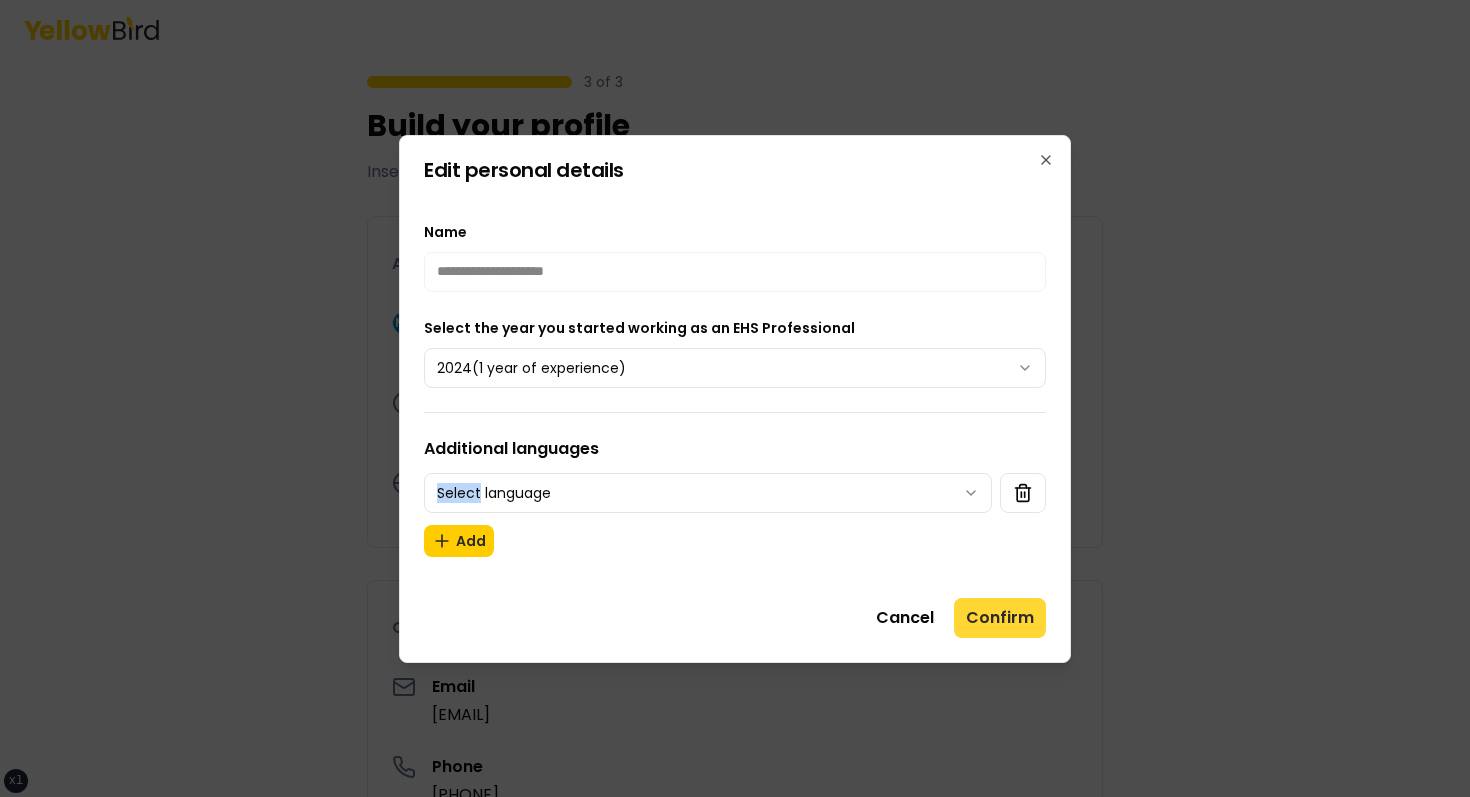 click on "Confirm" at bounding box center [1000, 618] 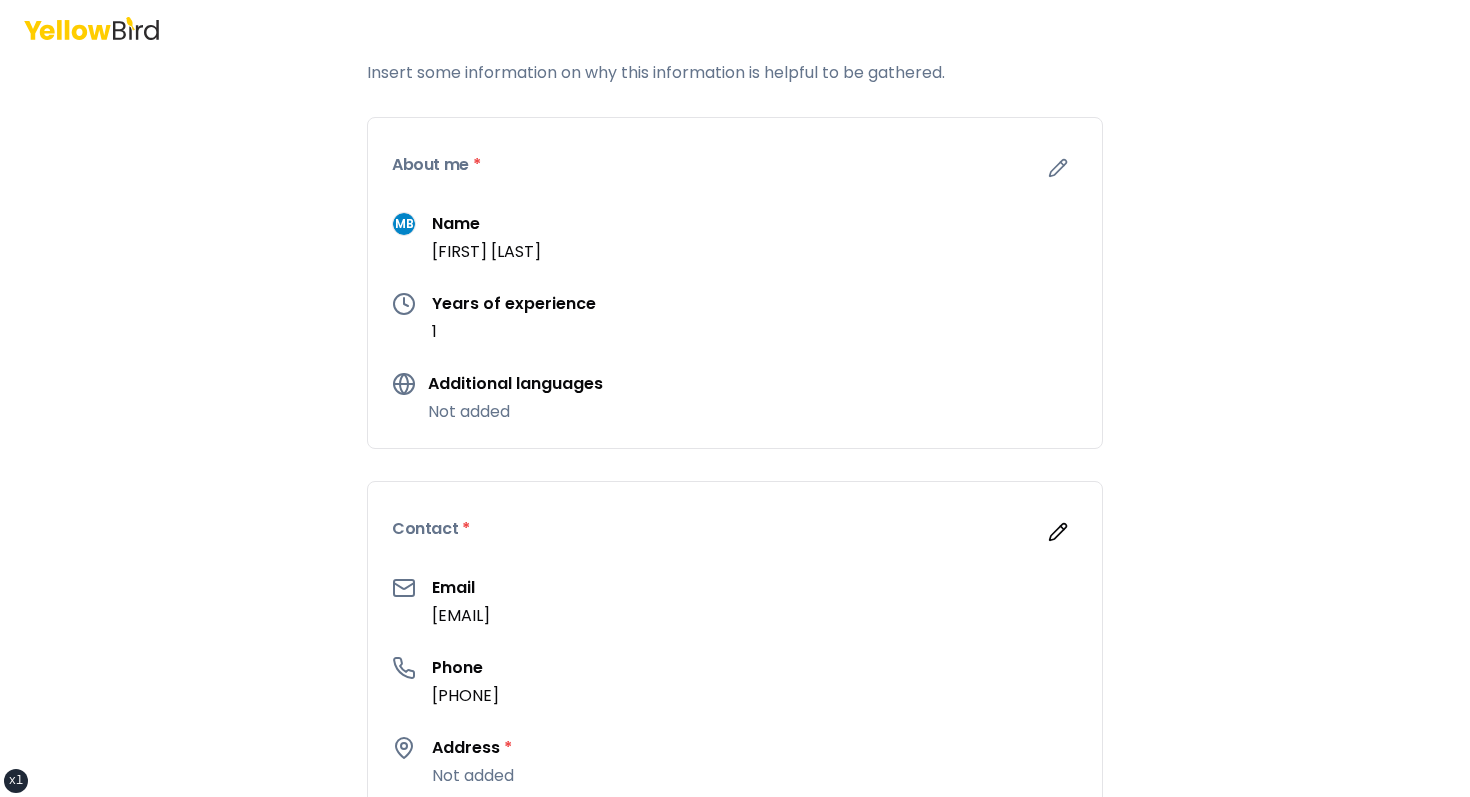 scroll, scrollTop: 231, scrollLeft: 0, axis: vertical 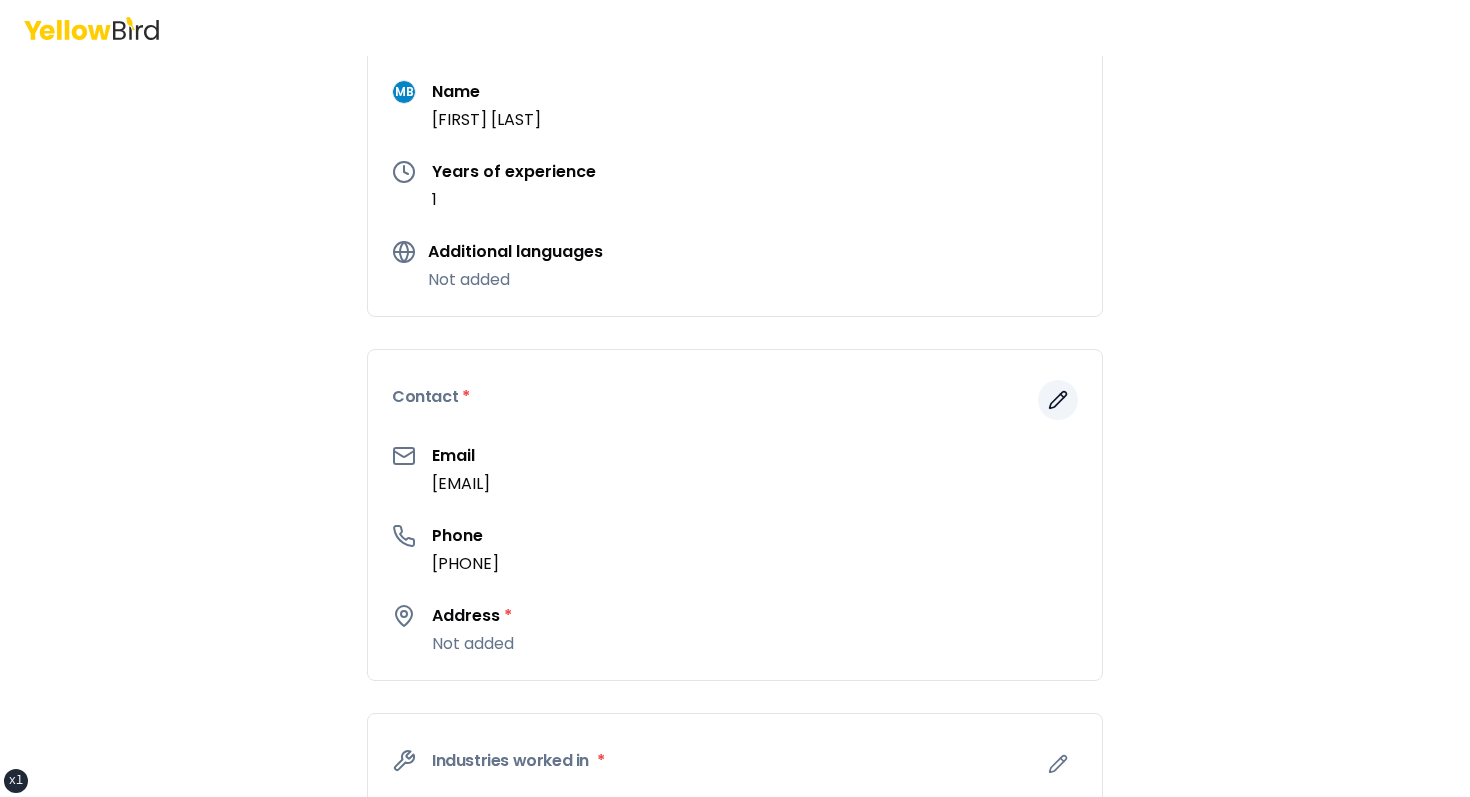 click at bounding box center [1058, 400] 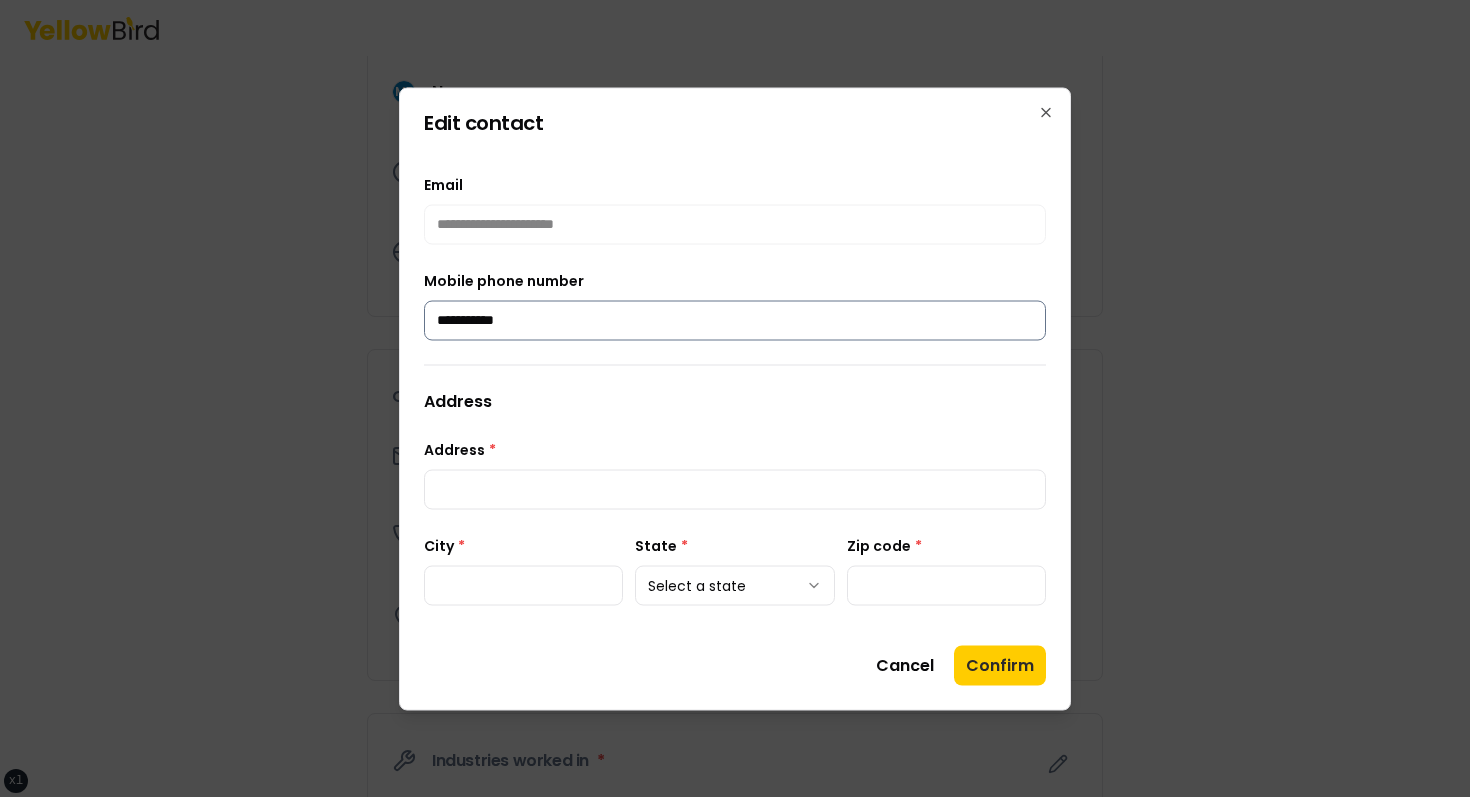 click on "**********" at bounding box center [735, 320] 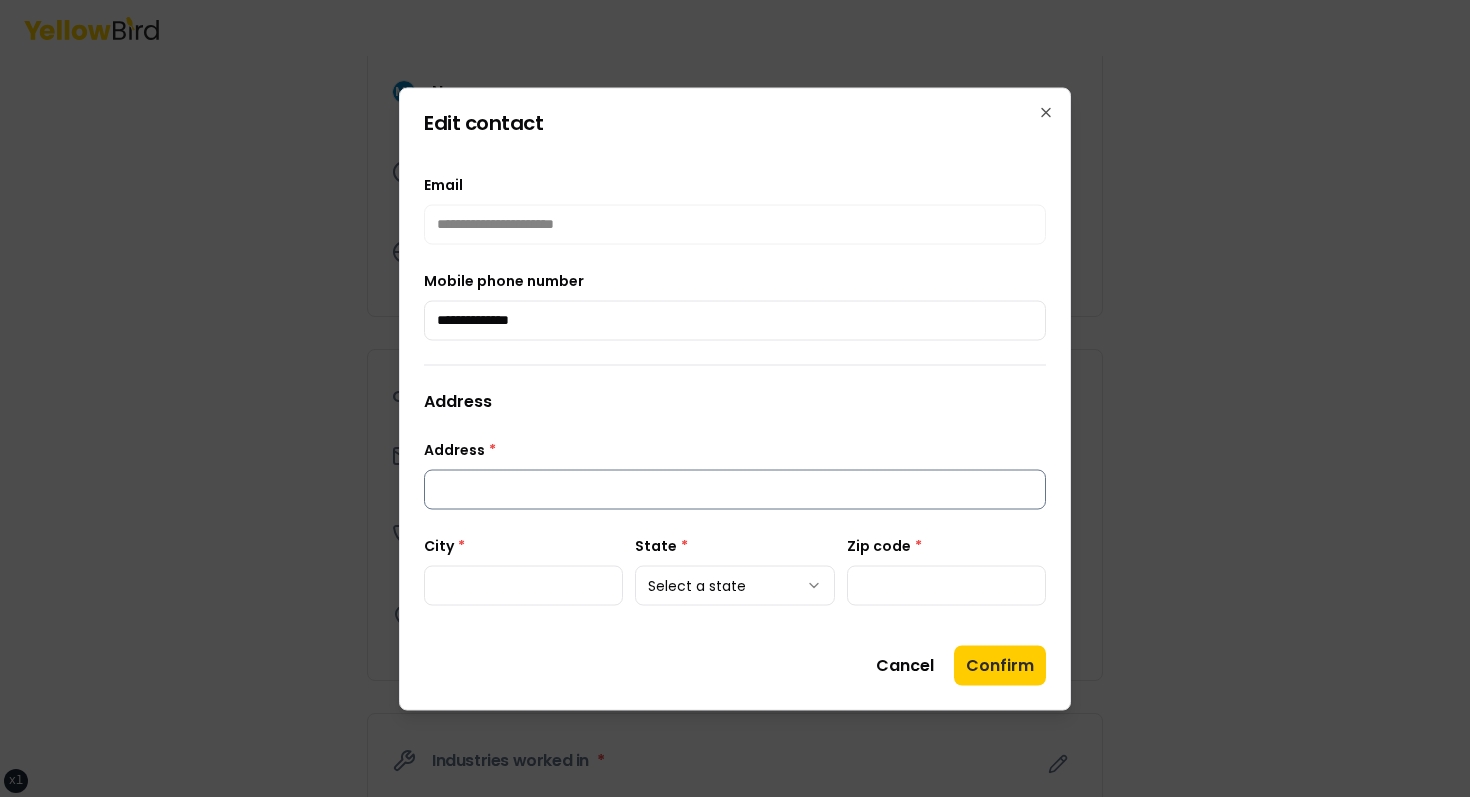 type on "**********" 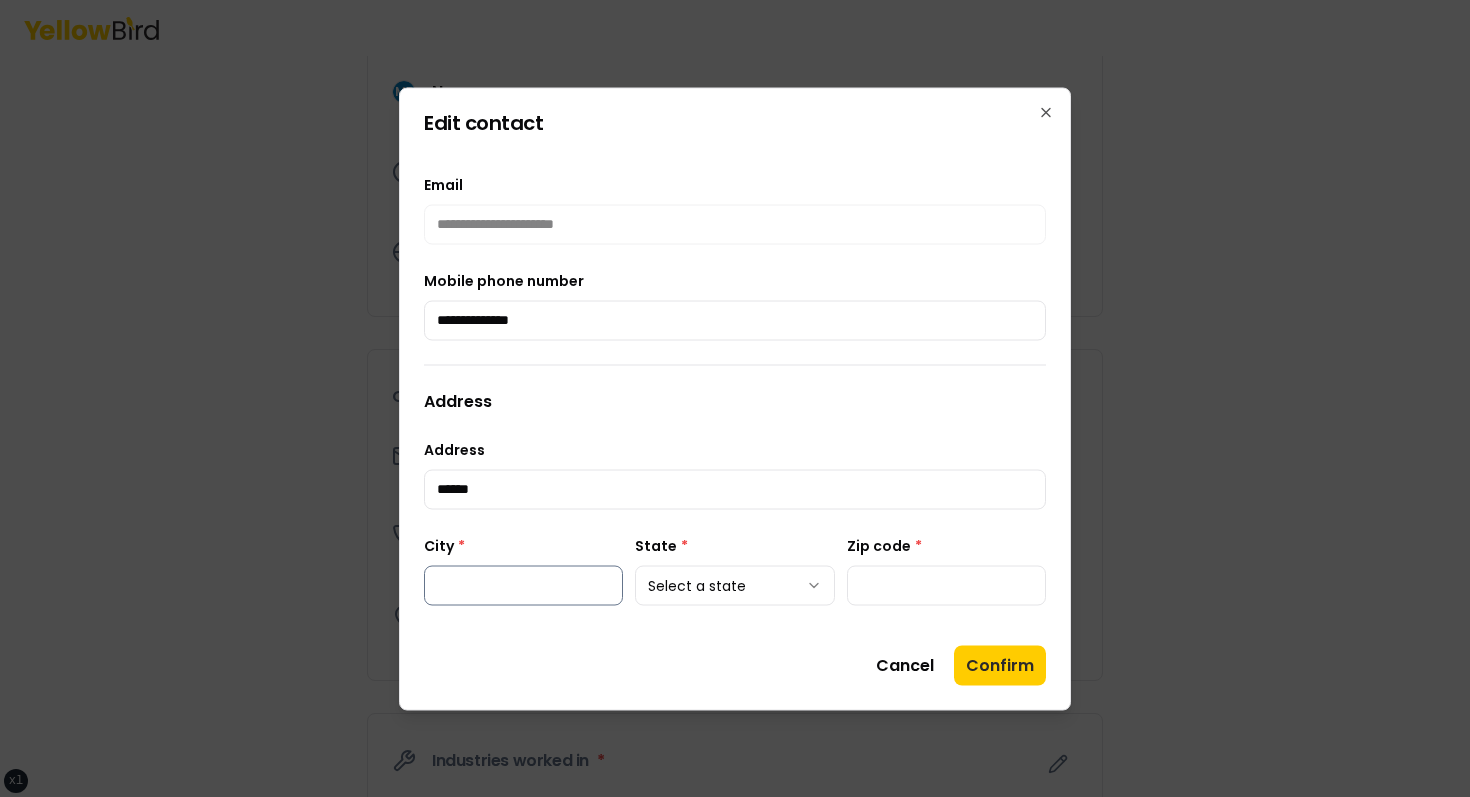 type on "******" 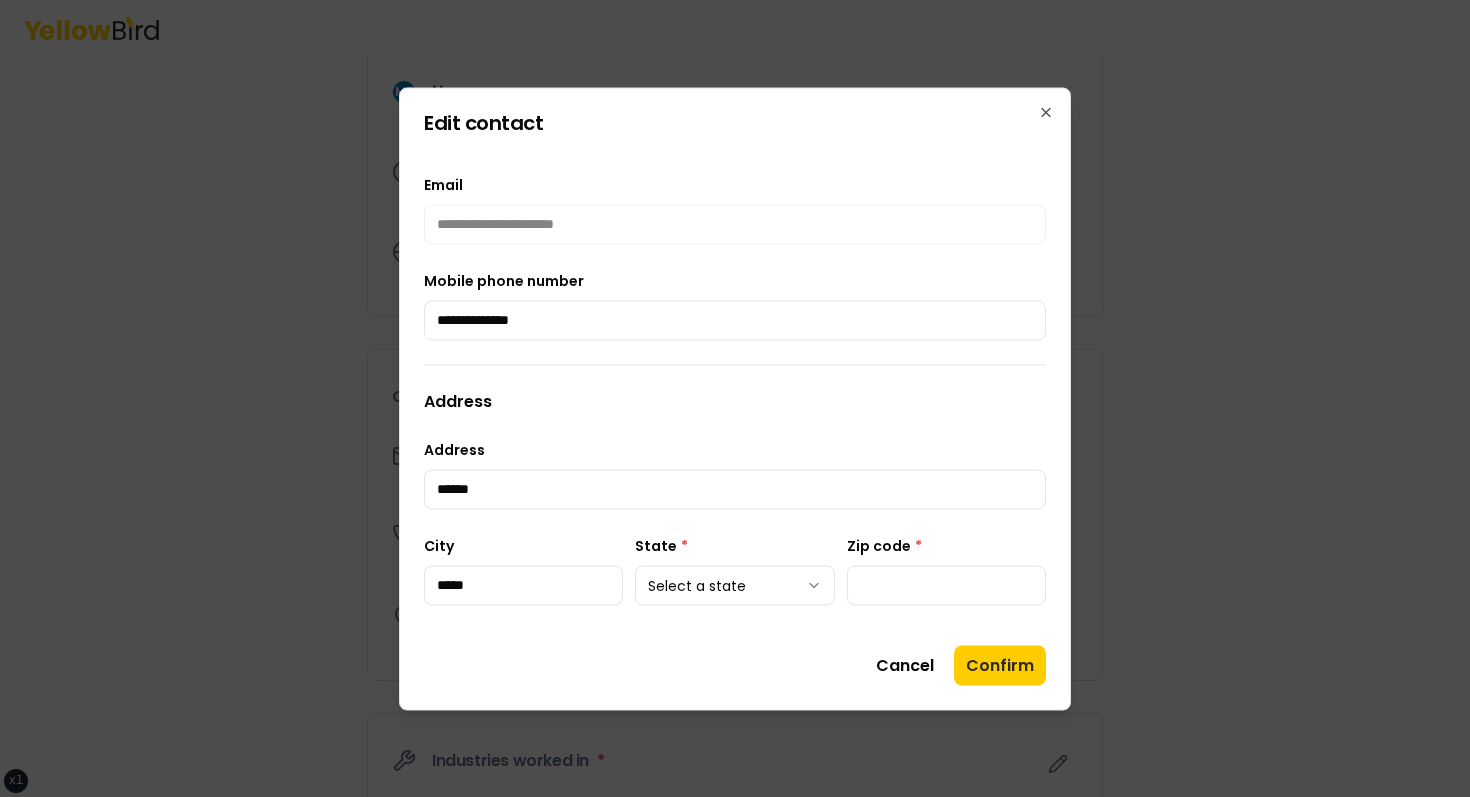 type on "*****" 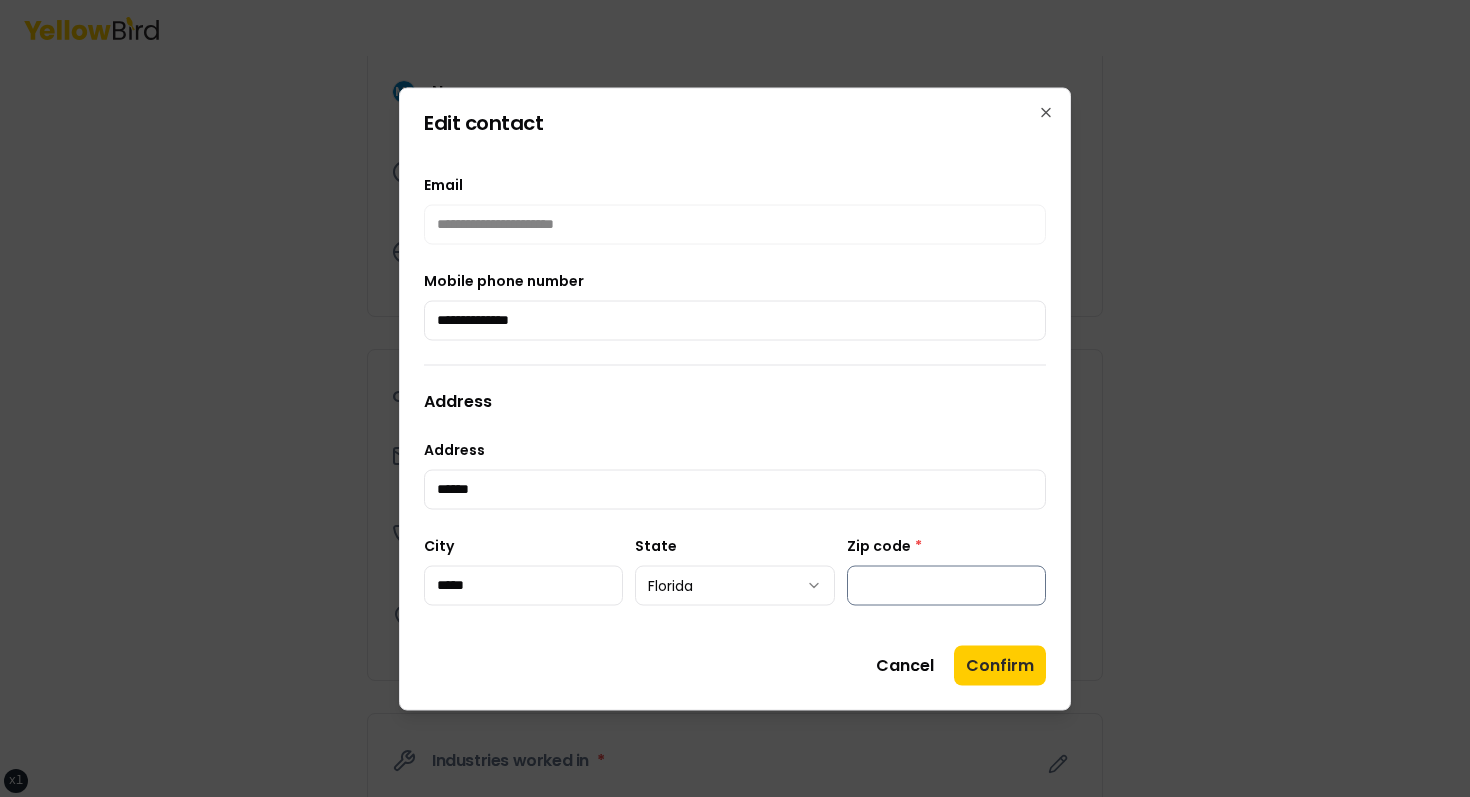 click on "Zip code *" at bounding box center (946, 585) 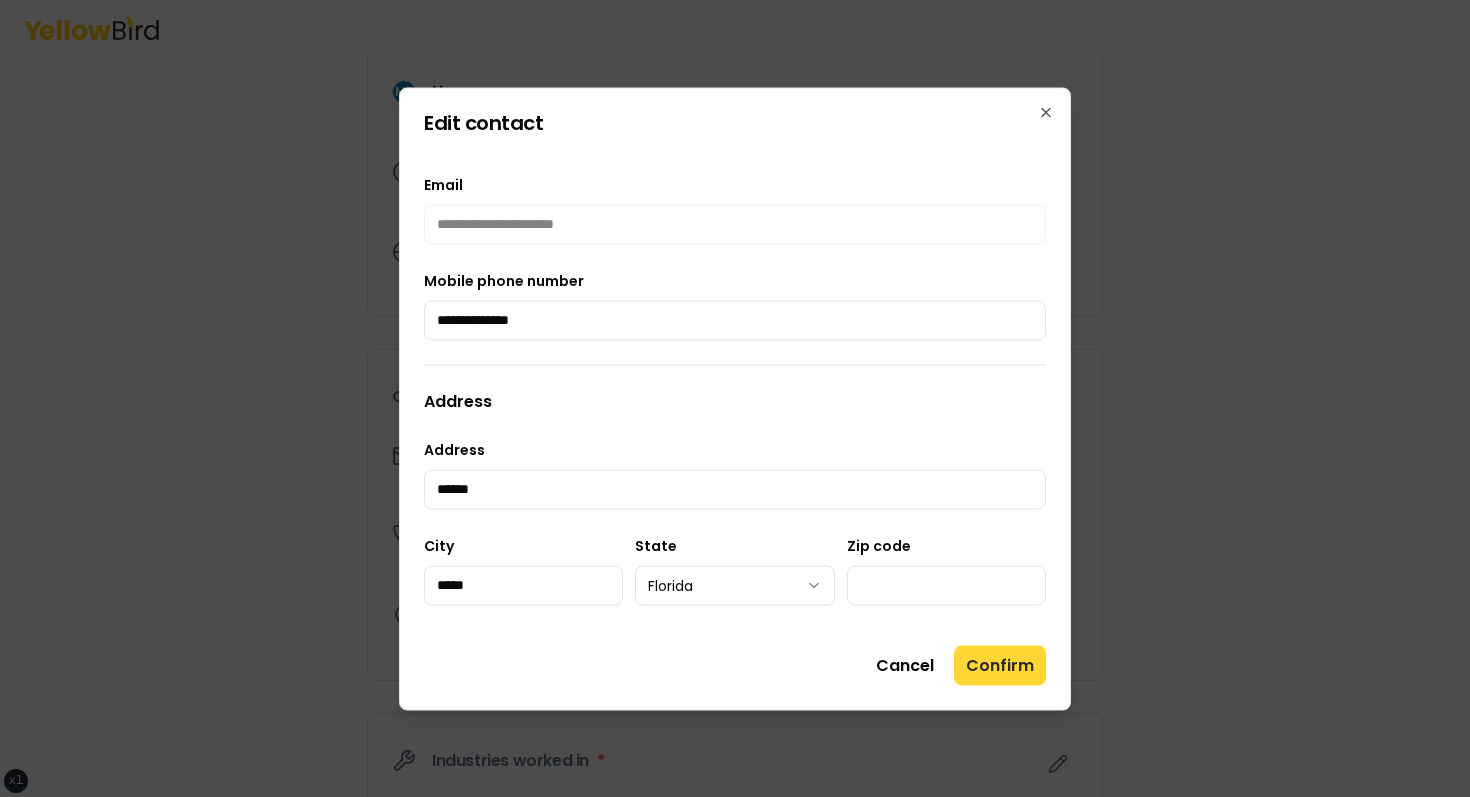 type on "*****" 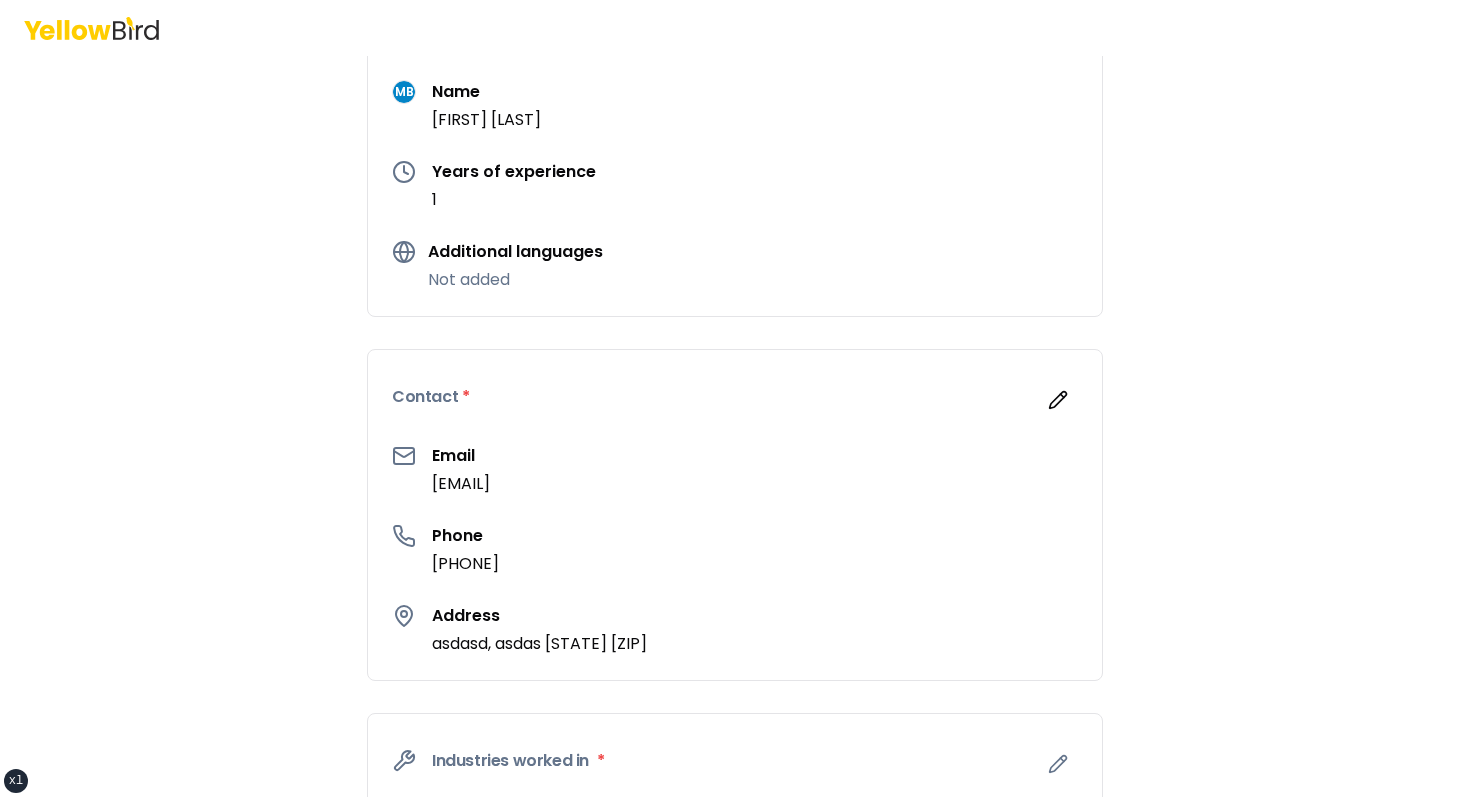 scroll, scrollTop: 656, scrollLeft: 0, axis: vertical 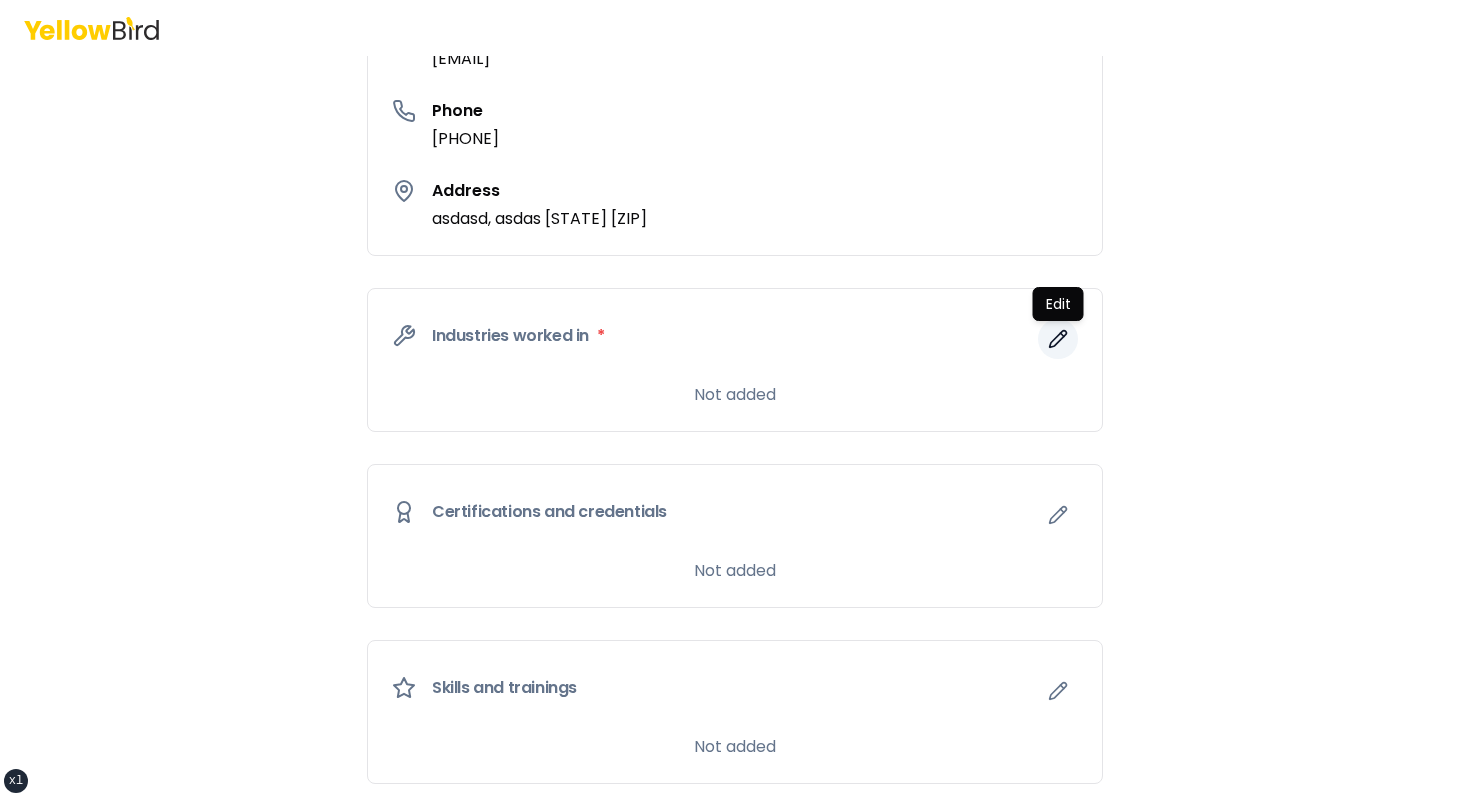click 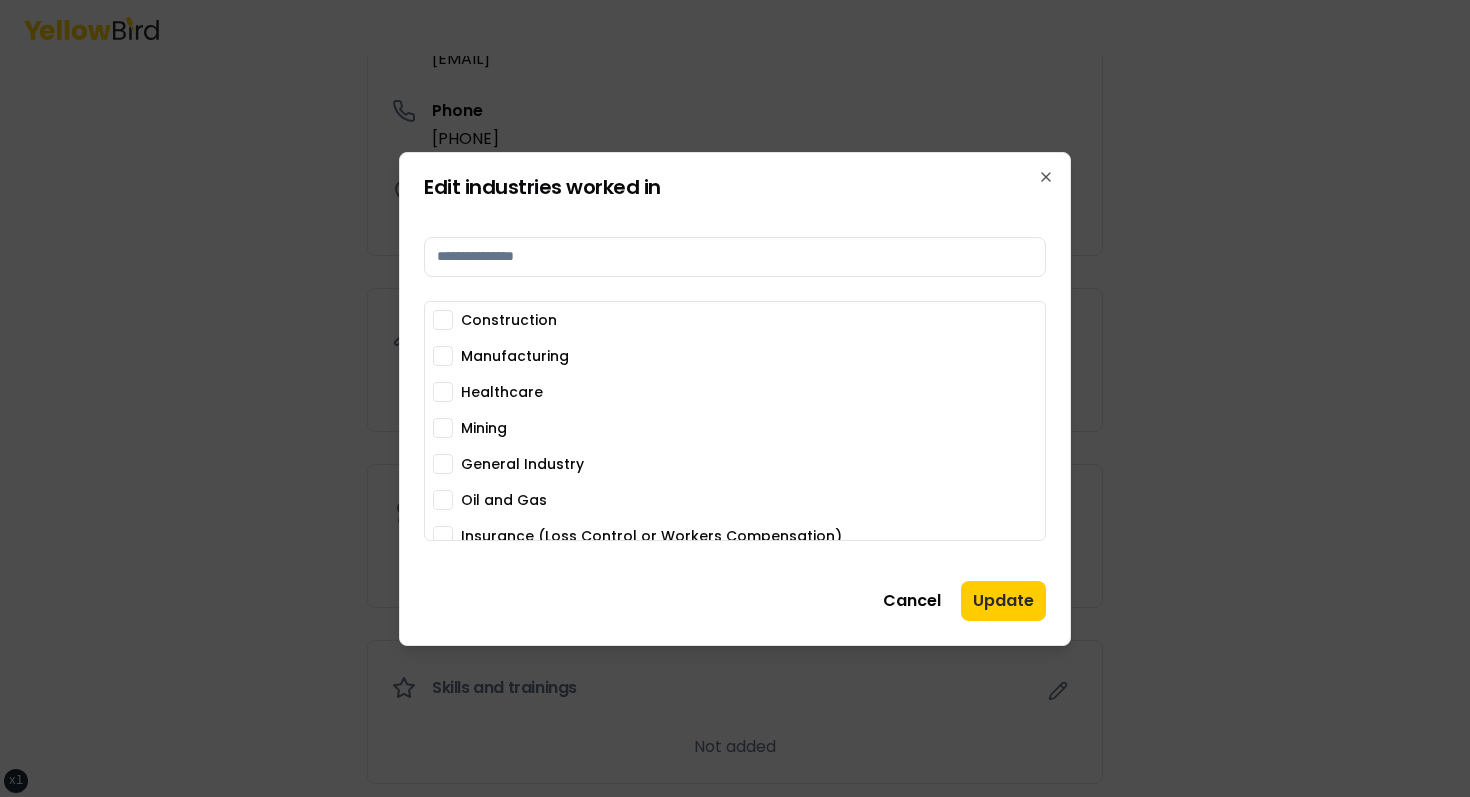 click on "Manufacturing" at bounding box center [515, 356] 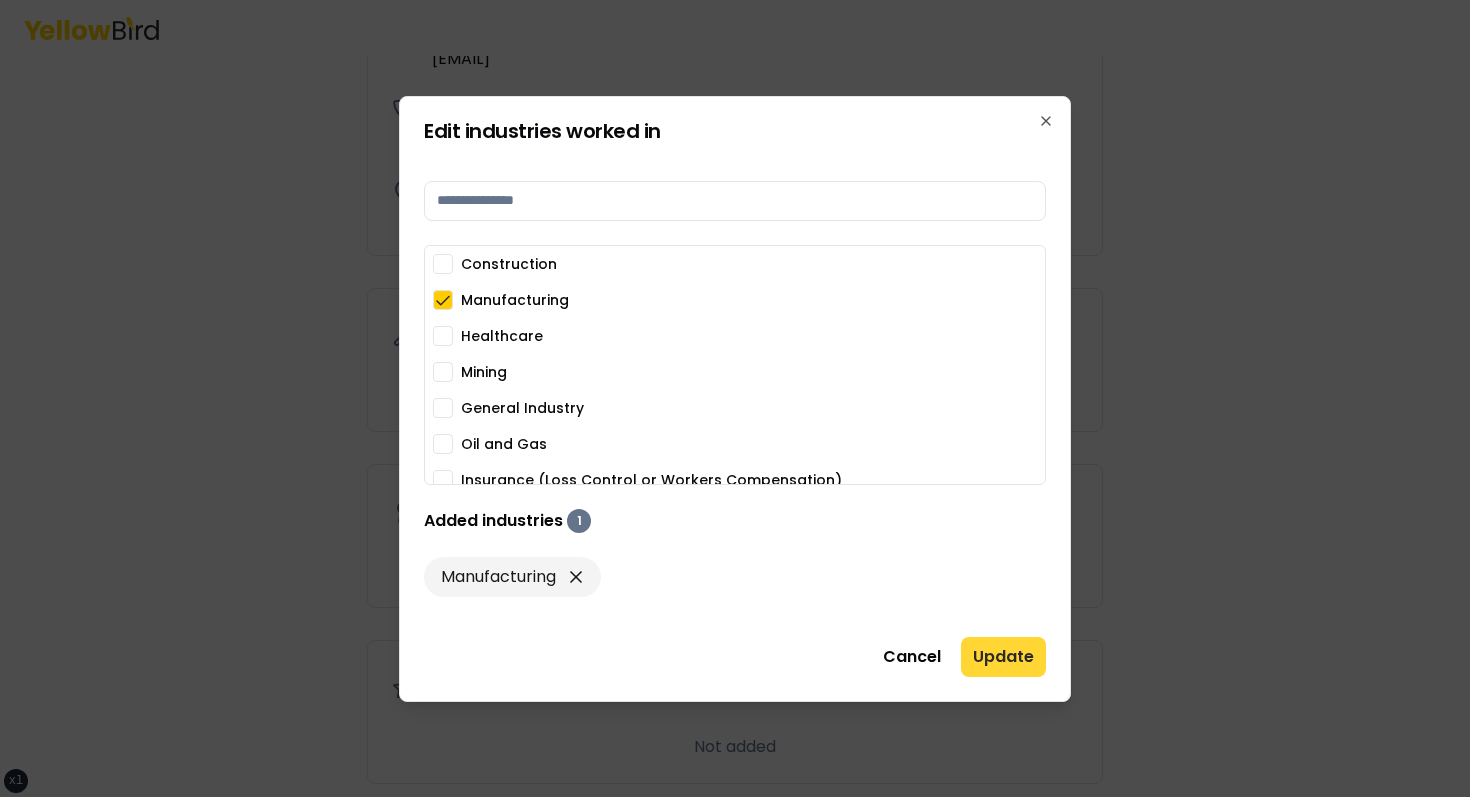 click on "Update" at bounding box center (1003, 657) 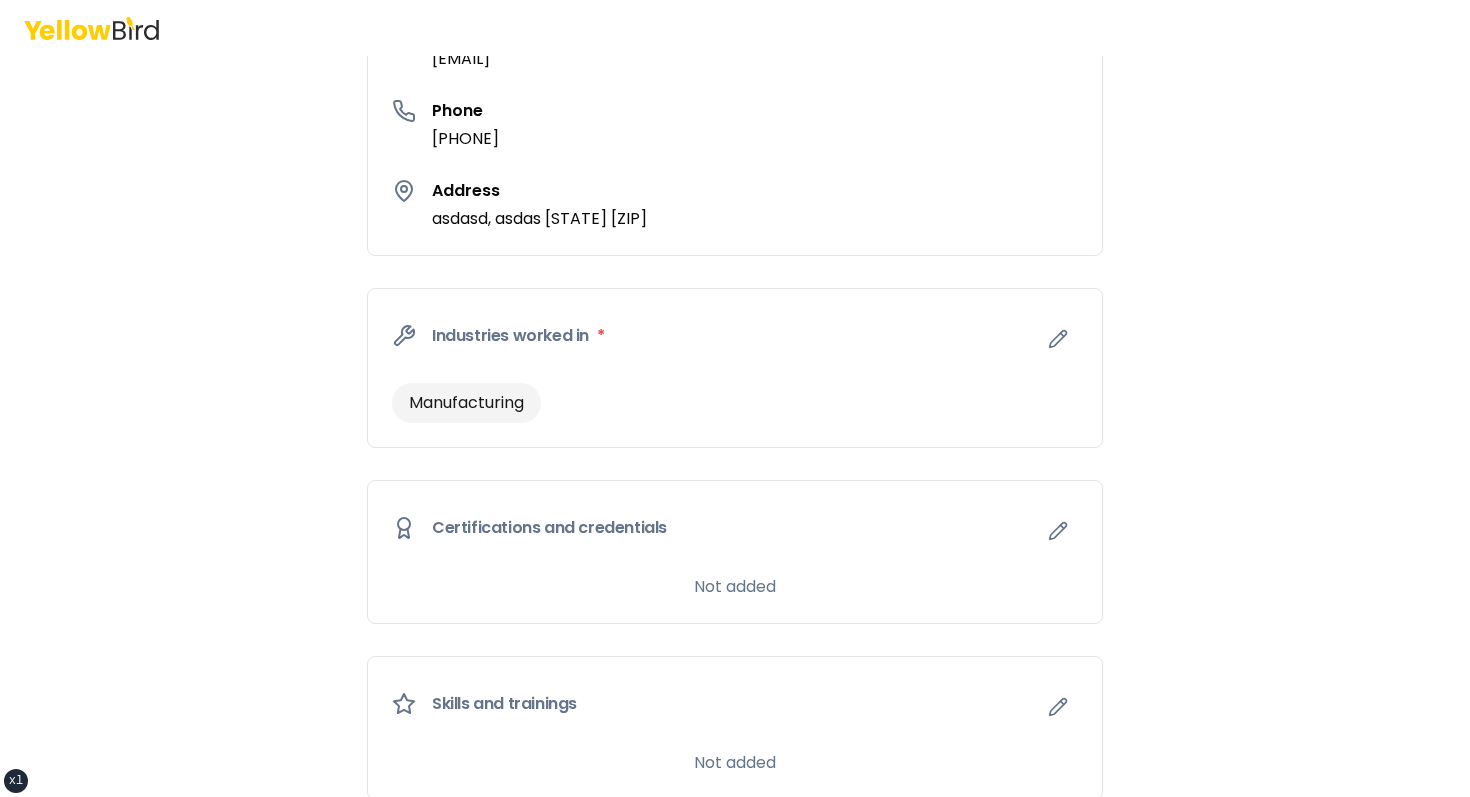 scroll, scrollTop: 959, scrollLeft: 0, axis: vertical 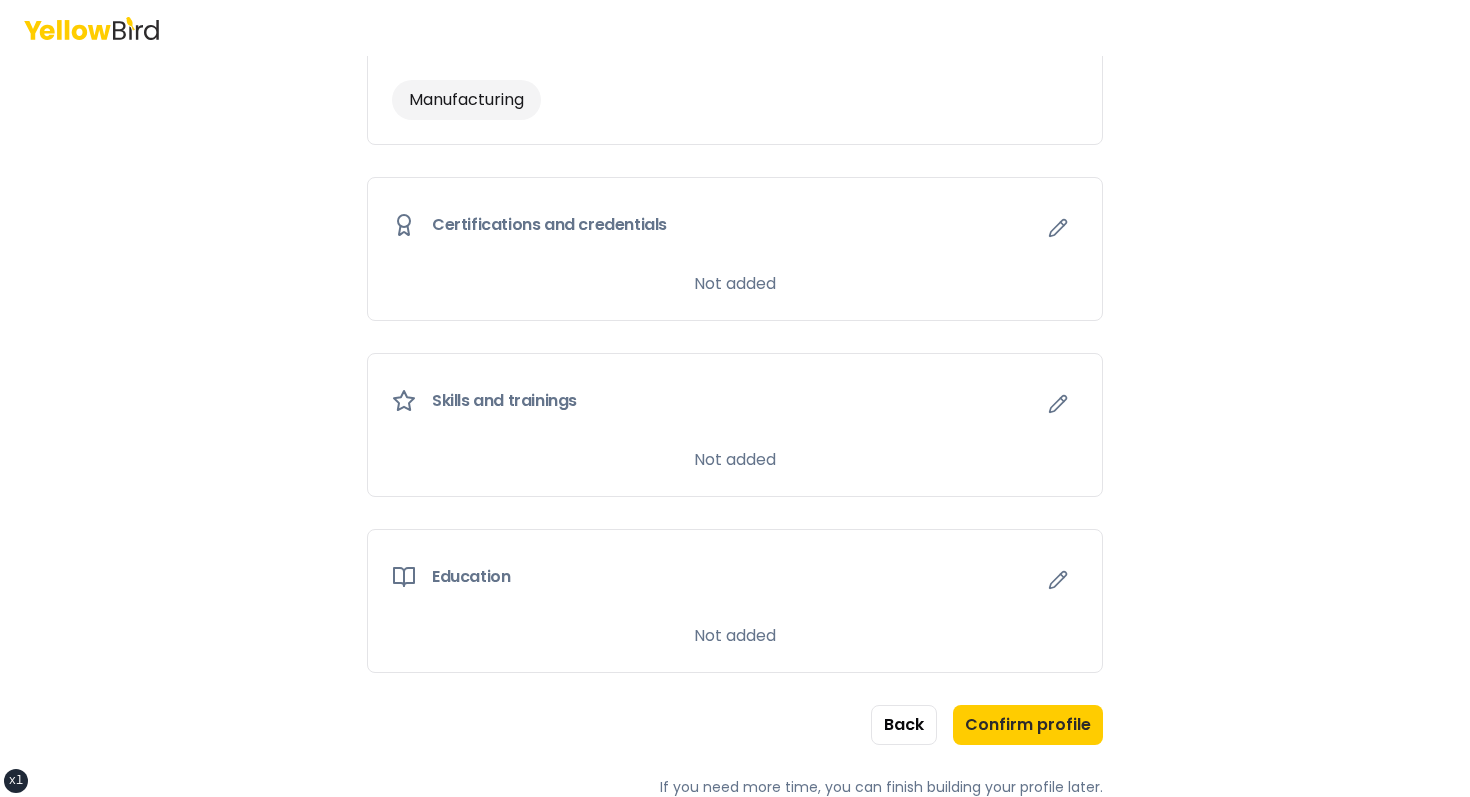 click on "3 of 3 Build your profile Insert some information on why this information is helpful to be gathered. About me * MB Name Michelle Barnes-Copes Years of experience 1 Additional languages Not added Contact * Email safensoundmc@gmail.comz Phone (191) 826-1563 Address asdasd, asdas FL 12312 Industries worked in * Manufacturing Certifications and credentials Not added Skills and trainings Not added Education Not added Back Confirm profile If you need more time, you can finish building your profile later." at bounding box center (735, -45) 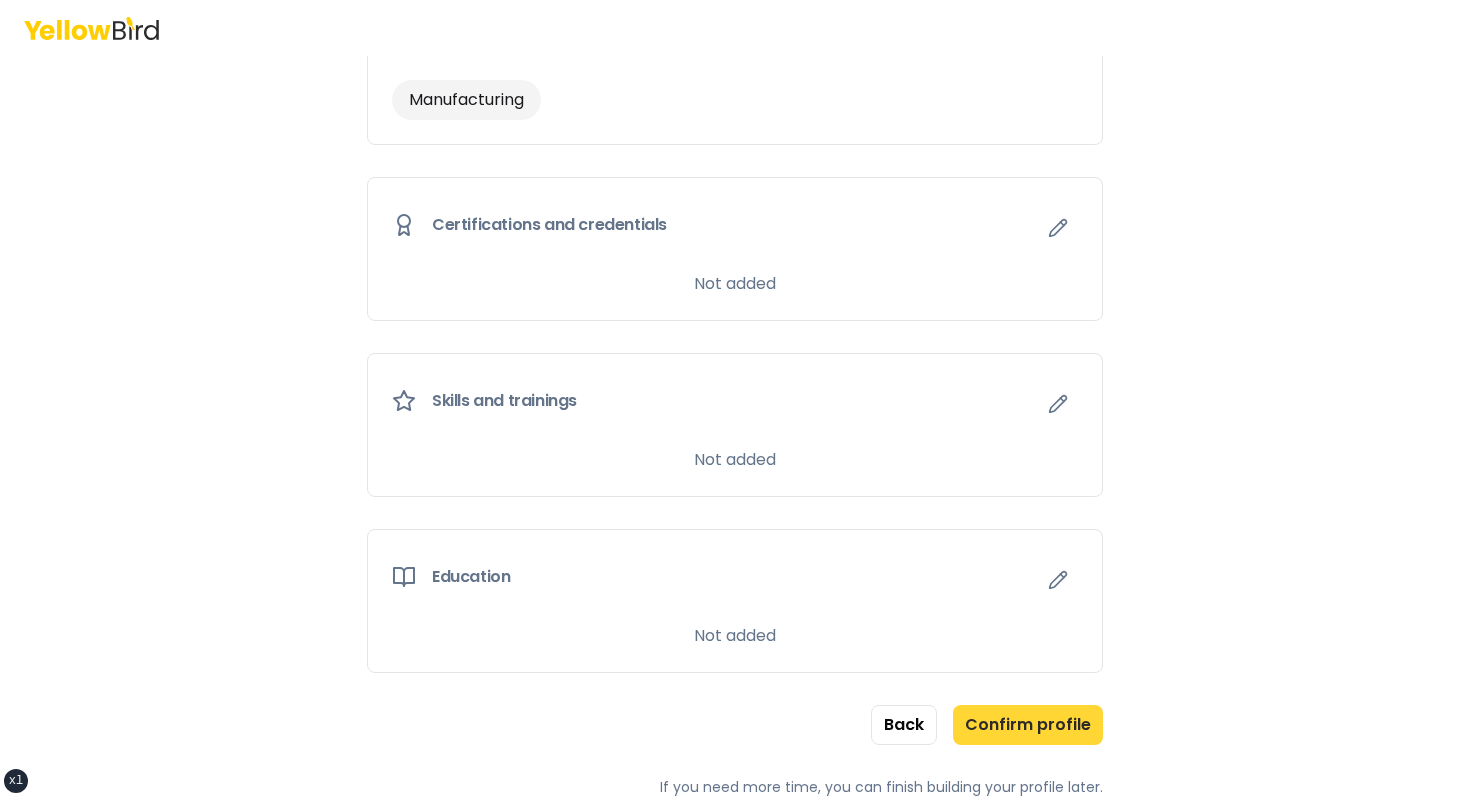 click on "Confirm profile" at bounding box center [1028, 725] 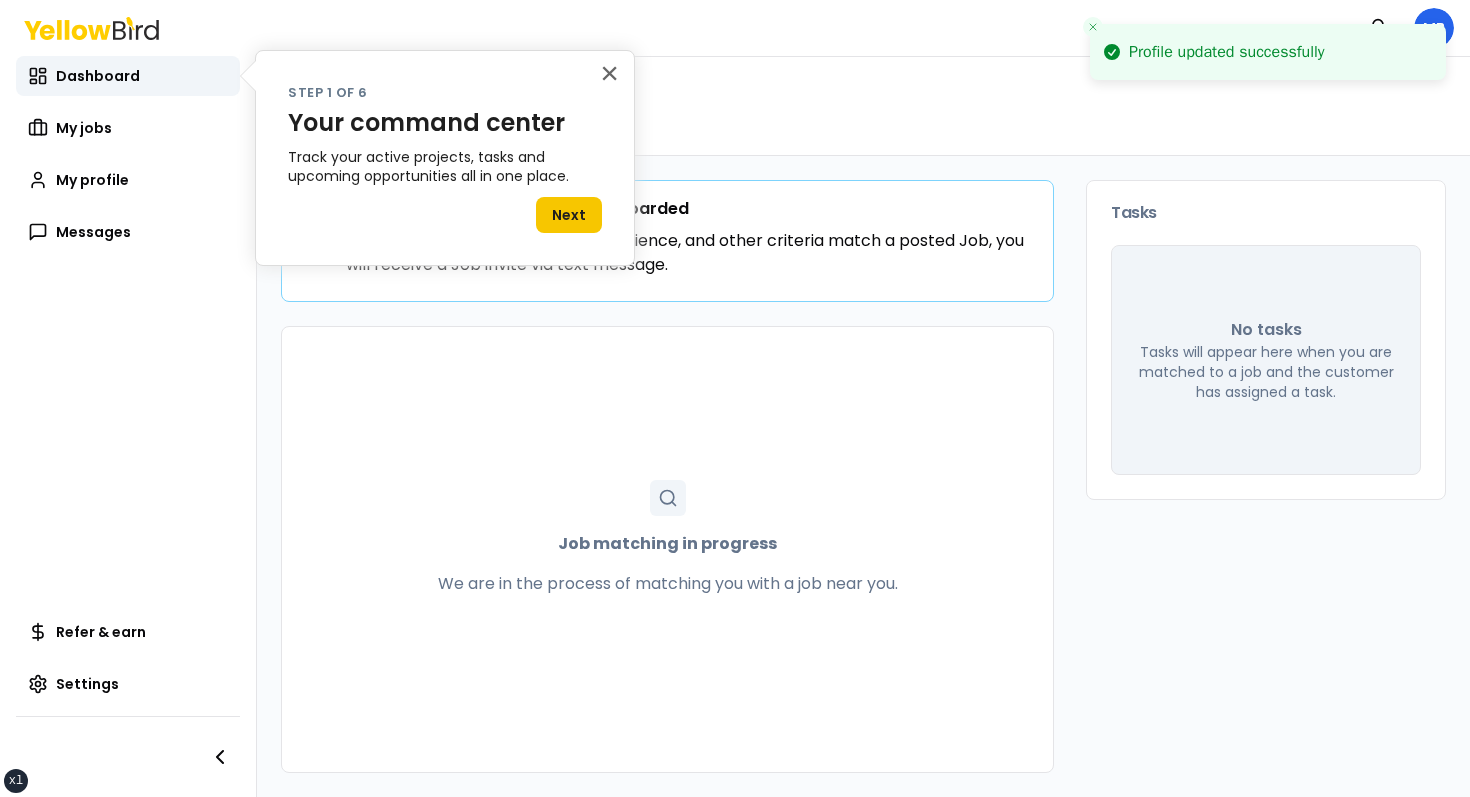 scroll, scrollTop: 0, scrollLeft: 0, axis: both 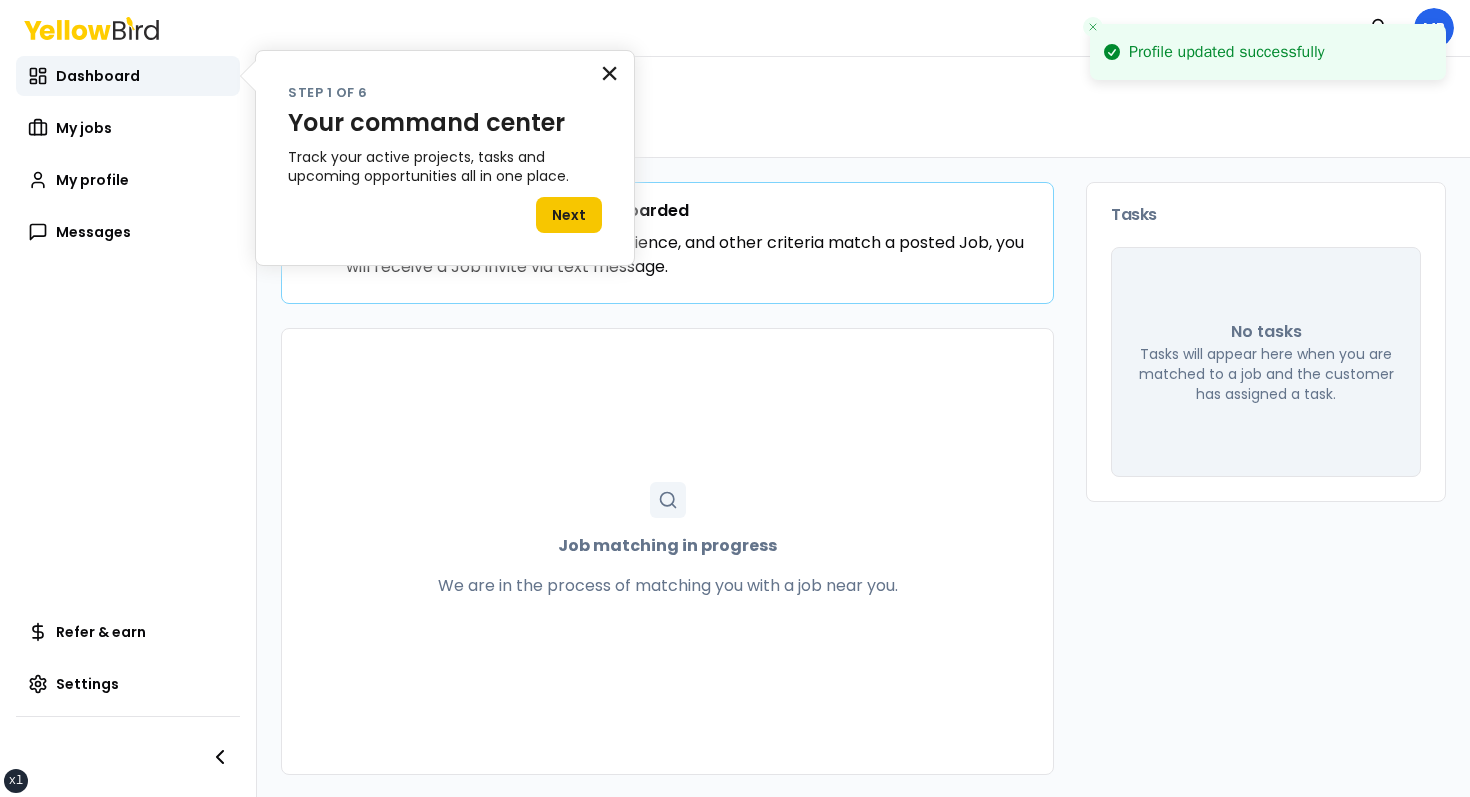 click on "×" at bounding box center [609, 73] 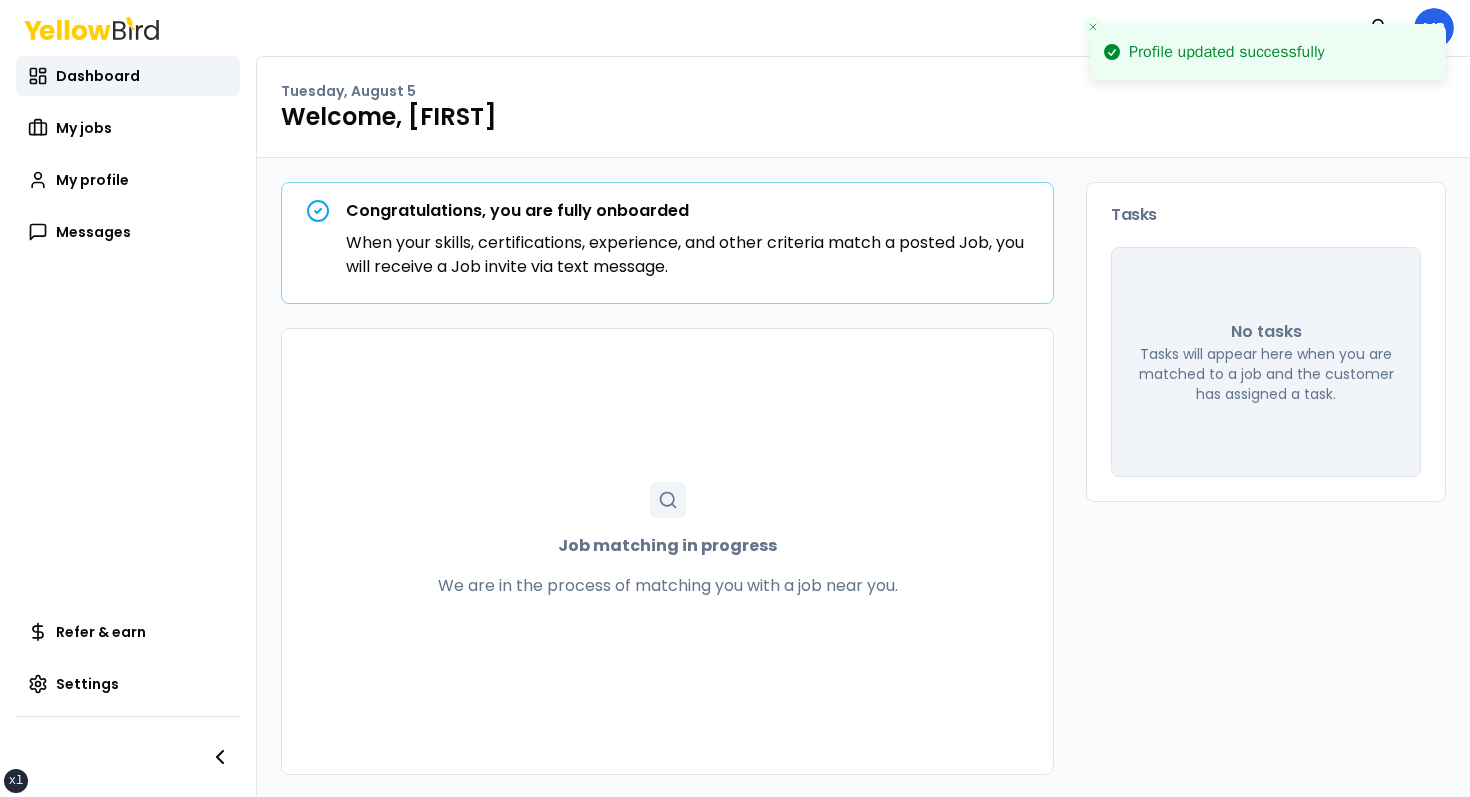 click on "Dashboard My jobs My profile Messages" at bounding box center (128, 154) 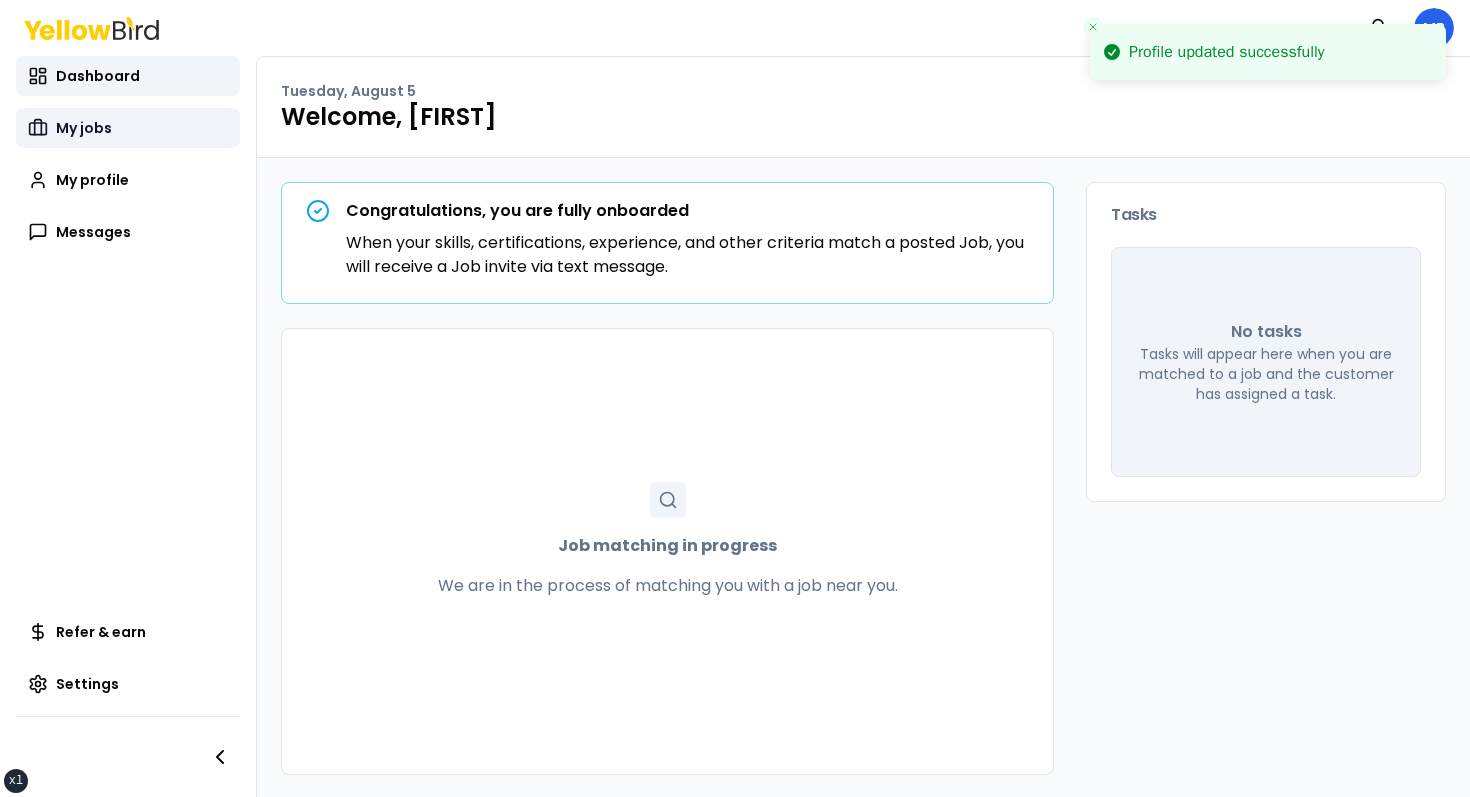 click on "My jobs" at bounding box center [128, 128] 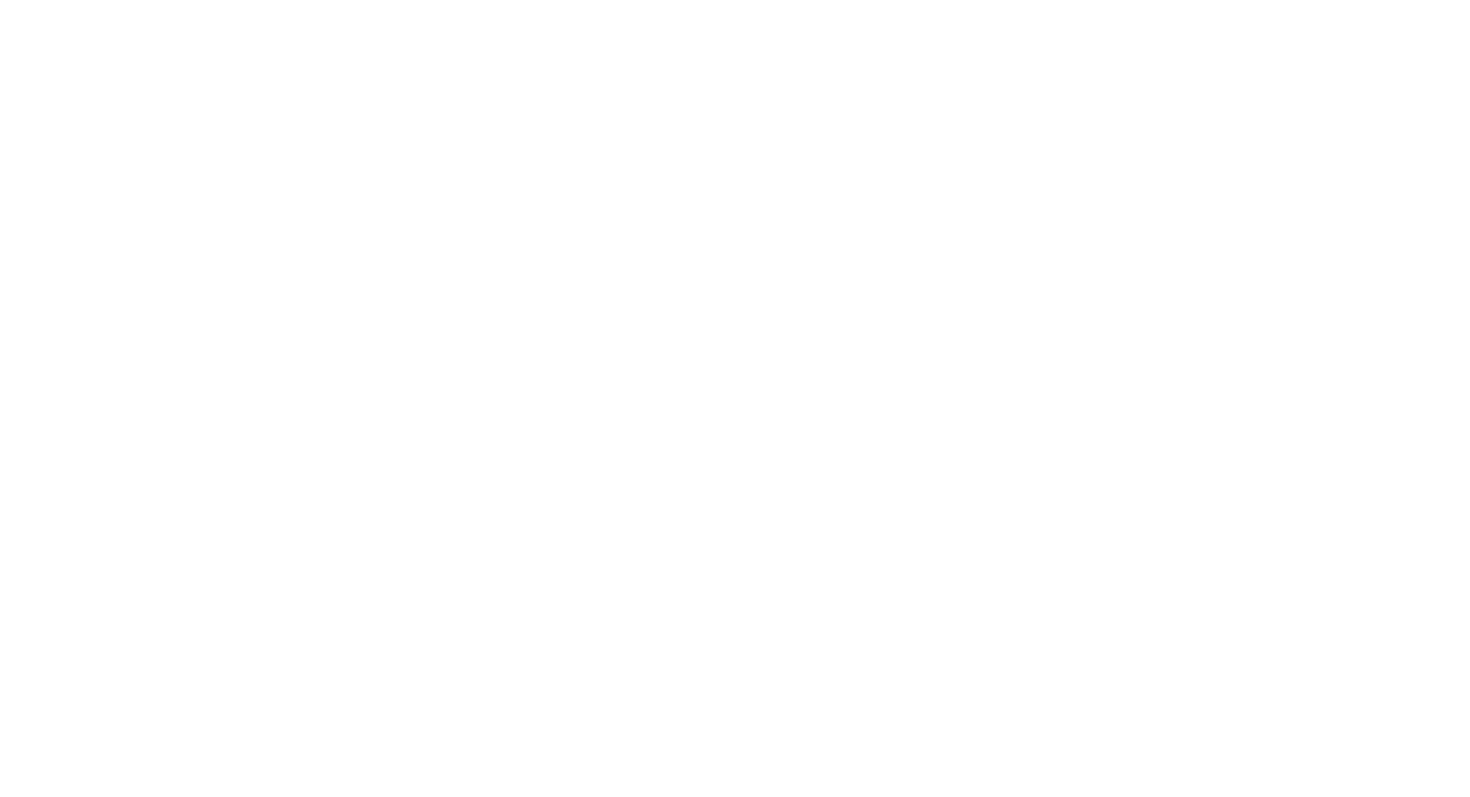 scroll, scrollTop: 0, scrollLeft: 0, axis: both 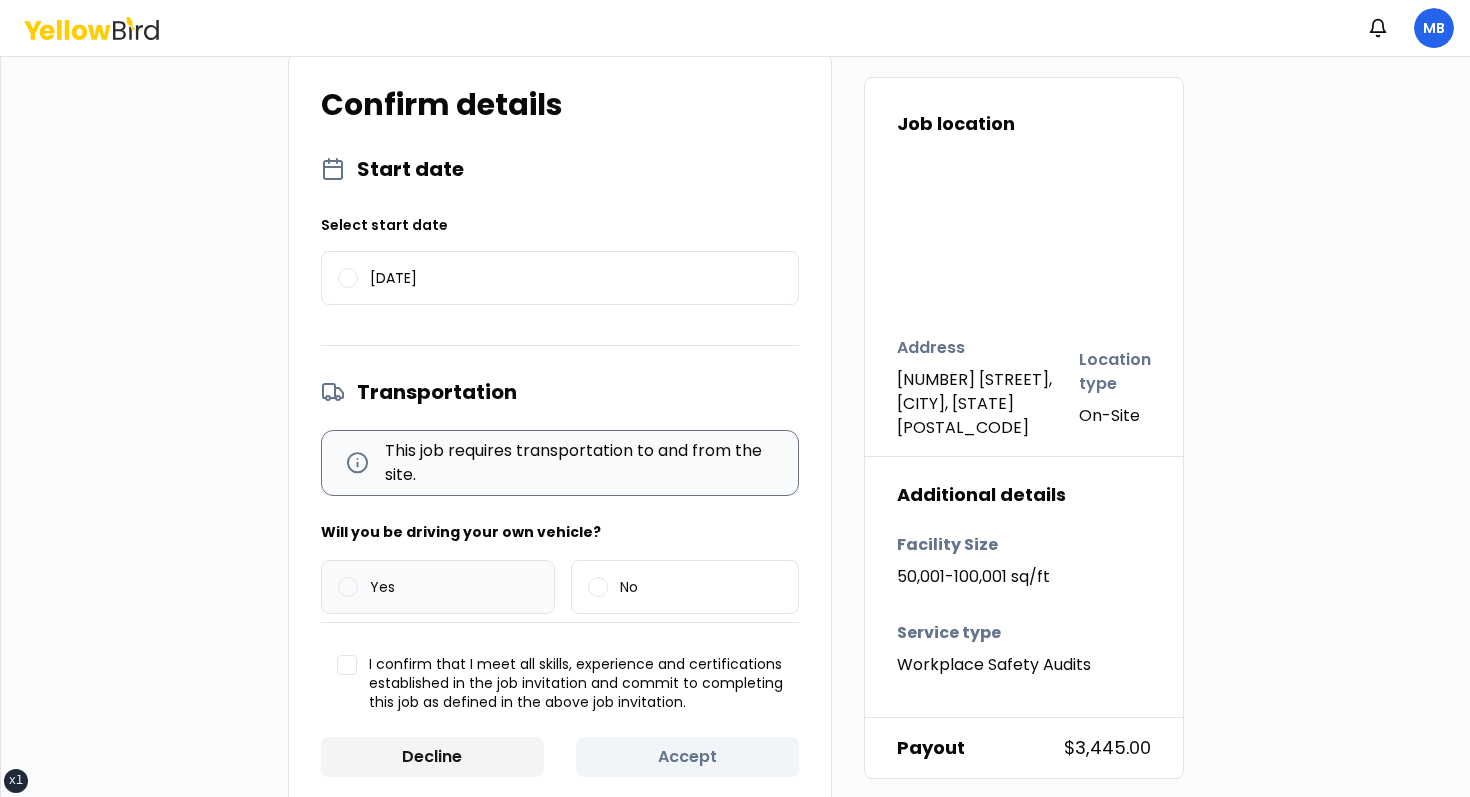 click on "Yes" at bounding box center (438, 587) 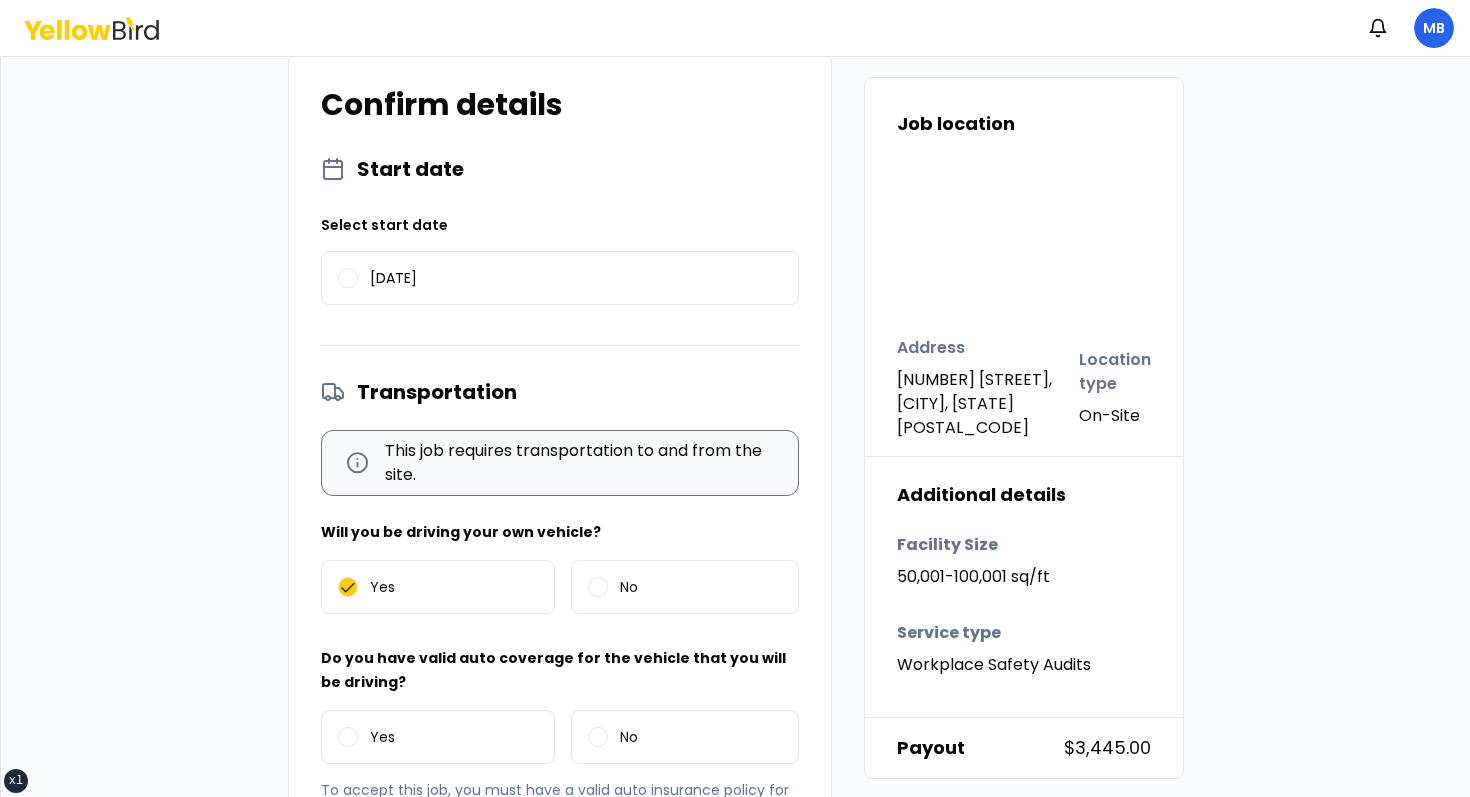 click on "Do you have valid auto coverage for the vehicle that you will be driving? Yes No" at bounding box center (560, 709) 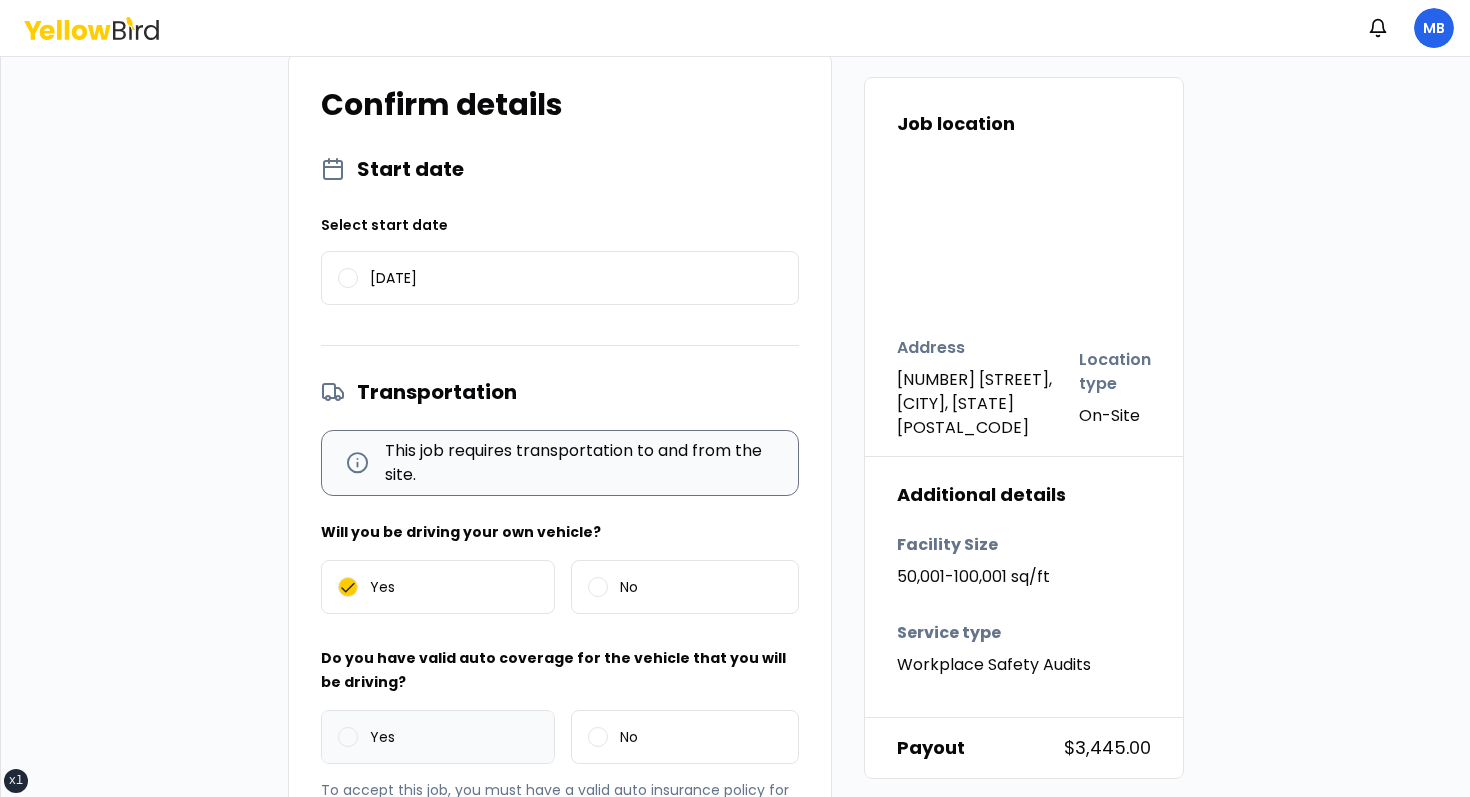 click on "Yes" at bounding box center (382, 737) 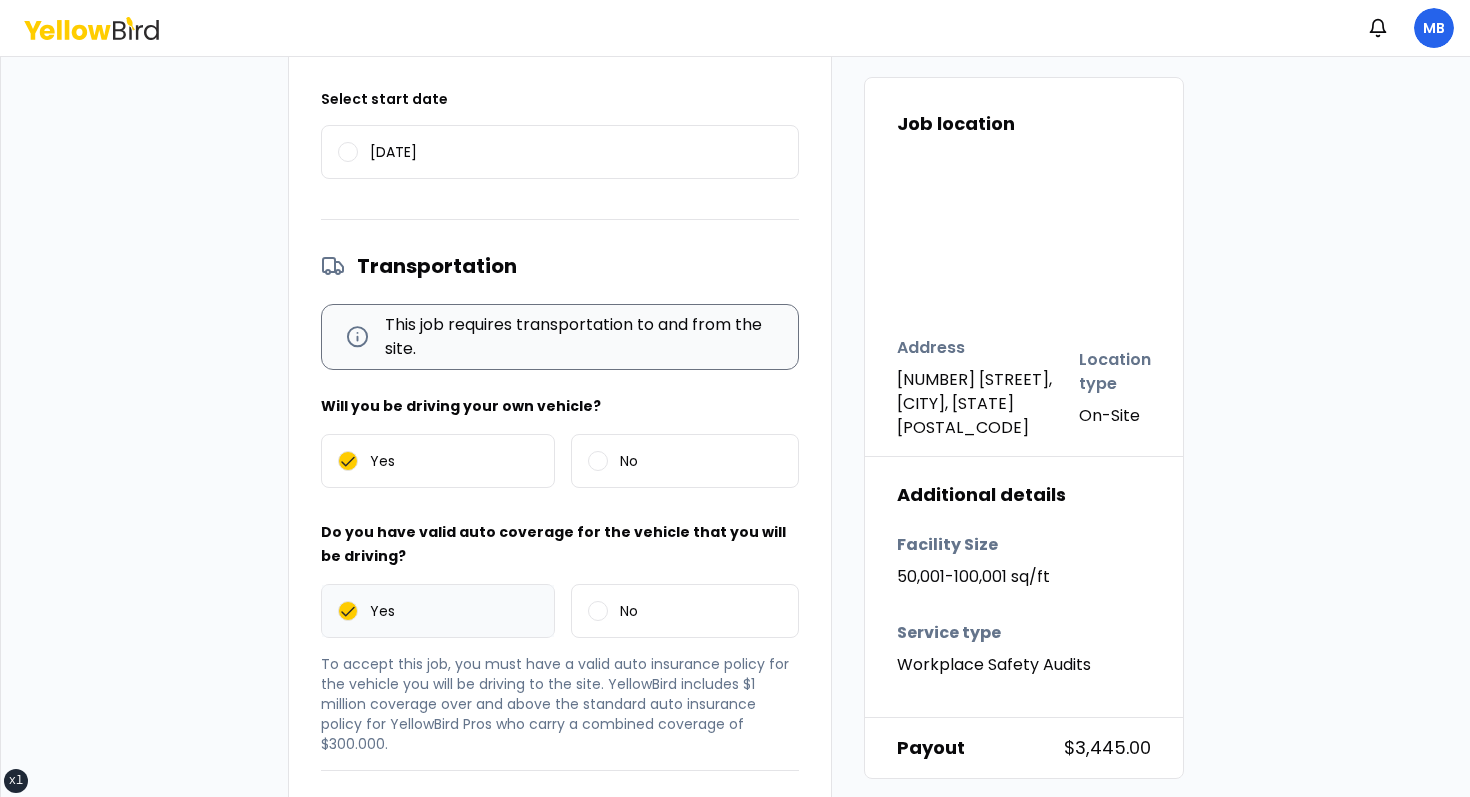 scroll, scrollTop: 2135, scrollLeft: 0, axis: vertical 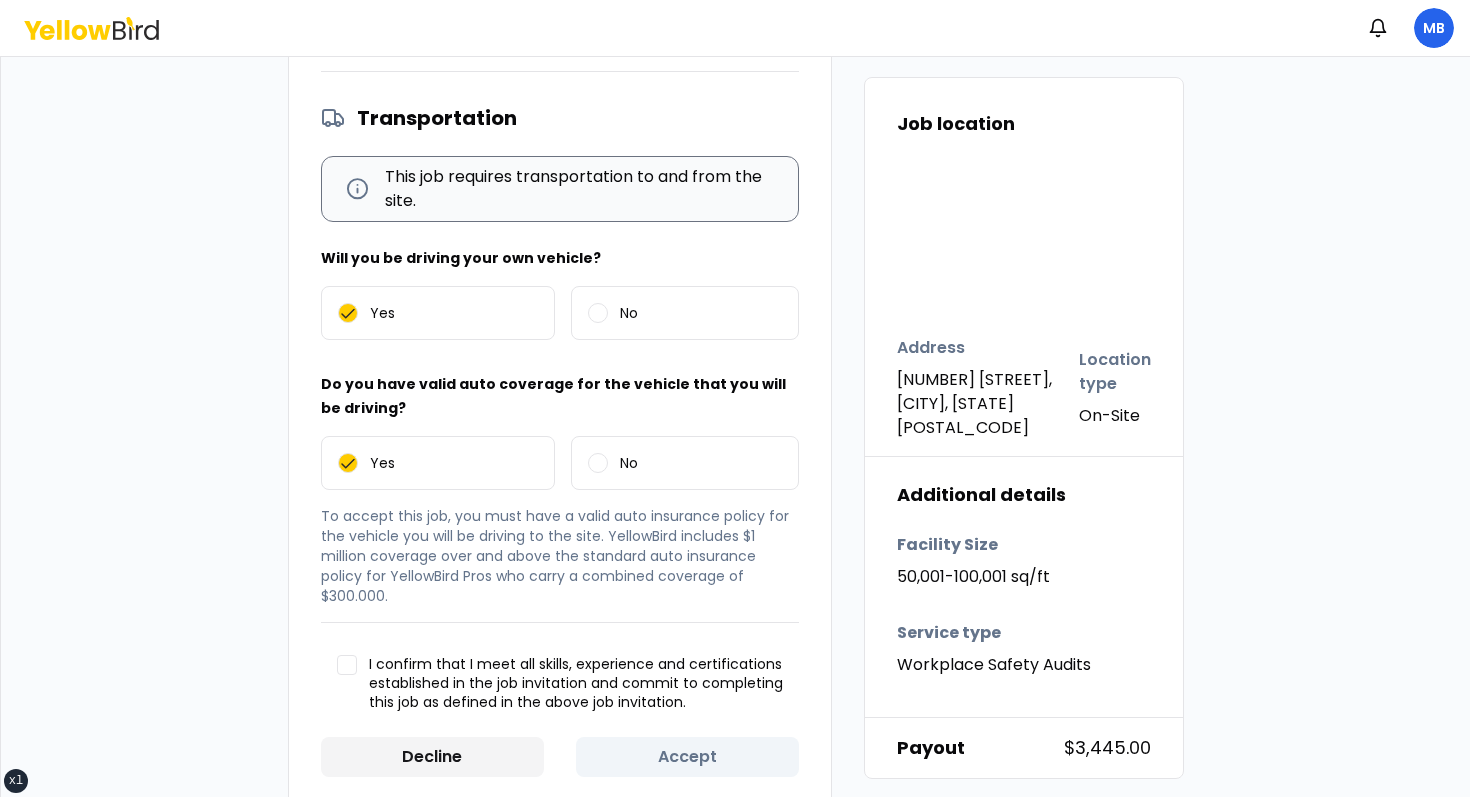 click on "I confirm that I meet all skills, experience and certifications established in the job invitation and commit to completing this job as defined in the above job invitation." at bounding box center (576, 684) 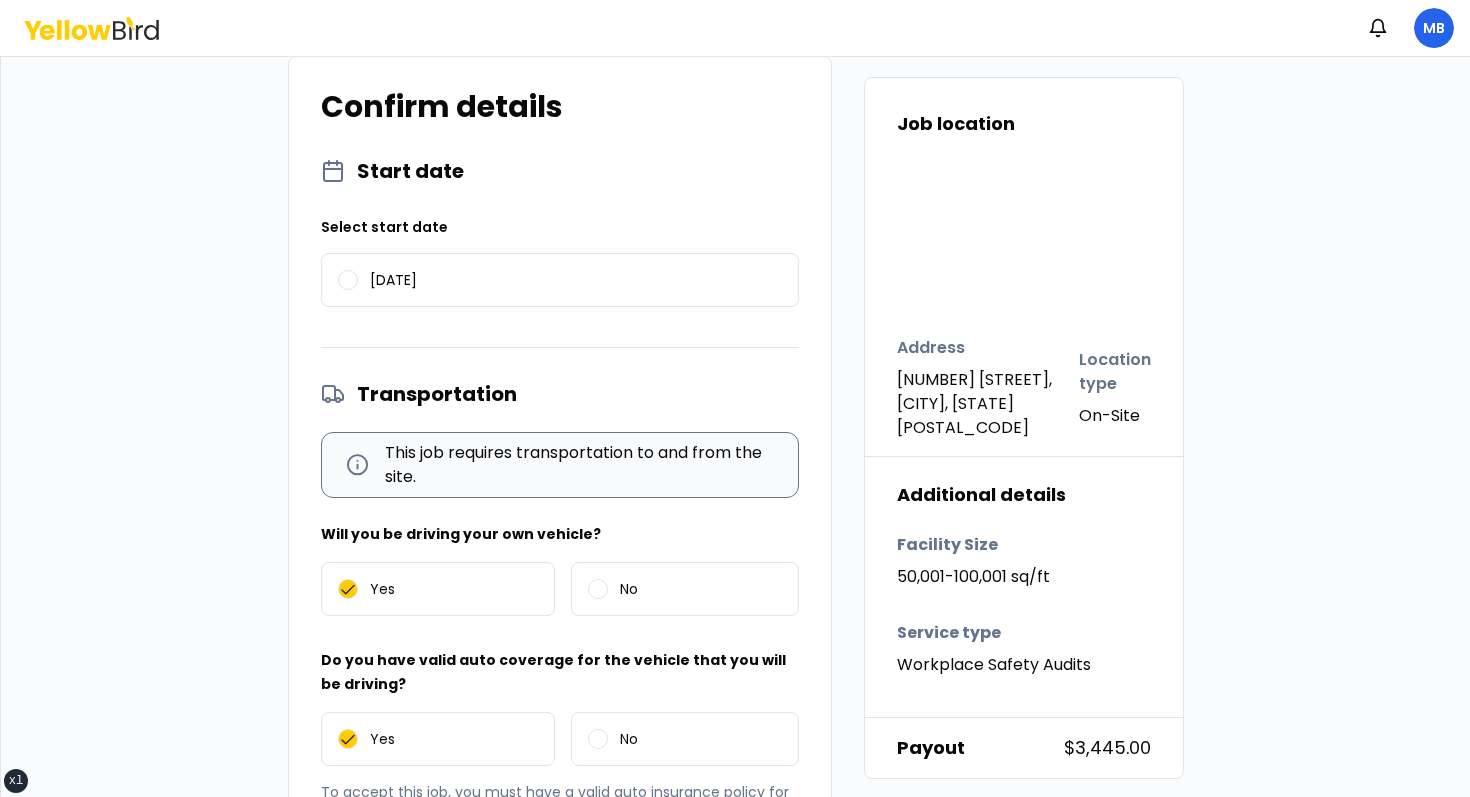 scroll, scrollTop: 2135, scrollLeft: 0, axis: vertical 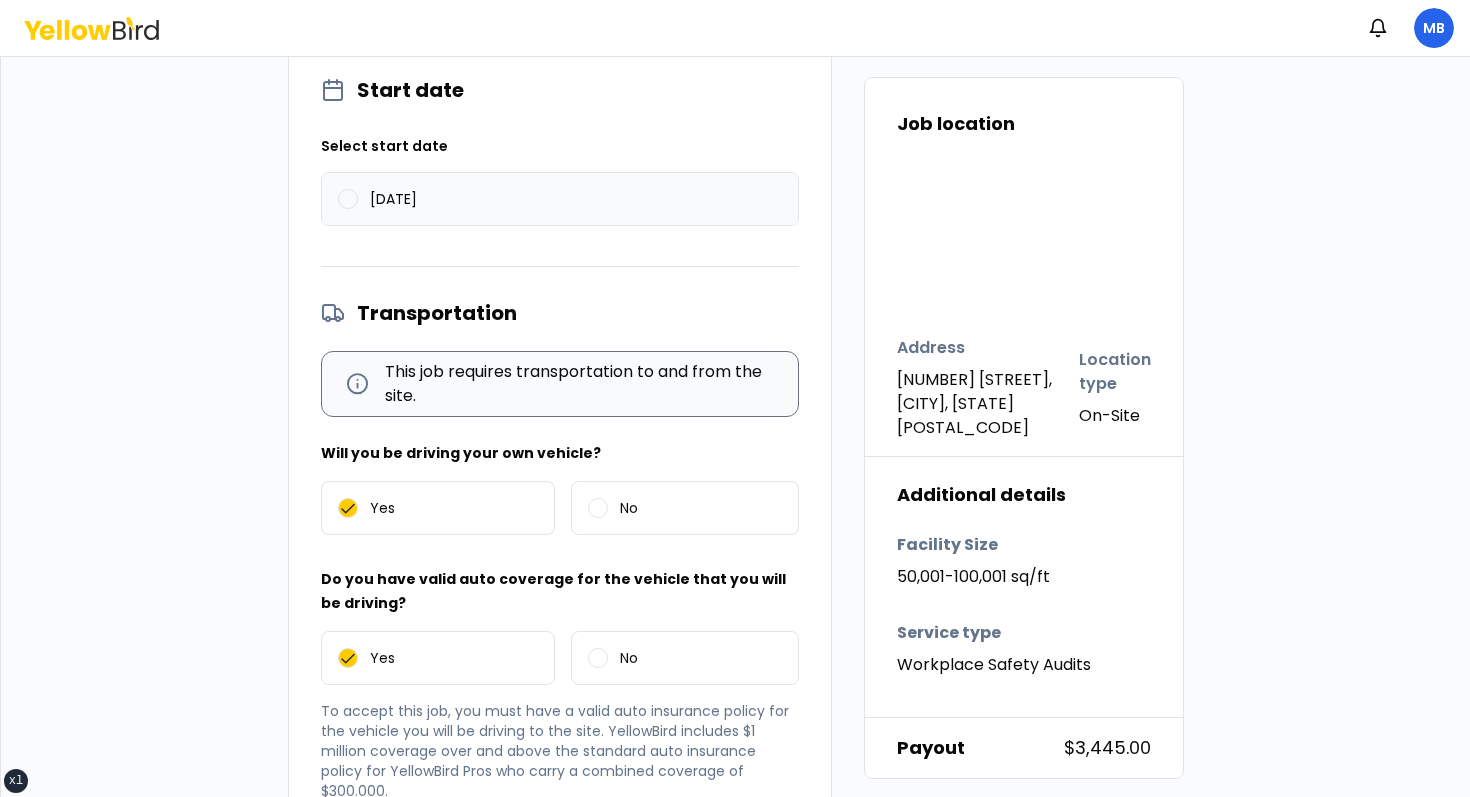 click on "08/15/2025" at bounding box center (560, 199) 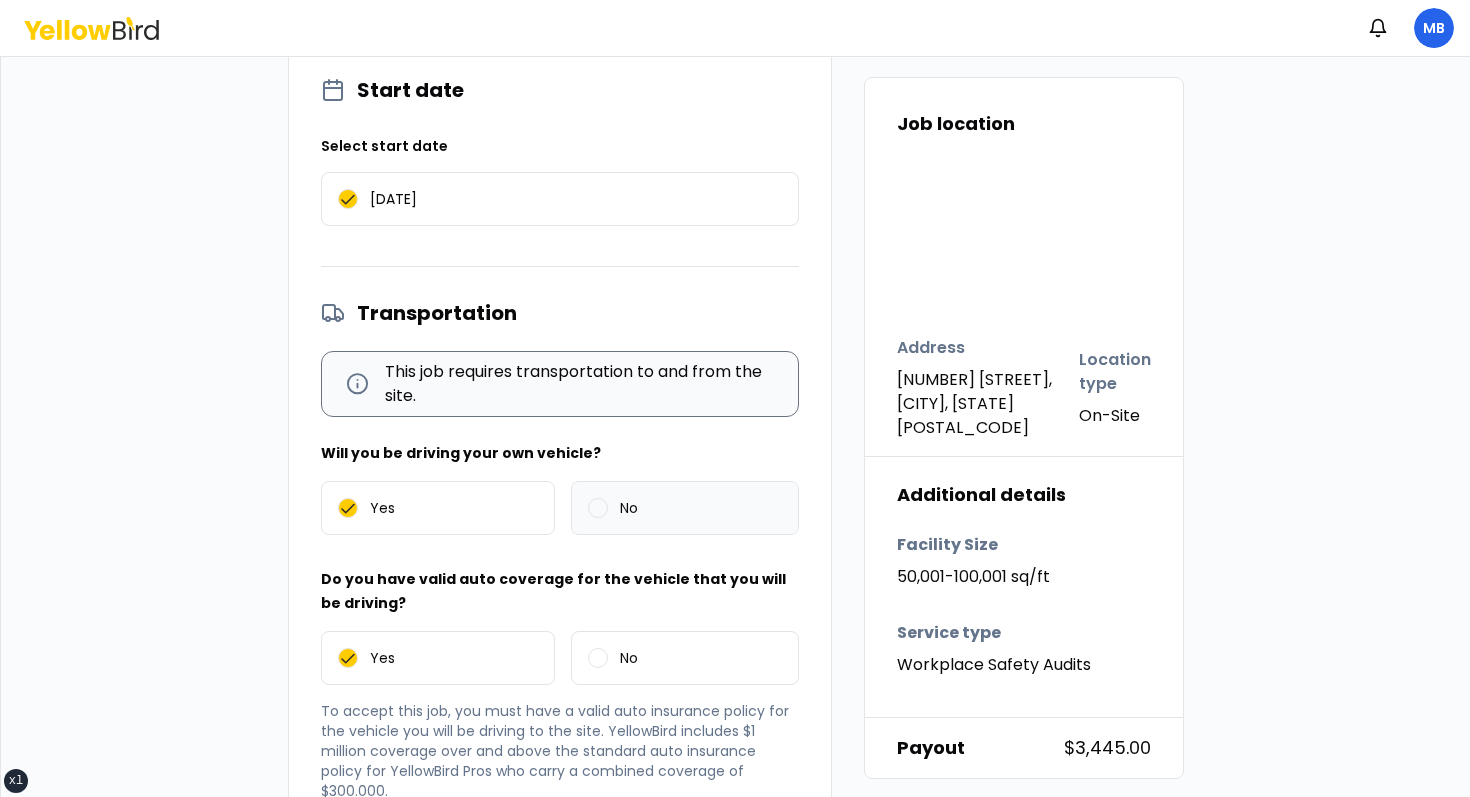 scroll, scrollTop: 2135, scrollLeft: 0, axis: vertical 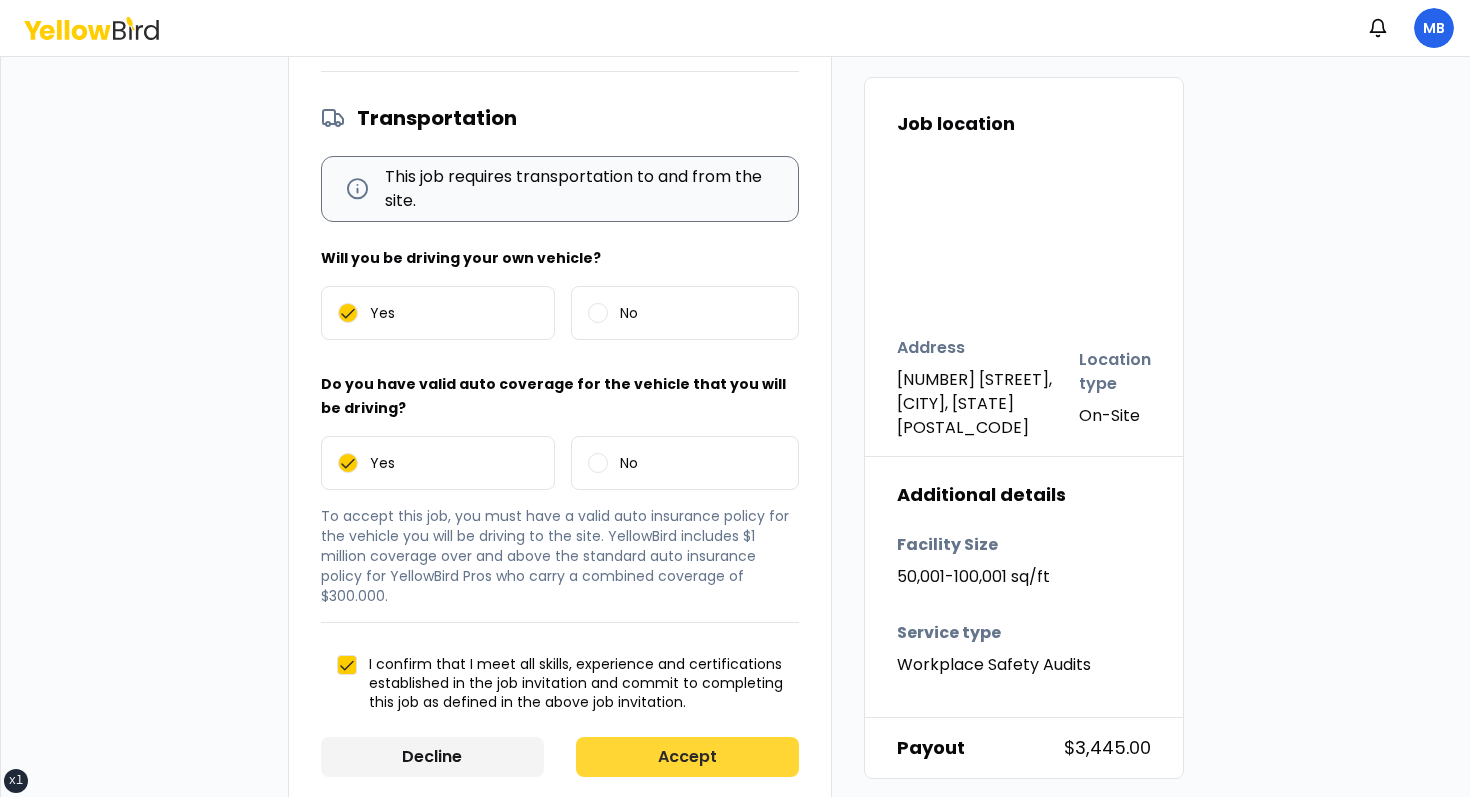click on "Accept" at bounding box center (687, 757) 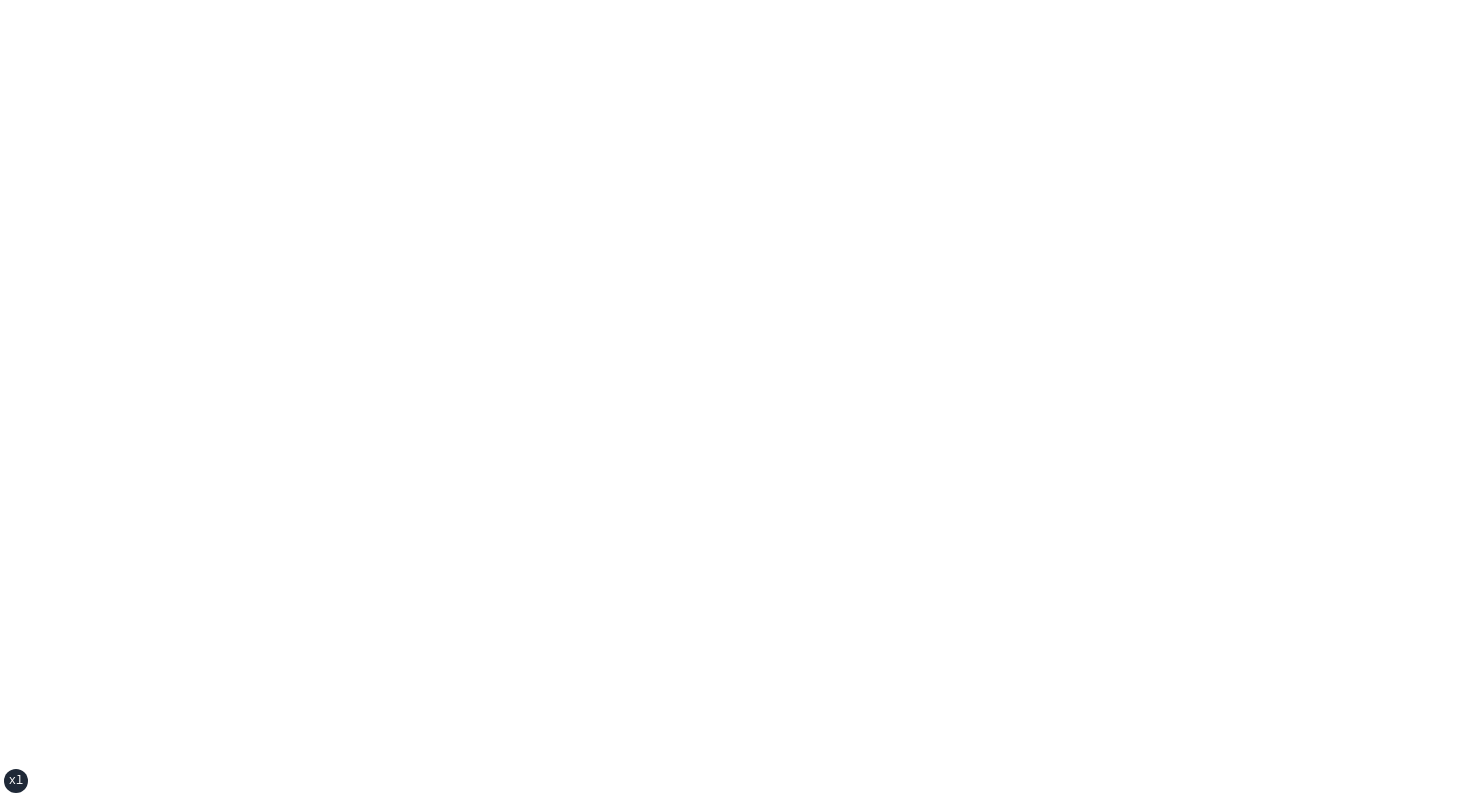 scroll, scrollTop: 0, scrollLeft: 0, axis: both 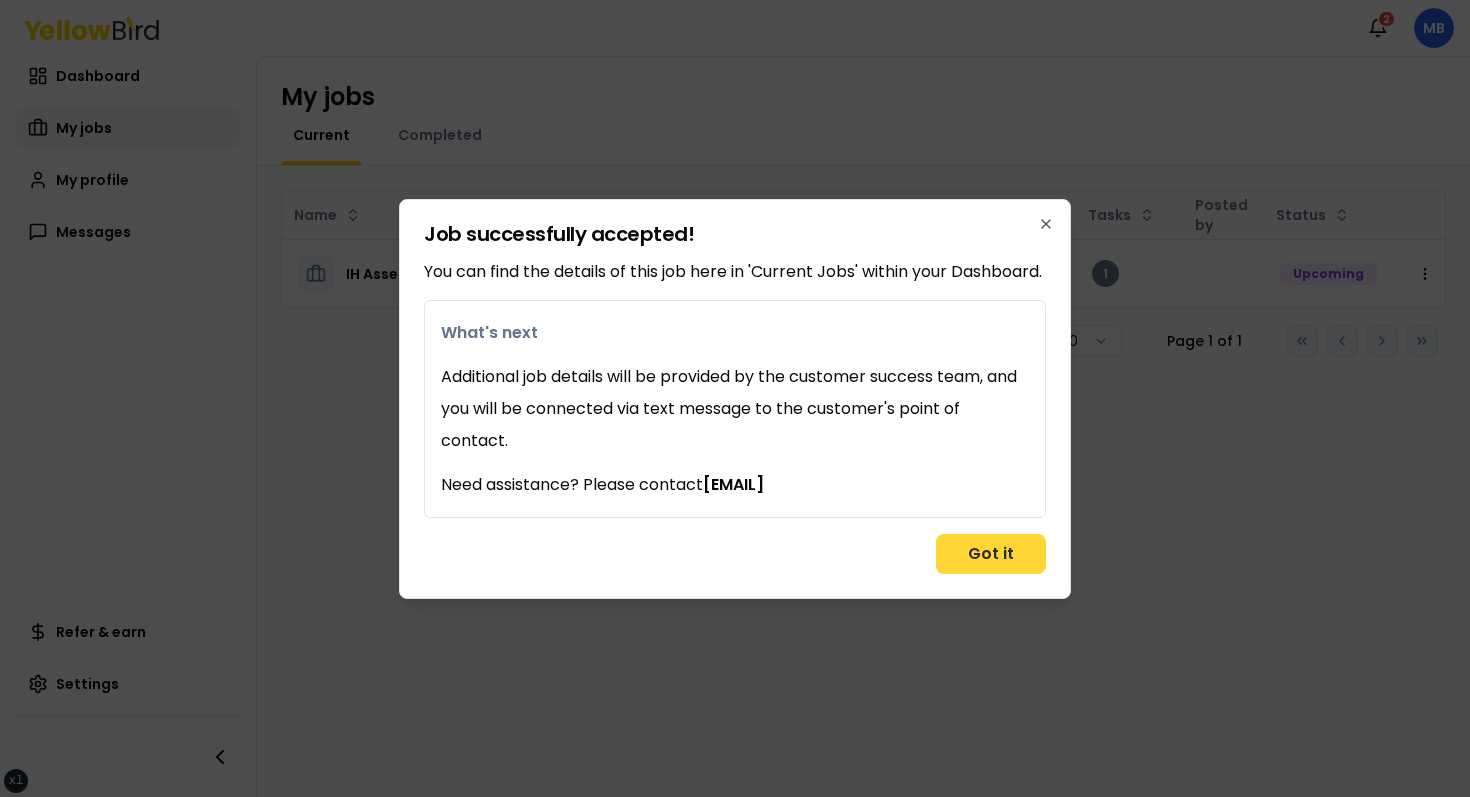 click on "Got it" at bounding box center (991, 554) 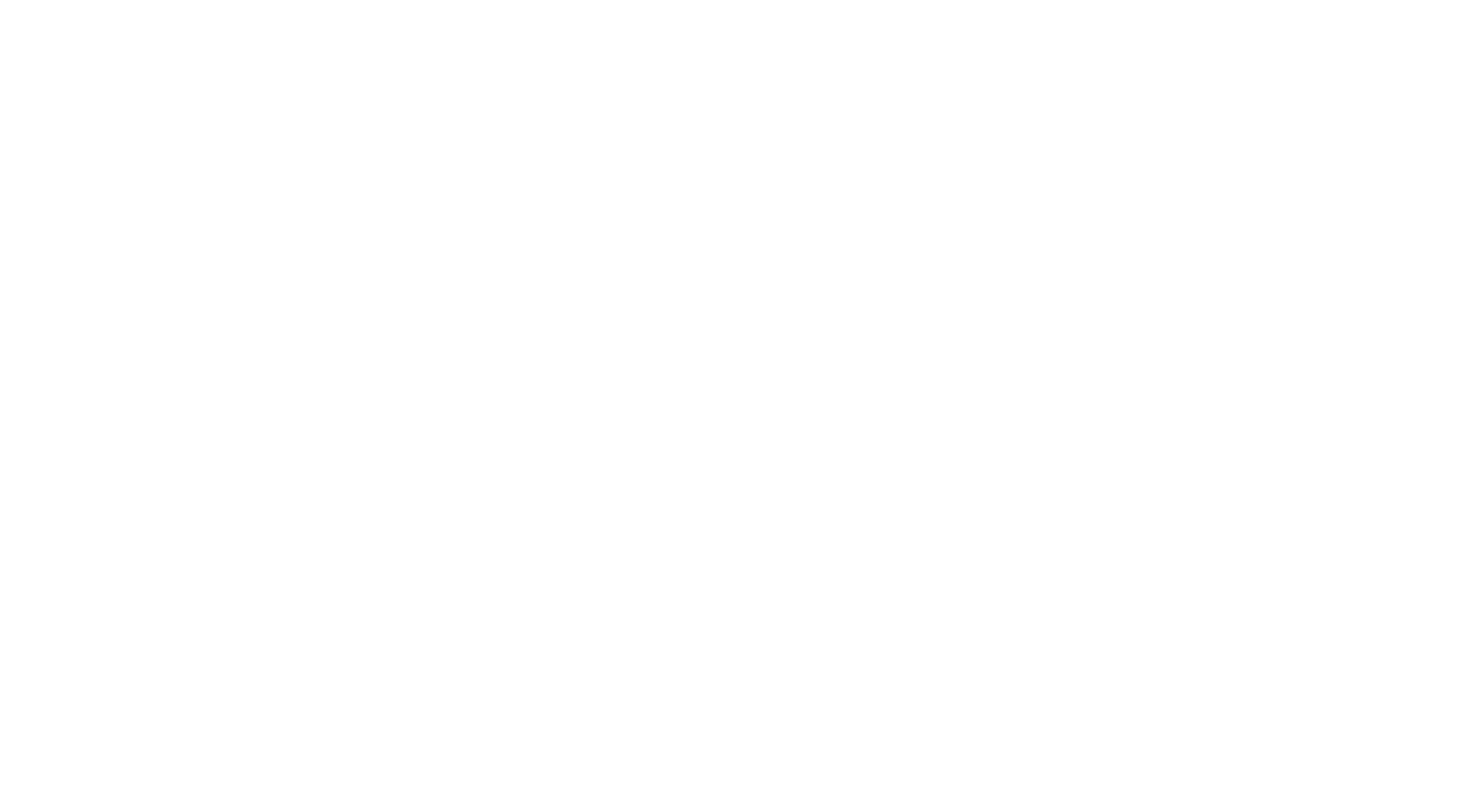 scroll, scrollTop: 0, scrollLeft: 0, axis: both 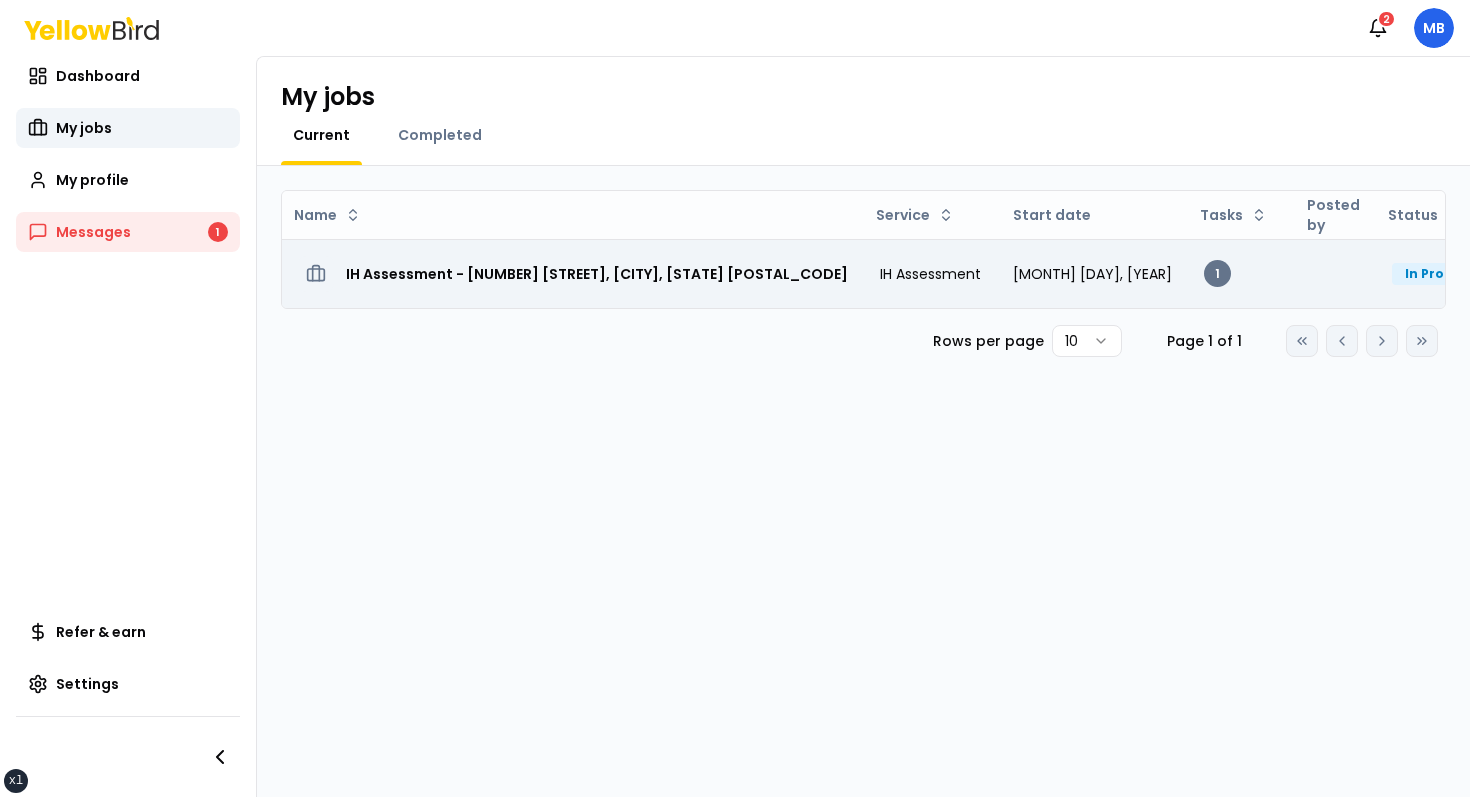 click on "Open menu" at bounding box center (1542, 273) 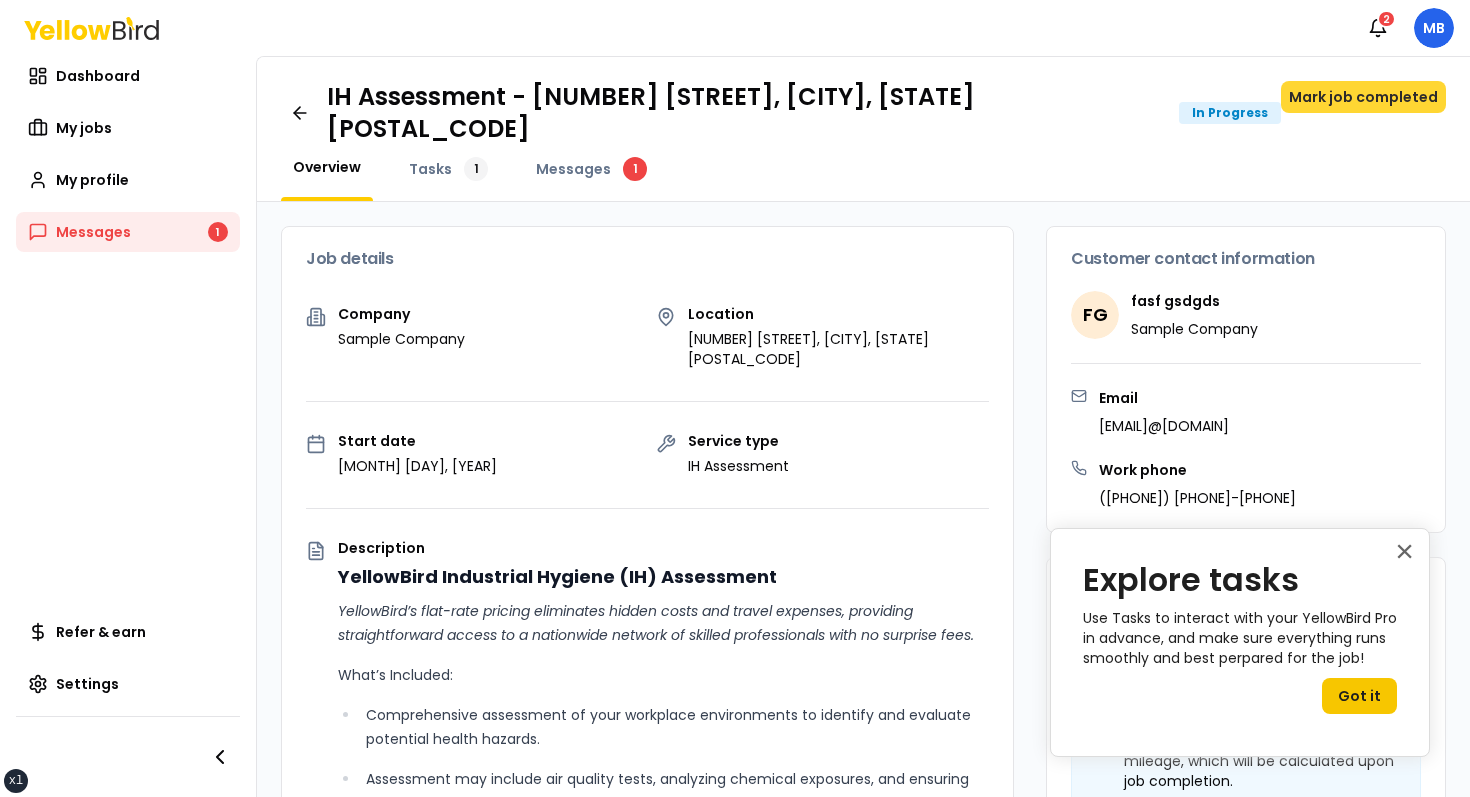 click on "Mark job completed" at bounding box center (1363, 97) 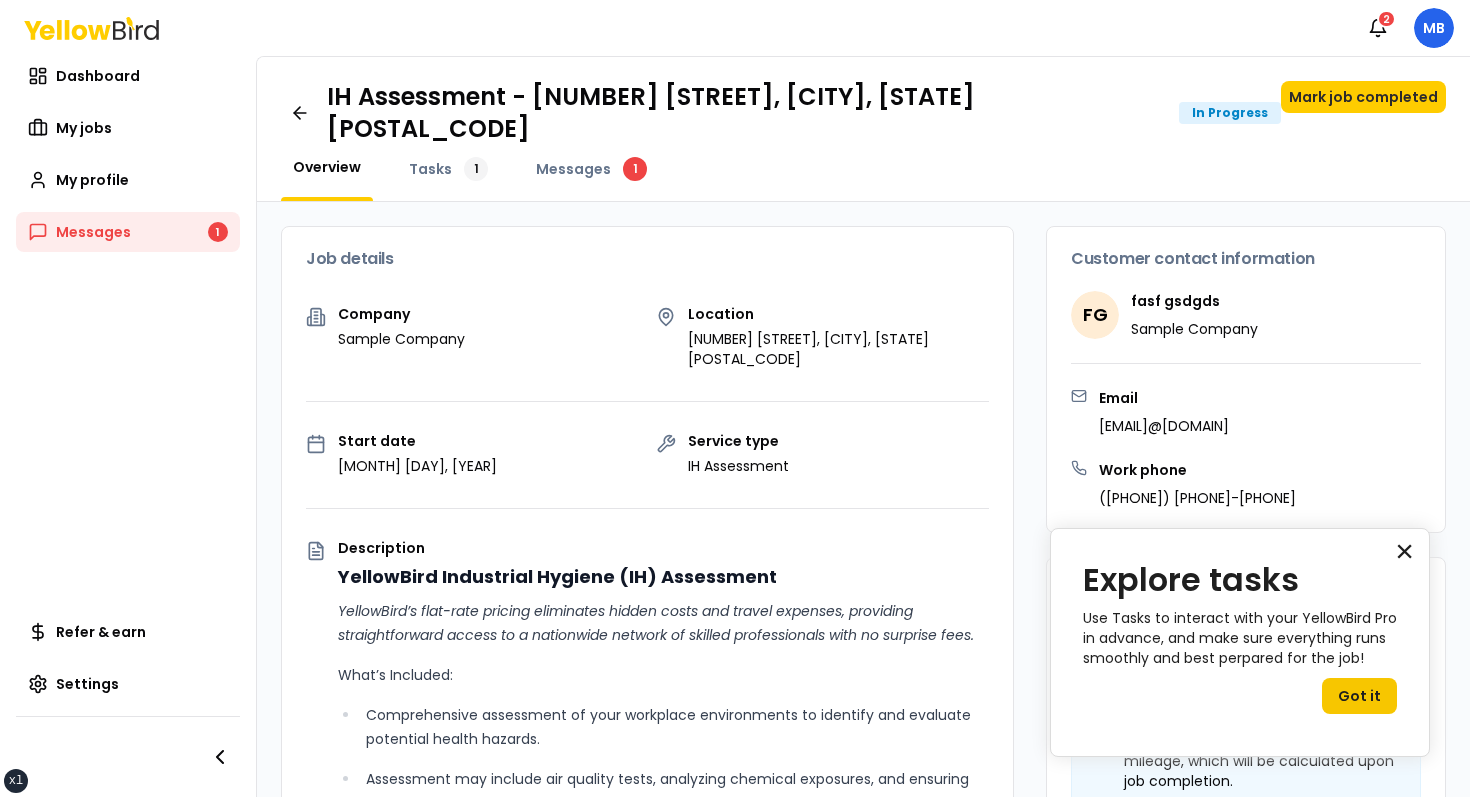 click on "×" at bounding box center [1404, 551] 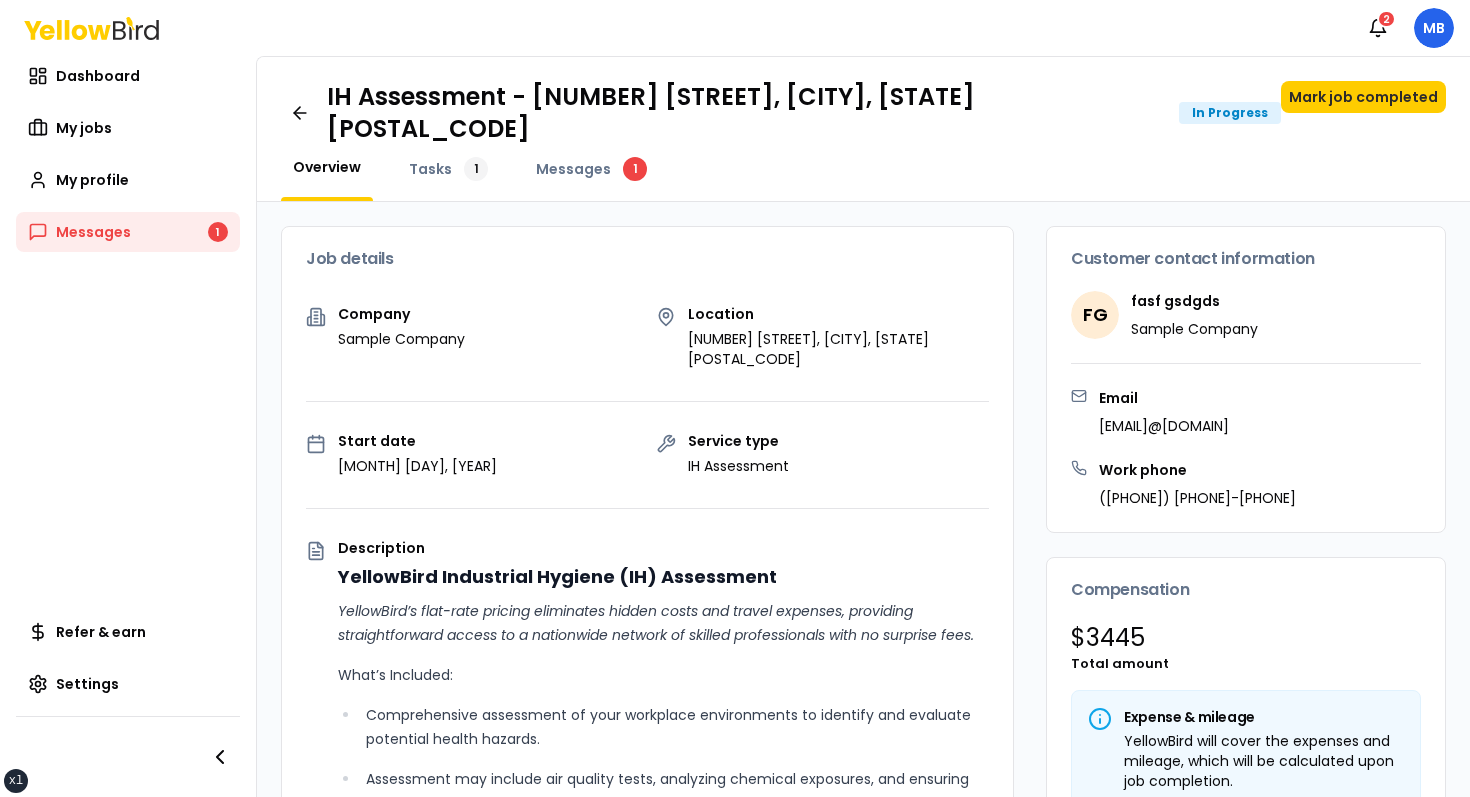 click on "IH Assessment - 123 tasf, asfasf, DE 12321 In Progress Mark job completed" at bounding box center [863, 113] 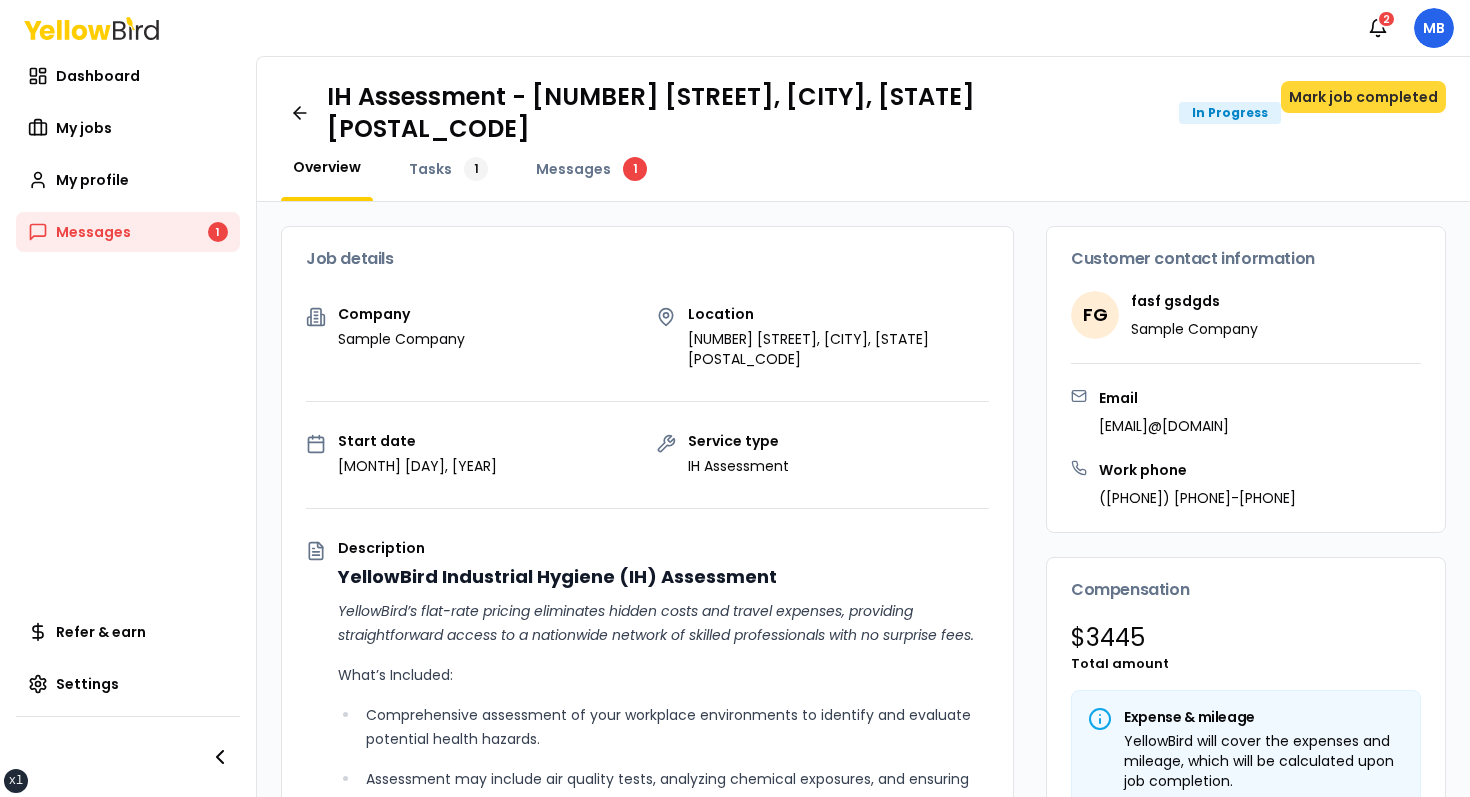 click on "Mark job completed" at bounding box center (1363, 97) 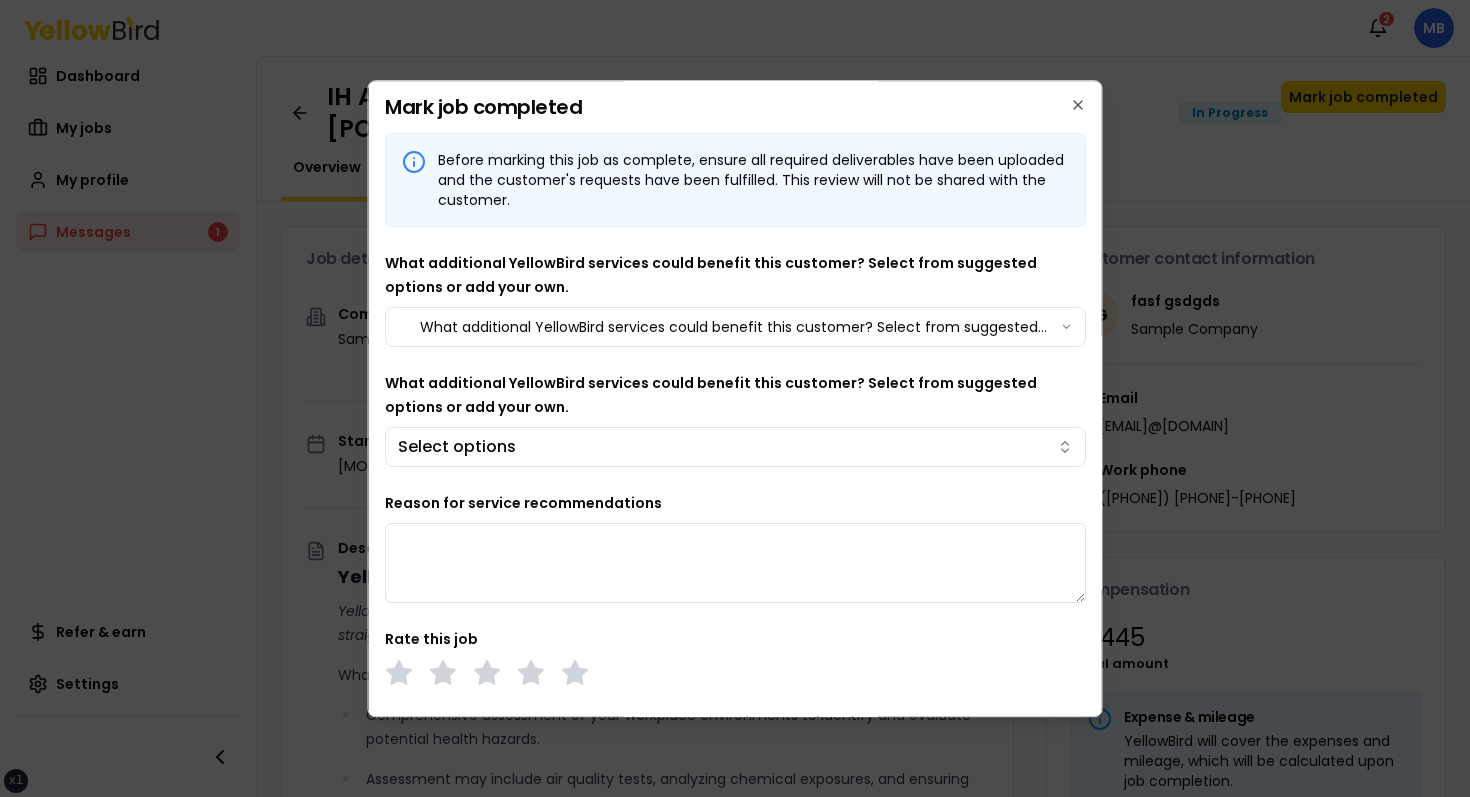 scroll, scrollTop: 13, scrollLeft: 0, axis: vertical 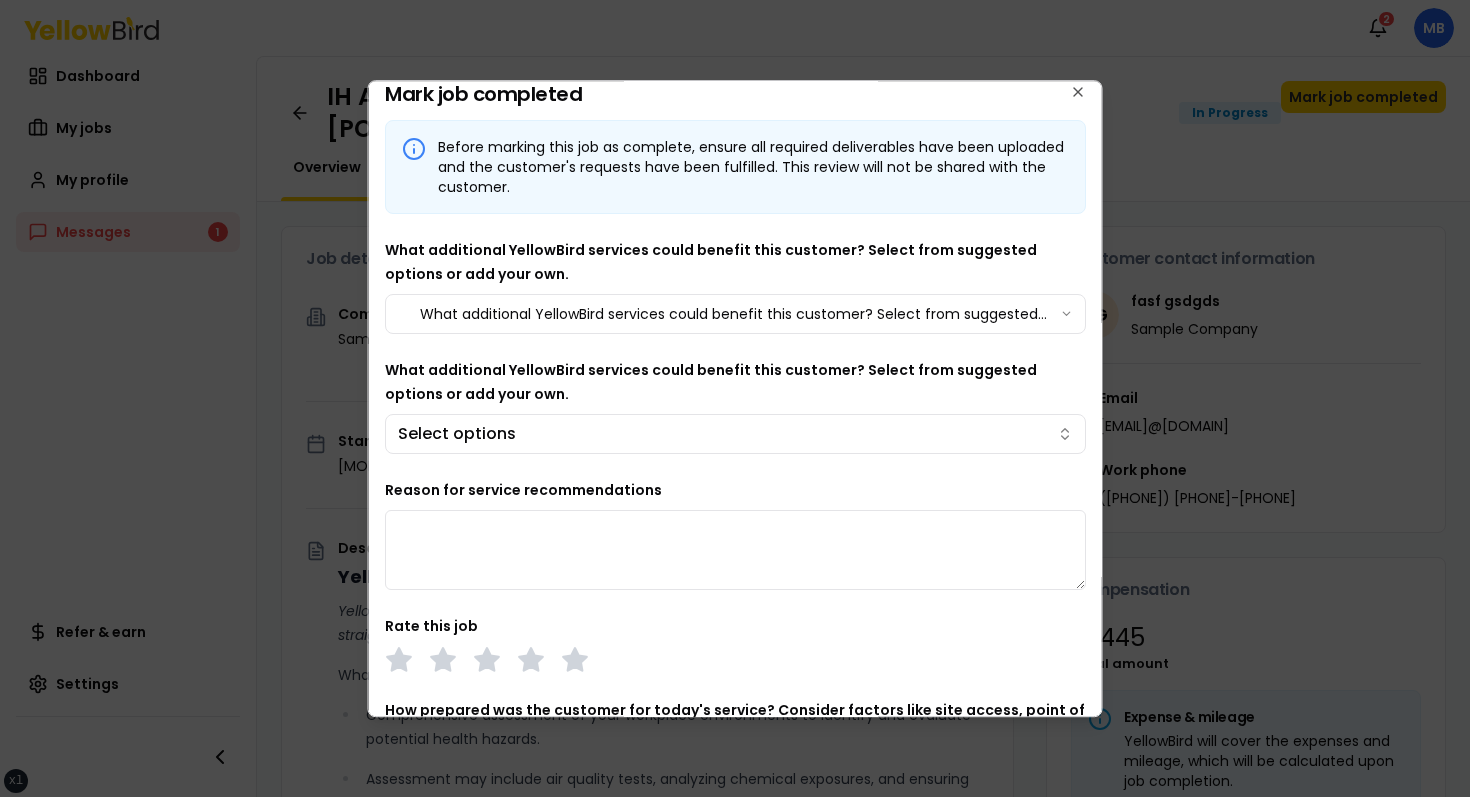 click on "What additional YellowBird services could benefit this customer? Select from suggested options or add your own." at bounding box center [735, 314] 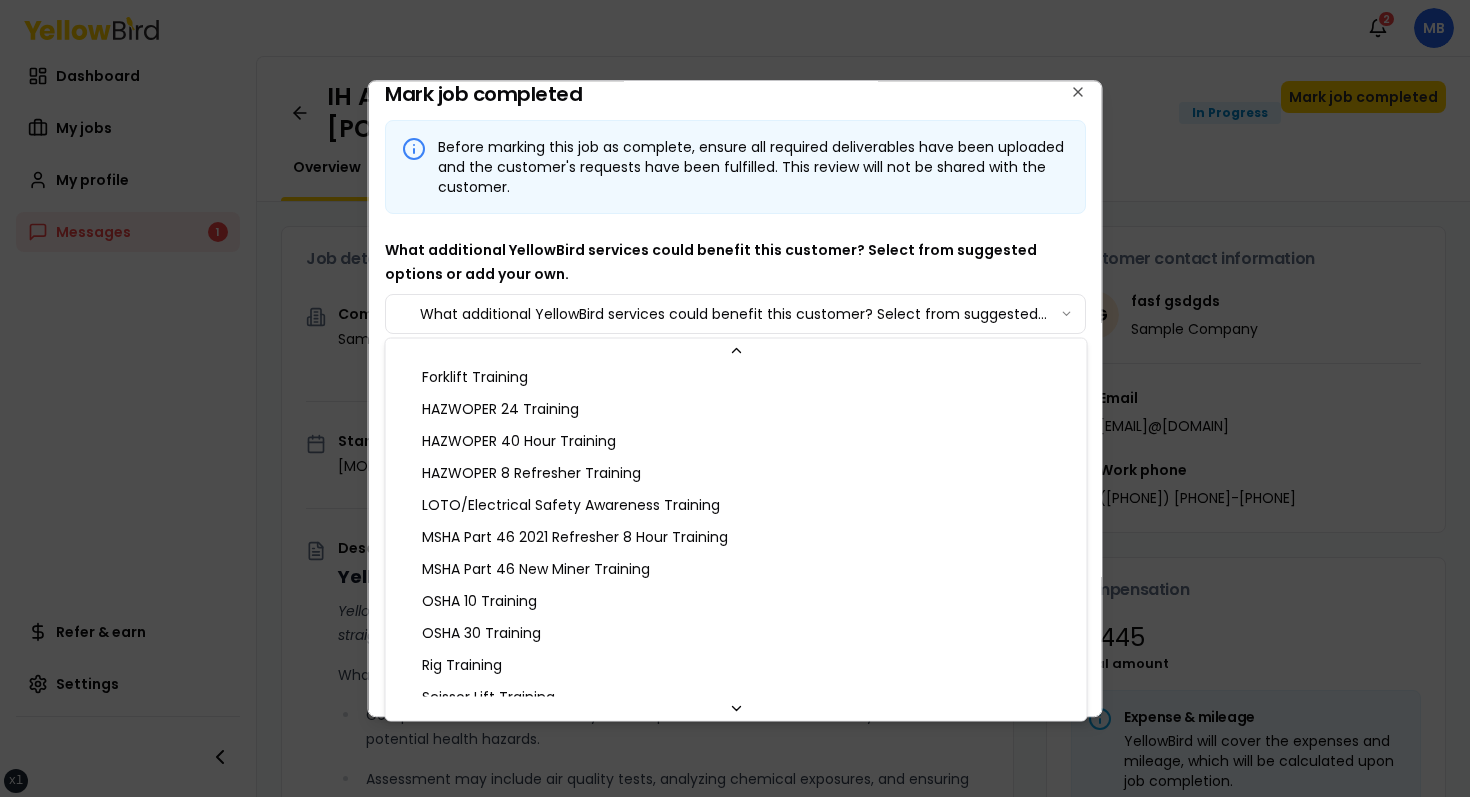 scroll, scrollTop: 0, scrollLeft: 0, axis: both 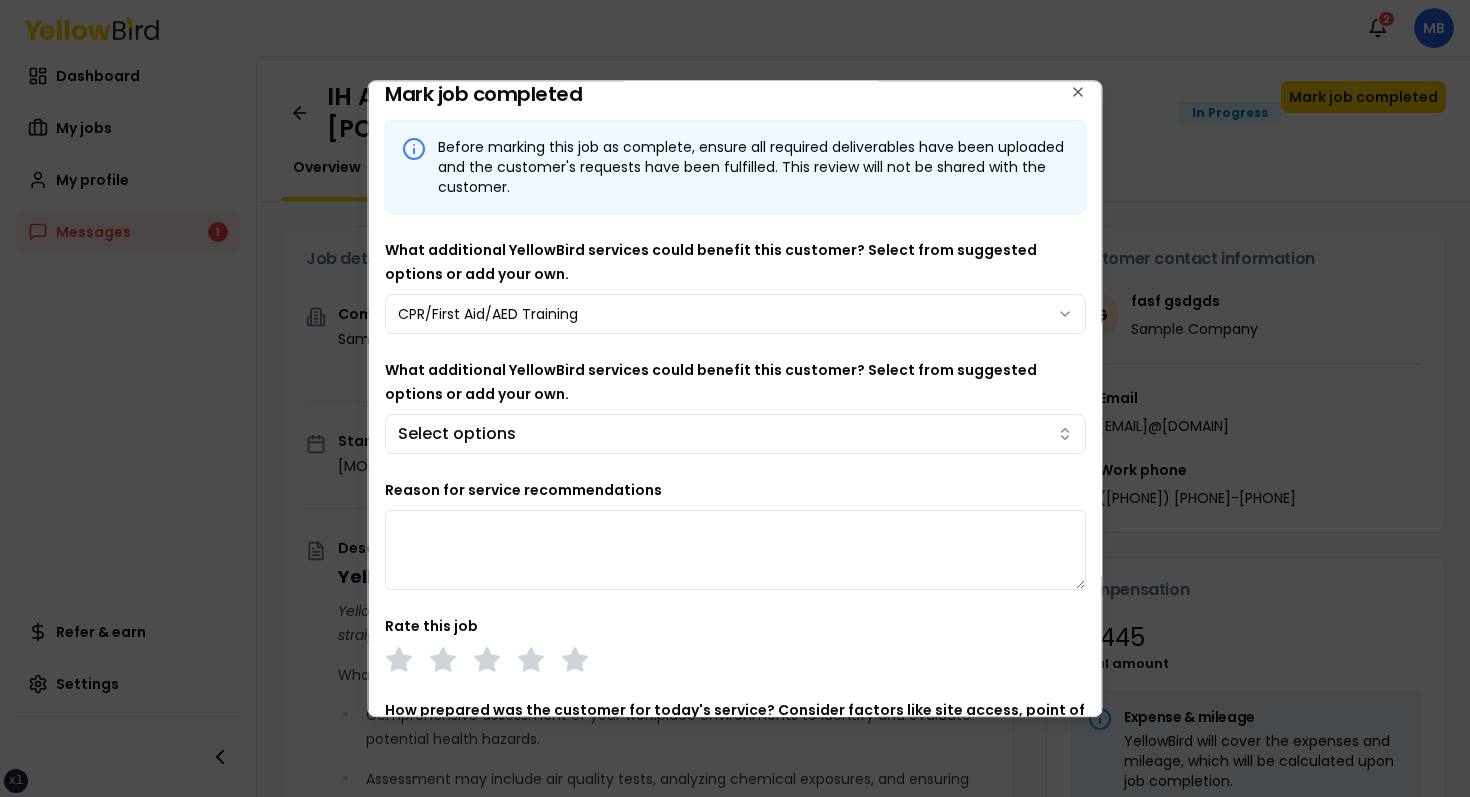 click on "xs sm md lg xl 2xl Notifications 2 MB Dashboard My jobs My profile Messages 1 Refer & earn Settings IH Assessment - 123 tasf, asfasf, DE 12321 In Progress Mark job completed Overview Tasks 1 Messages 1 Job details Company Sample Company Location 123 tasf, asfasf, DE 12321 Start date August 15, 2025 Service type IH Assessment Description YellowBird Industrial Hygiene (IH) Assessment
YellowBird’s flat-rate pricing eliminates hidden costs and travel expenses, providing straightforward access to a nationwide network of skilled professionals with no surprise fees.
What’s Included:
Comprehensive assessment of your workplace environments to identify and evaluate potential health hazards.
Assessment may include air quality tests, analyzing chemical exposures, and ensuring compliance with safety regulations.
Detail...
View more Documents   Deliverable template No template has been provided; please use your own deliverable template to upload the service deliverables. Upload FG $ 1" at bounding box center (735, 398) 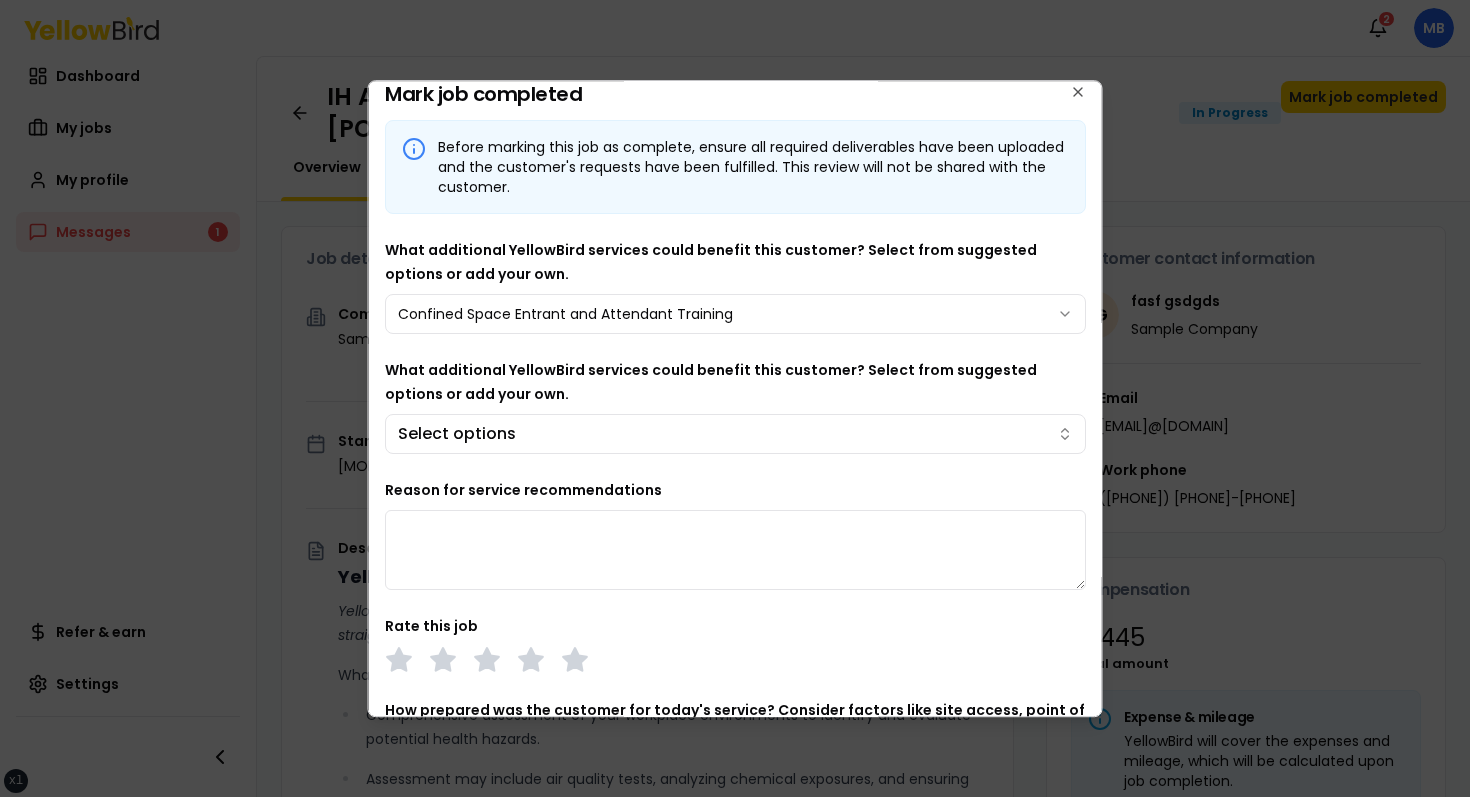 click on "What additional YellowBird services could benefit this customer? Select from suggested options or add your own. Confined Space Entrant and Attendant Training" at bounding box center [735, 286] 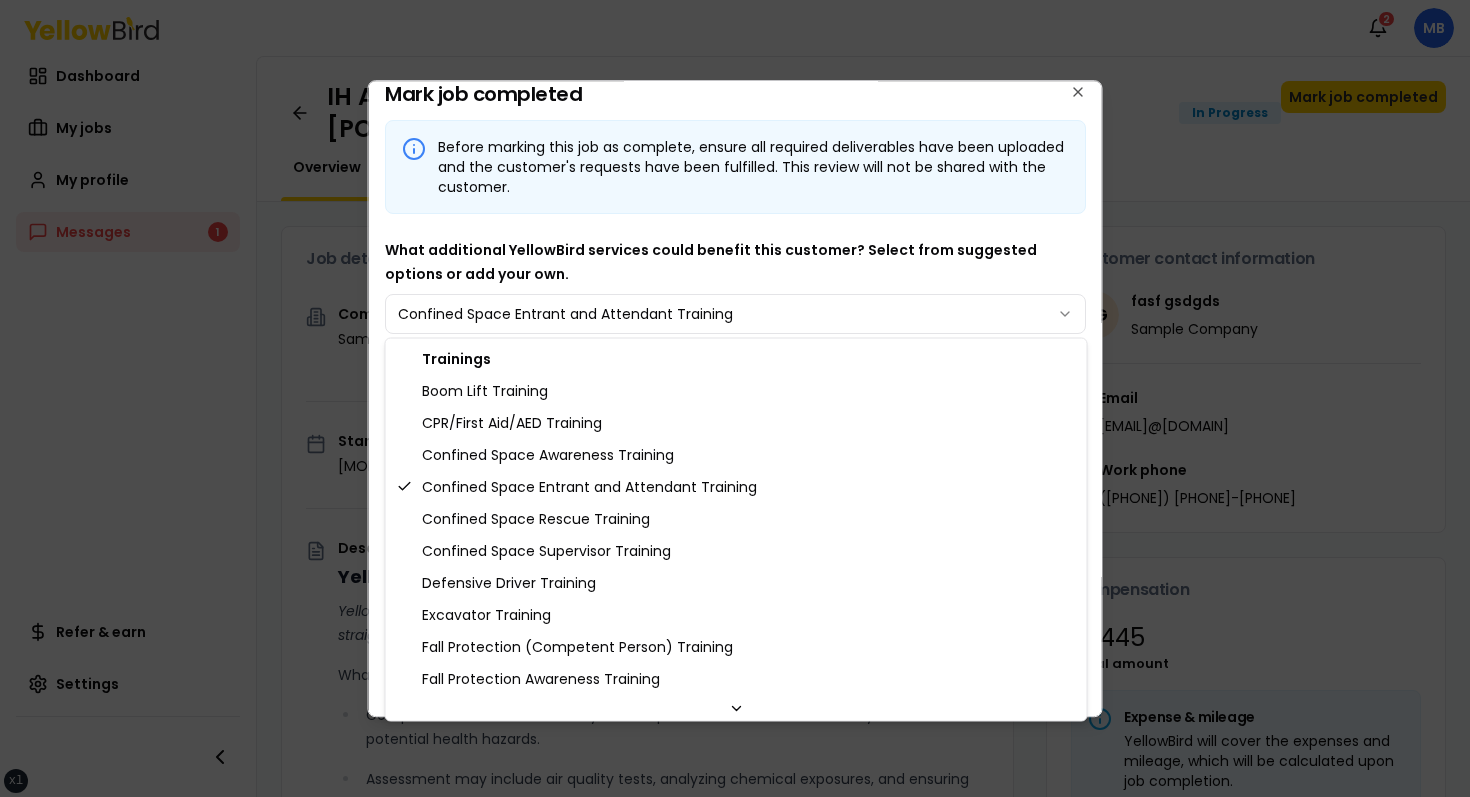 click on "xs sm md lg xl 2xl Notifications 2 MB Dashboard My jobs My profile Messages 1 Refer & earn Settings IH Assessment - 123 tasf, asfasf, DE 12321 In Progress Mark job completed Overview Tasks 1 Messages 1 Job details Company Sample Company Location 123 tasf, asfasf, DE 12321 Start date August 15, 2025 Service type IH Assessment Description YellowBird Industrial Hygiene (IH) Assessment
YellowBird’s flat-rate pricing eliminates hidden costs and travel expenses, providing straightforward access to a nationwide network of skilled professionals with no surprise fees.
What’s Included:
Comprehensive assessment of your workplace environments to identify and evaluate potential health hazards.
Assessment may include air quality tests, analyzing chemical exposures, and ensuring compliance with safety regulations.
Detail...
View more Documents   Deliverable template No template has been provided; please use your own deliverable template to upload the service deliverables. Upload FG $ 1" at bounding box center (735, 398) 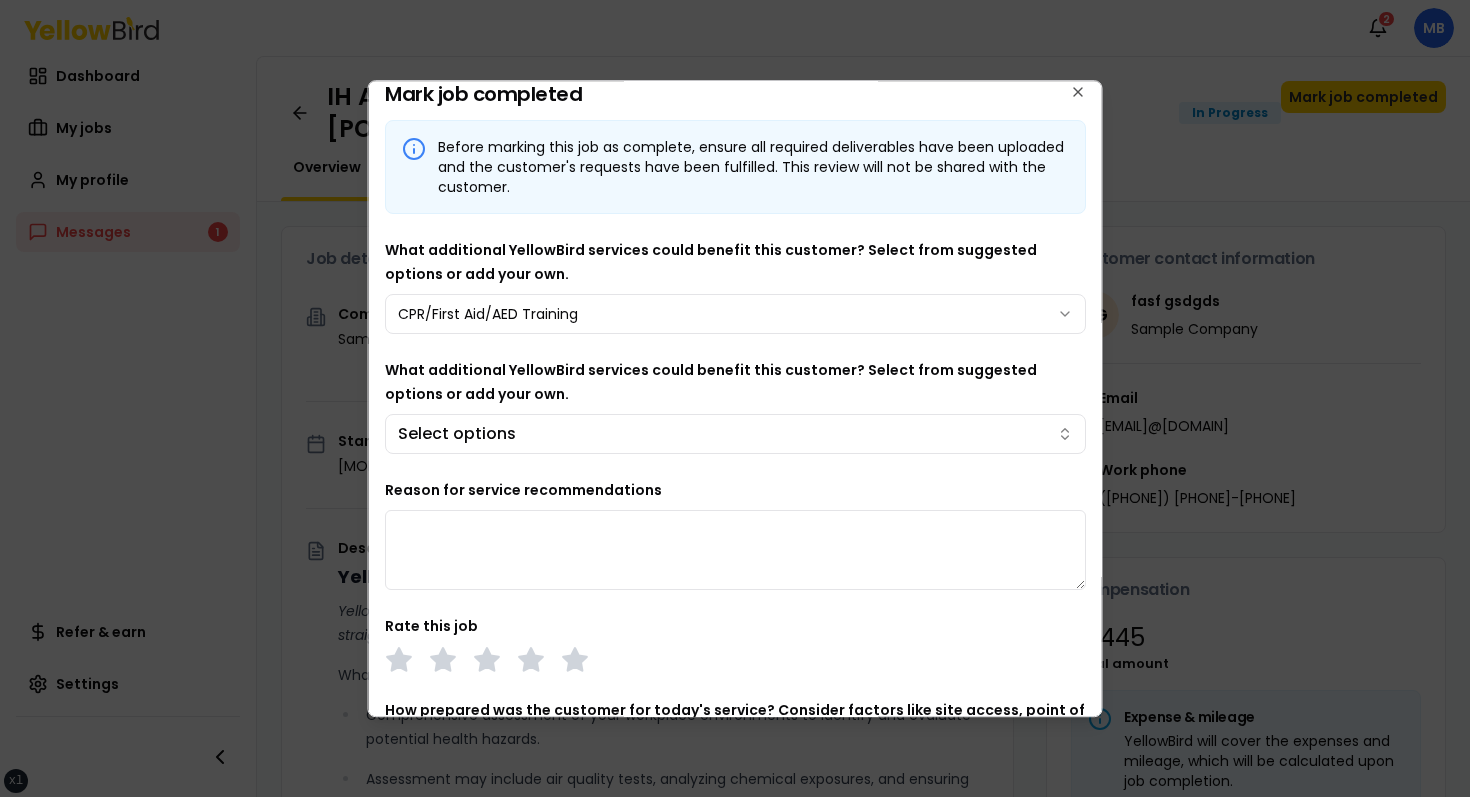 click on "xs sm md lg xl 2xl Notifications 2 MB Dashboard My jobs My profile Messages 1 Refer & earn Settings IH Assessment - 123 tasf, asfasf, DE 12321 In Progress Mark job completed Overview Tasks 1 Messages 1 Job details Company Sample Company Location 123 tasf, asfasf, DE 12321 Start date August 15, 2025 Service type IH Assessment Description YellowBird Industrial Hygiene (IH) Assessment
YellowBird’s flat-rate pricing eliminates hidden costs and travel expenses, providing straightforward access to a nationwide network of skilled professionals with no surprise fees.
What’s Included:
Comprehensive assessment of your workplace environments to identify and evaluate potential health hazards.
Assessment may include air quality tests, analyzing chemical exposures, and ensuring compliance with safety regulations.
Detail...
View more Documents   Deliverable template No template has been provided; please use your own deliverable template to upload the service deliverables. Upload FG $ 1" at bounding box center [735, 398] 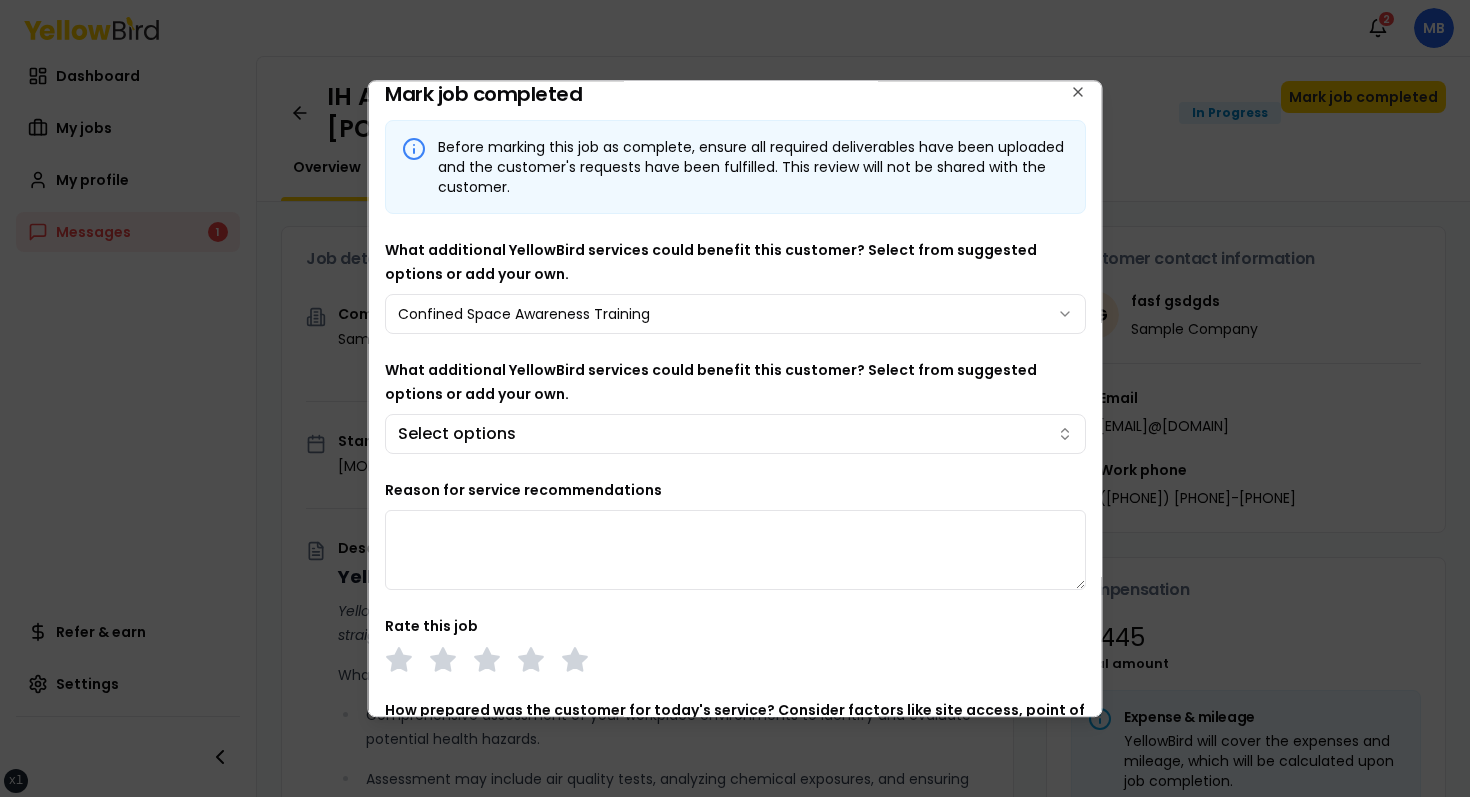 click on "xs sm md lg xl 2xl Notifications 2 MB Dashboard My jobs My profile Messages 1 Refer & earn Settings IH Assessment - 123 tasf, asfasf, DE 12321 In Progress Mark job completed Overview Tasks 1 Messages 1 Job details Company Sample Company Location 123 tasf, asfasf, DE 12321 Start date August 15, 2025 Service type IH Assessment Description YellowBird Industrial Hygiene (IH) Assessment
YellowBird’s flat-rate pricing eliminates hidden costs and travel expenses, providing straightforward access to a nationwide network of skilled professionals with no surprise fees.
What’s Included:
Comprehensive assessment of your workplace environments to identify and evaluate potential health hazards.
Assessment may include air quality tests, analyzing chemical exposures, and ensuring compliance with safety regulations.
Detail...
View more Documents   Deliverable template No template has been provided; please use your own deliverable template to upload the service deliverables. Upload FG $ 1" at bounding box center [735, 398] 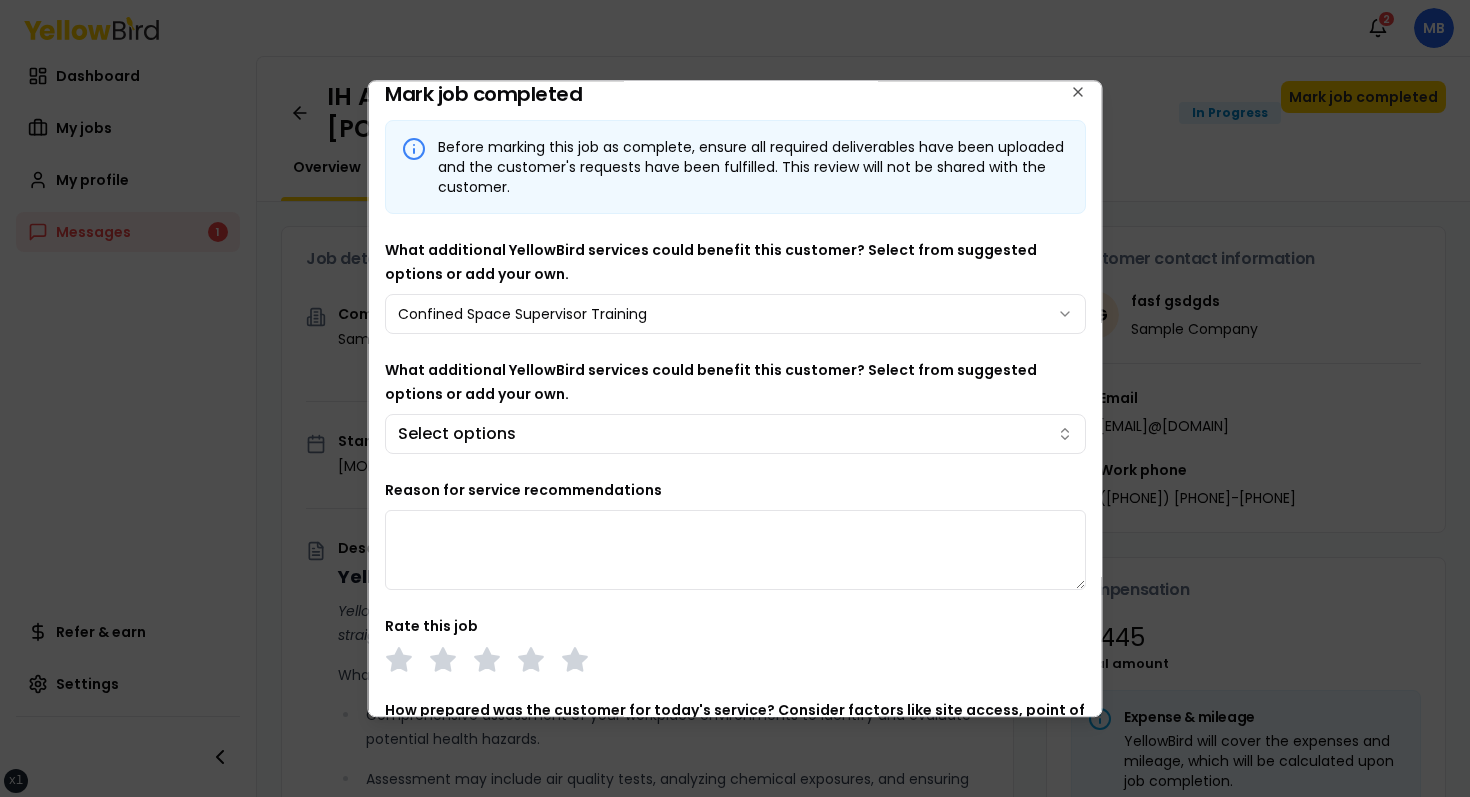 click on "What additional YellowBird services could benefit this customer? Select from suggested options or add your own. Confined Space Supervisor Training" at bounding box center [735, 286] 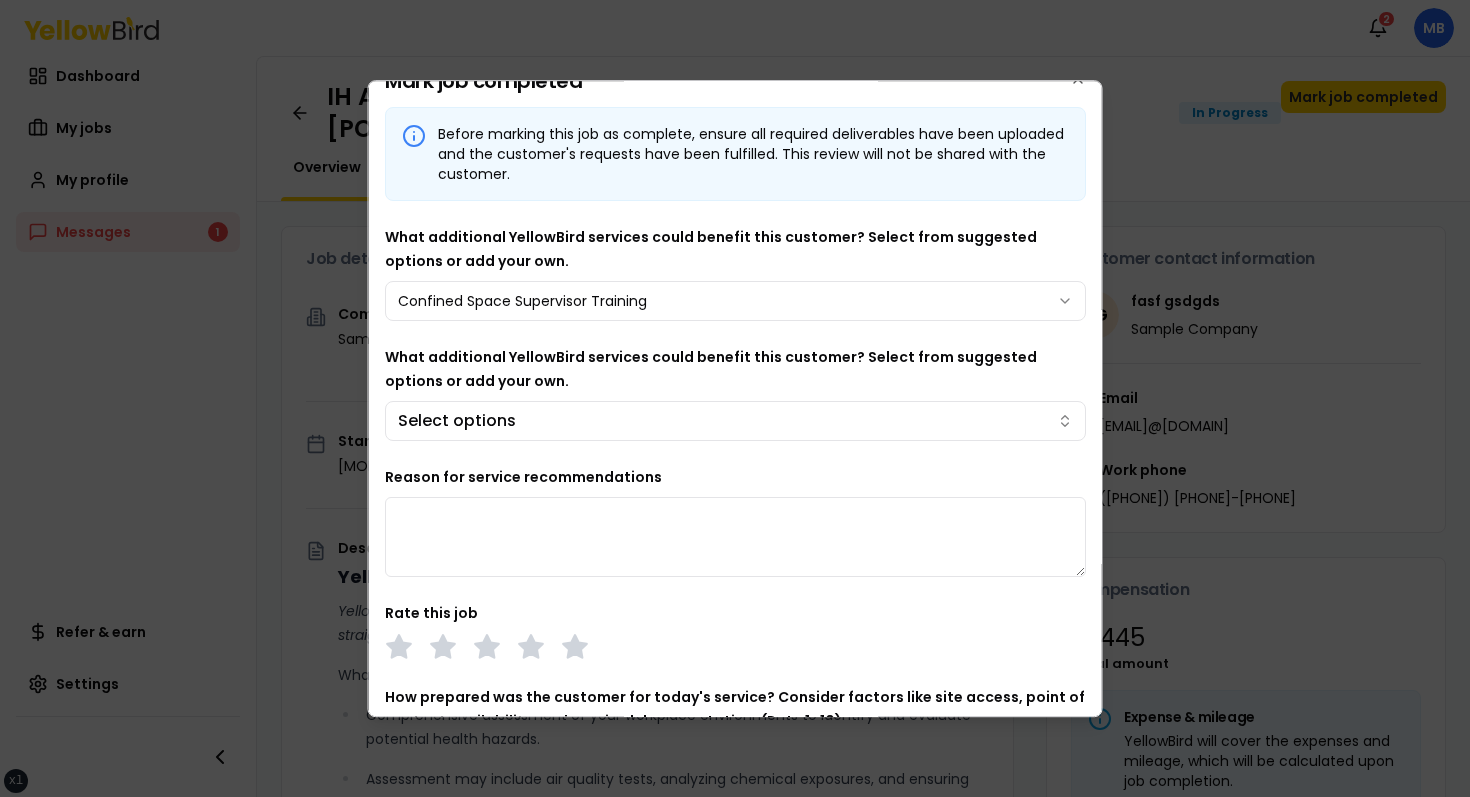 scroll, scrollTop: 0, scrollLeft: 0, axis: both 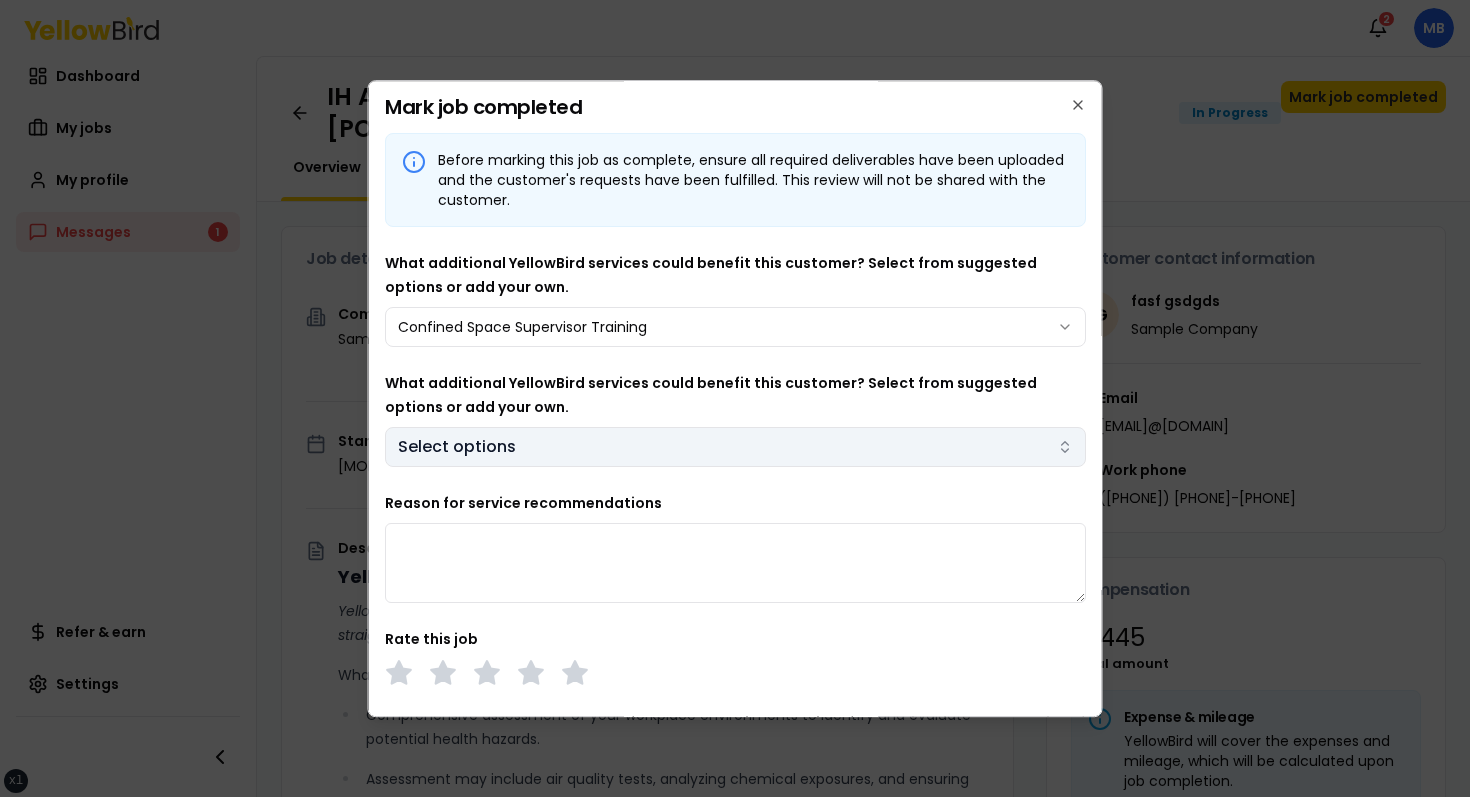 click on "xs sm md lg xl 2xl Notifications 2 MB Dashboard My jobs My profile Messages 1 Refer & earn Settings IH Assessment - 123 tasf, asfasf, DE 12321 In Progress Mark job completed Overview Tasks 1 Messages 1 Job details Company Sample Company Location 123 tasf, asfasf, DE 12321 Start date August 15, 2025 Service type IH Assessment Description YellowBird Industrial Hygiene (IH) Assessment
YellowBird’s flat-rate pricing eliminates hidden costs and travel expenses, providing straightforward access to a nationwide network of skilled professionals with no surprise fees.
What’s Included:
Comprehensive assessment of your workplace environments to identify and evaluate potential health hazards.
Assessment may include air quality tests, analyzing chemical exposures, and ensuring compliance with safety regulations.
Detail...
View more Documents   Deliverable template No template has been provided; please use your own deliverable template to upload the service deliverables. Upload FG $ 1" at bounding box center [735, 398] 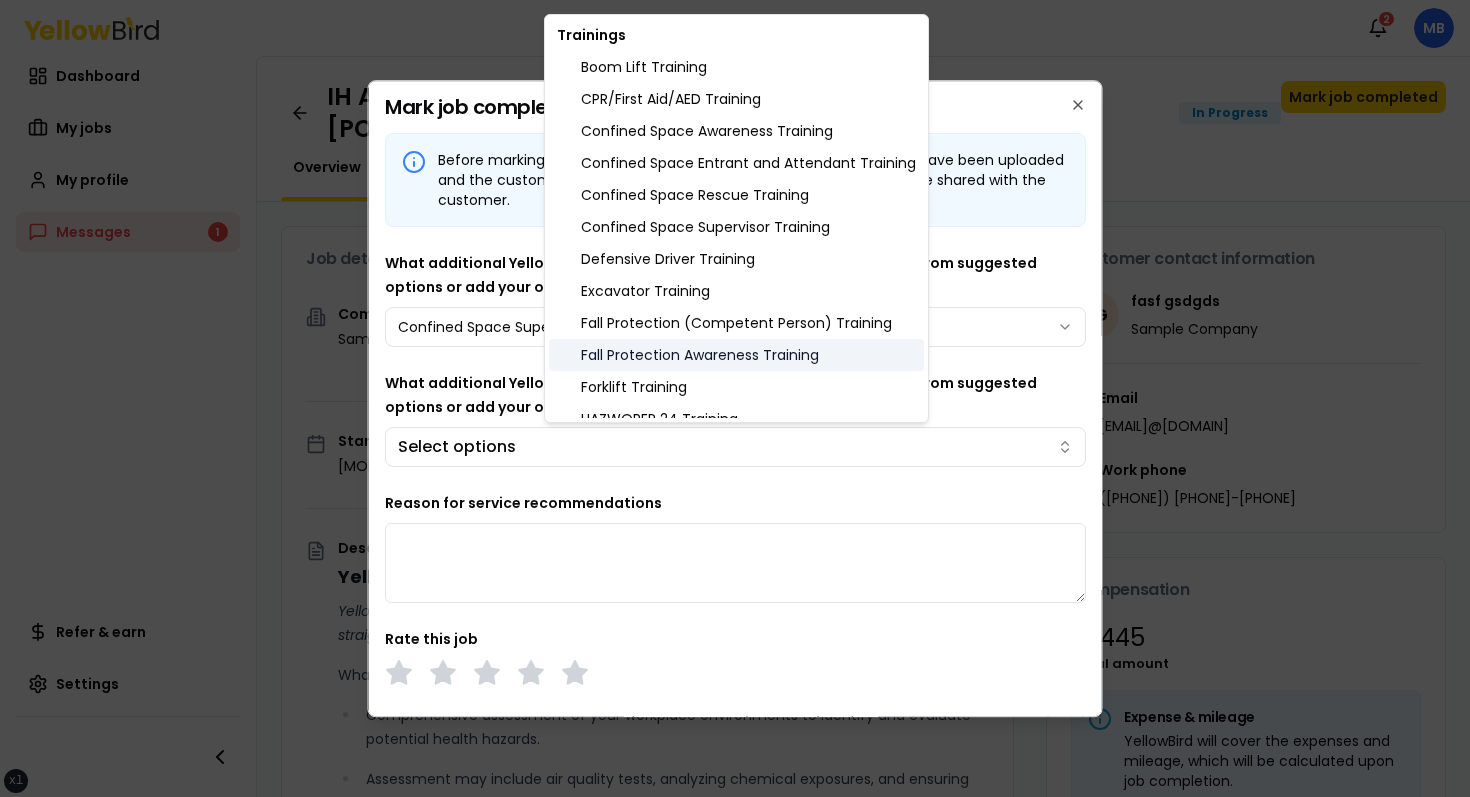 click on "Fall Protection Awareness Training" at bounding box center (736, 355) 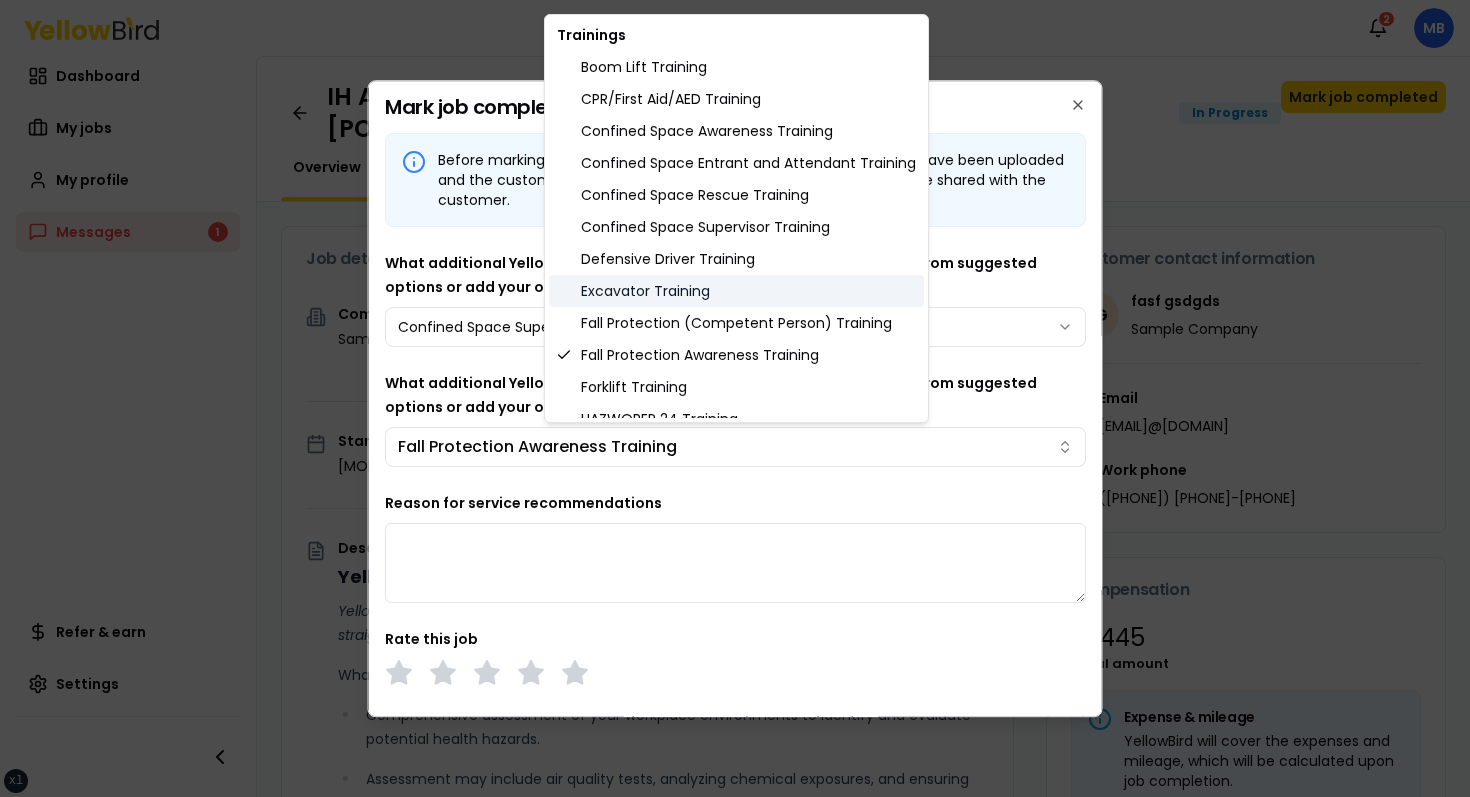 click on "Excavator Training" at bounding box center (736, 291) 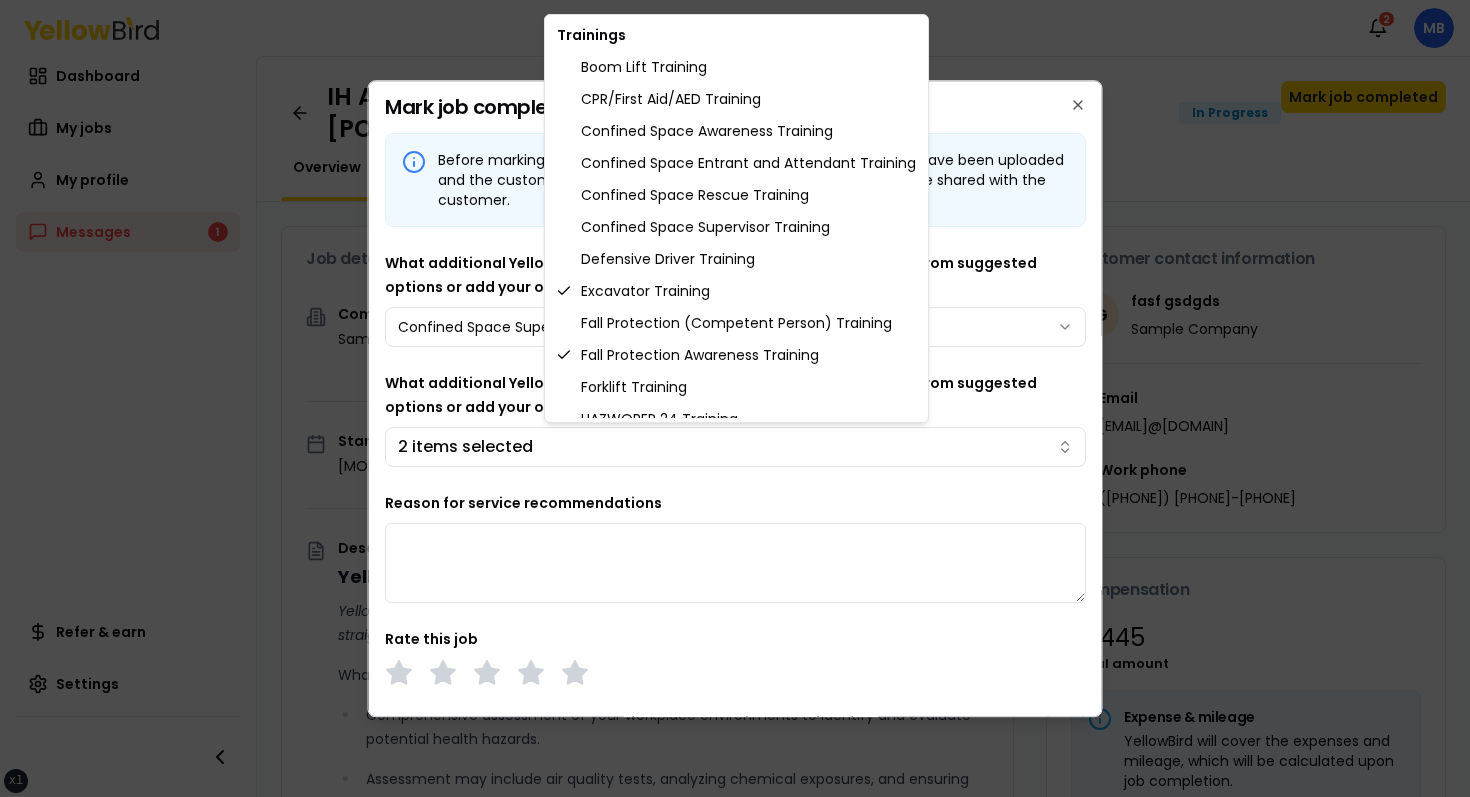click on "xs sm md lg xl 2xl Notifications 2 MB Dashboard My jobs My profile Messages 1 Refer & earn Settings IH Assessment - 123 tasf, asfasf, DE 12321 In Progress Mark job completed Overview Tasks 1 Messages 1 Job details Company Sample Company Location 123 tasf, asfasf, DE 12321 Start date August 15, 2025 Service type IH Assessment Description YellowBird Industrial Hygiene (IH) Assessment
YellowBird’s flat-rate pricing eliminates hidden costs and travel expenses, providing straightforward access to a nationwide network of skilled professionals with no surprise fees.
What’s Included:
Comprehensive assessment of your workplace environments to identify and evaluate potential health hazards.
Assessment may include air quality tests, analyzing chemical exposures, and ensuring compliance with safety regulations.
Detail...
View more Documents   Deliverable template No template has been provided; please use your own deliverable template to upload the service deliverables. Upload FG $ 1" at bounding box center [735, 398] 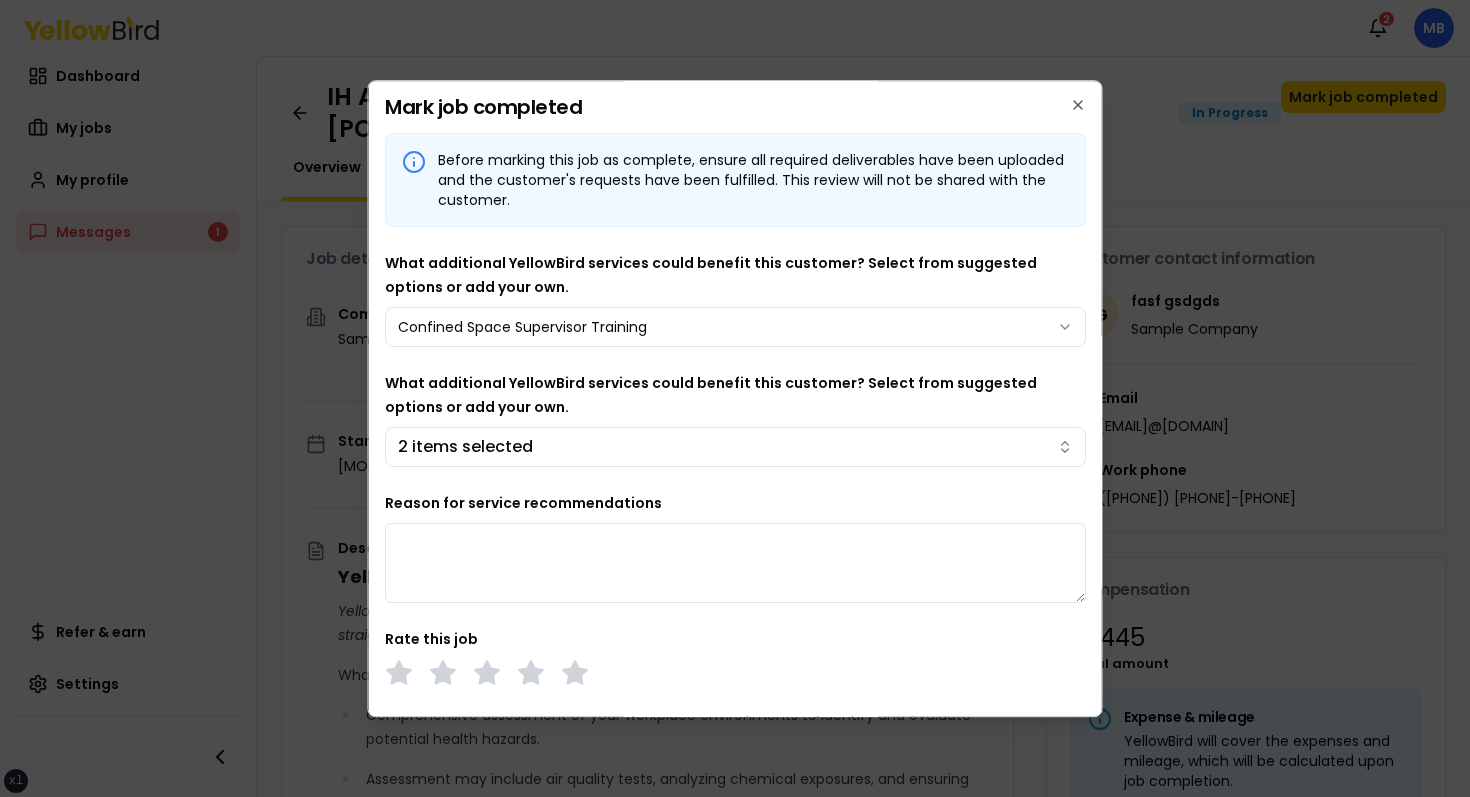 click on "xs sm md lg xl 2xl Notifications 2 MB Dashboard My jobs My profile Messages 1 Refer & earn Settings IH Assessment - 123 tasf, asfasf, DE 12321 In Progress Mark job completed Overview Tasks 1 Messages 1 Job details Company Sample Company Location 123 tasf, asfasf, DE 12321 Start date August 15, 2025 Service type IH Assessment Description YellowBird Industrial Hygiene (IH) Assessment
YellowBird’s flat-rate pricing eliminates hidden costs and travel expenses, providing straightforward access to a nationwide network of skilled professionals with no surprise fees.
What’s Included:
Comprehensive assessment of your workplace environments to identify and evaluate potential health hazards.
Assessment may include air quality tests, analyzing chemical exposures, and ensuring compliance with safety regulations.
Detail...
View more Documents   Deliverable template No template has been provided; please use your own deliverable template to upload the service deliverables. Upload FG $ 1" at bounding box center (735, 398) 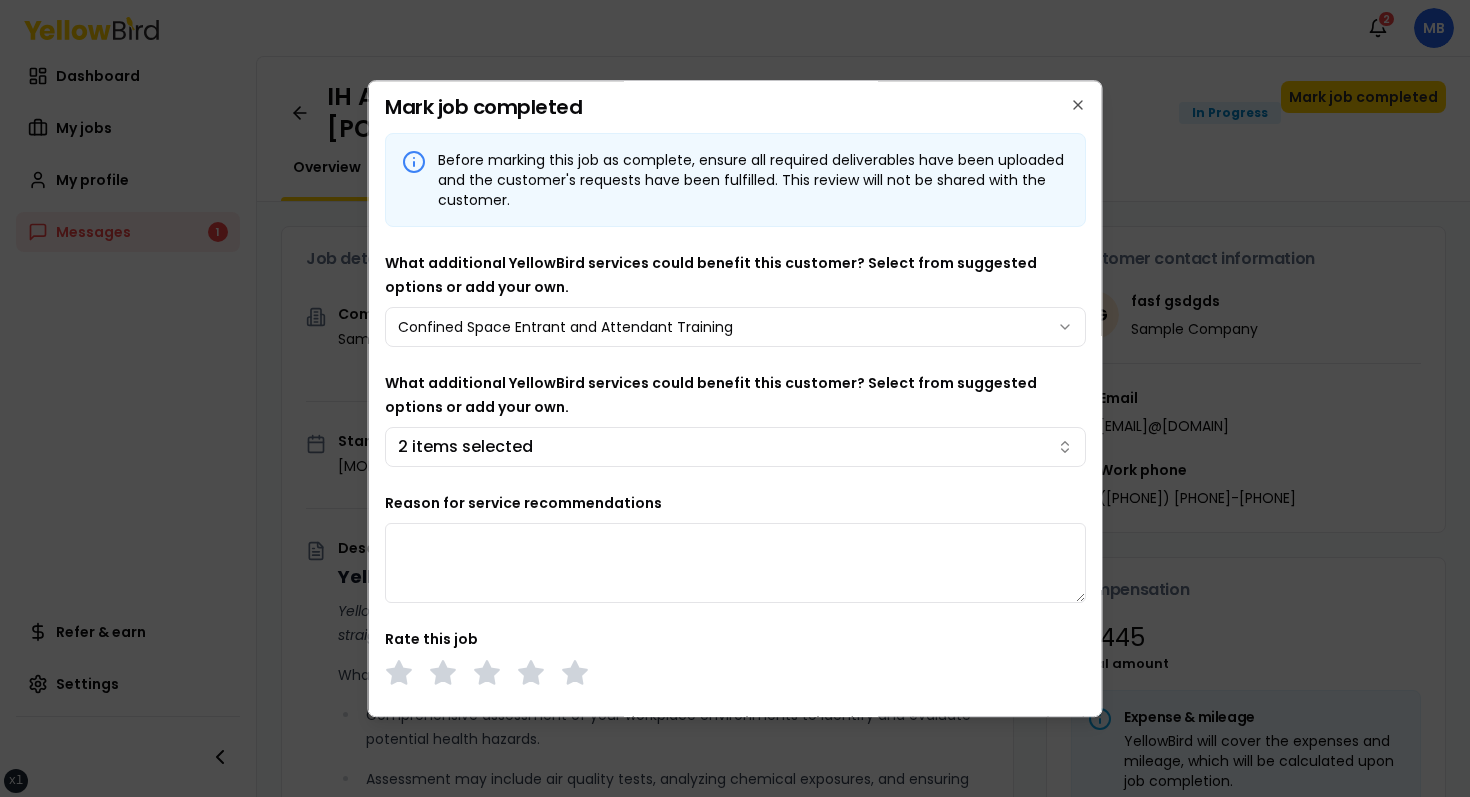 click on "What additional YellowBird services could benefit this customer? Select from suggested options or add your own. 2 items selected" at bounding box center (735, 419) 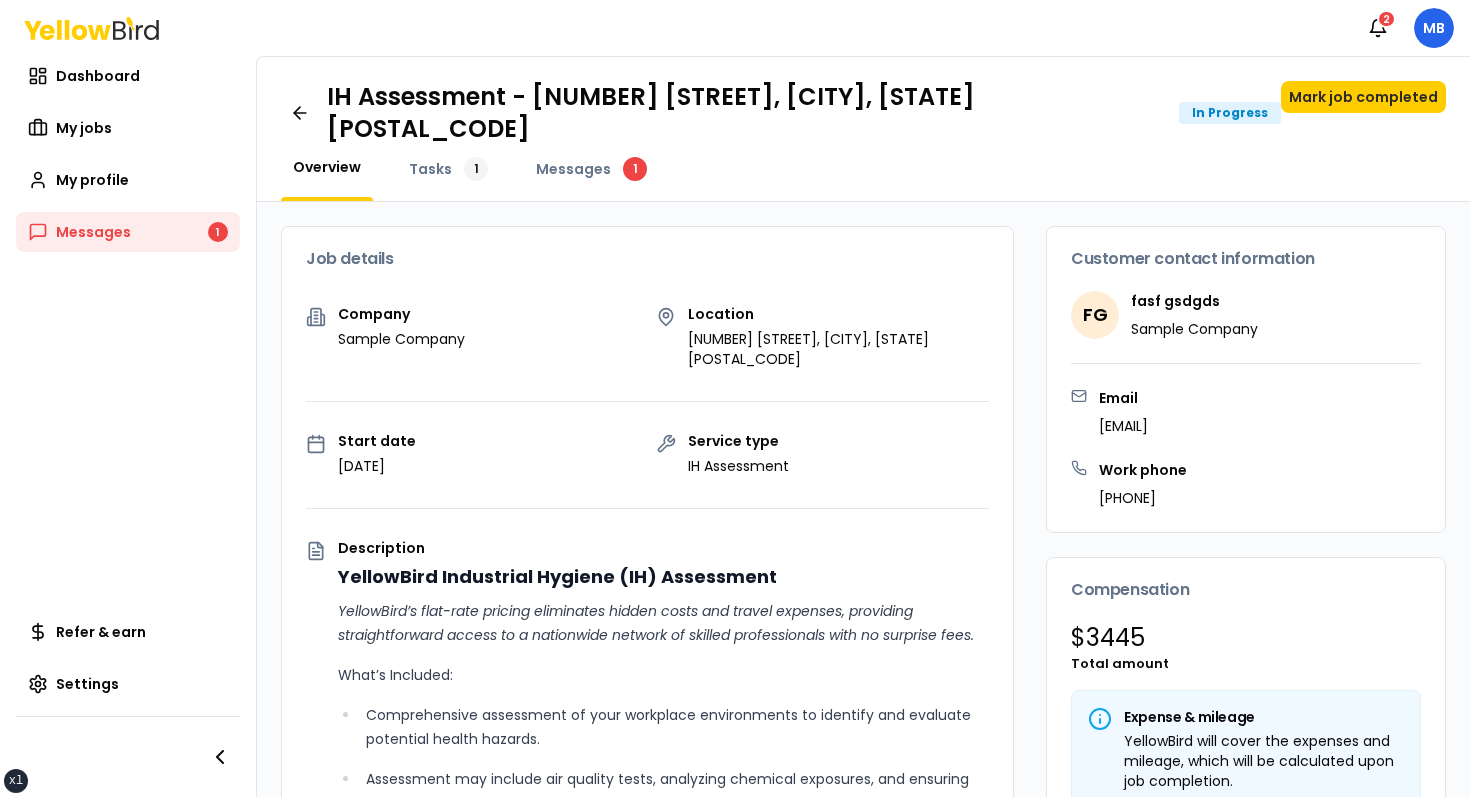 scroll, scrollTop: 0, scrollLeft: 0, axis: both 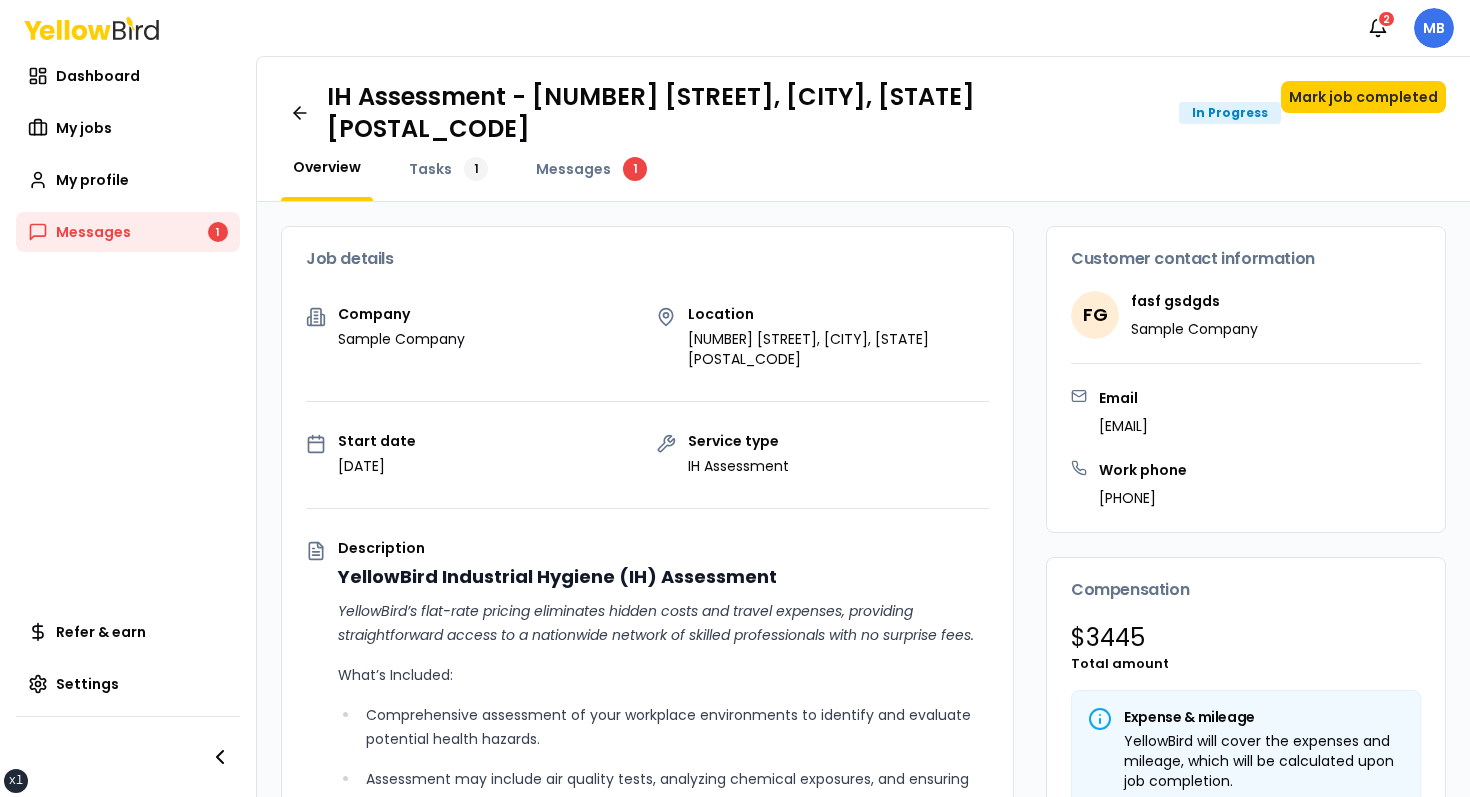 click on "xs sm md lg xl 2xl Notifications 2 MB Dashboard My jobs My profile Messages 1 Refer & earn Settings IH Assessment - [NUMBER] [STREET], [CITY], [STATE] [POSTAL_CODE] In Progress Mark job completed Overview Tasks 1 Messages 1 Job details Company Sample Company Location [NUMBER] [STREET], [CITY], [STATE] [POSTAL_CODE] Start date [DATE] Service type IH Assessment Description YellowBird Industrial Hygiene (IH) Assessment
YellowBird’s flat-rate pricing eliminates hidden costs and travel expenses, providing straightforward access to a nationwide network of skilled professionals with no surprise fees.
What’s Included:
Comprehensive assessment of your workplace environments to identify and evaluate potential health hazards.
Assessment may include air quality tests, analyzing chemical exposures, and ensuring compliance with safety regulations.
Detail...
View more Documents   Deliverable template No template has been provided; please use your own deliverable template to upload the service deliverables. Upload FG" at bounding box center [735, 398] 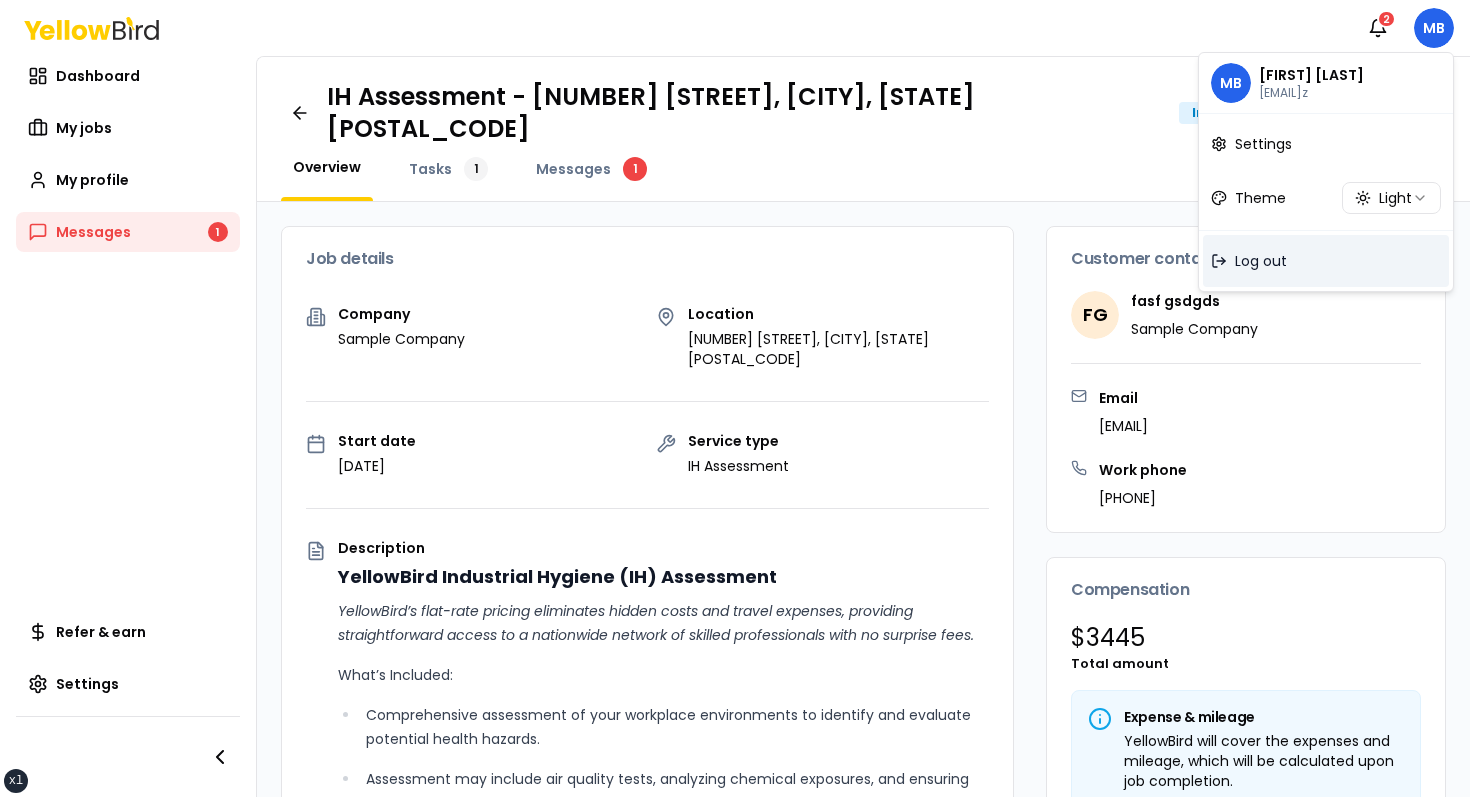 click on "Log out" at bounding box center [1261, 261] 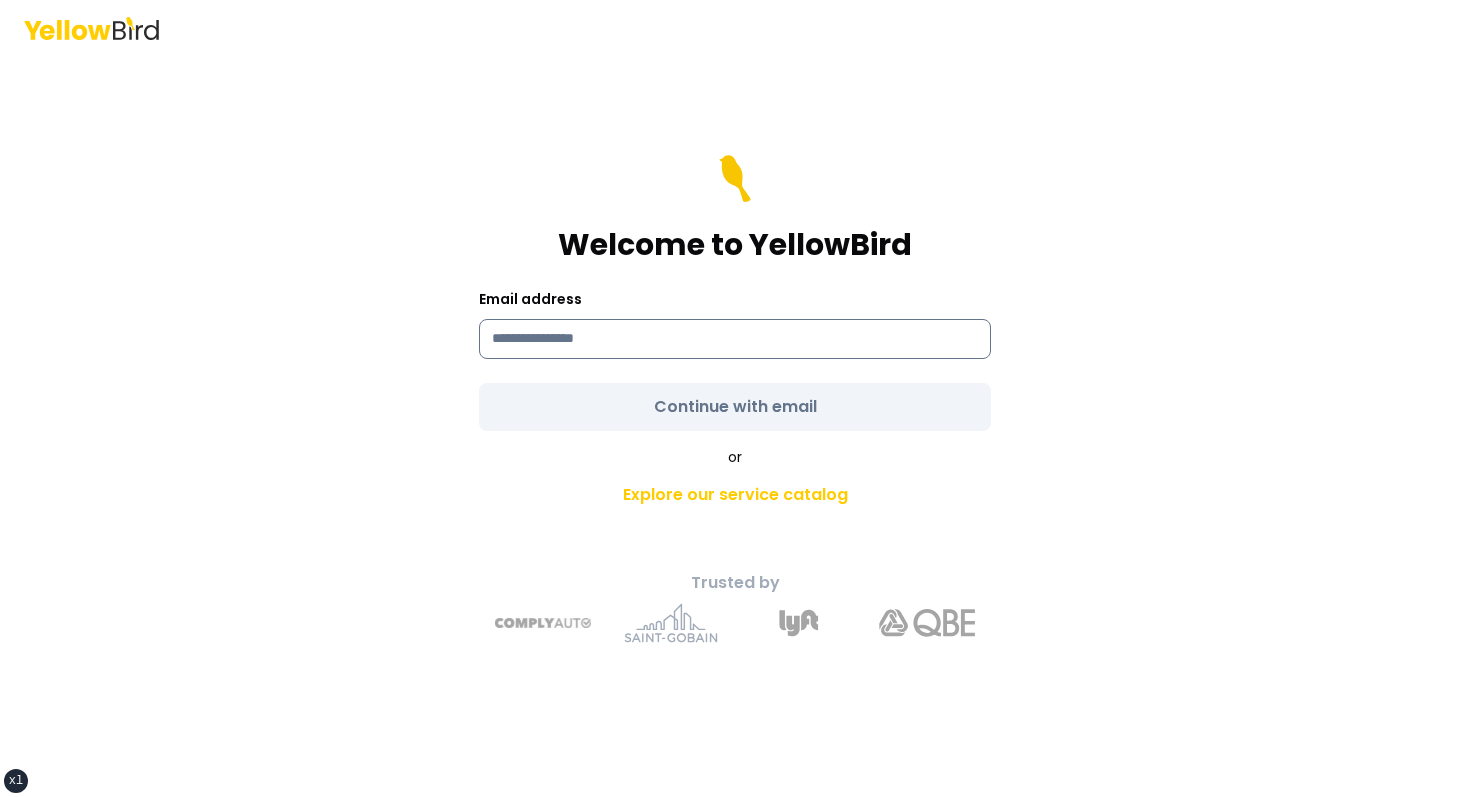 click at bounding box center [735, 339] 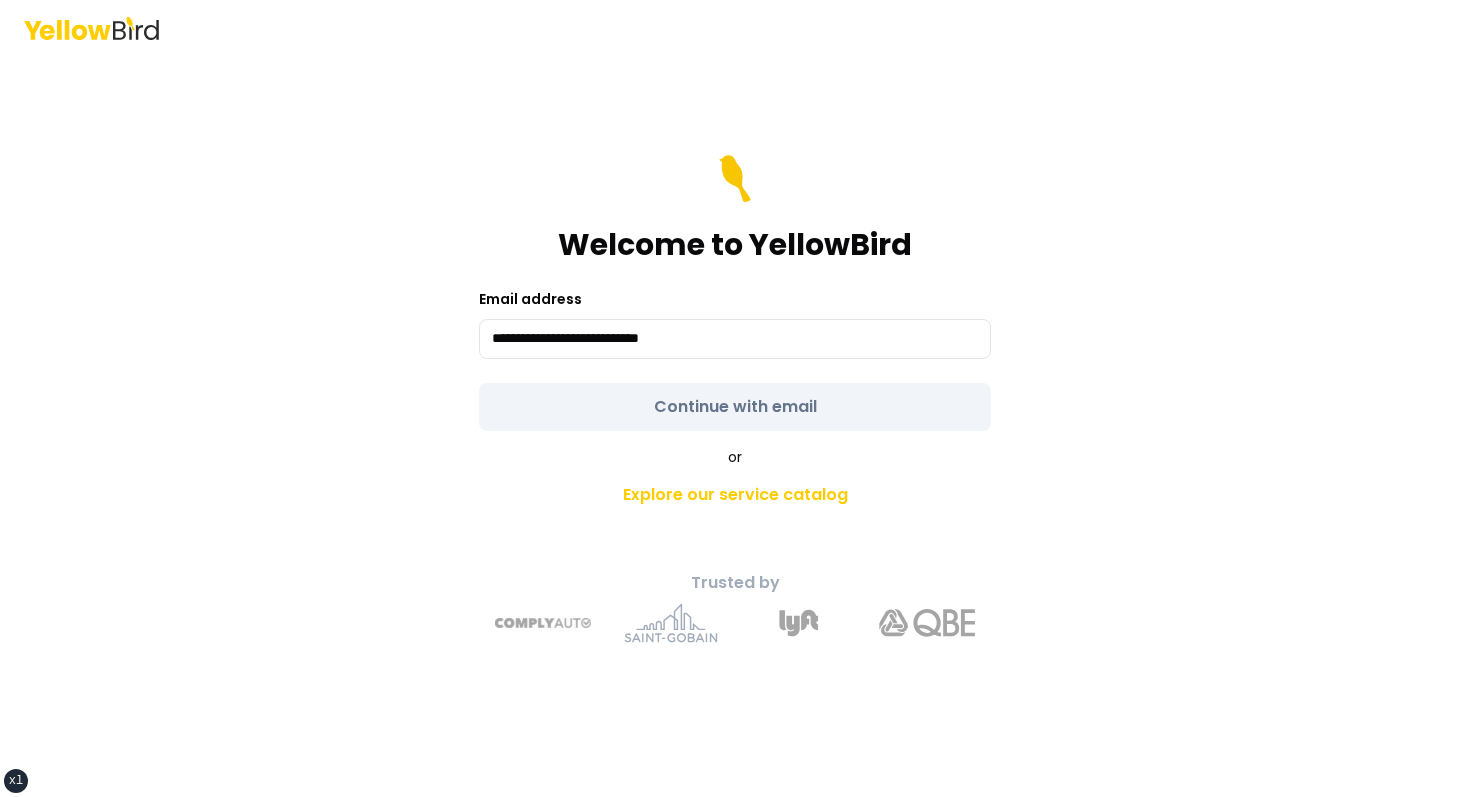 type on "**********" 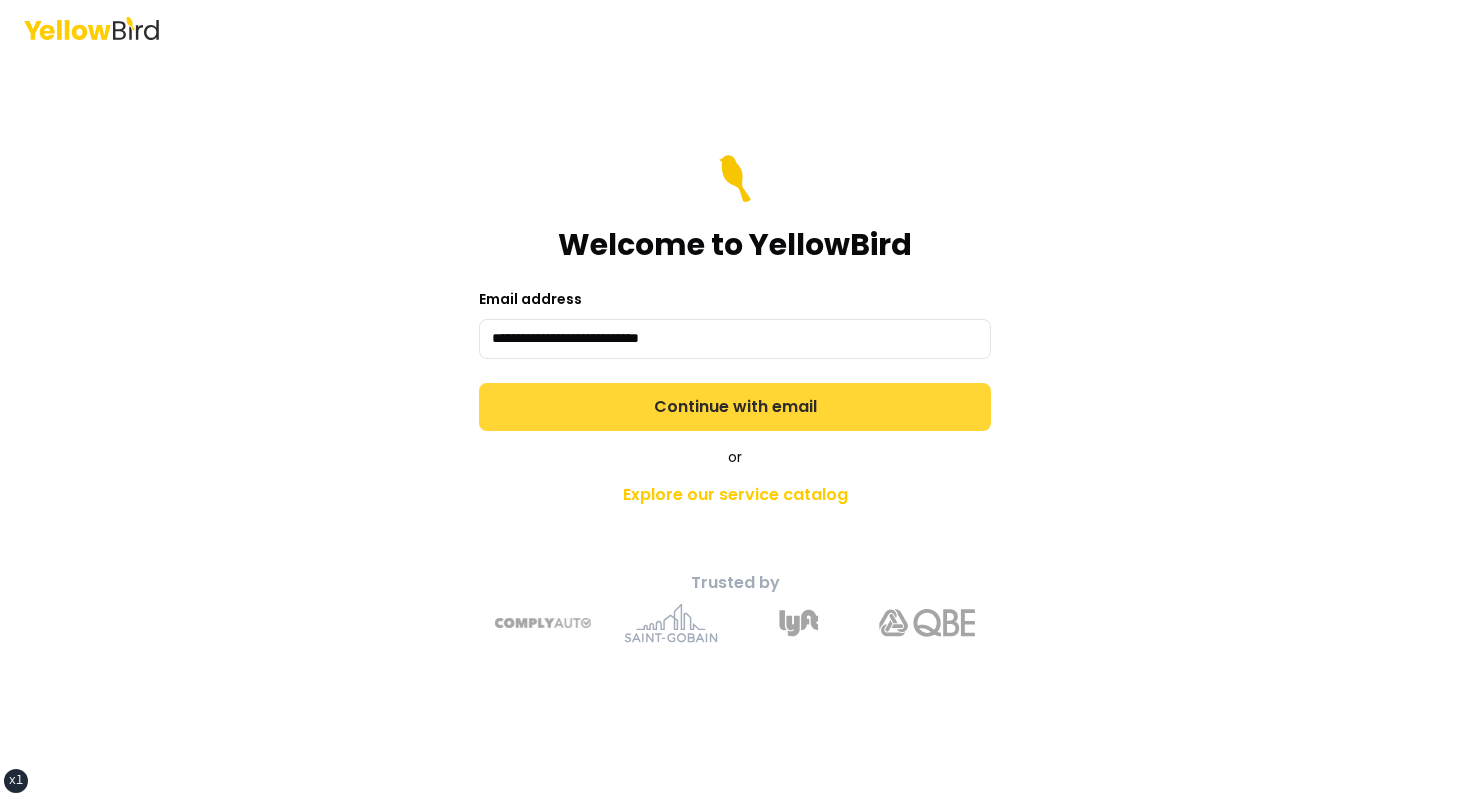 click on "Continue with email" at bounding box center (735, 407) 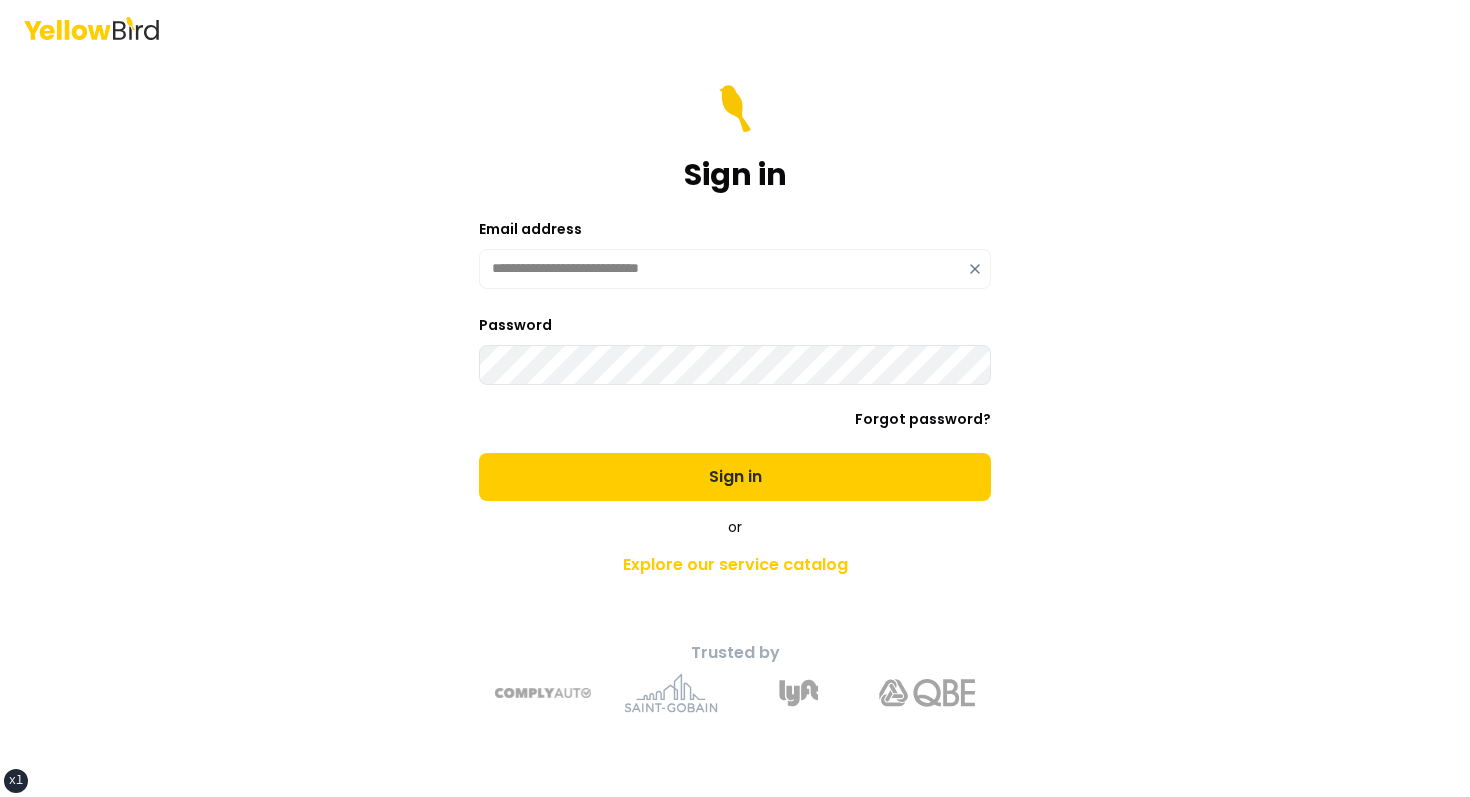 click on "Sign in" at bounding box center (735, 477) 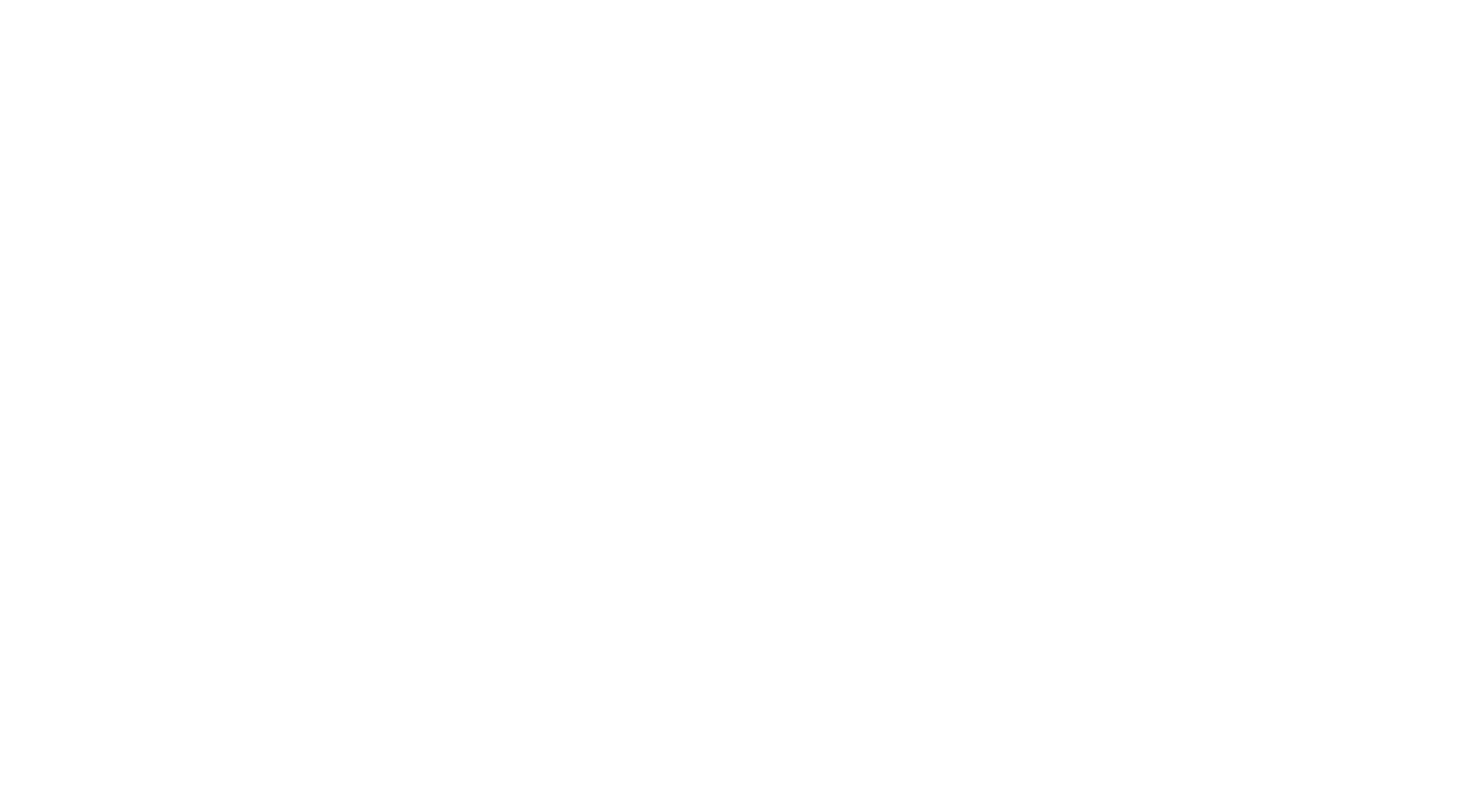 scroll, scrollTop: 0, scrollLeft: 0, axis: both 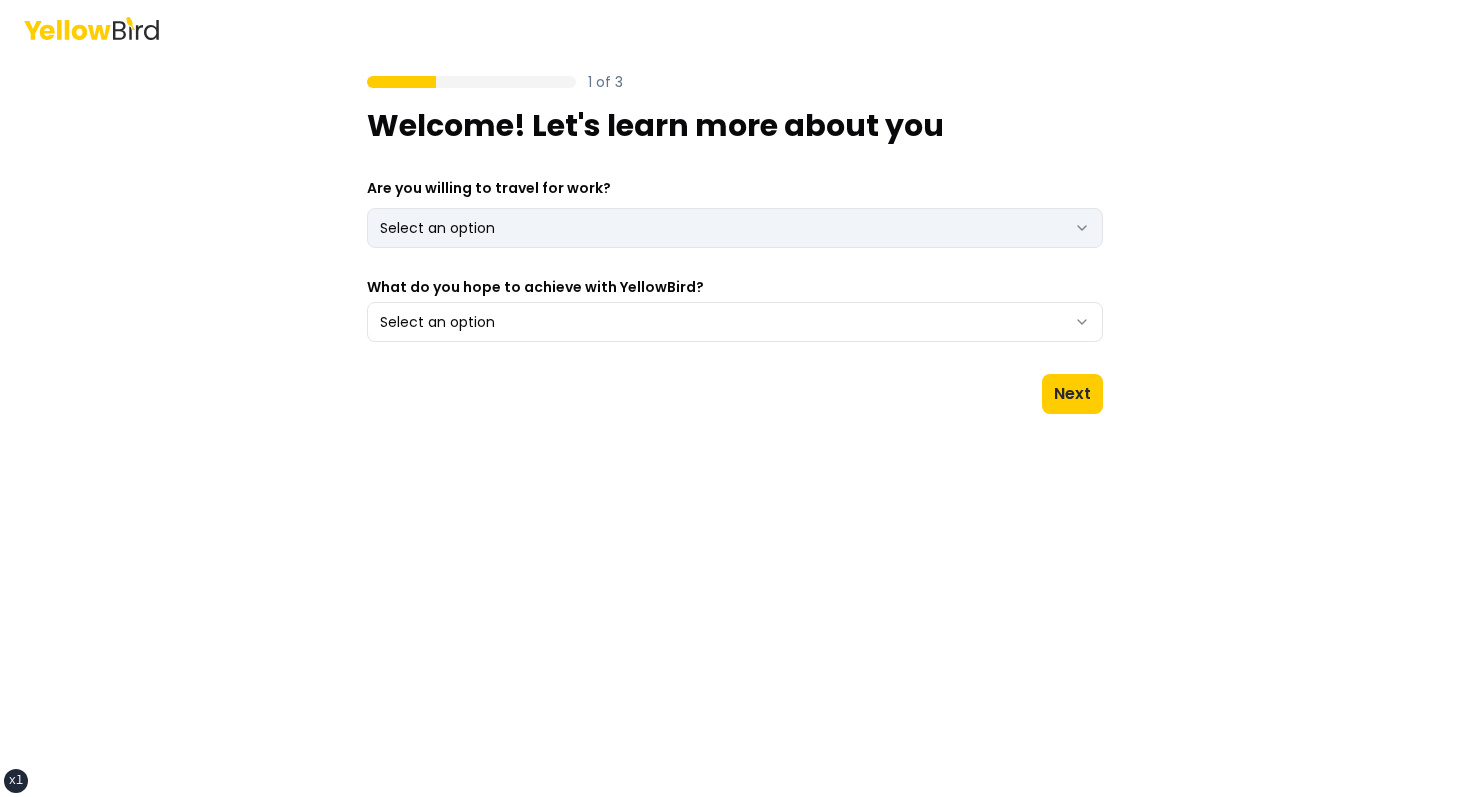 click on "xs sm md lg xl 2xl 1 of 3 Welcome! Let's learn more about you Are you willing to travel for work? Select an option *** ** What do you hope to achieve with YellowBird? Select an option Next" at bounding box center (735, 398) 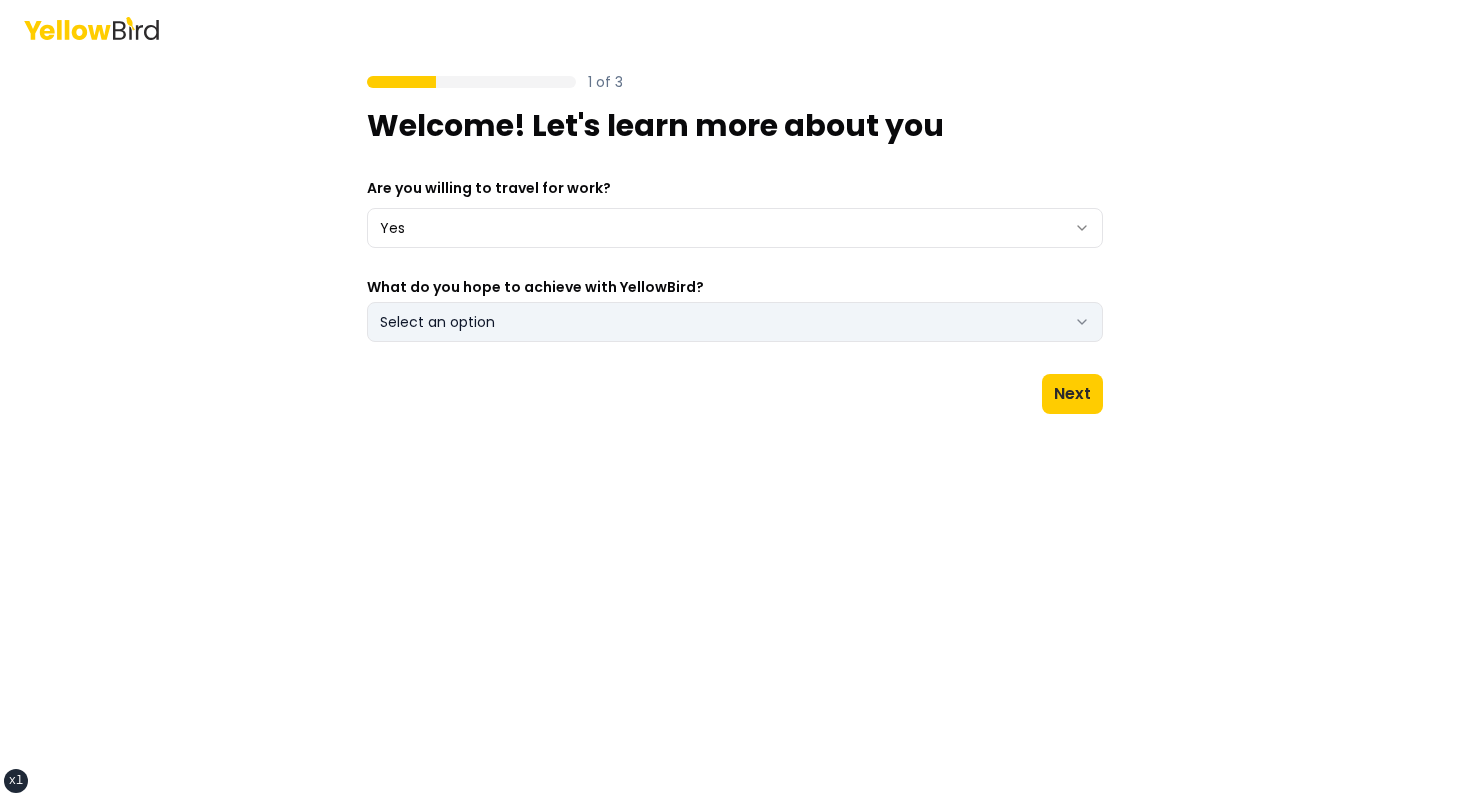 click on "Select an option" at bounding box center (735, 322) 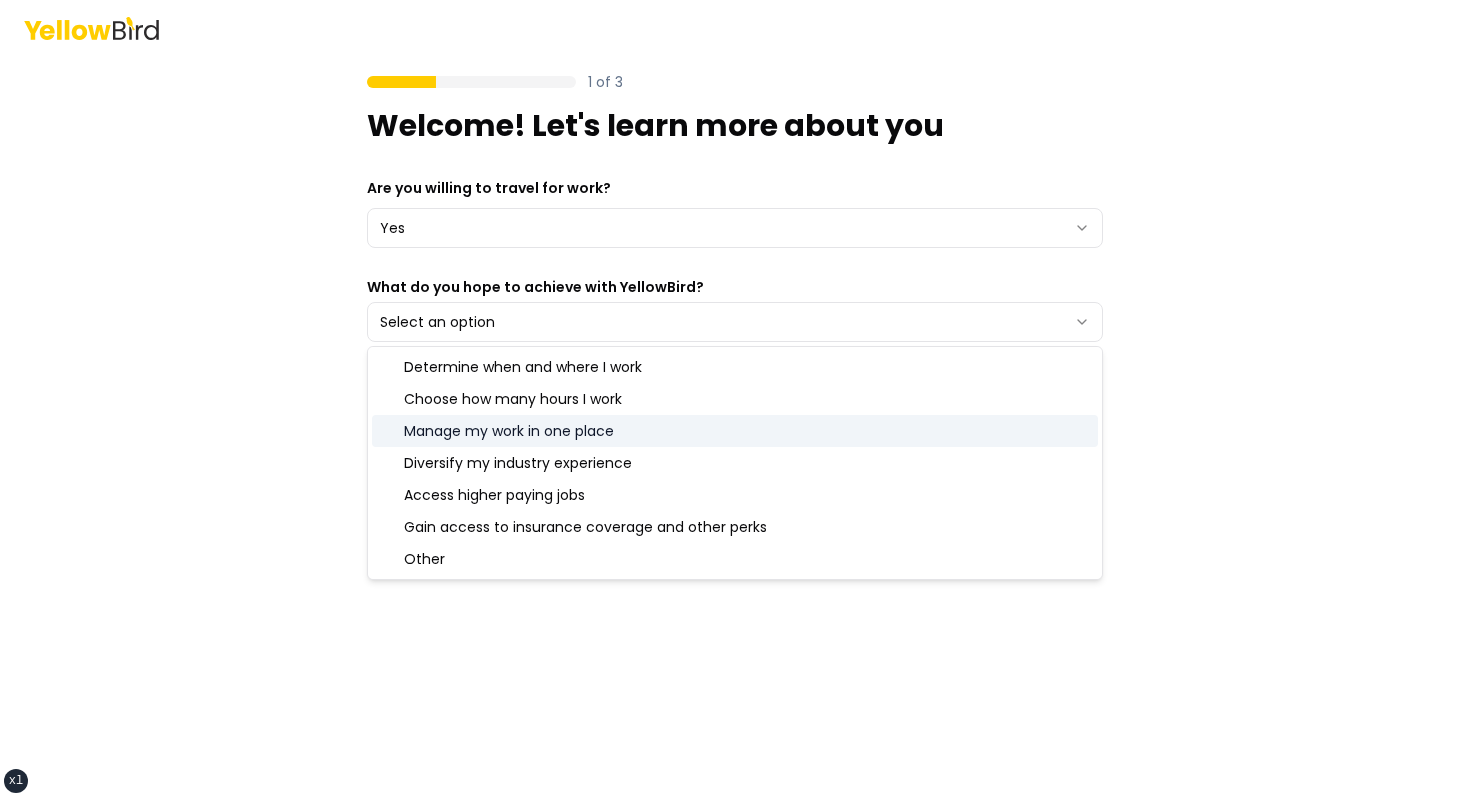 click on "Manage my work in one place" at bounding box center [735, 431] 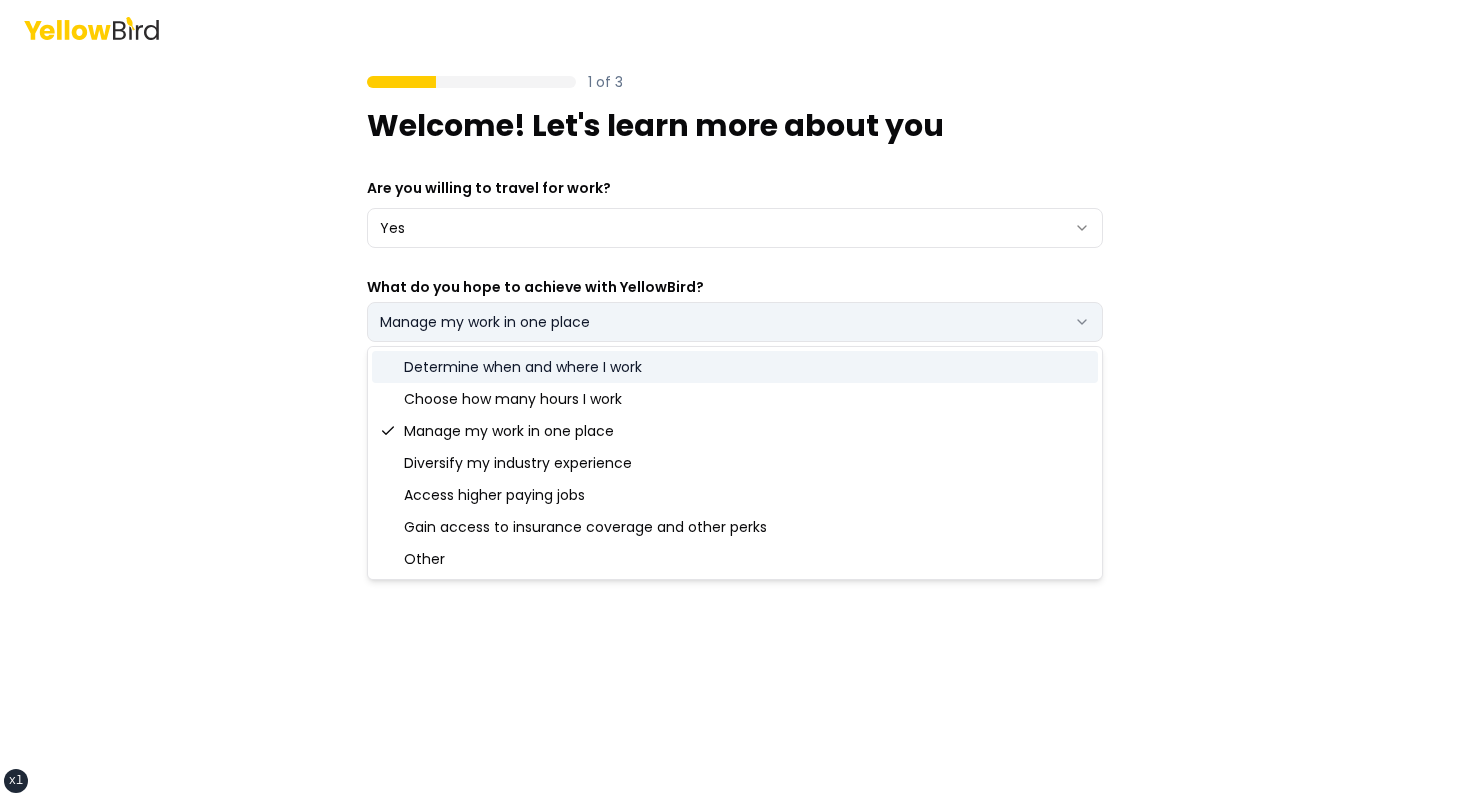 click on "Manage my work in one place" at bounding box center [735, 322] 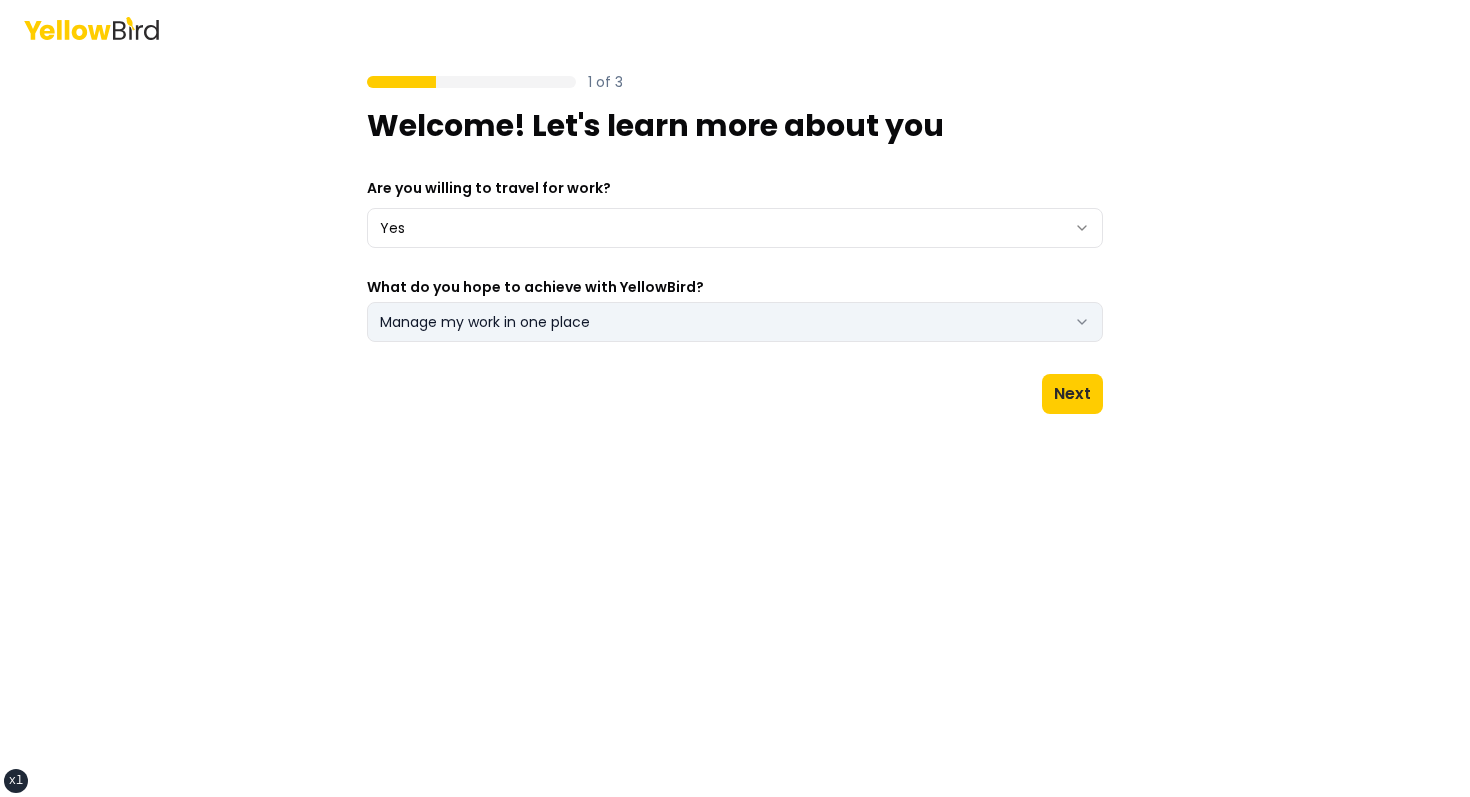 click on "Manage my work in one place" at bounding box center [735, 322] 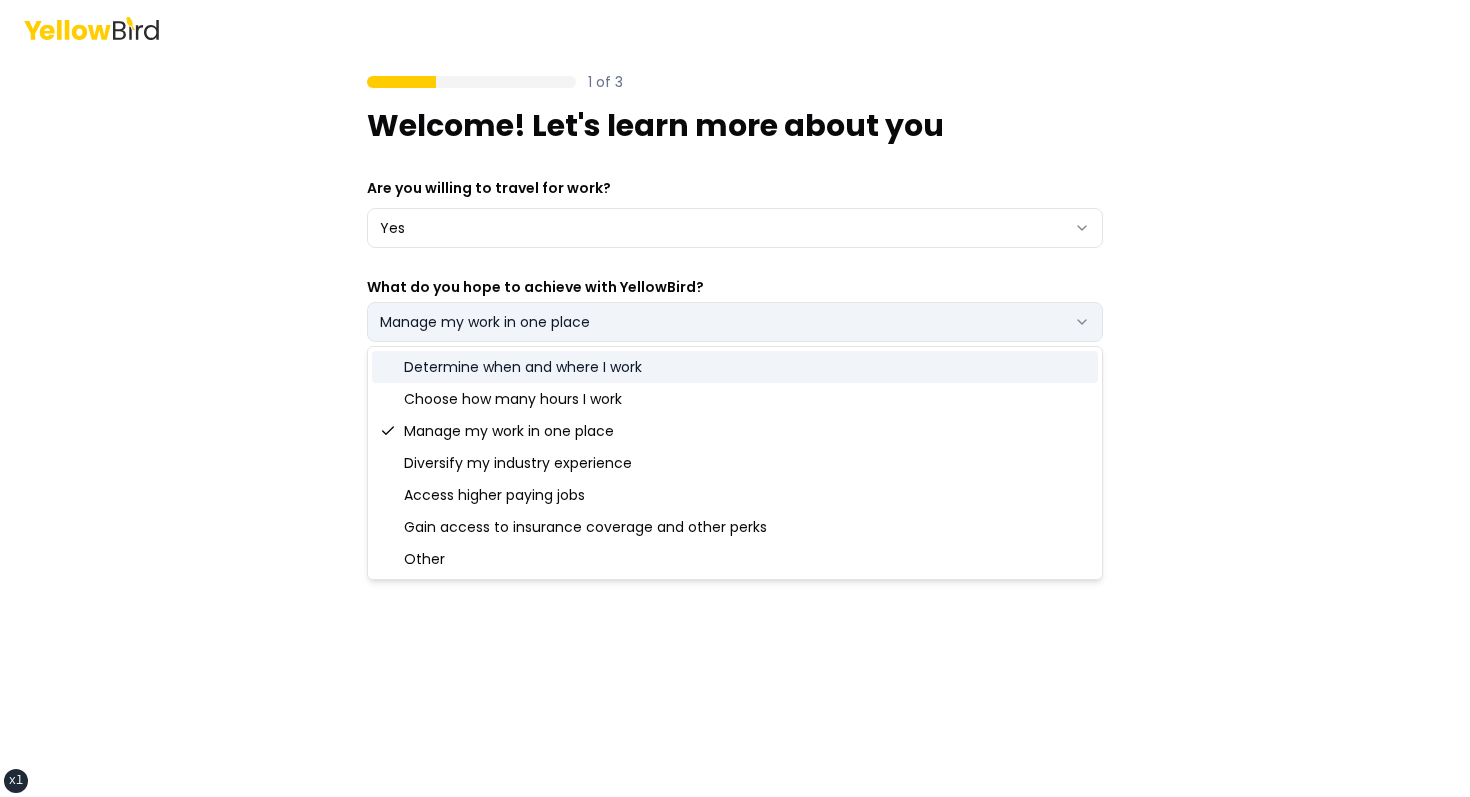 click on "Determine when and where I work" at bounding box center (735, 367) 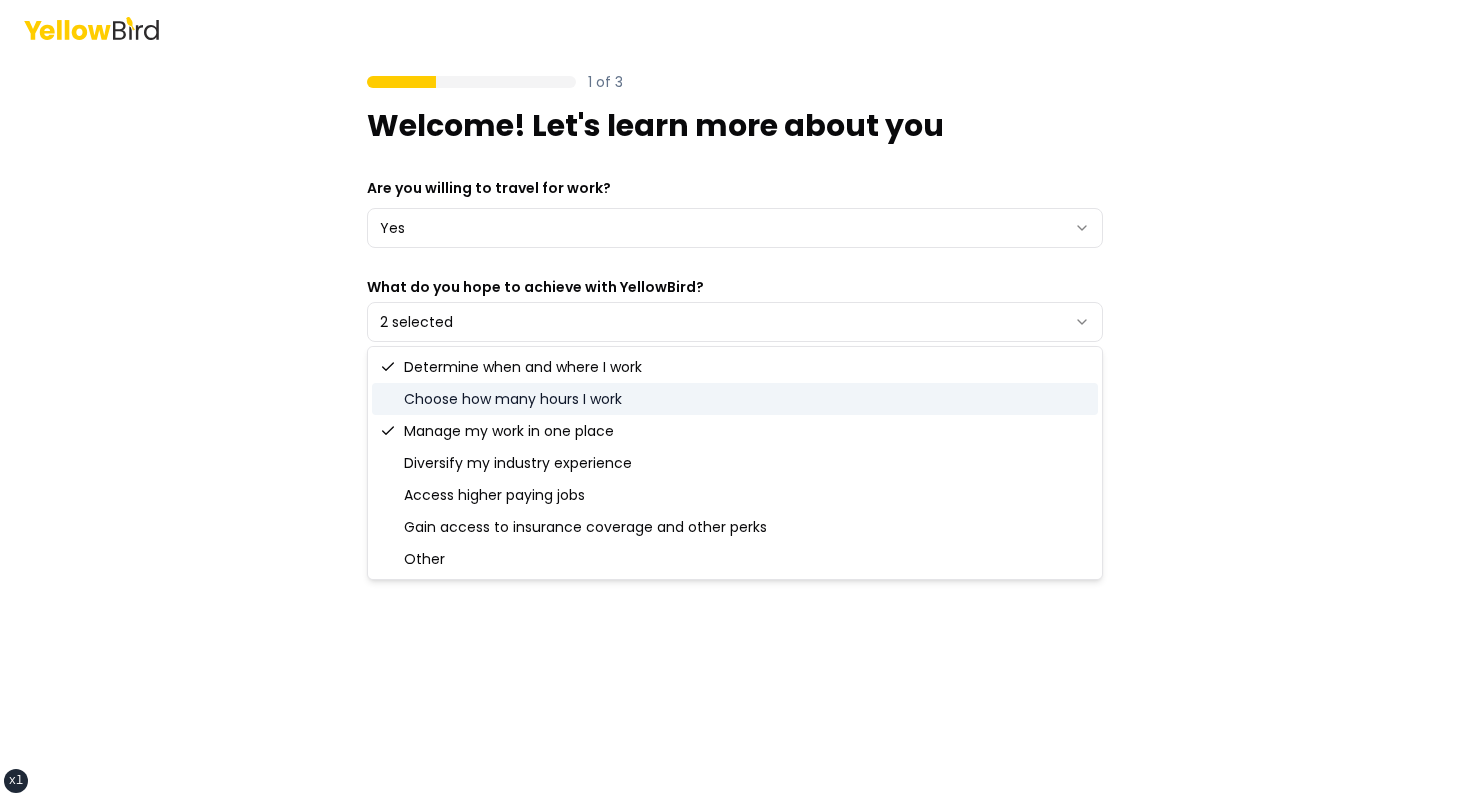 click on "Choose how many hours I work" at bounding box center (735, 399) 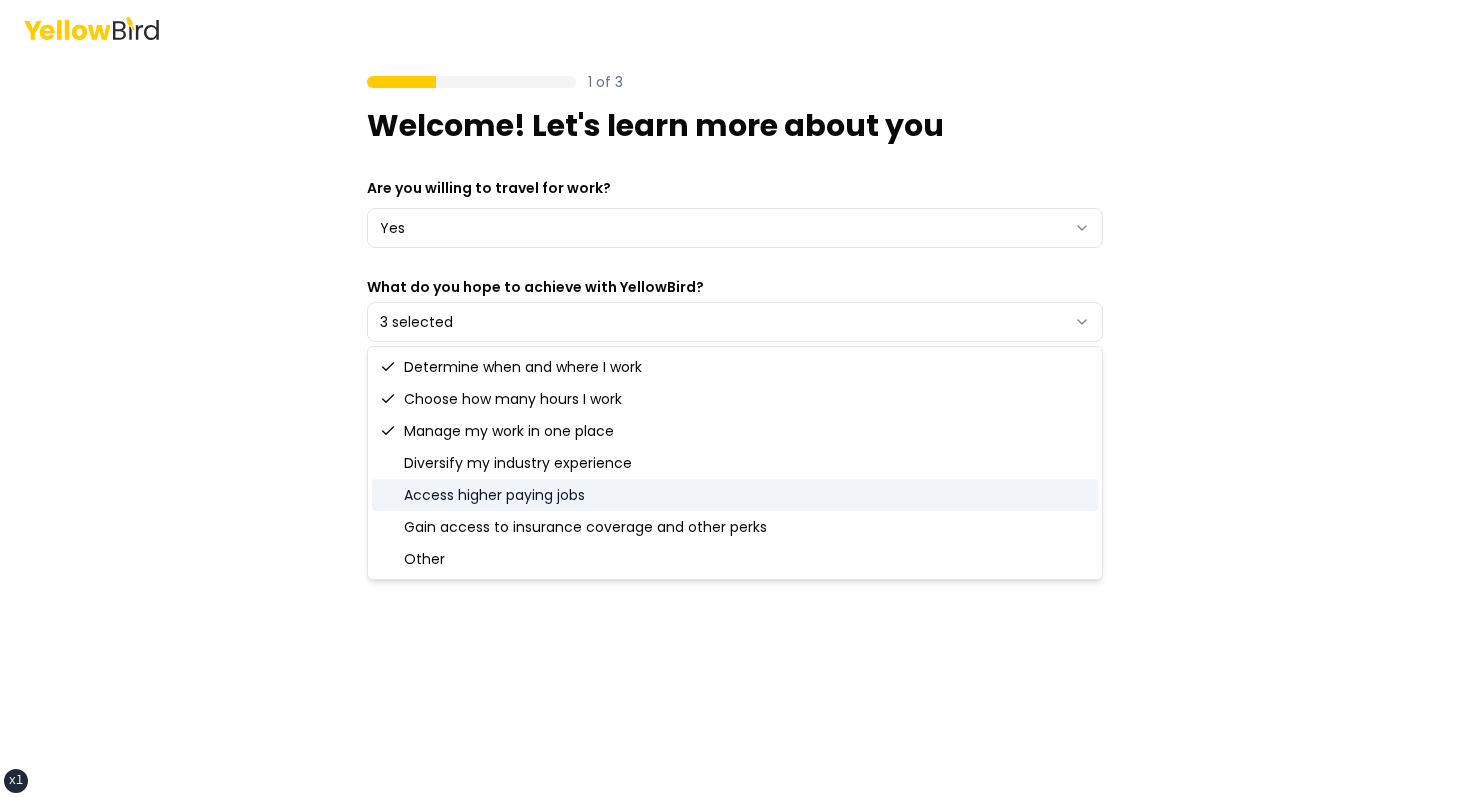 click on "Access higher paying jobs" at bounding box center (735, 495) 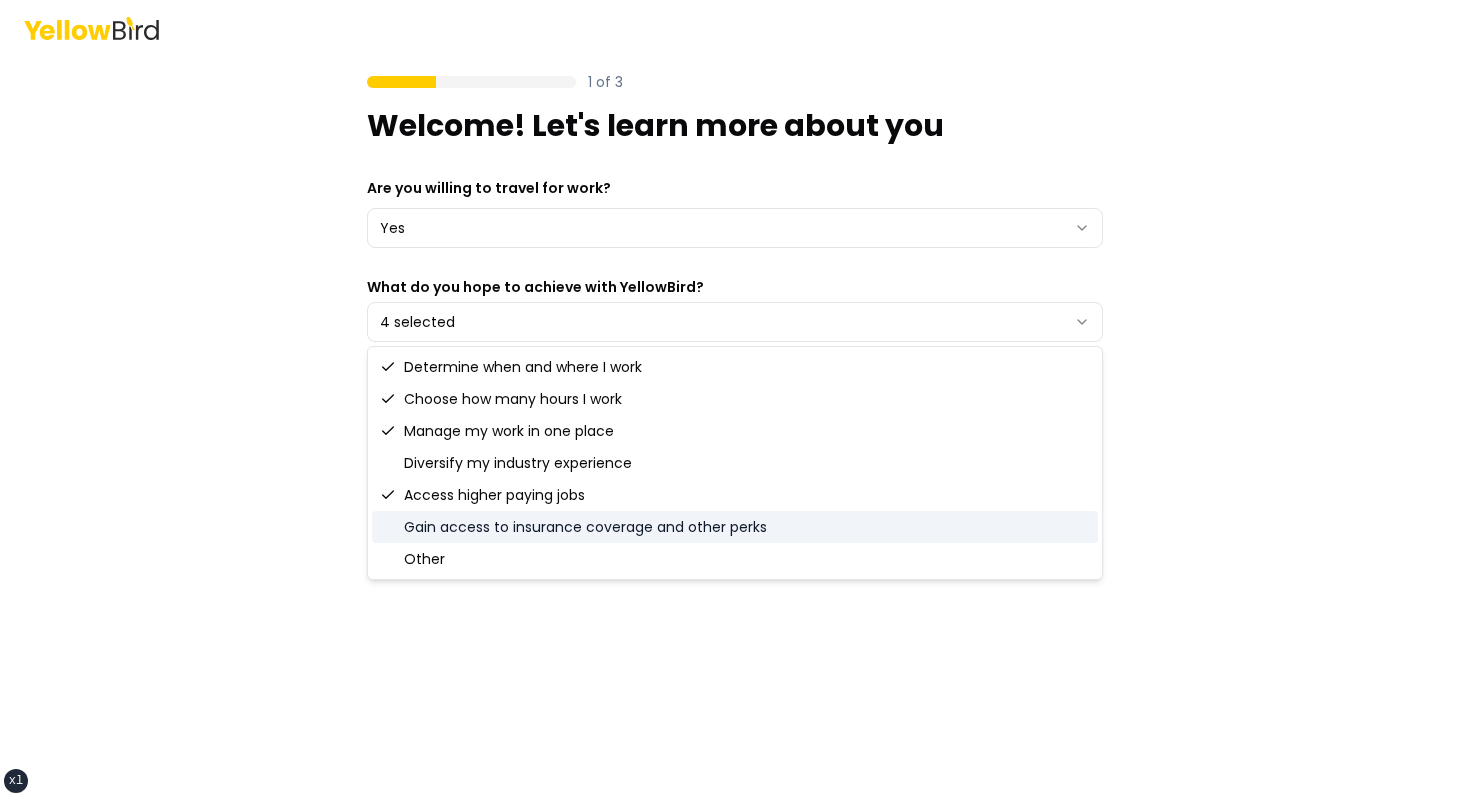 click on "Gain access to insurance coverage and other perks" at bounding box center [735, 527] 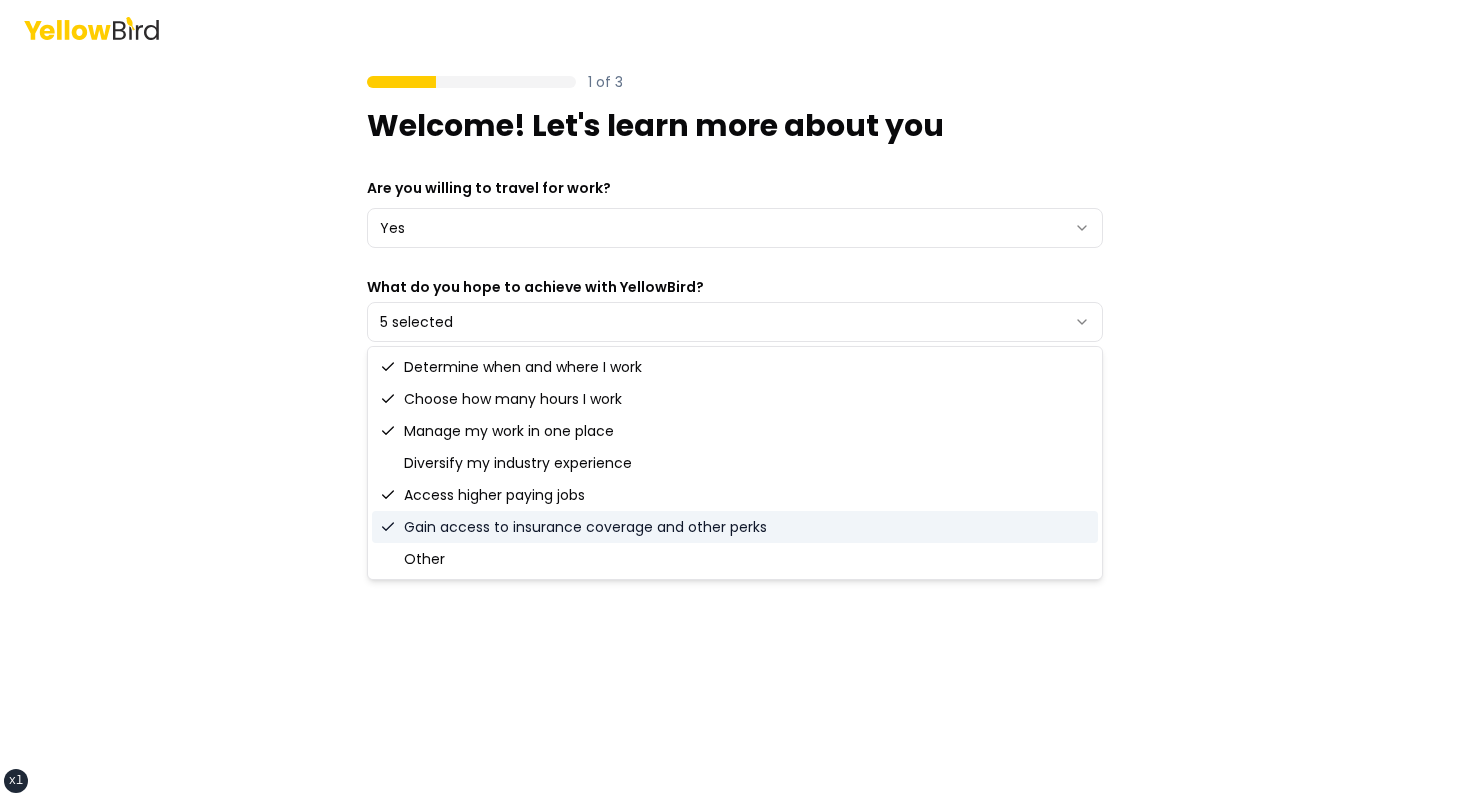click on "Other" at bounding box center [735, 559] 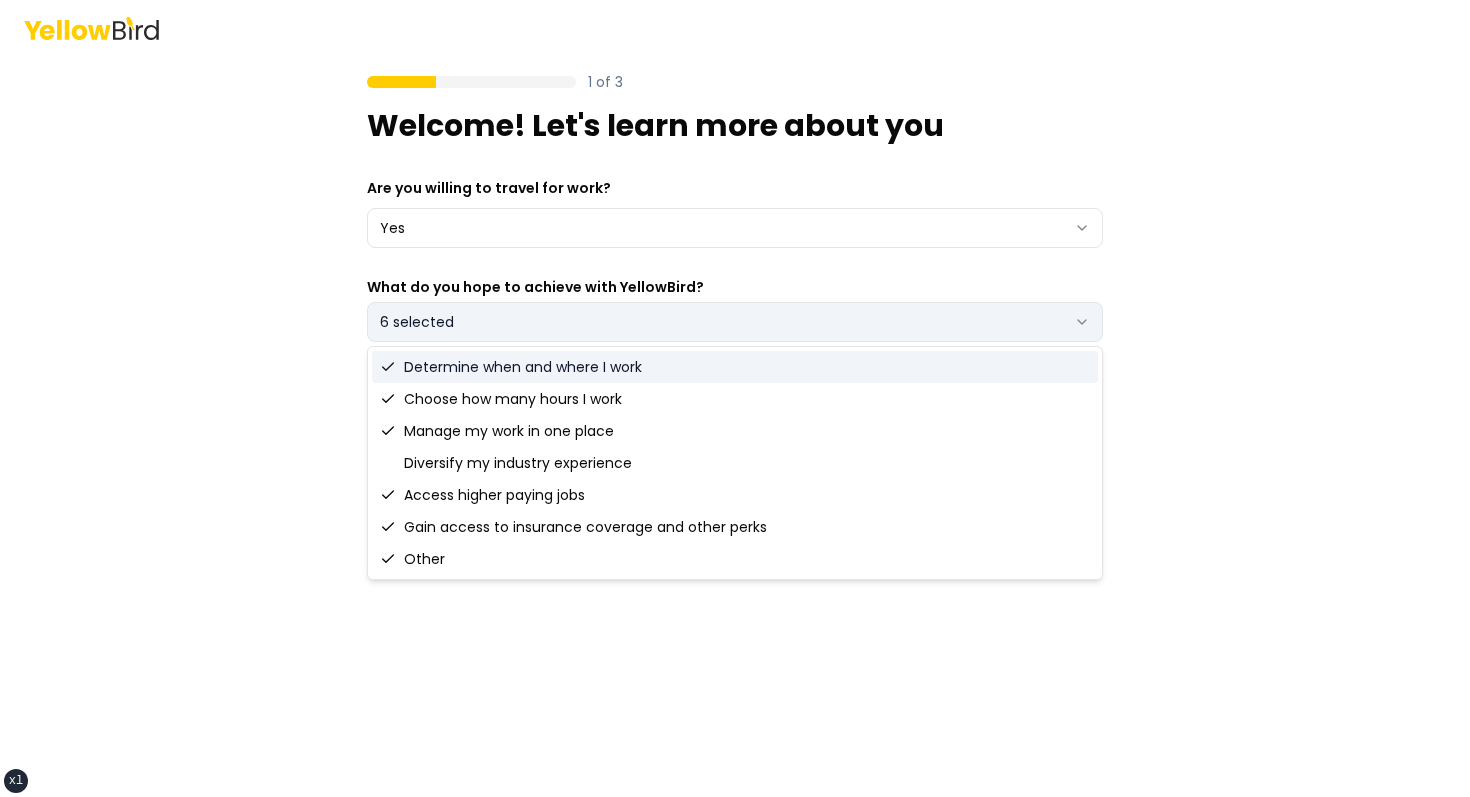 click on "6 selected" at bounding box center (735, 322) 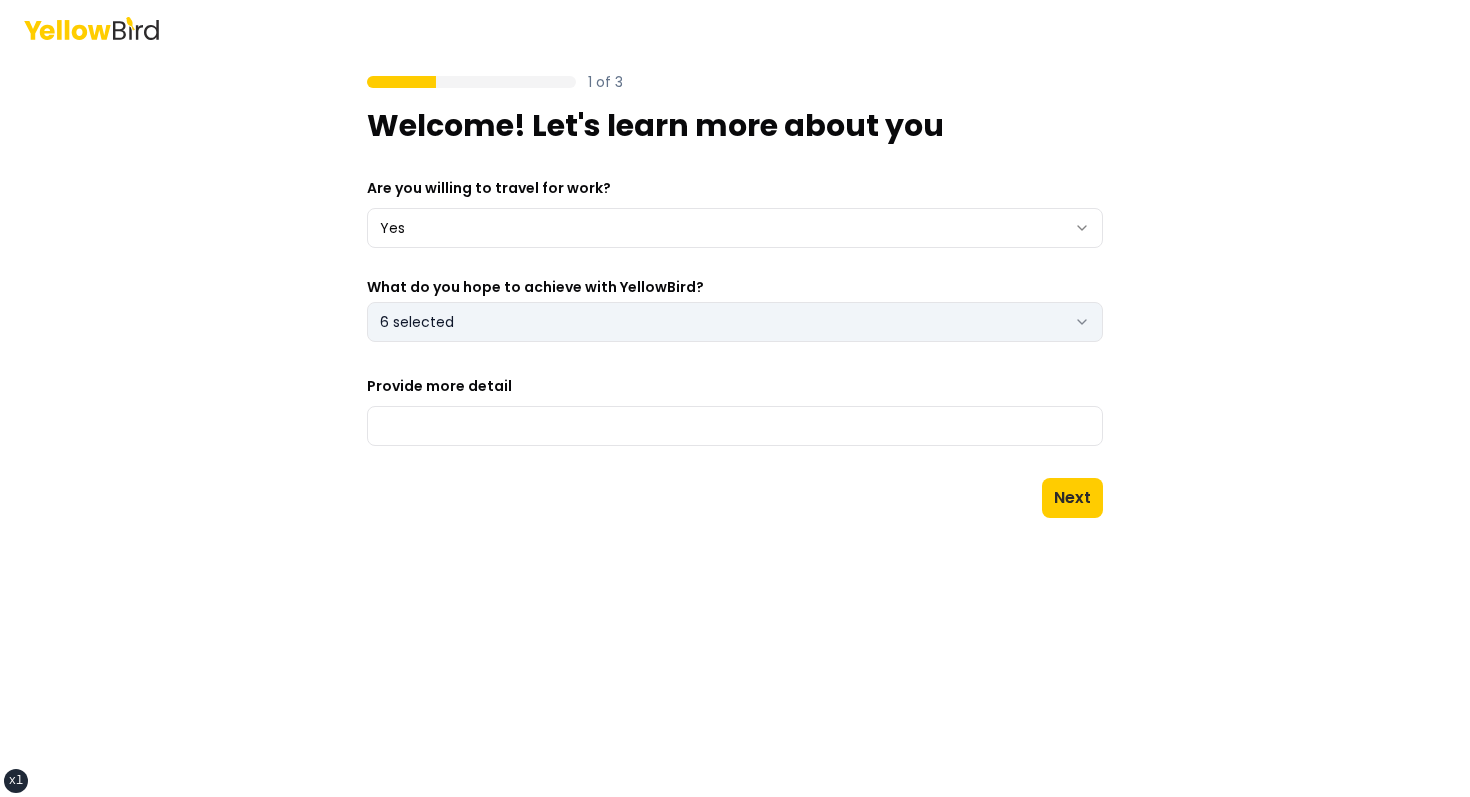 click on "6 selected" at bounding box center [735, 322] 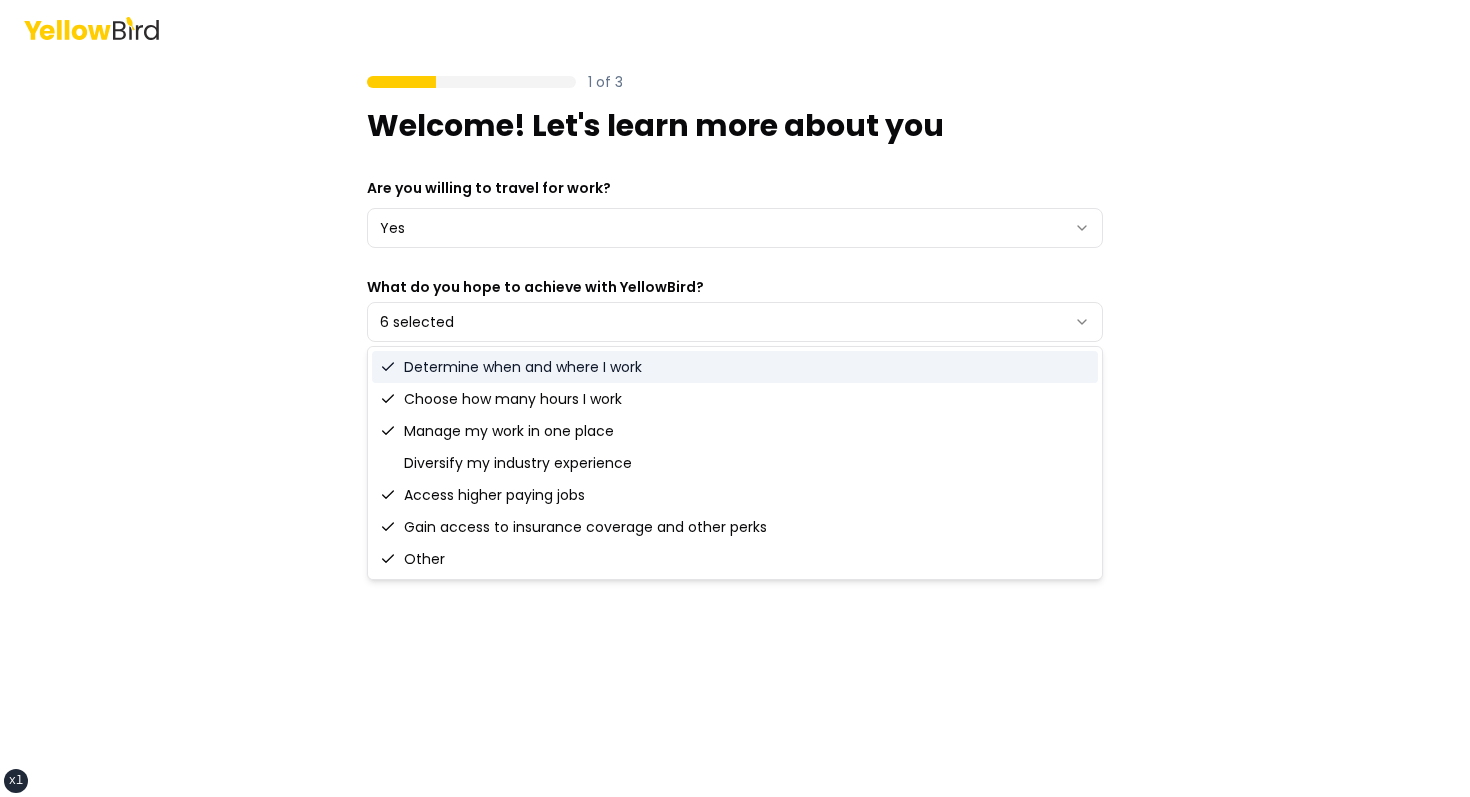click on "Determine when and where I work" at bounding box center [735, 367] 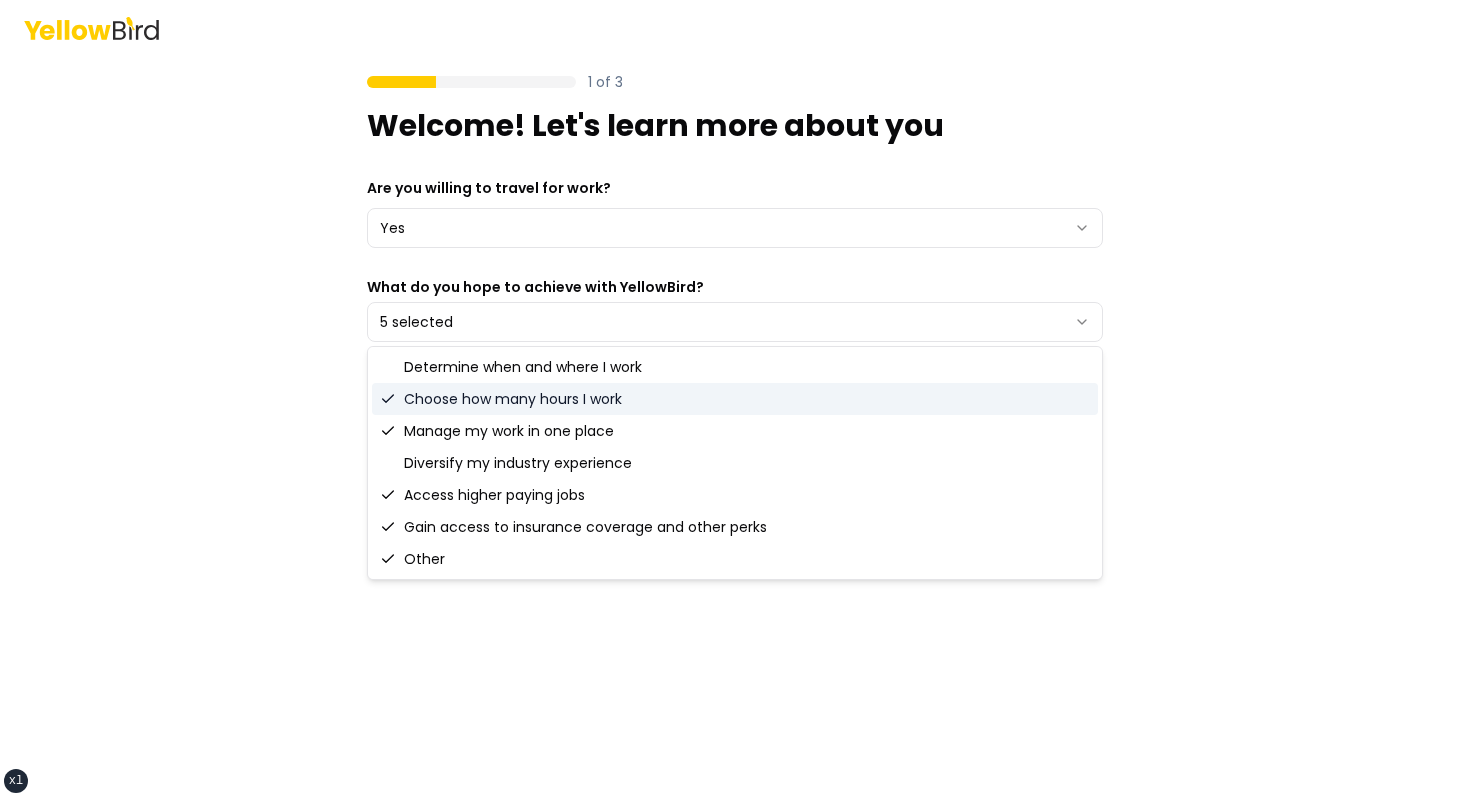 click on "Choose how many hours I work" at bounding box center (735, 399) 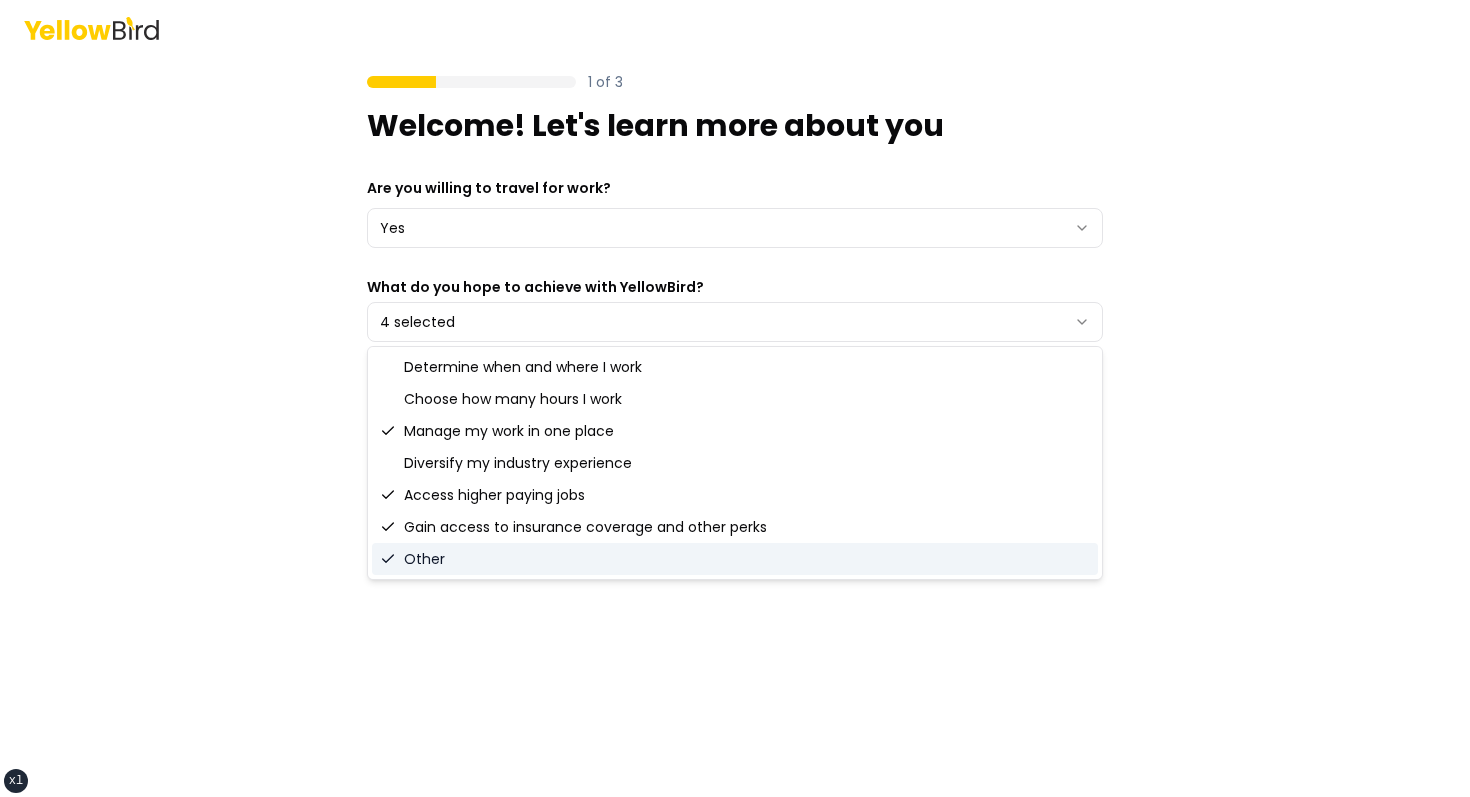 click on "Other" at bounding box center [735, 559] 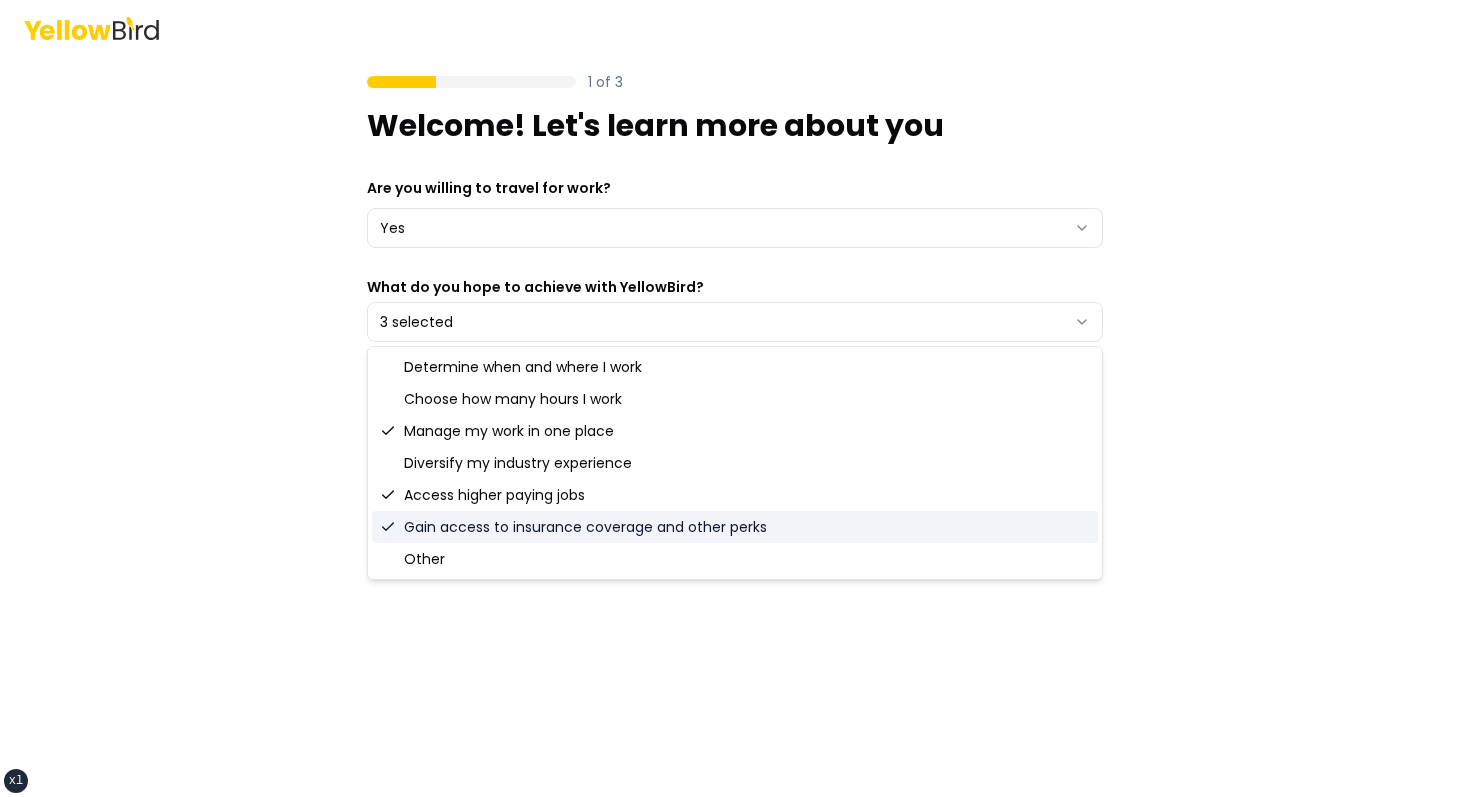 click on "Gain access to insurance coverage and other perks" at bounding box center [735, 527] 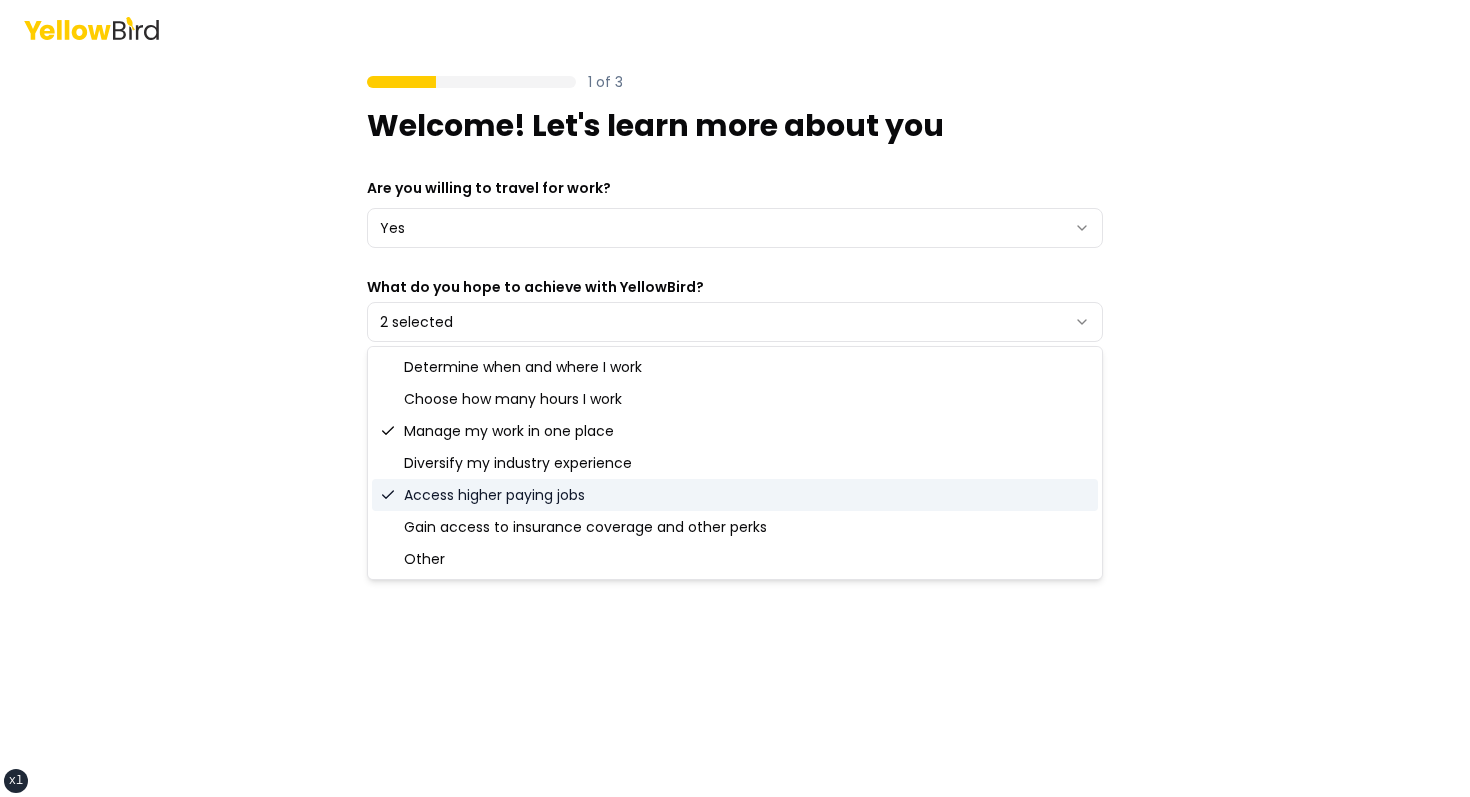 click on "Access higher paying jobs" at bounding box center [735, 495] 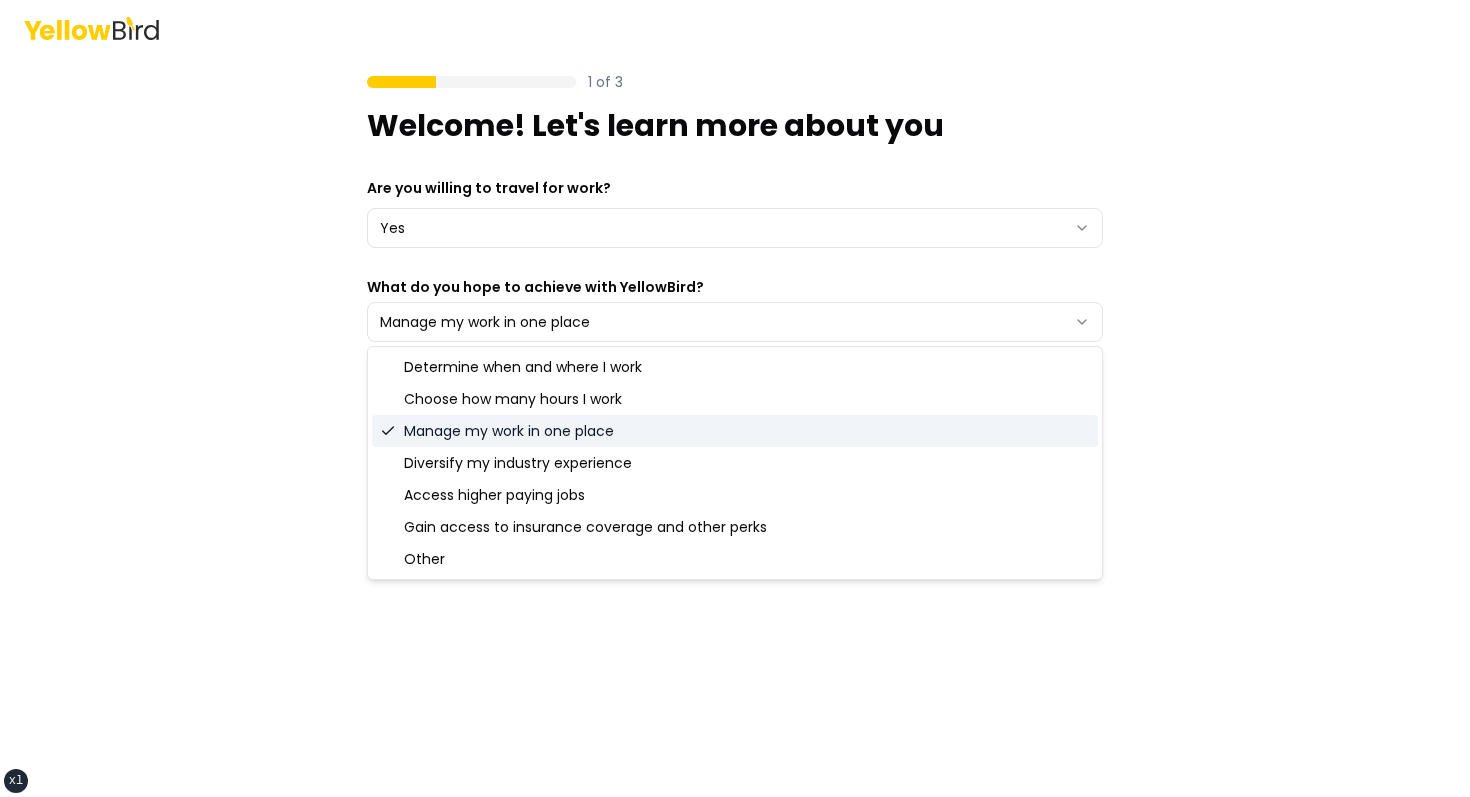 click on "Manage my work in one place" at bounding box center [735, 431] 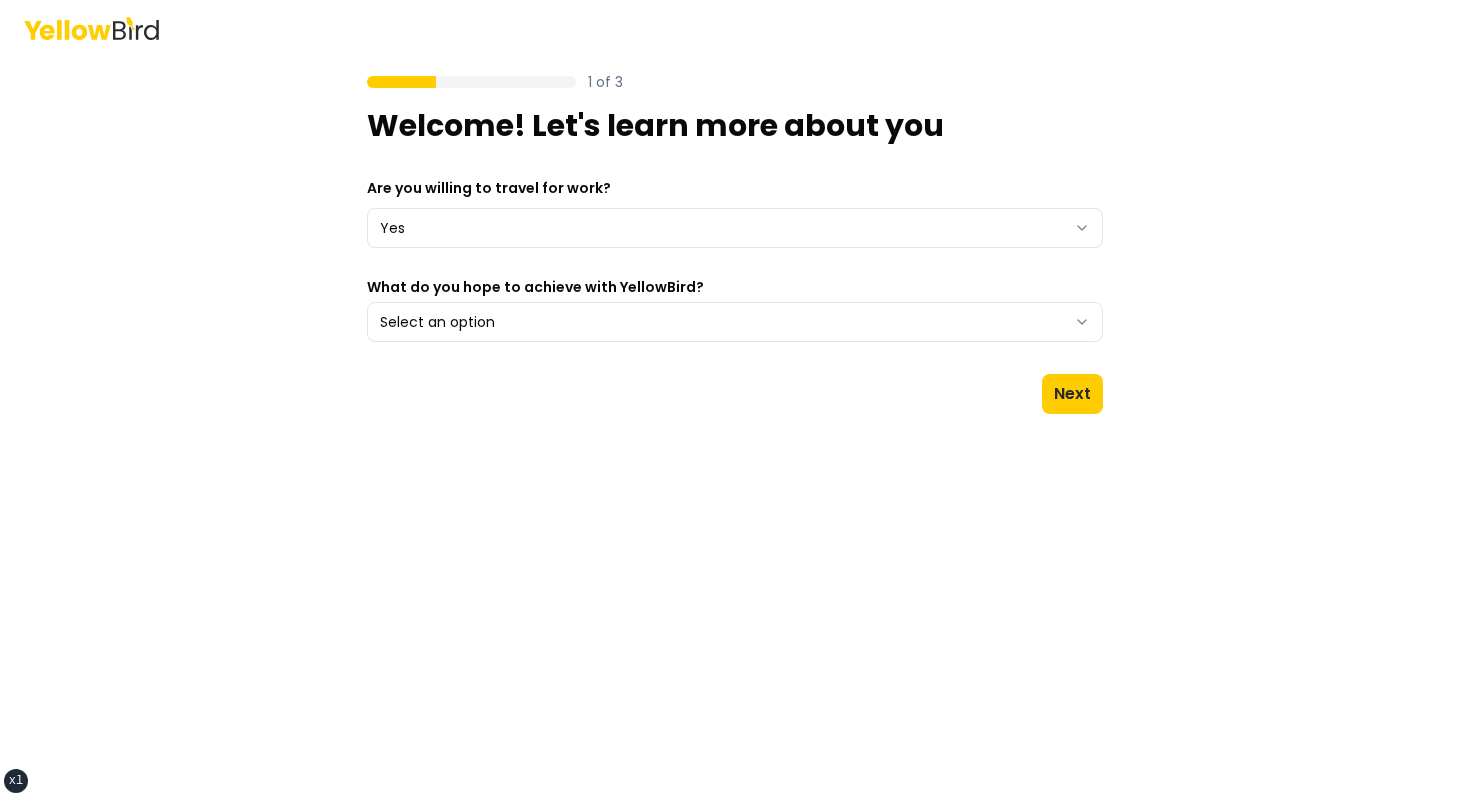 click on "1 of 3 Welcome! Let's learn more about you Are you willing to travel for work? Yes *** ** What do you hope to achieve with YellowBird? Select an option Next" at bounding box center [735, 426] 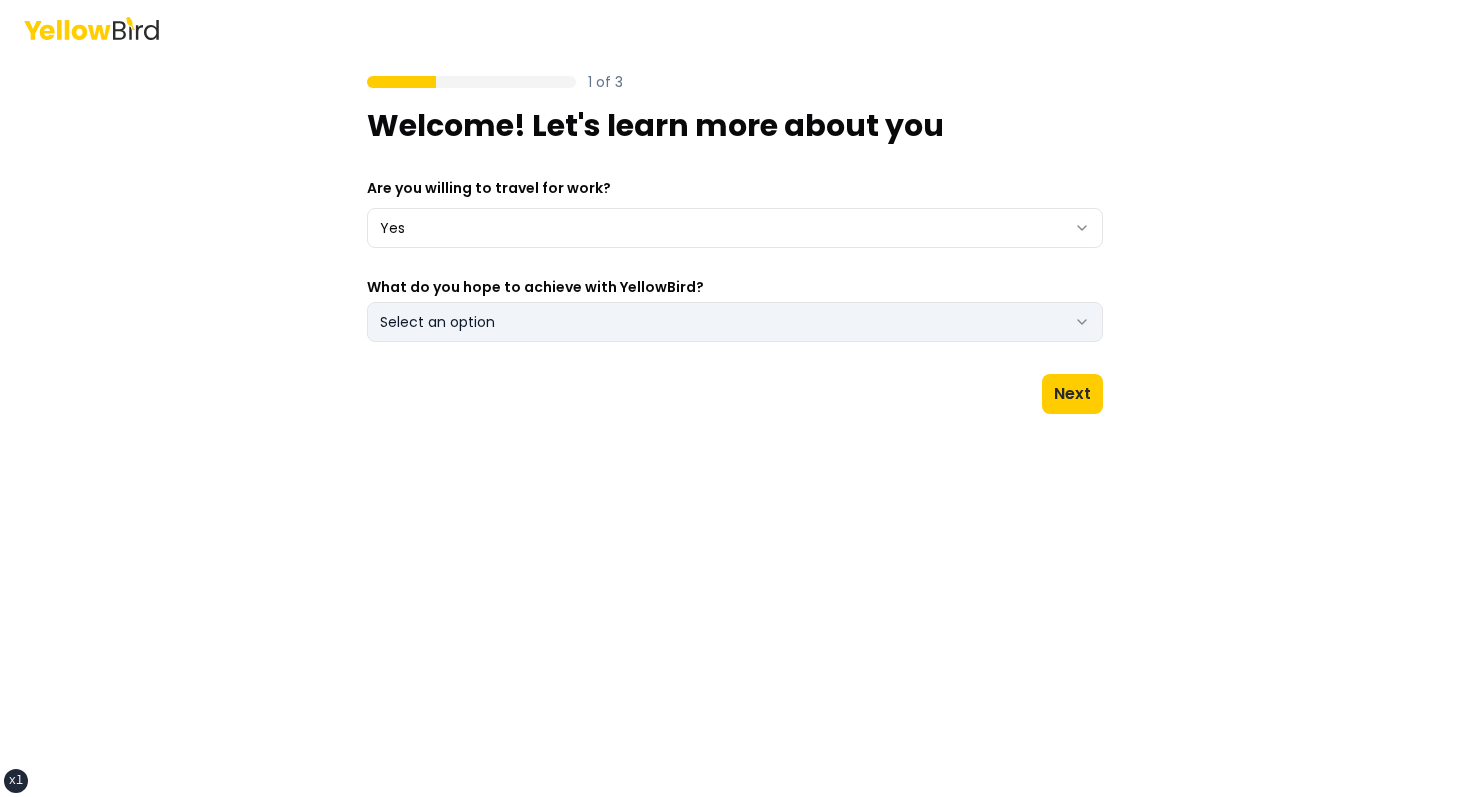 click on "Select an option" at bounding box center [735, 322] 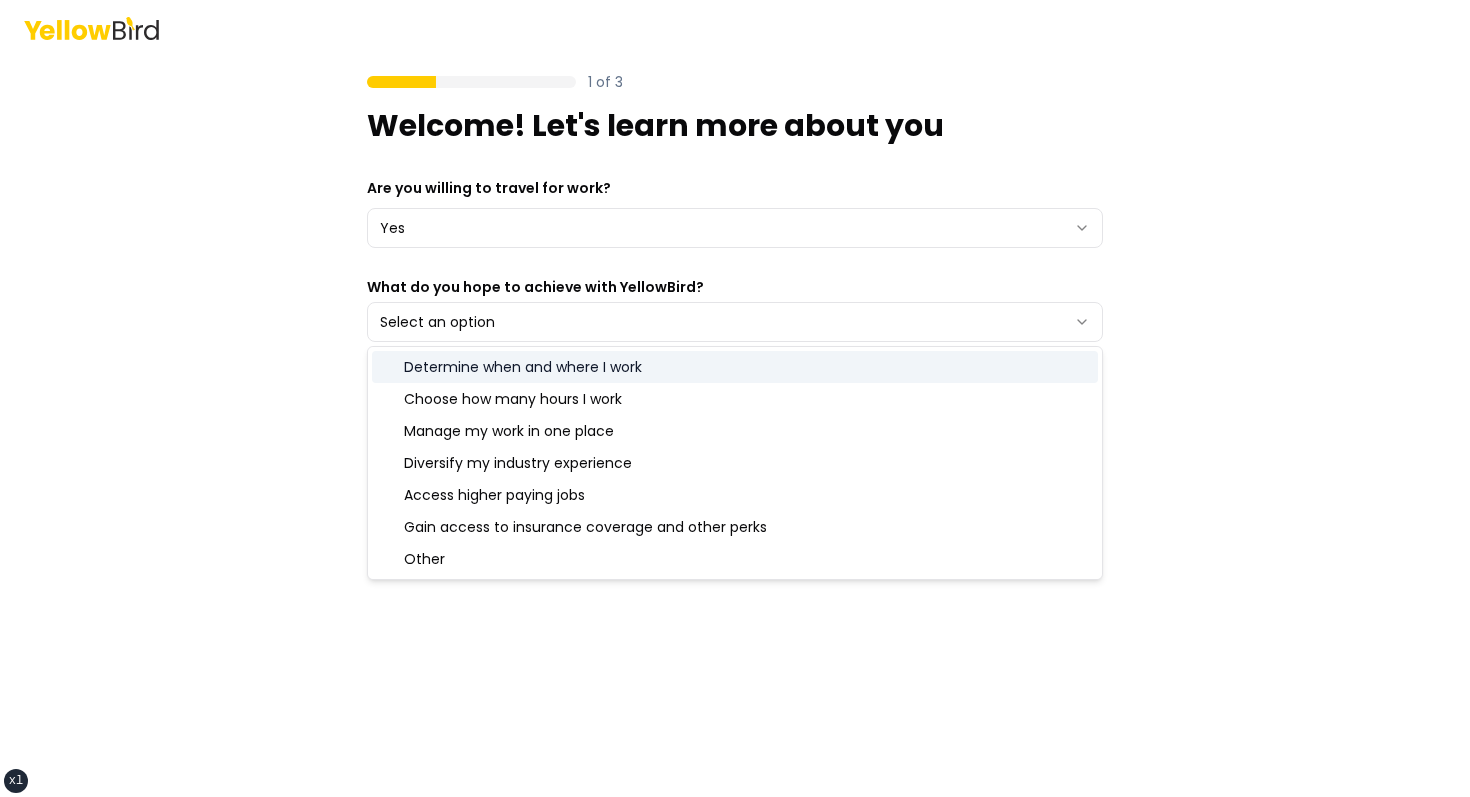 click on "Determine when and where I work" at bounding box center (735, 367) 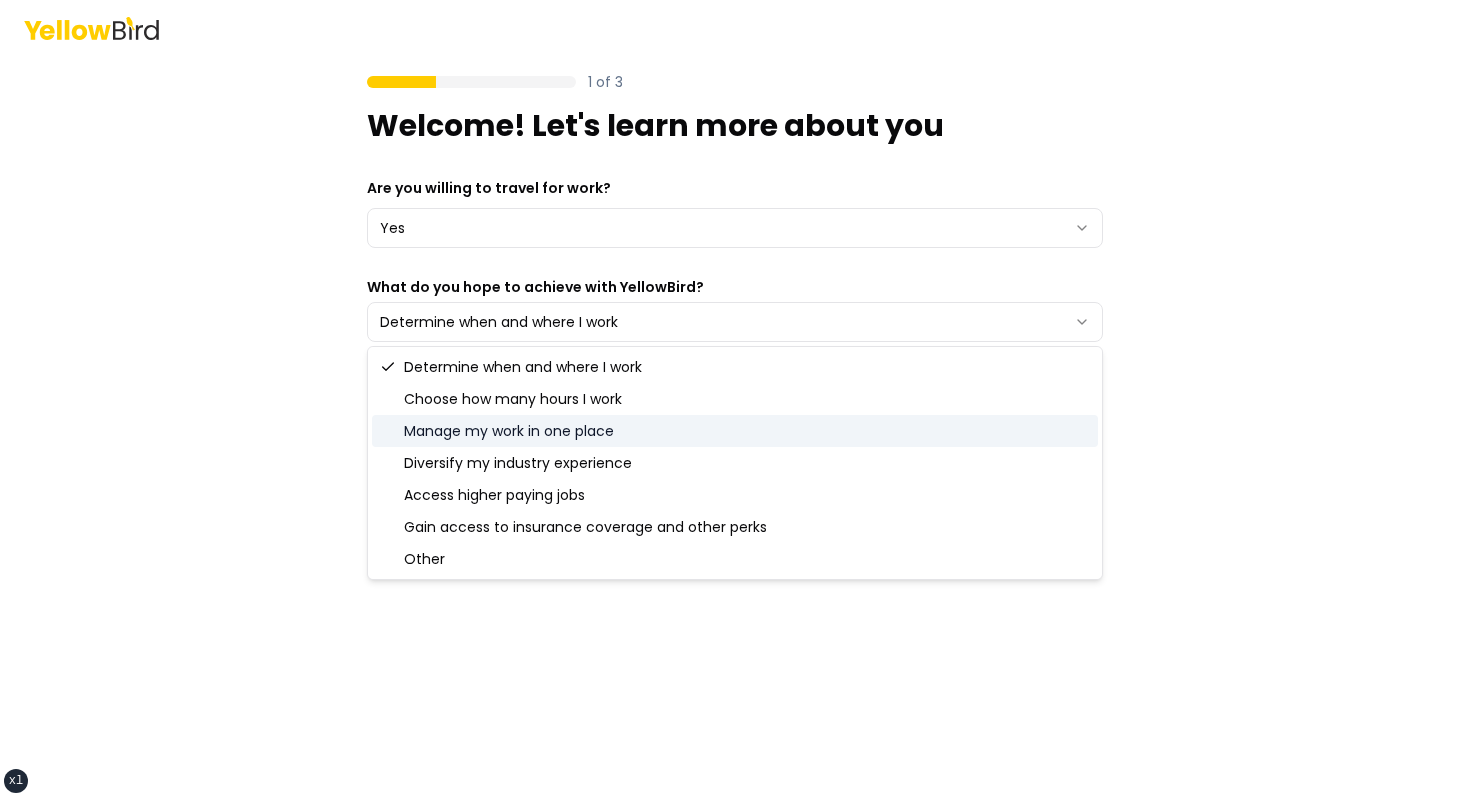 click on "Manage my work in one place" at bounding box center [735, 431] 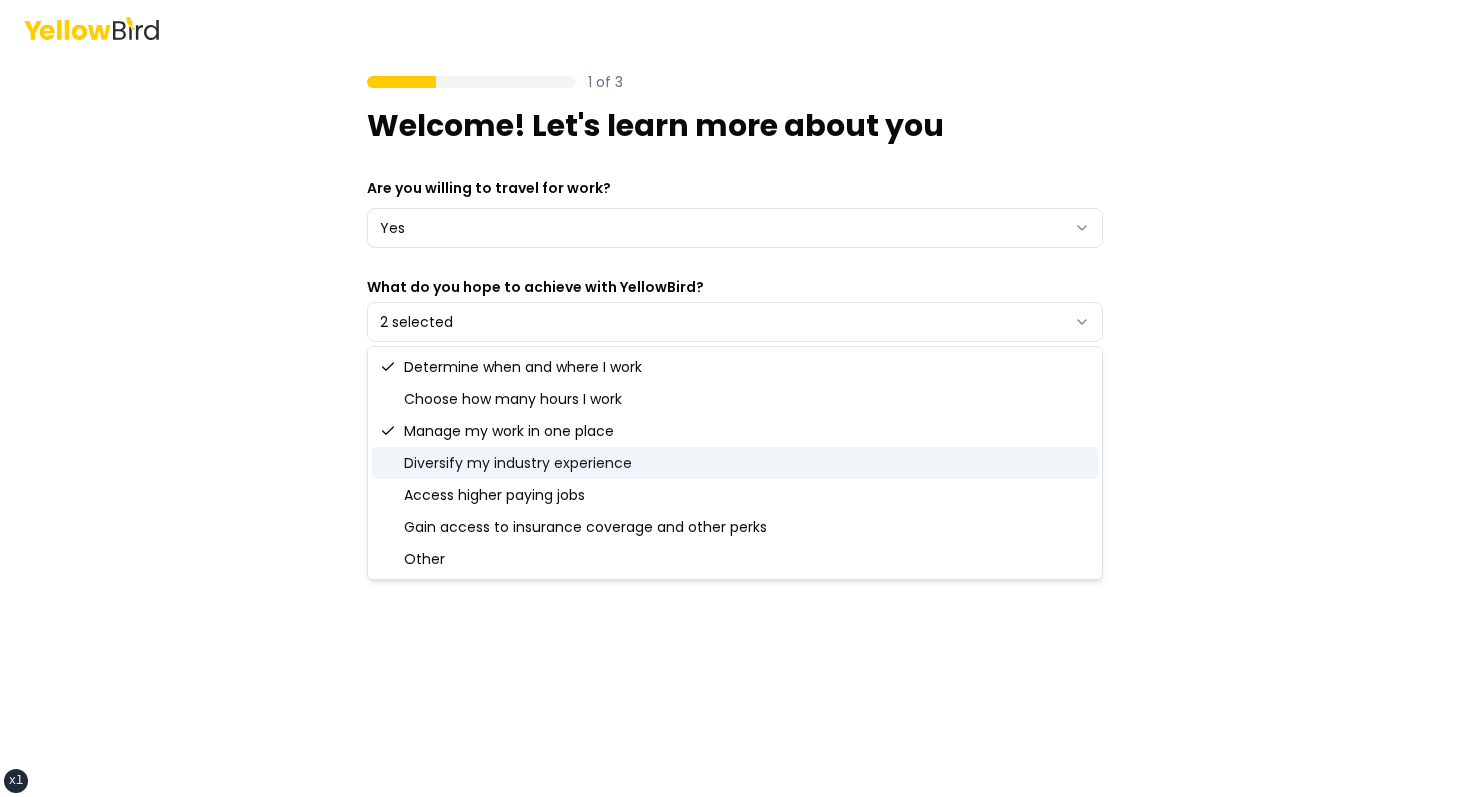 click on "Diversify my industry experience" at bounding box center (735, 463) 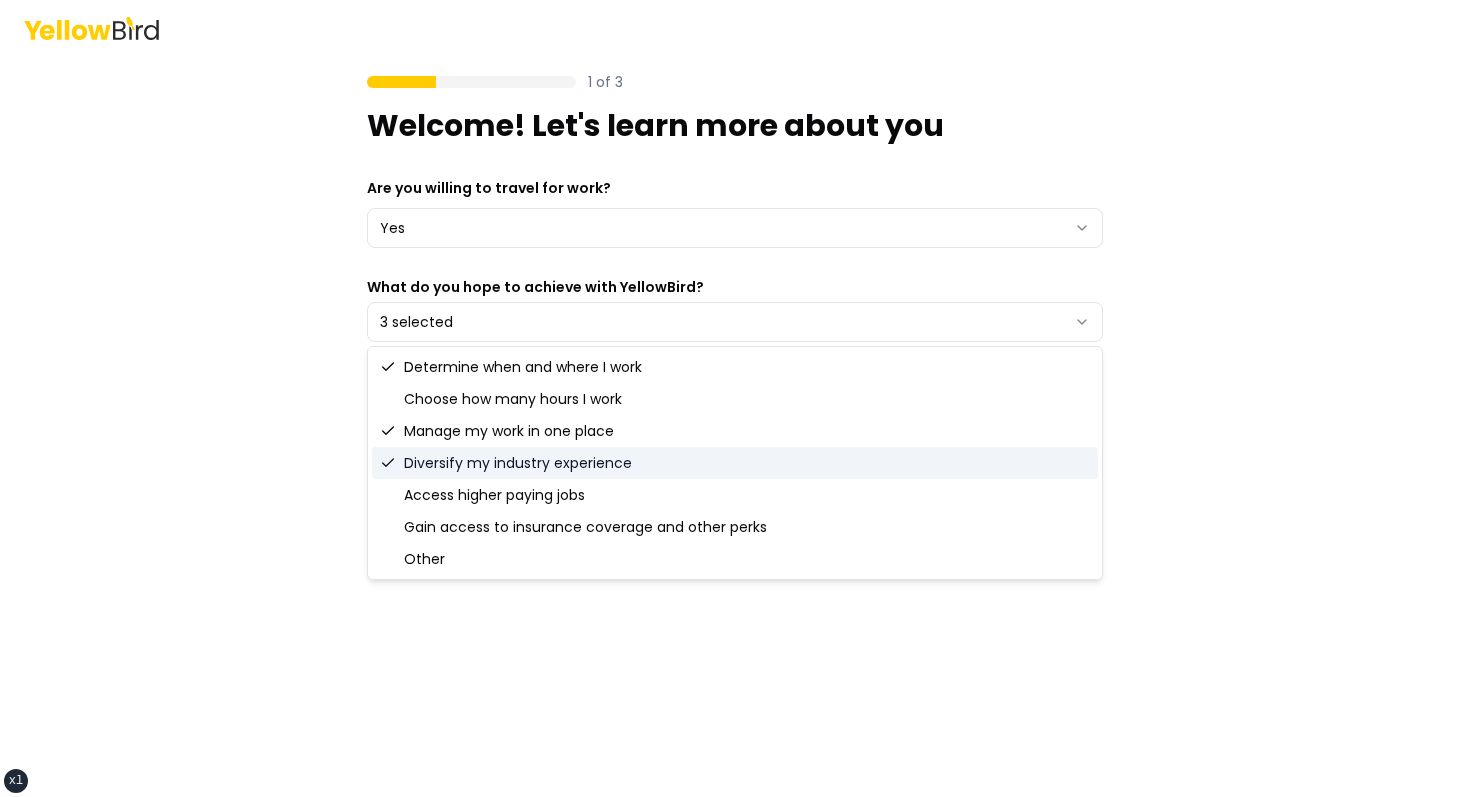click on "1 of 3 Welcome! Let's learn more about you Are you willing to travel for work? Yes *** ** What do you hope to achieve with YellowBird? 3 selected Next" at bounding box center (735, 398) 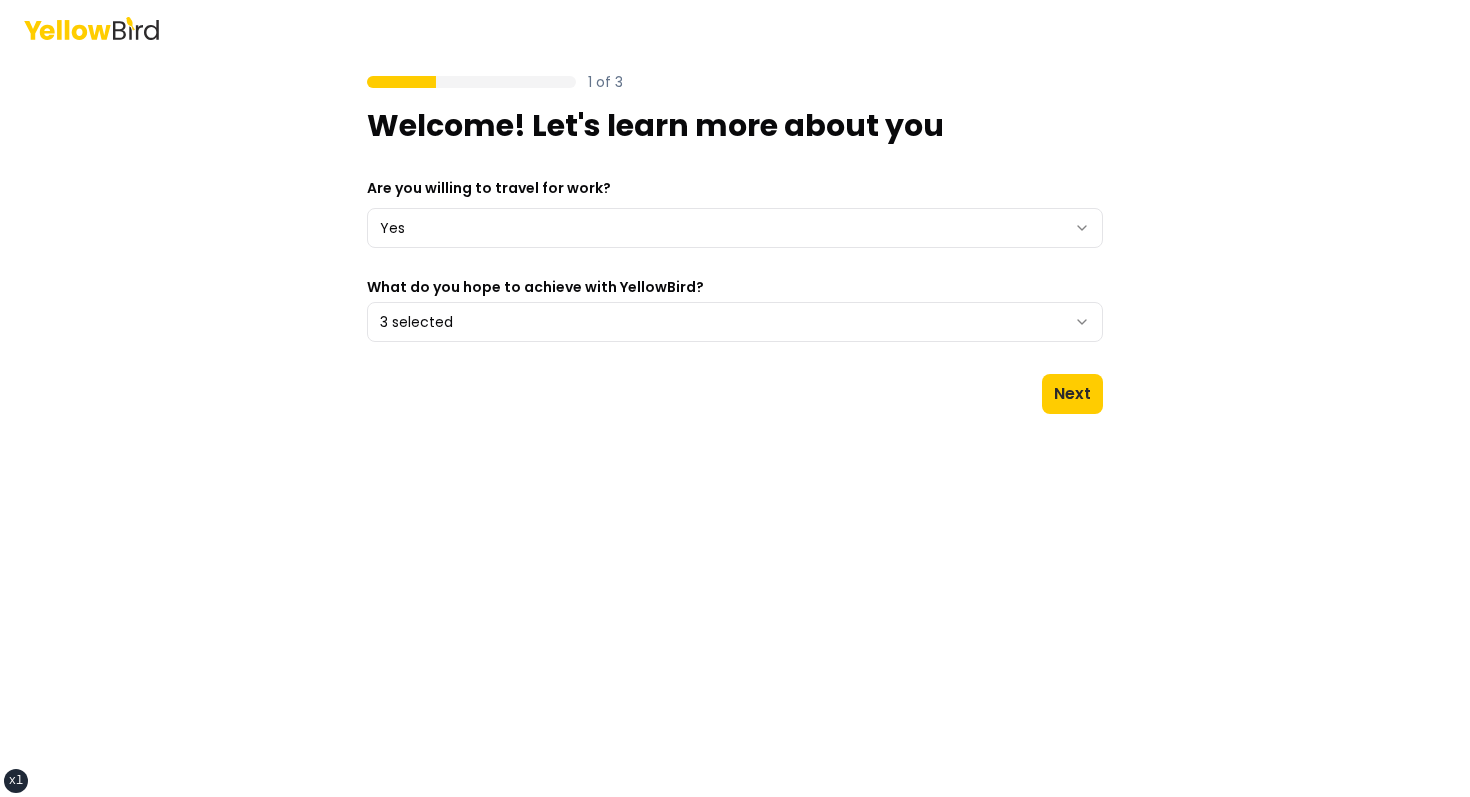 click on "What do you hope to achieve with YellowBird?" at bounding box center (735, 287) 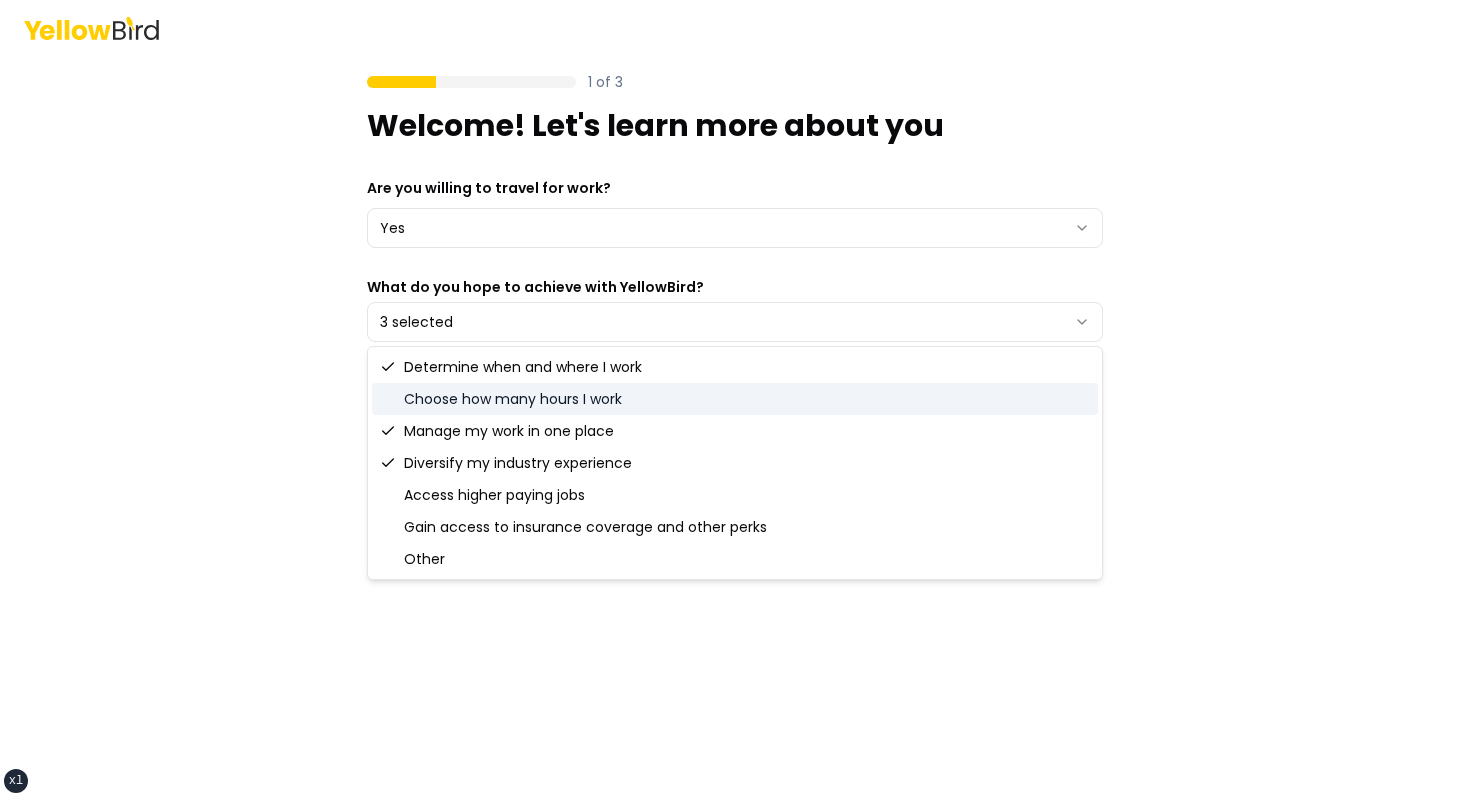 click on "Choose how many hours I work" at bounding box center (735, 399) 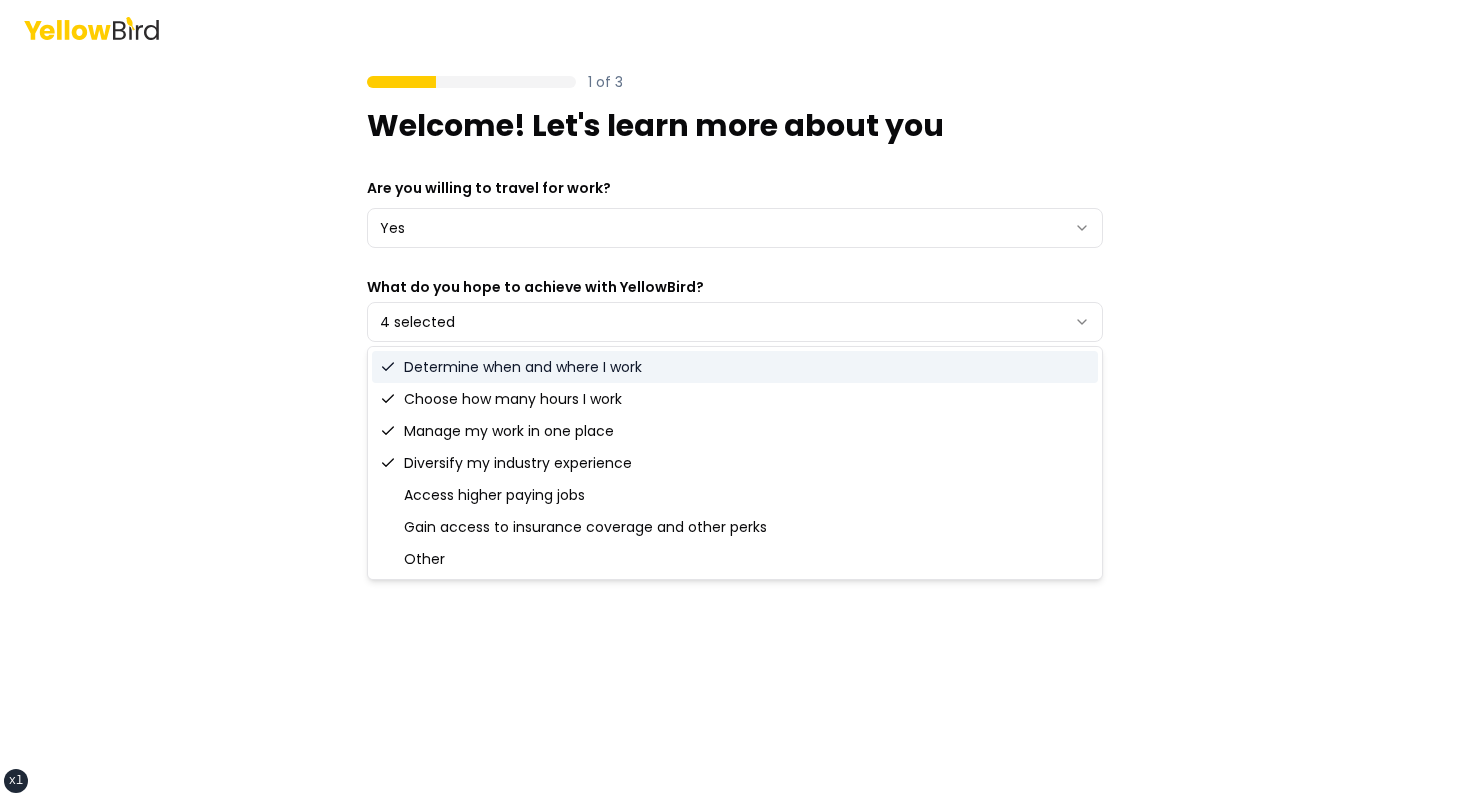 click on "Determine when and where I work" at bounding box center [735, 367] 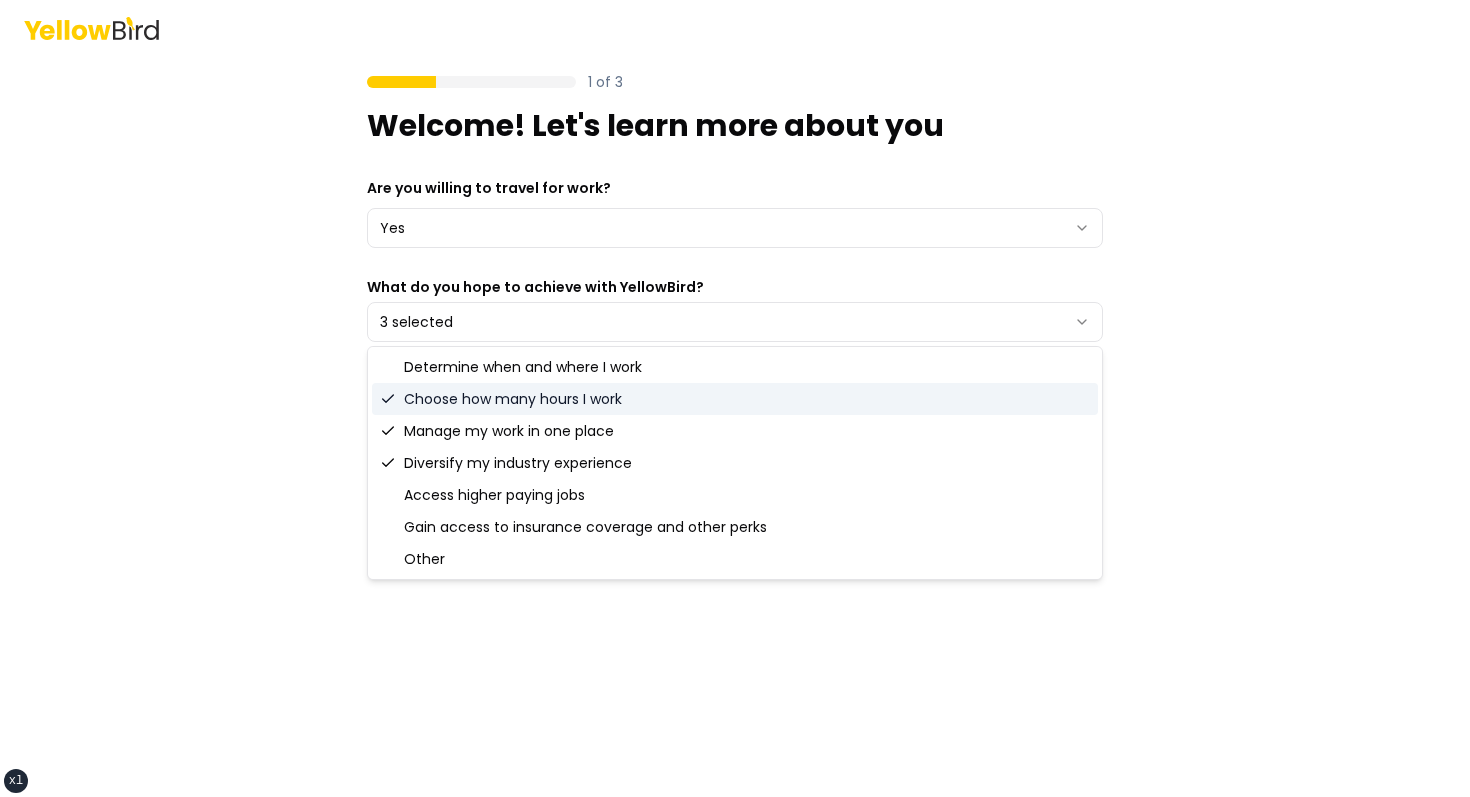 click on "Choose how many hours I work" at bounding box center [735, 399] 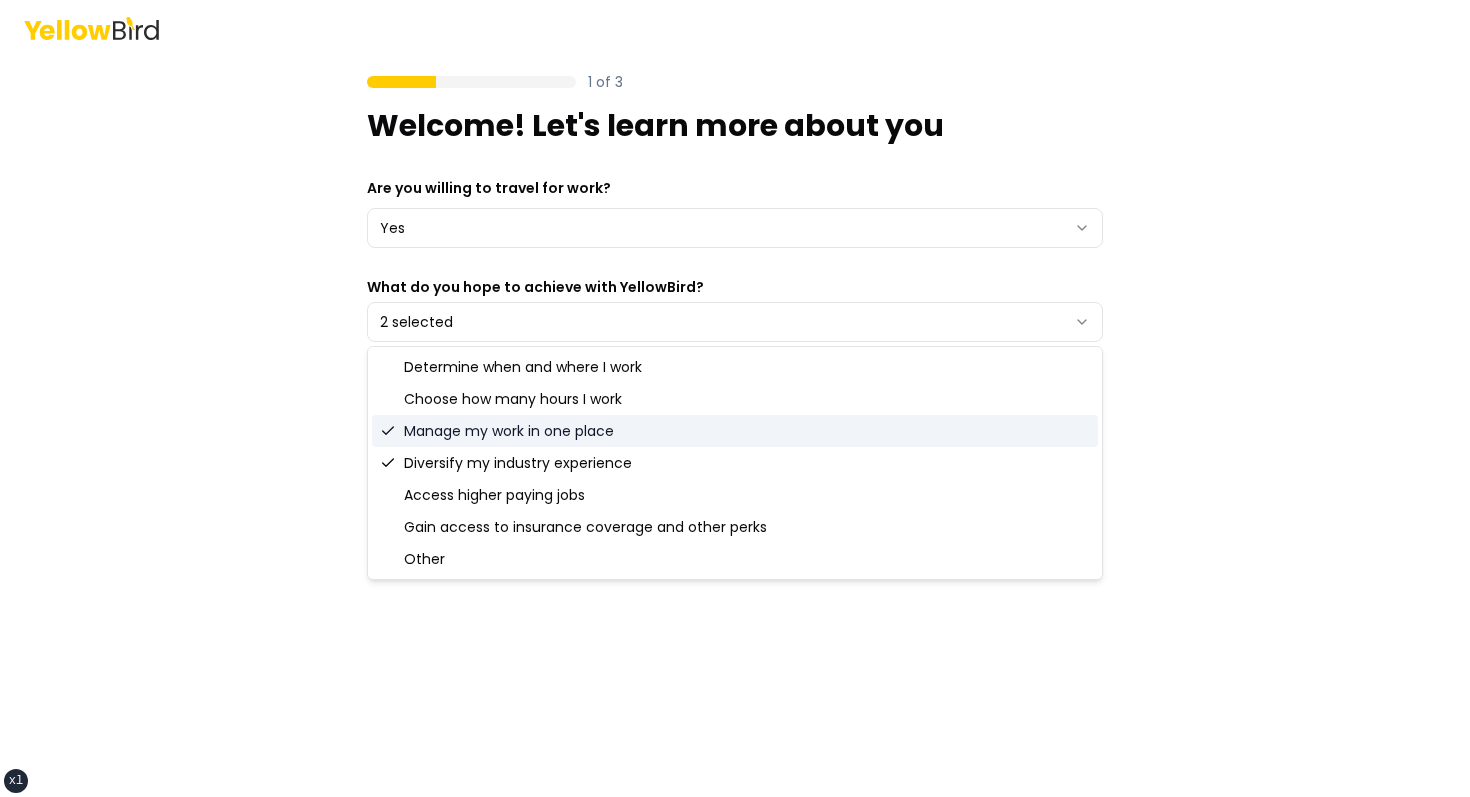 click on "Manage my work in one place" at bounding box center [735, 431] 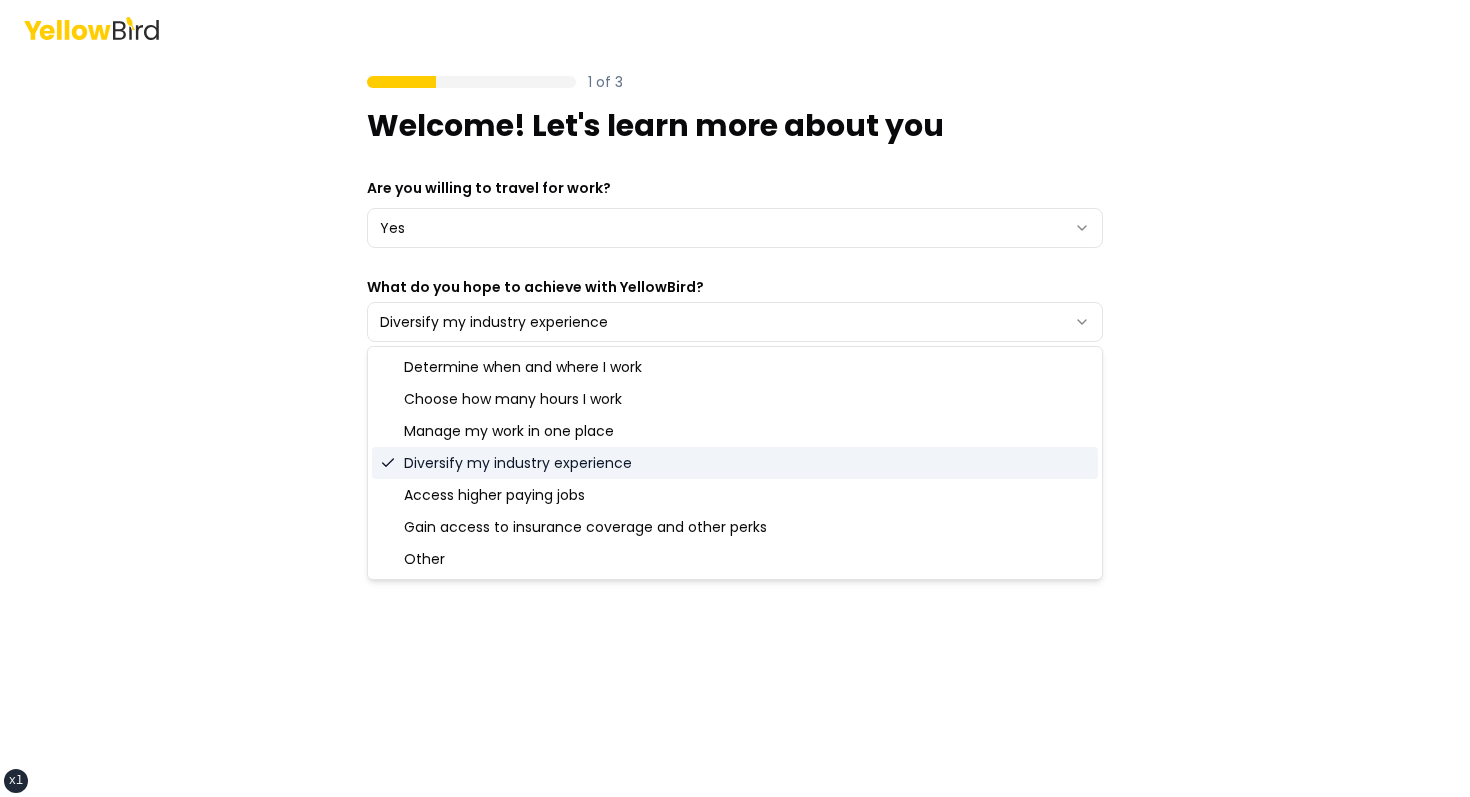 click on "Diversify my industry experience" at bounding box center [735, 463] 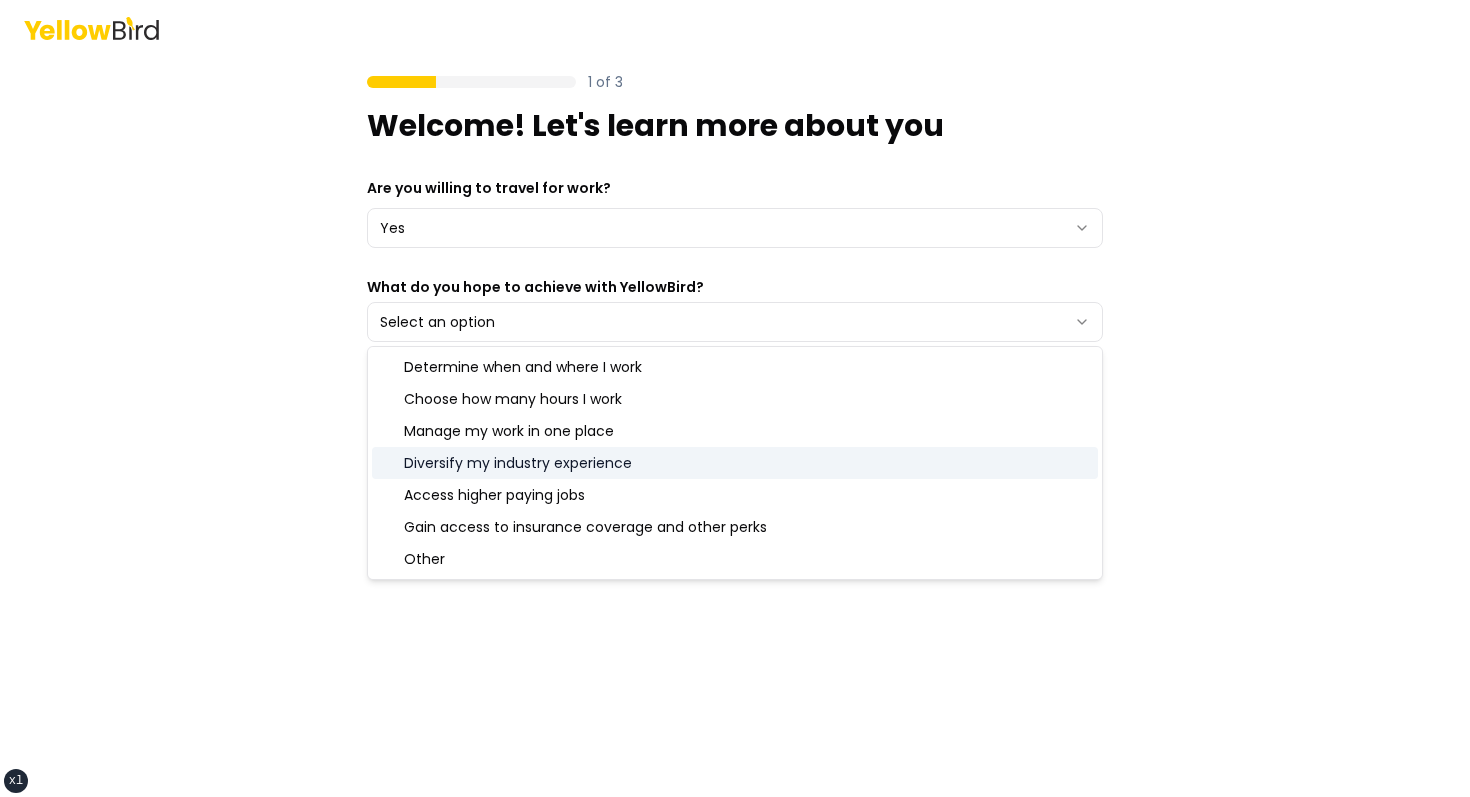click on "1 of 3 Welcome! Let's learn more about you Are you willing to travel for work? Yes *** ** What do you hope to achieve with YellowBird? Select an option Next" at bounding box center (735, 398) 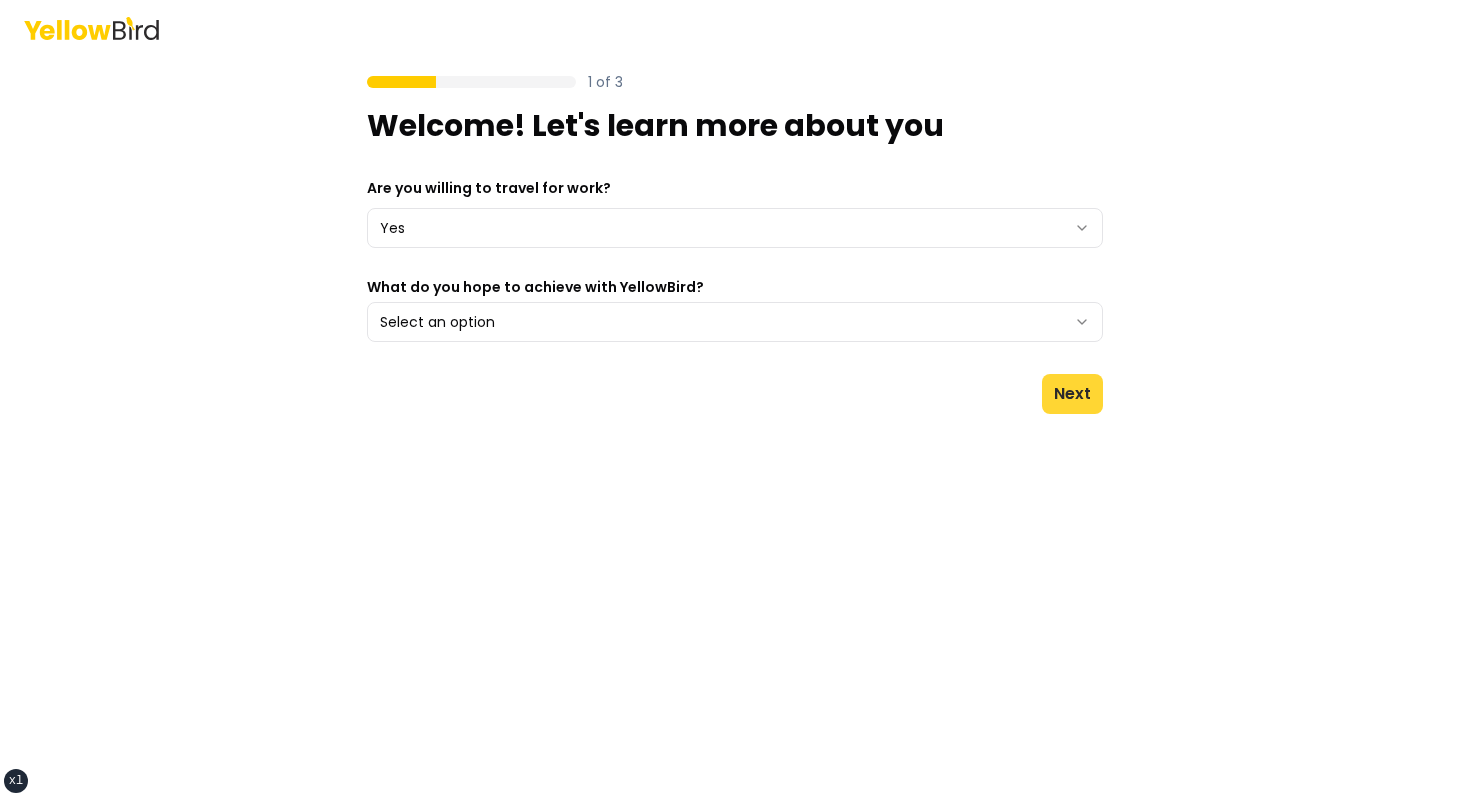 click on "Next" at bounding box center [1072, 394] 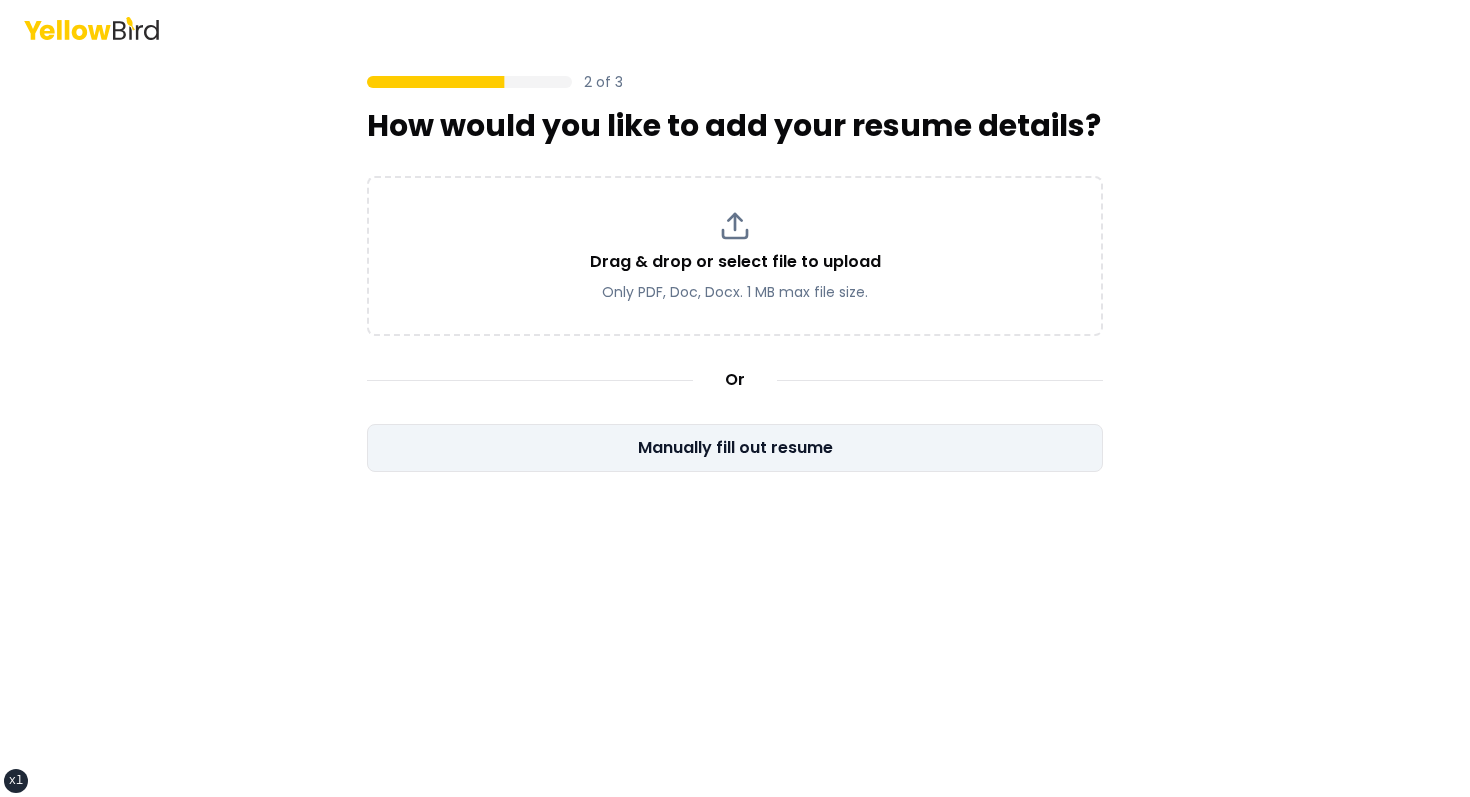 click on "Manually fill out resume" at bounding box center [735, 448] 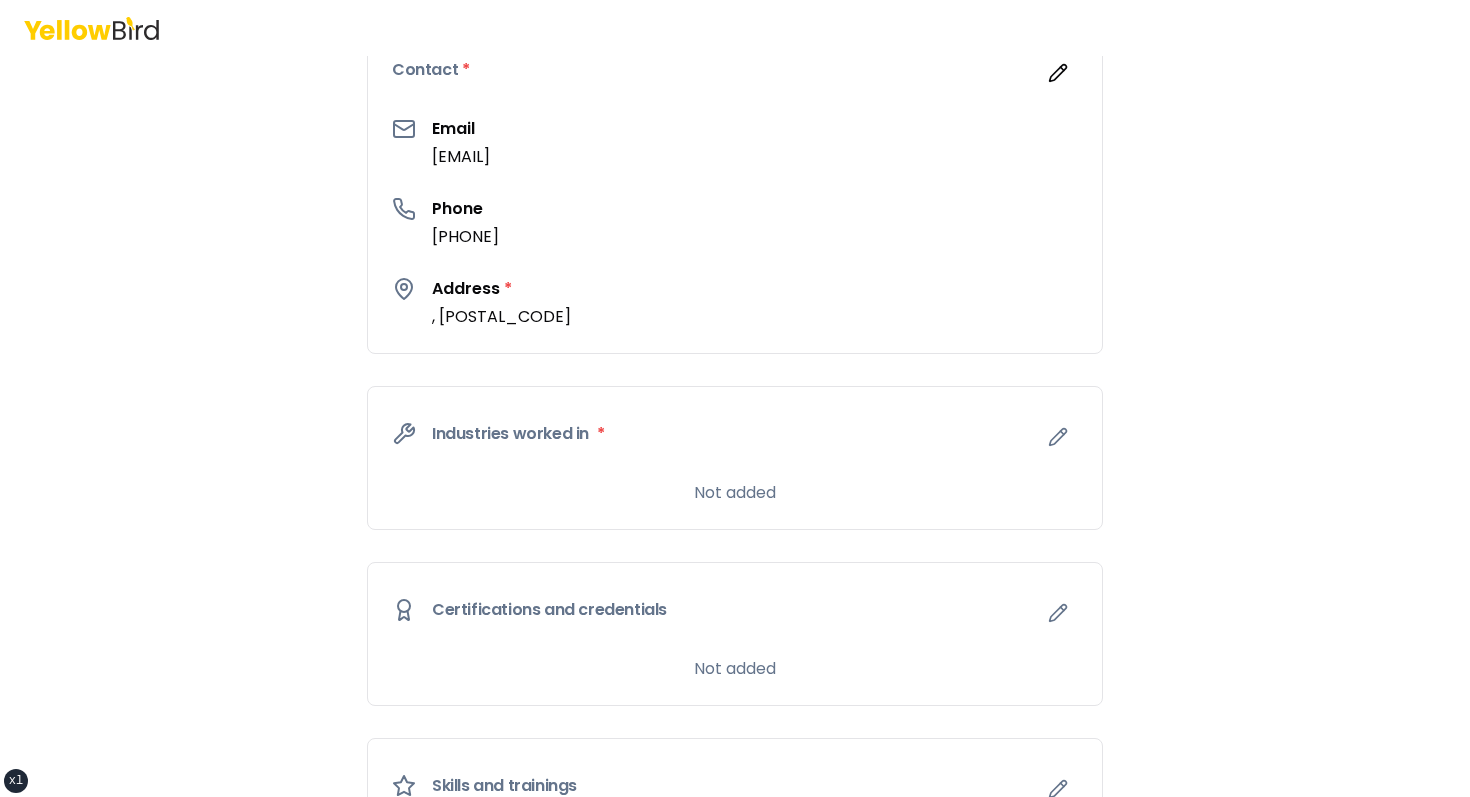 scroll, scrollTop: 567, scrollLeft: 0, axis: vertical 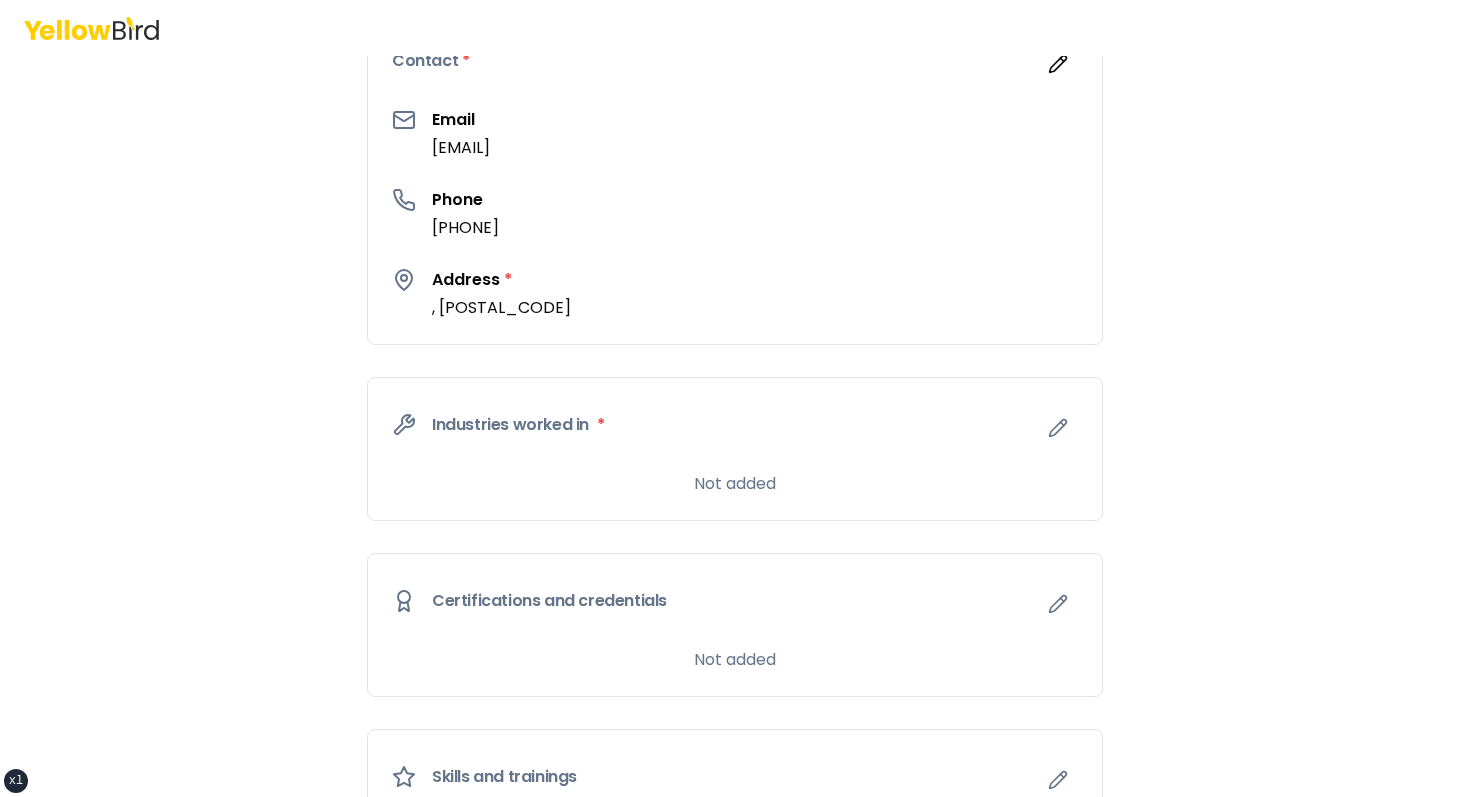 click on "Industries worked in *" at bounding box center (735, 425) 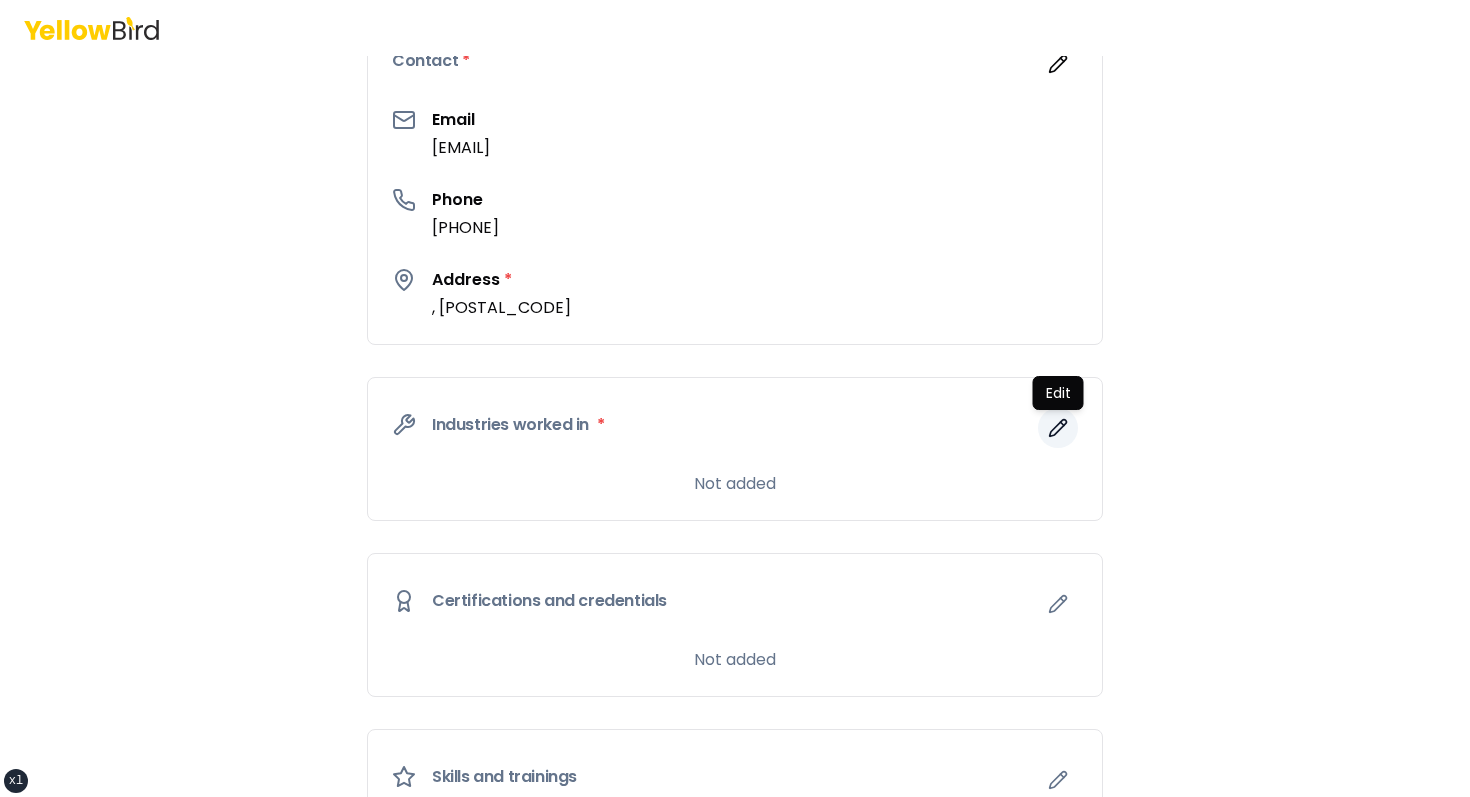 click 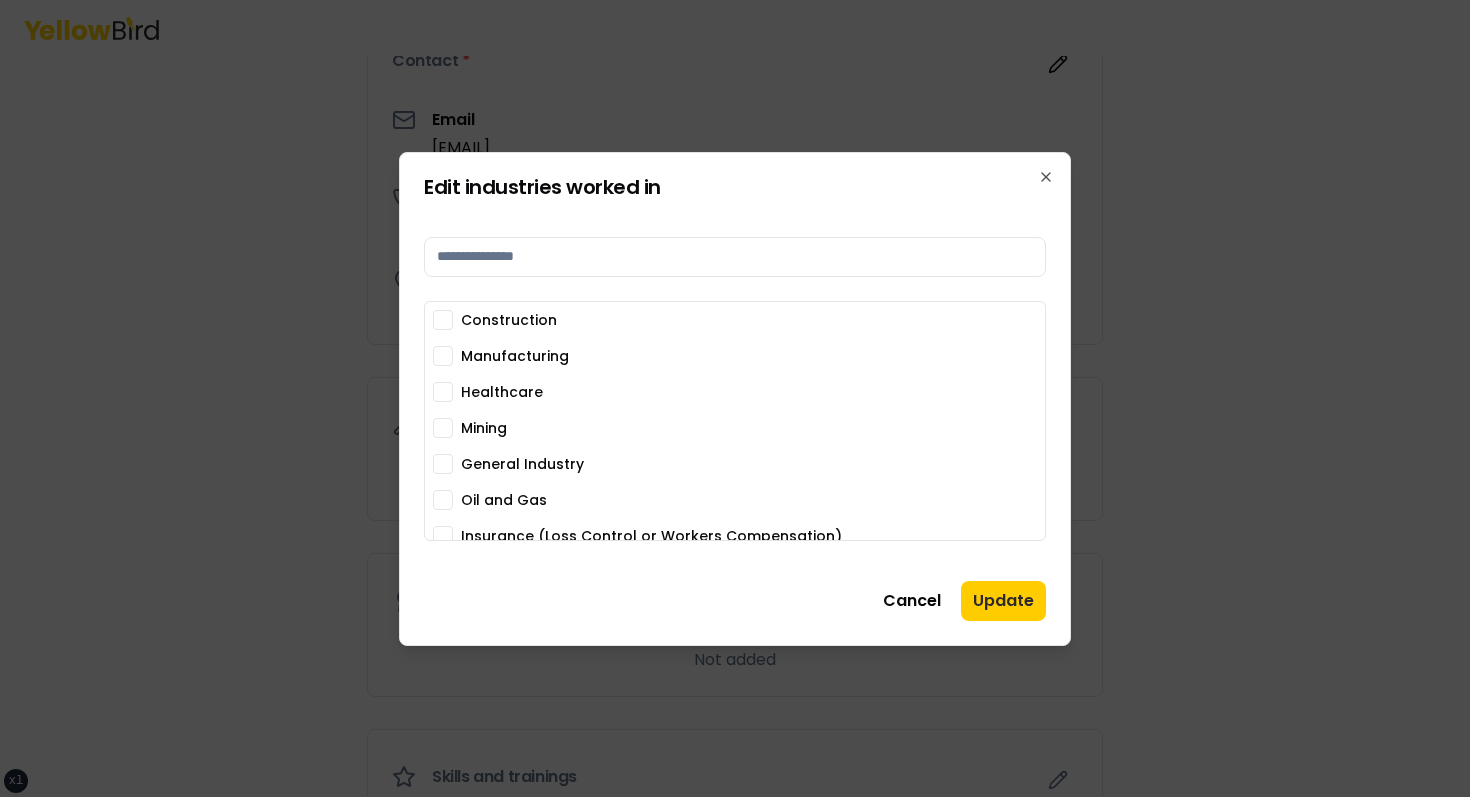 click on "Construction" at bounding box center (509, 320) 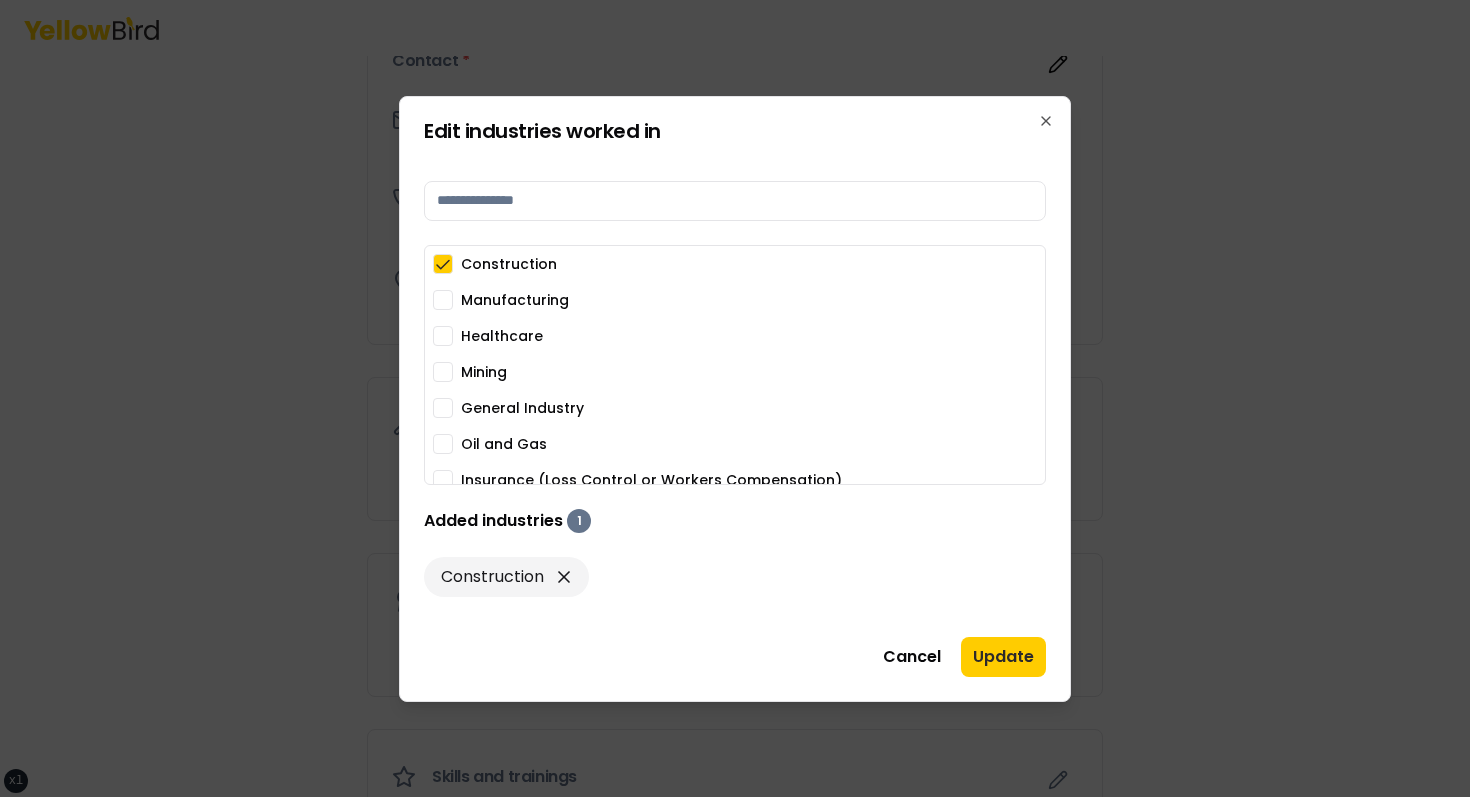click on "Manufacturing" at bounding box center (515, 300) 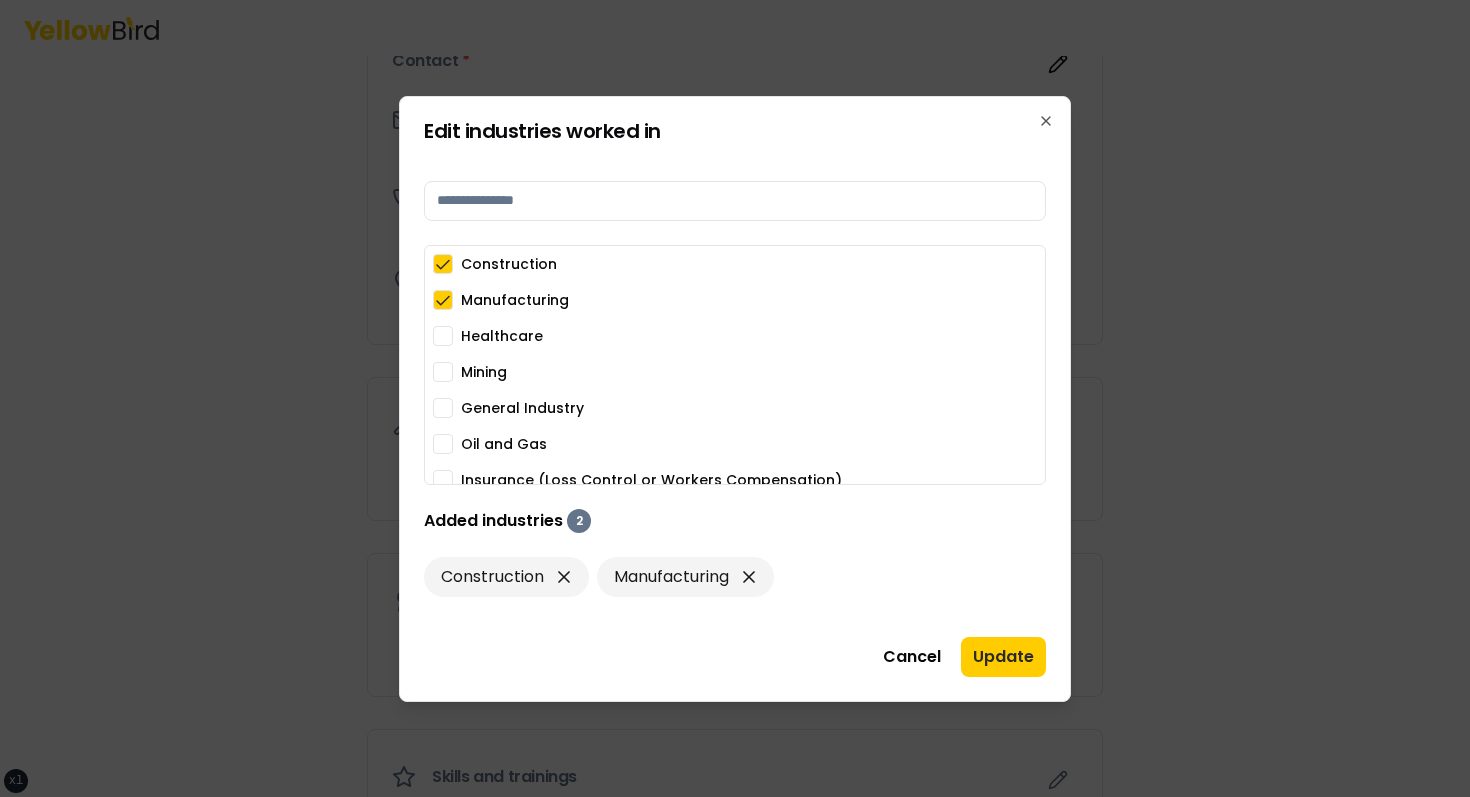click on "Healthcare" at bounding box center [502, 336] 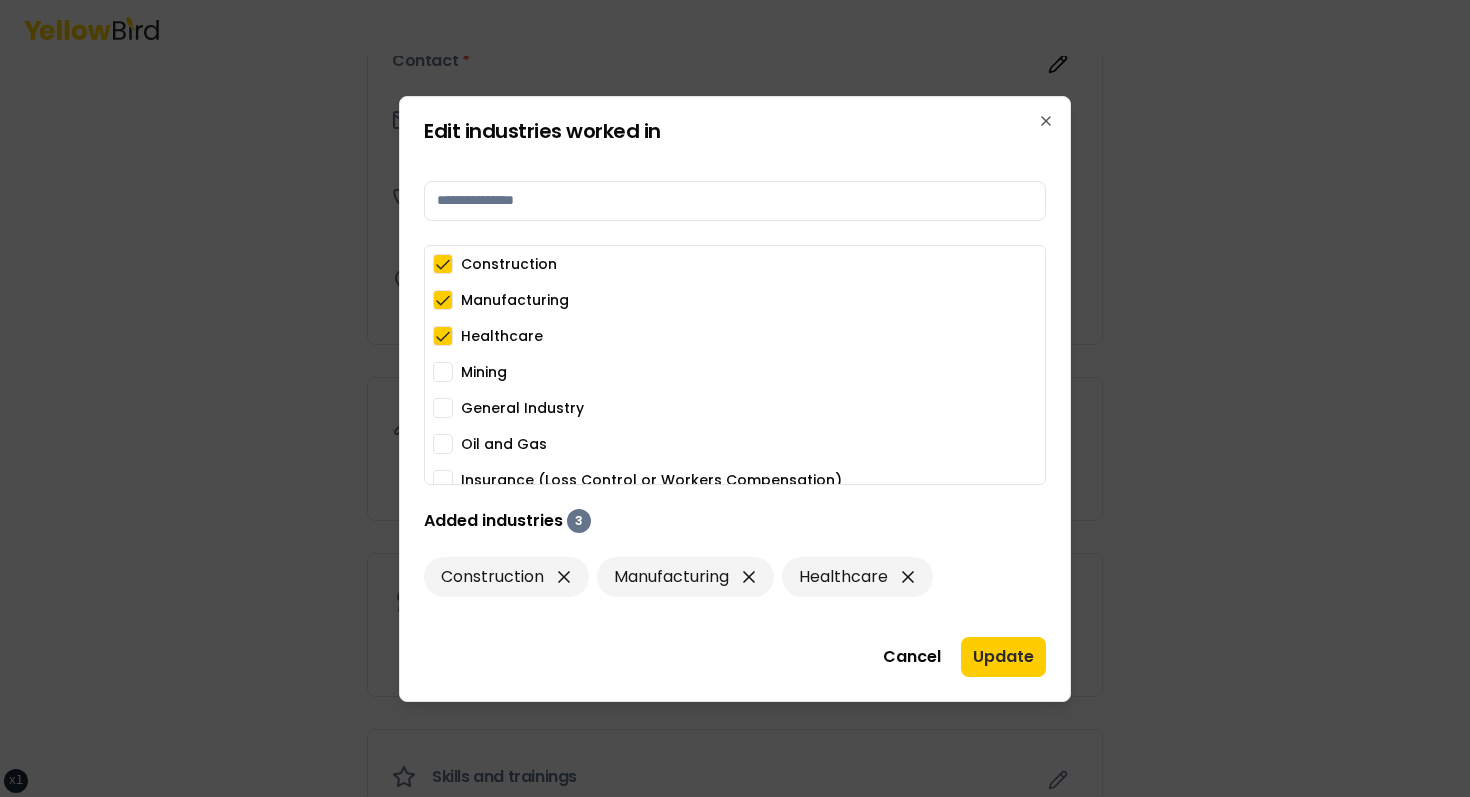 click on "Mining" at bounding box center [484, 372] 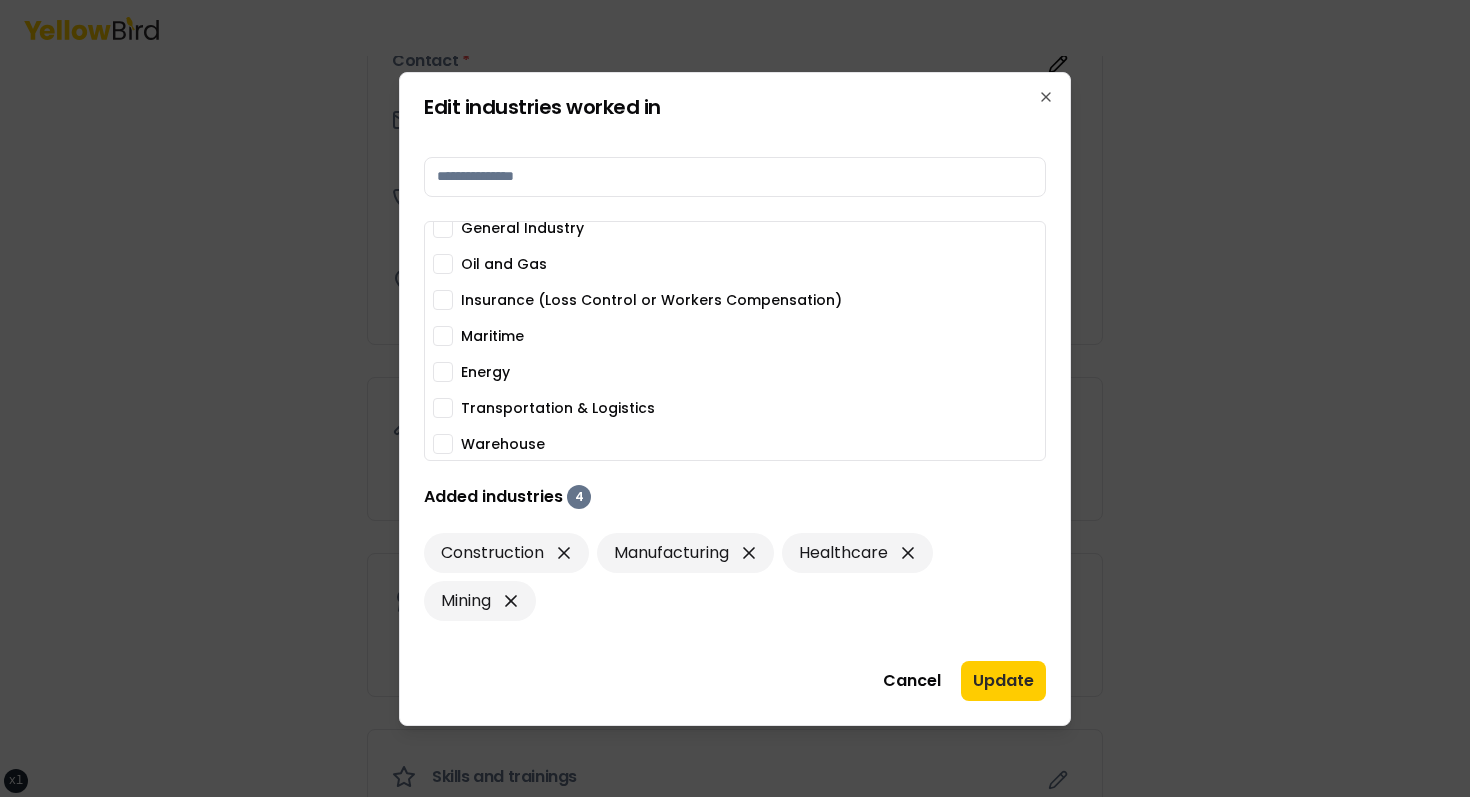scroll, scrollTop: 158, scrollLeft: 0, axis: vertical 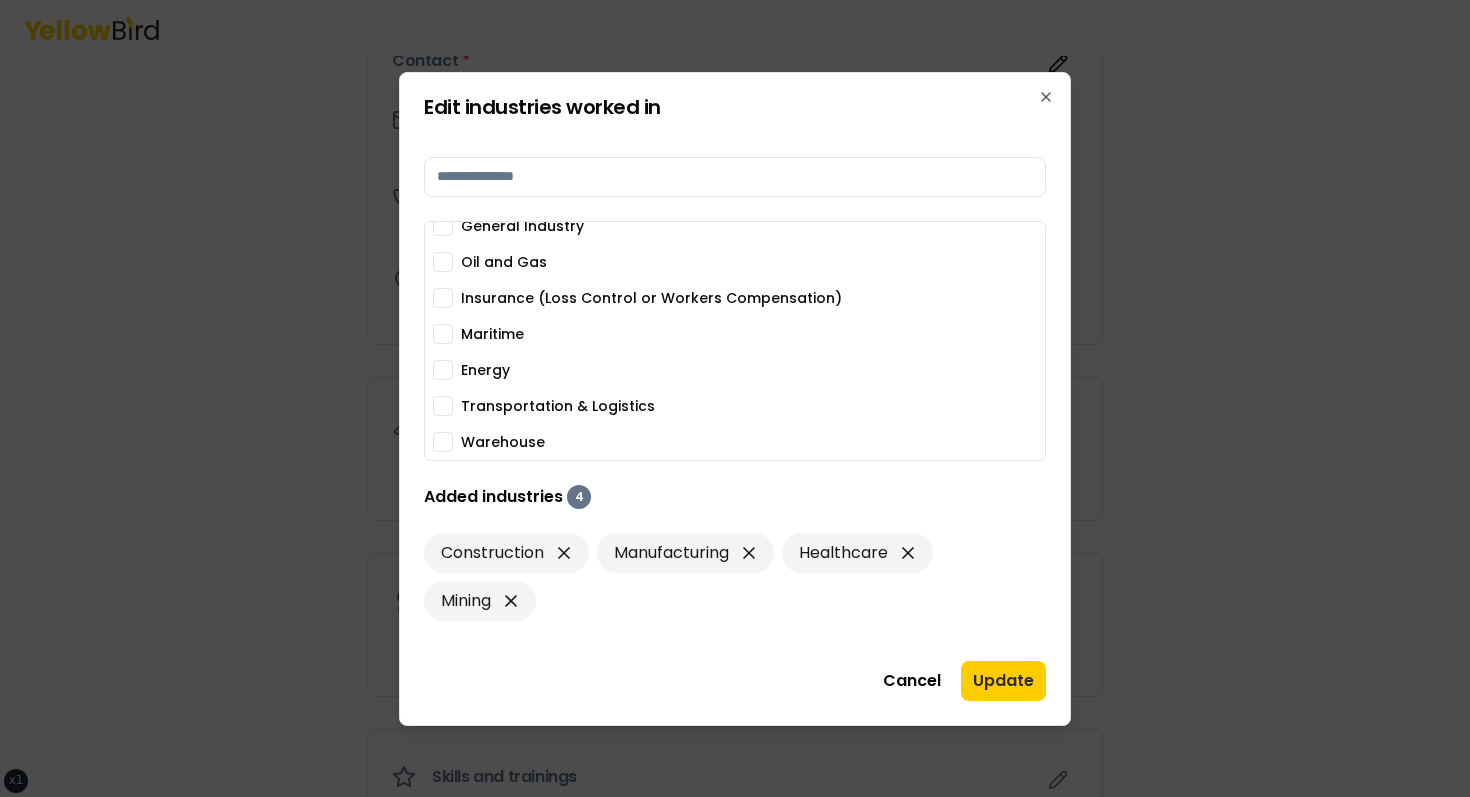 click on "Energy" at bounding box center (485, 370) 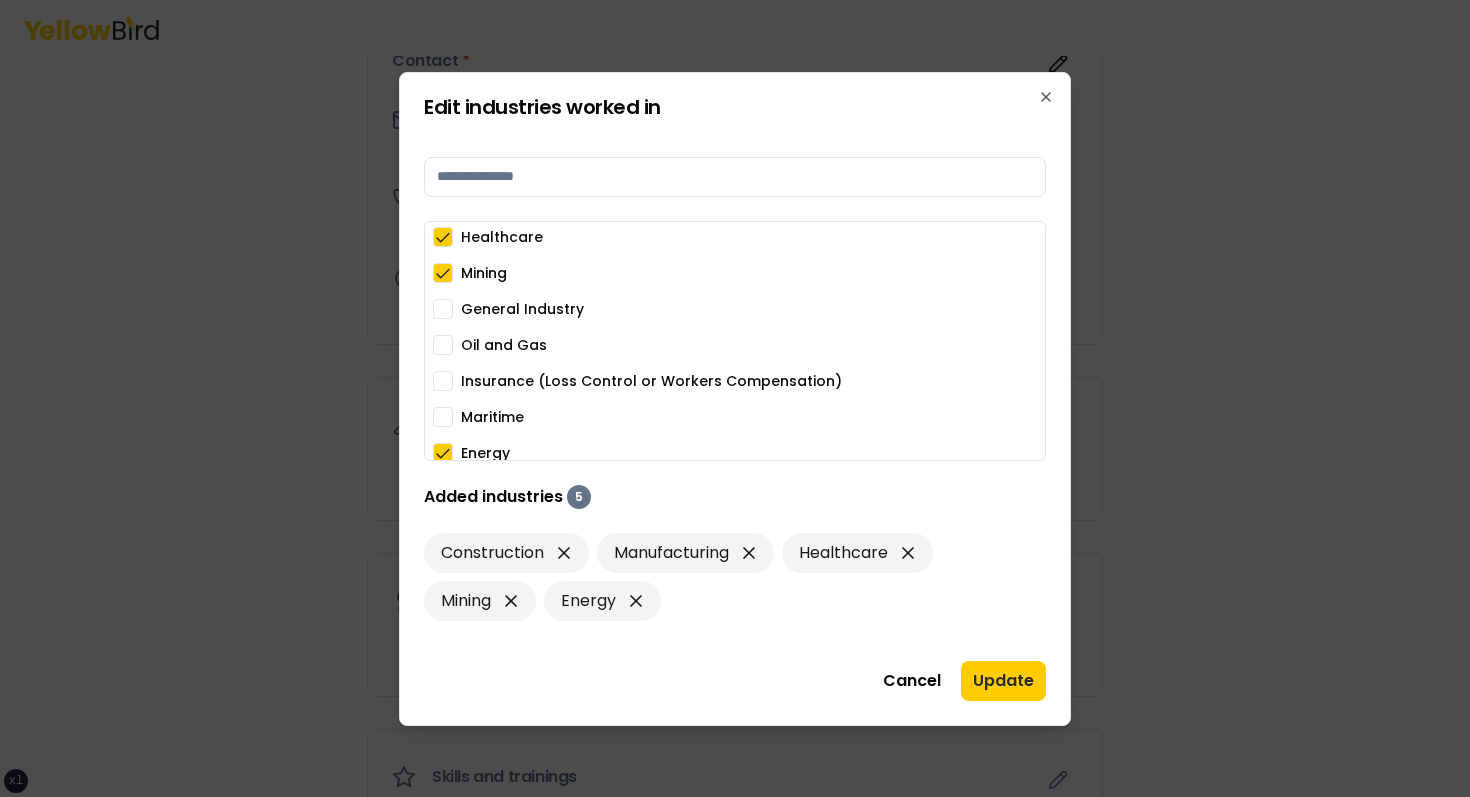 scroll, scrollTop: 0, scrollLeft: 0, axis: both 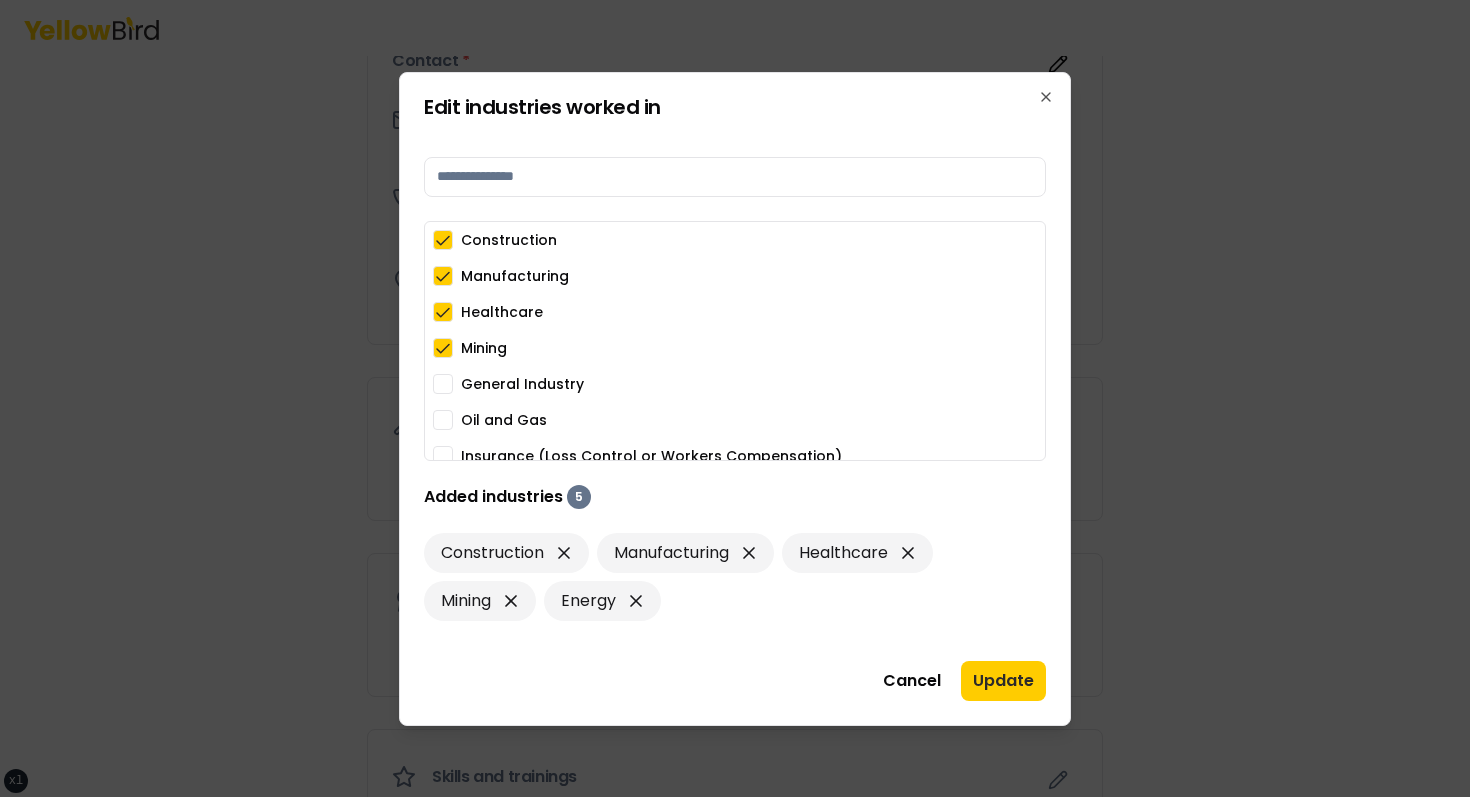 click on "General Industry" at bounding box center (522, 384) 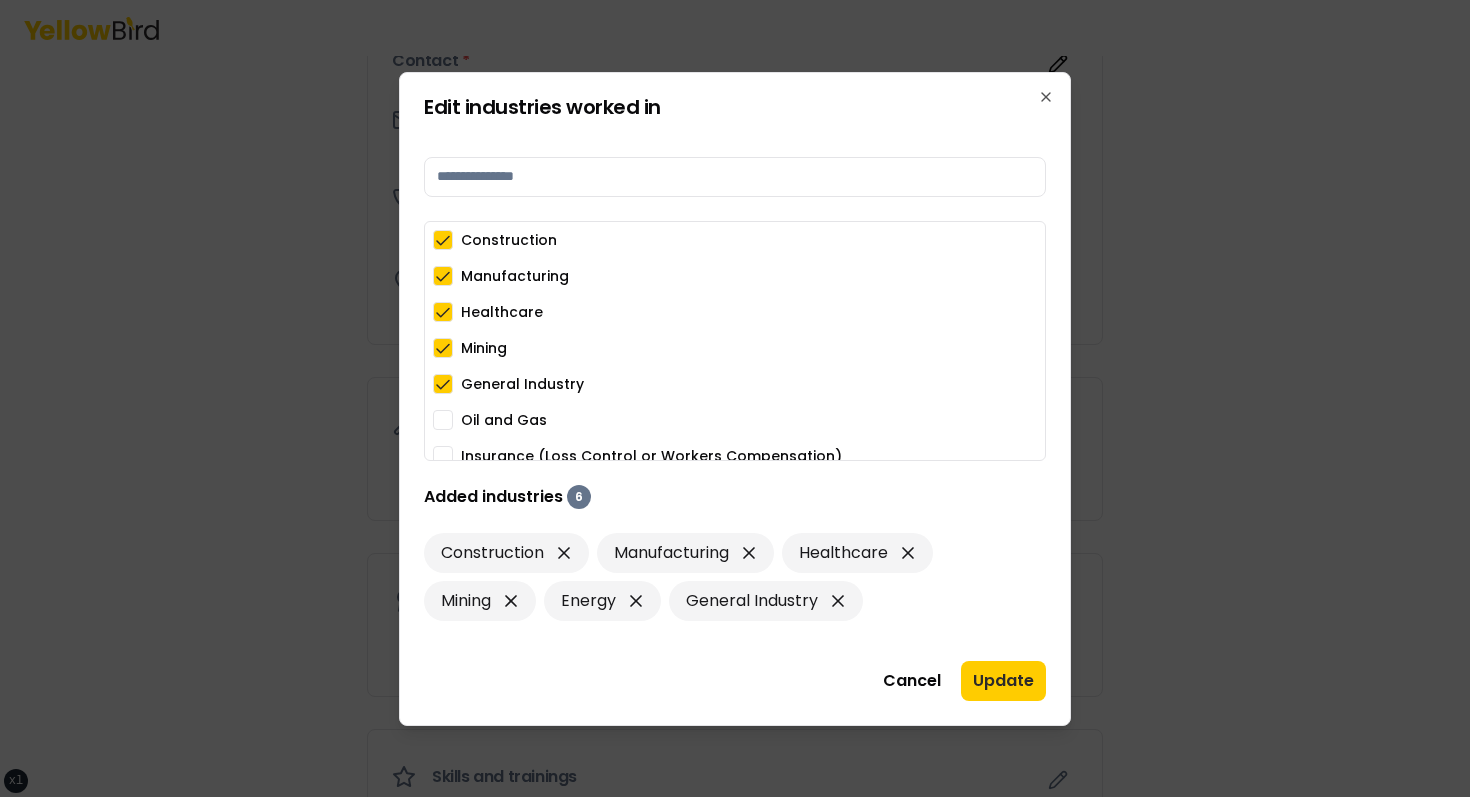 click on "General Industry" at bounding box center (522, 384) 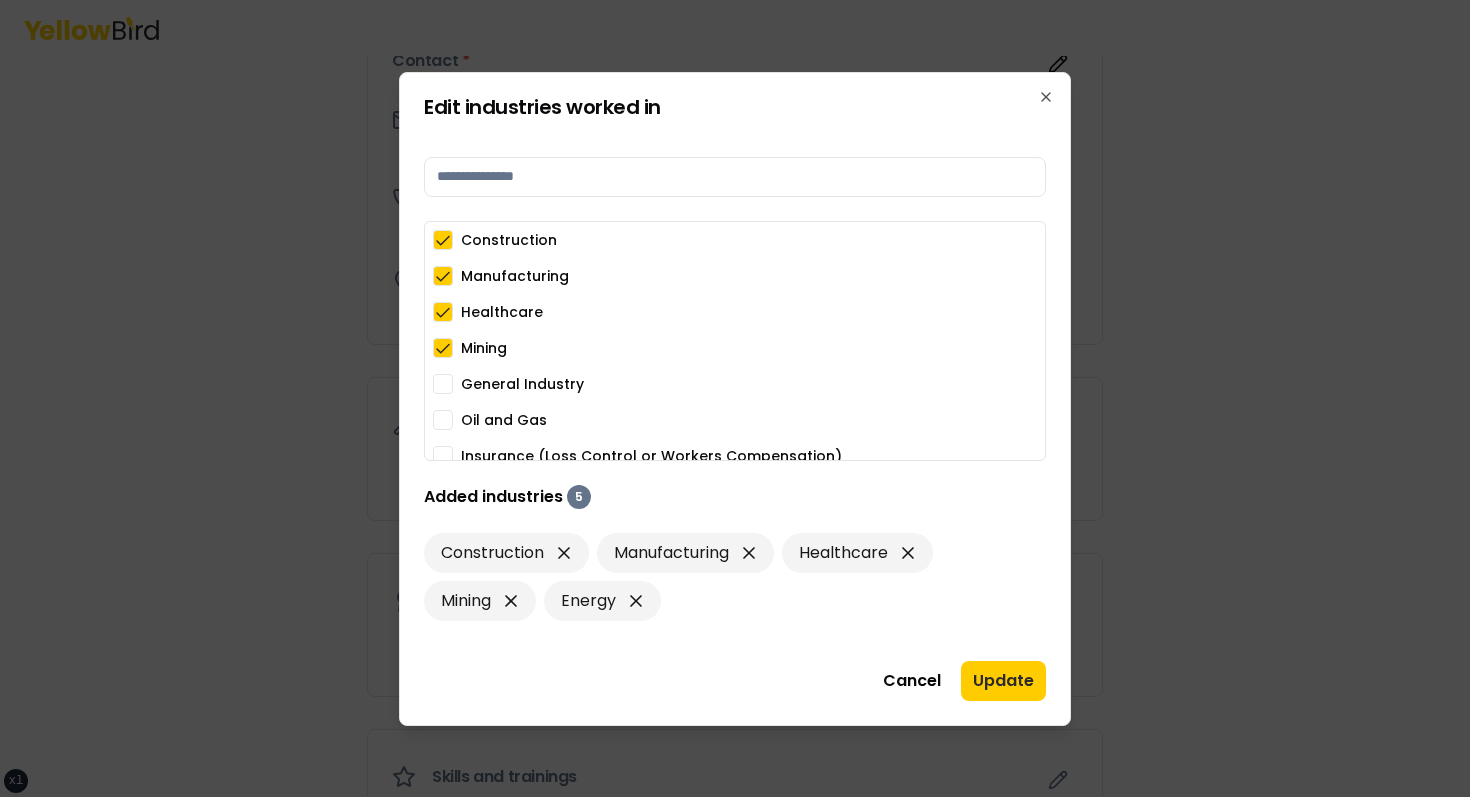 click on "Mining" at bounding box center [484, 348] 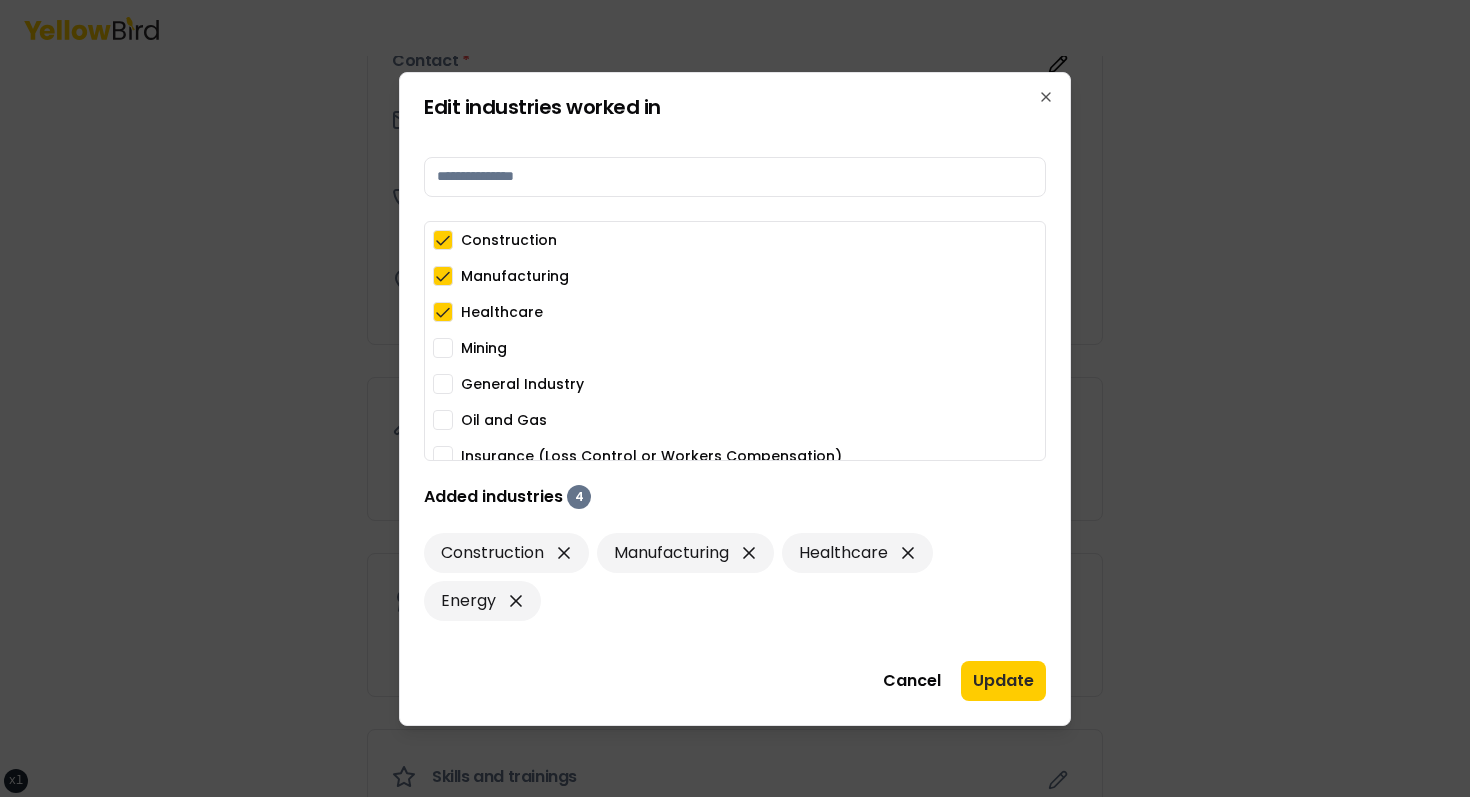 click on "Construction Manufacturing Healthcare Mining General Industry Oil and Gas Insurance (Loss Control or Workers Compensation) Maritime Energy Transportation & Logistics Warehouse" at bounding box center (735, 420) 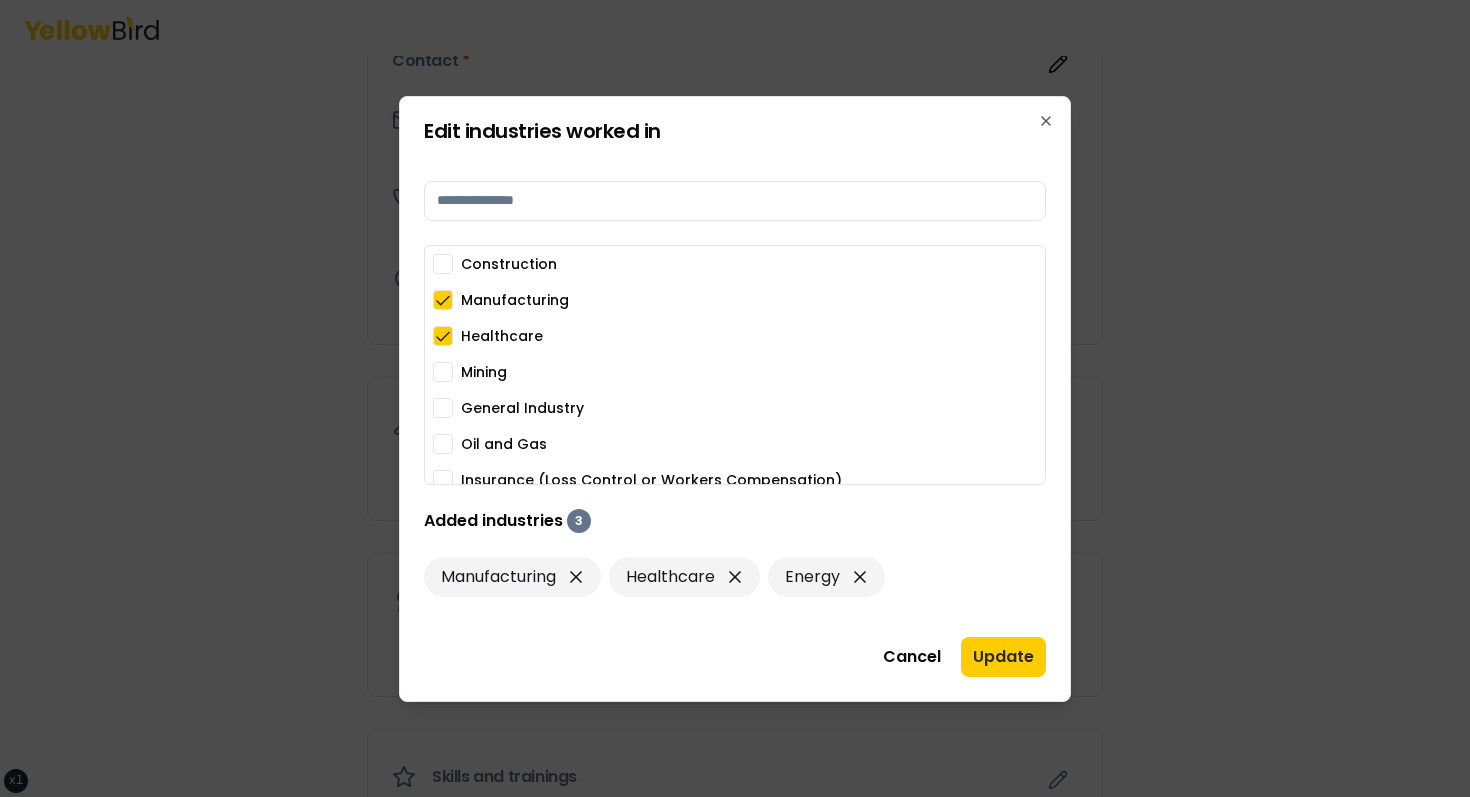 click on "Manufacturing" at bounding box center [515, 300] 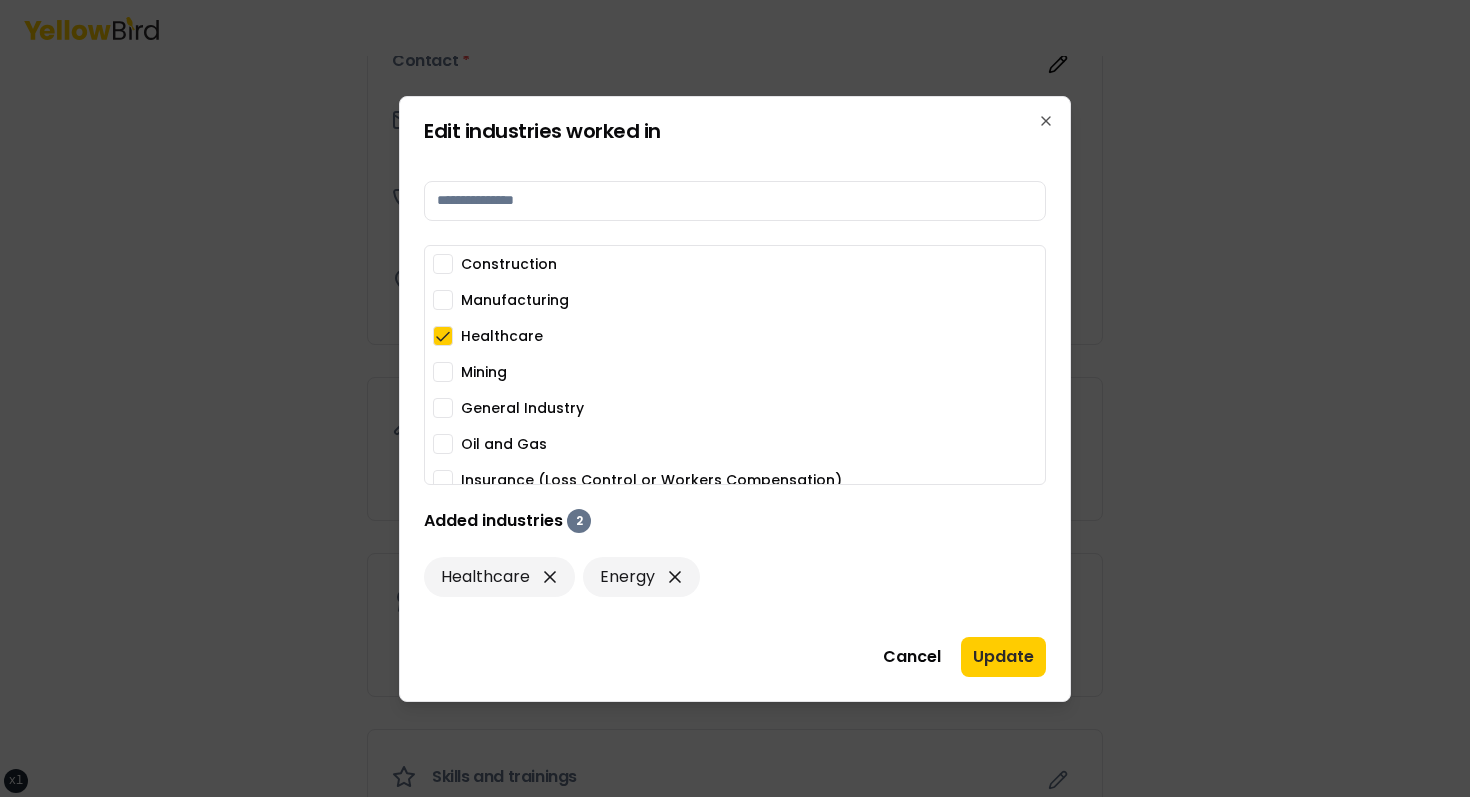 click on "Healthcare" at bounding box center [502, 336] 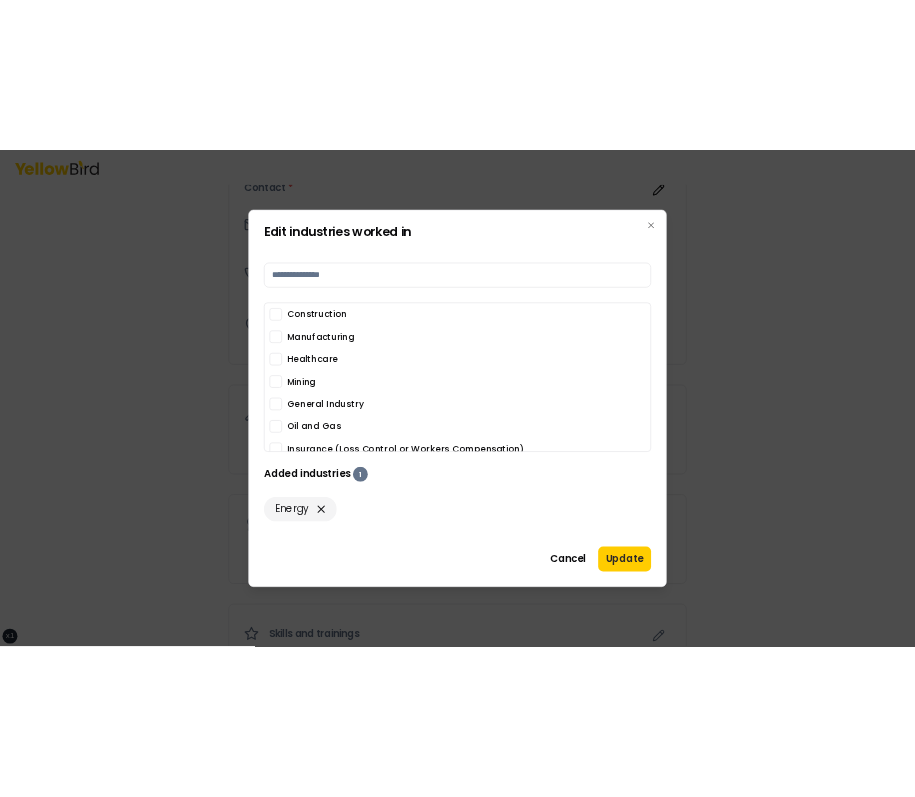 scroll, scrollTop: 158, scrollLeft: 0, axis: vertical 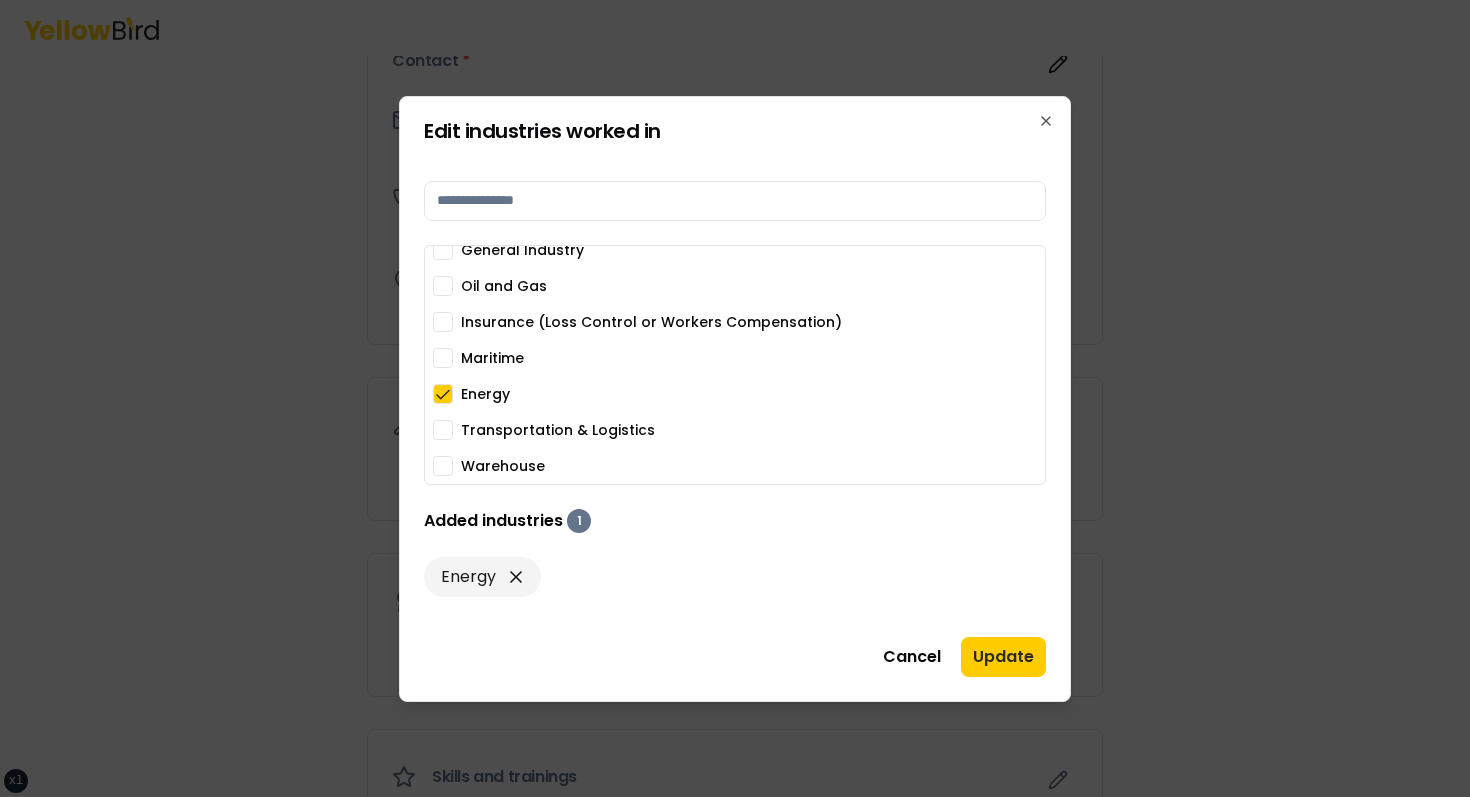 click on "Energy" at bounding box center [485, 394] 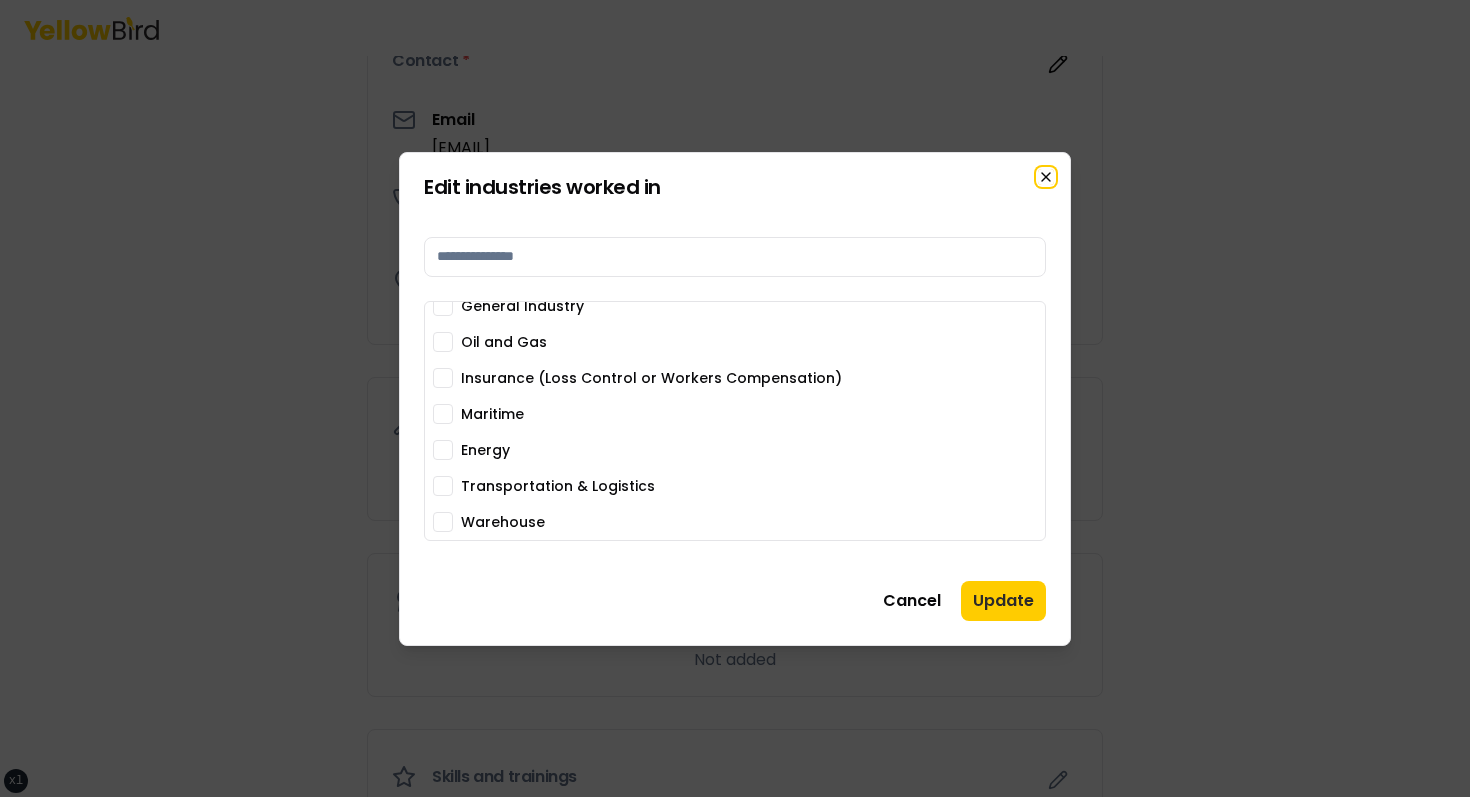 click 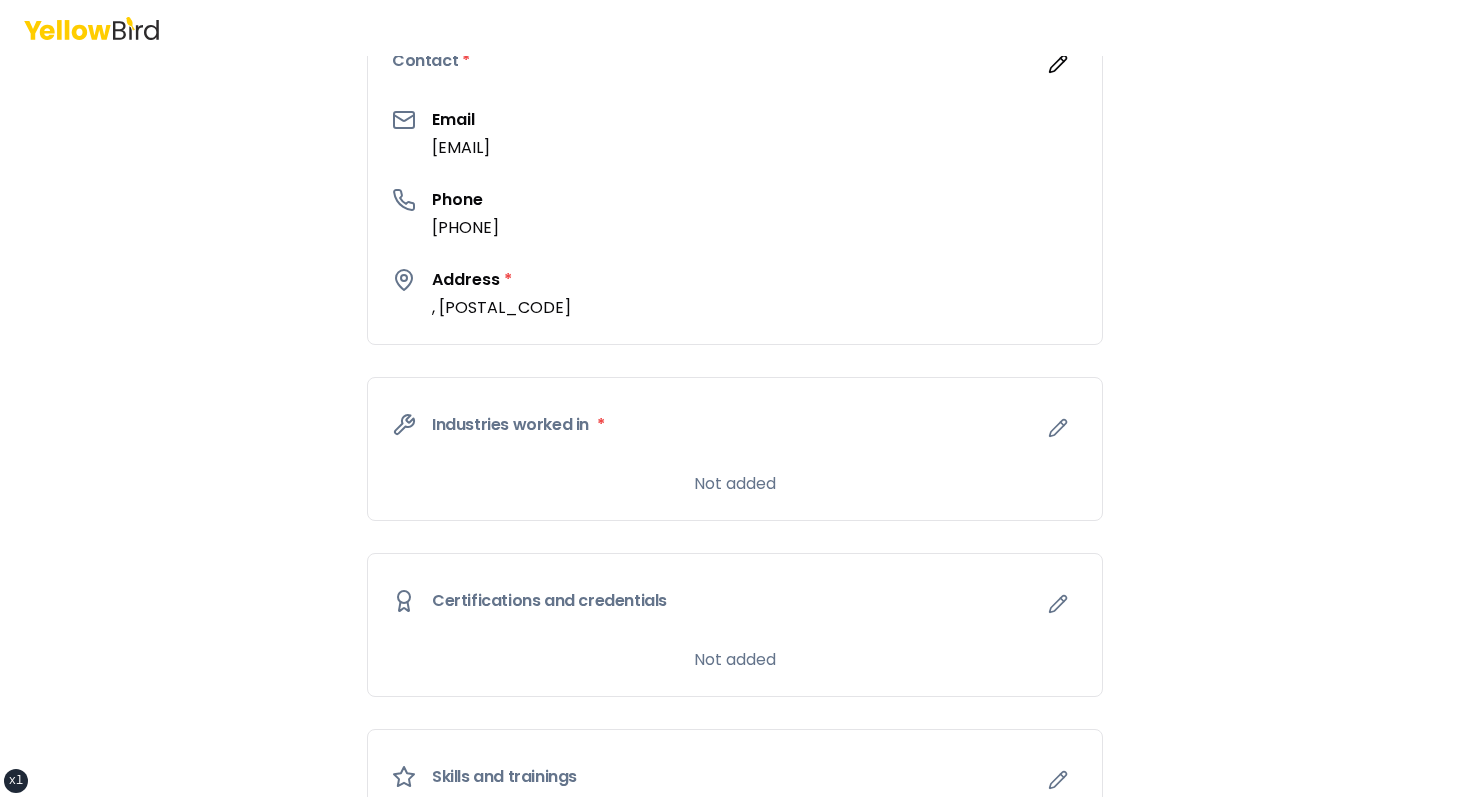 click on "Email pcowan+oct25@goyellowbird.com" at bounding box center [735, 134] 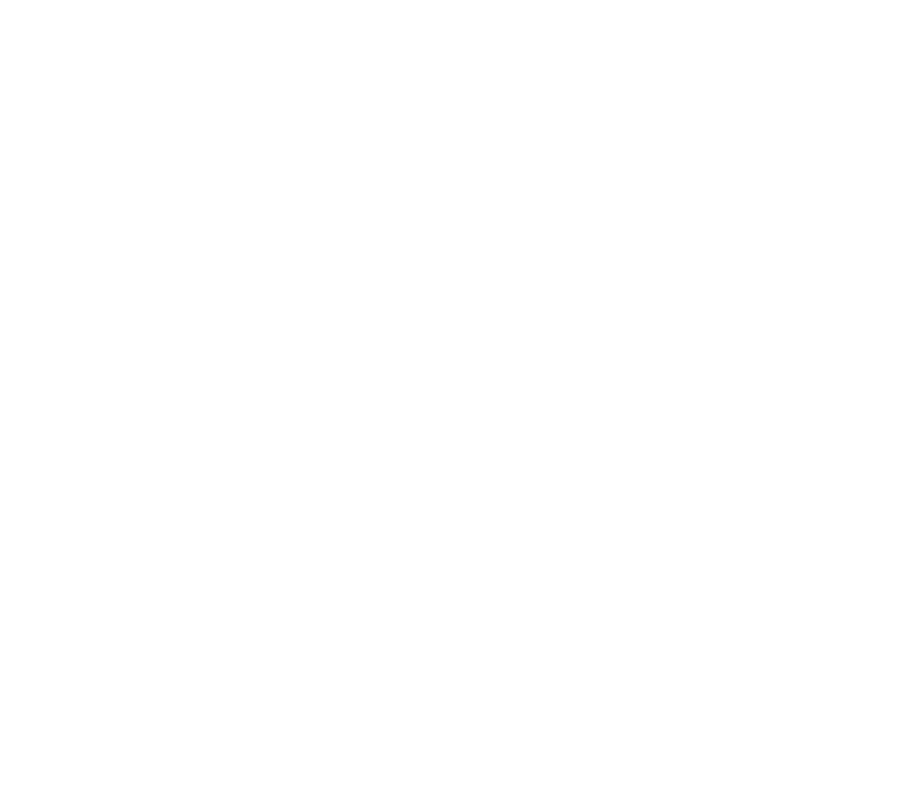scroll, scrollTop: 0, scrollLeft: 0, axis: both 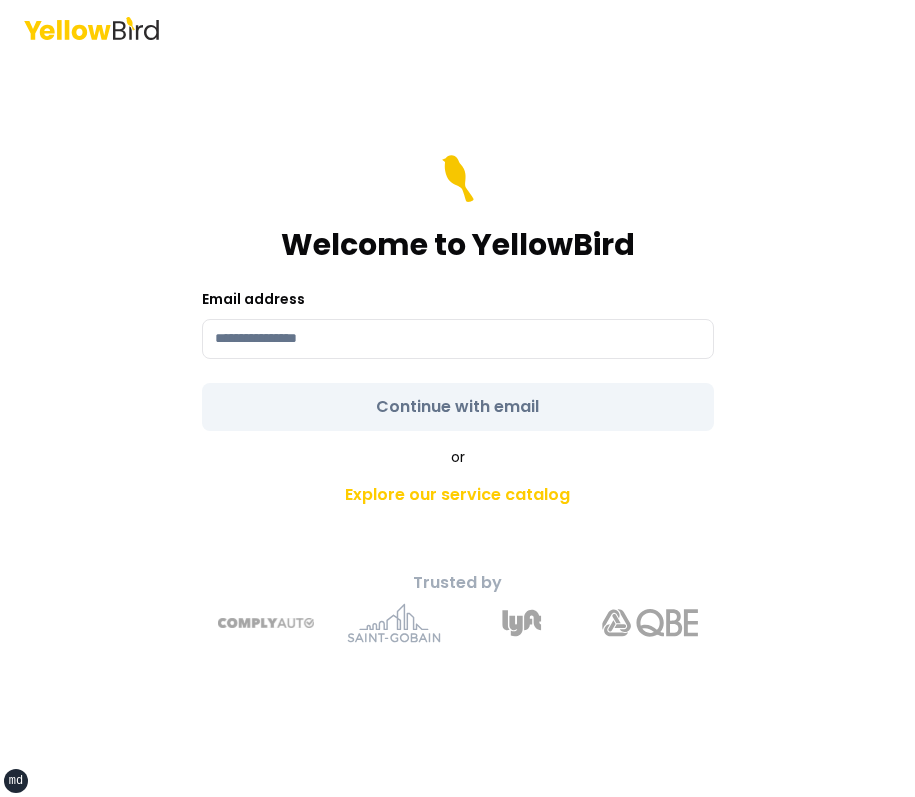 click on "Email address" at bounding box center (458, 323) 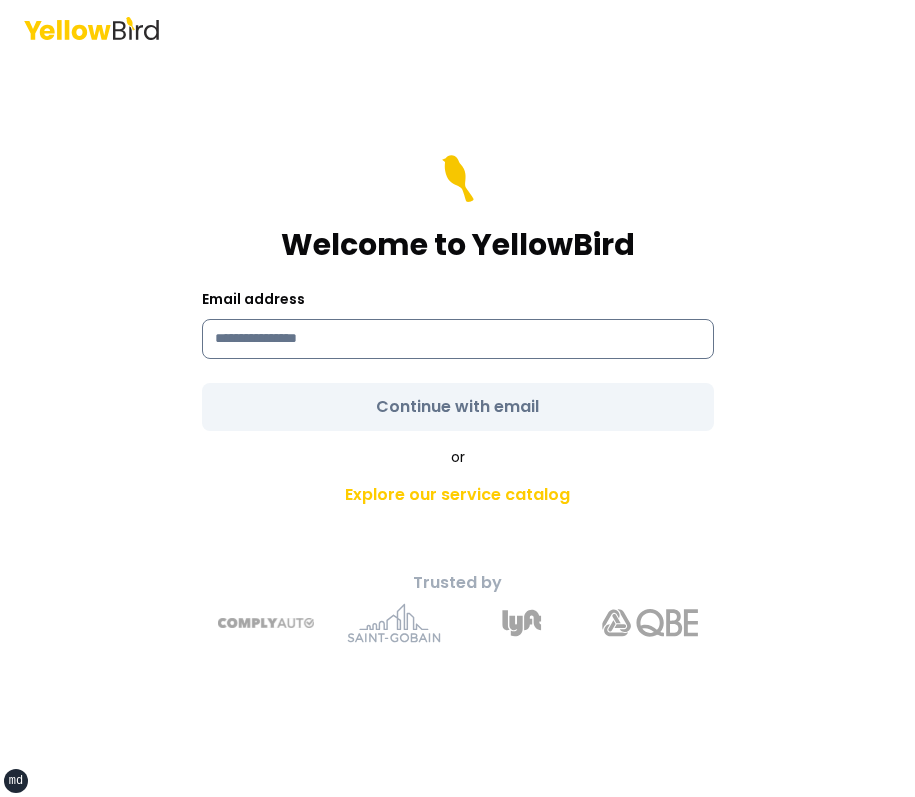 click at bounding box center (458, 339) 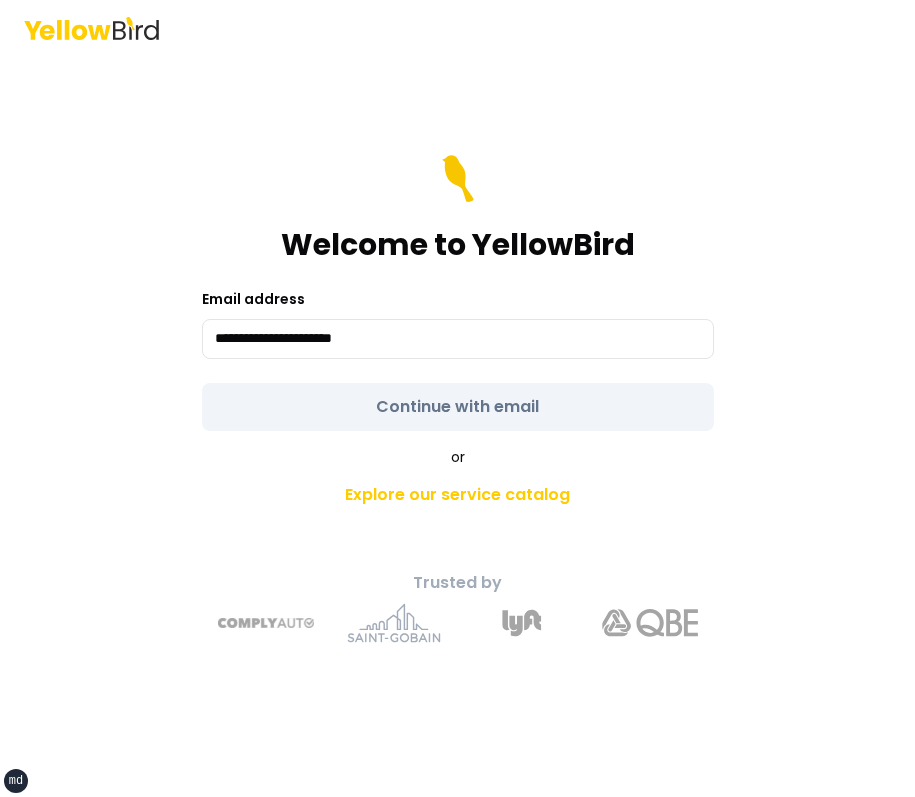 type on "**********" 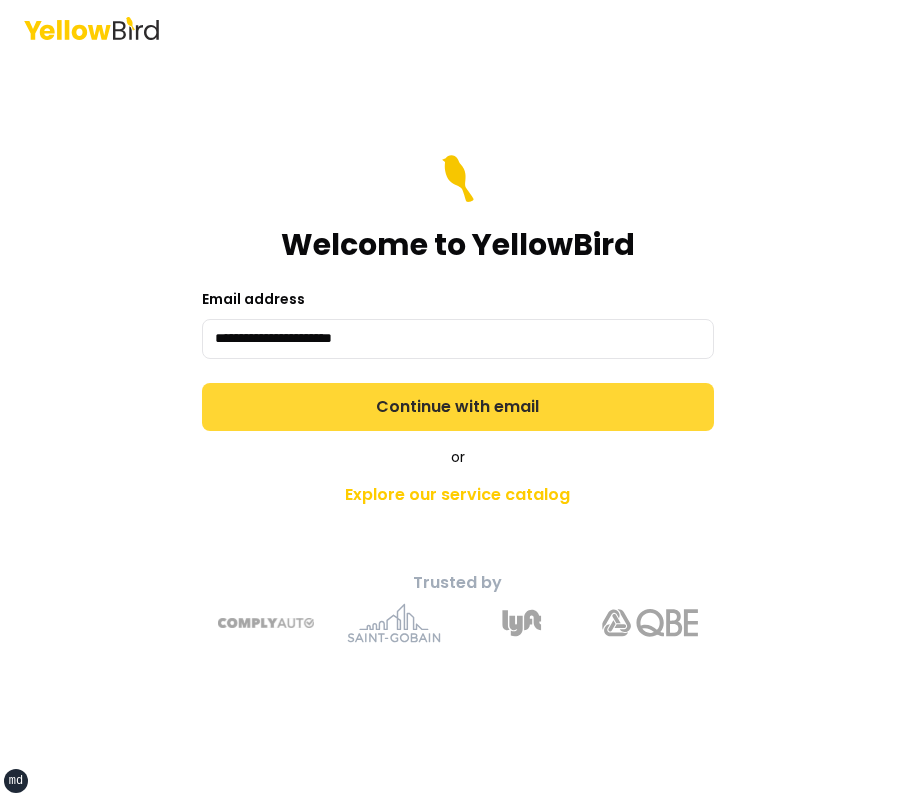 click on "**********" at bounding box center (458, 293) 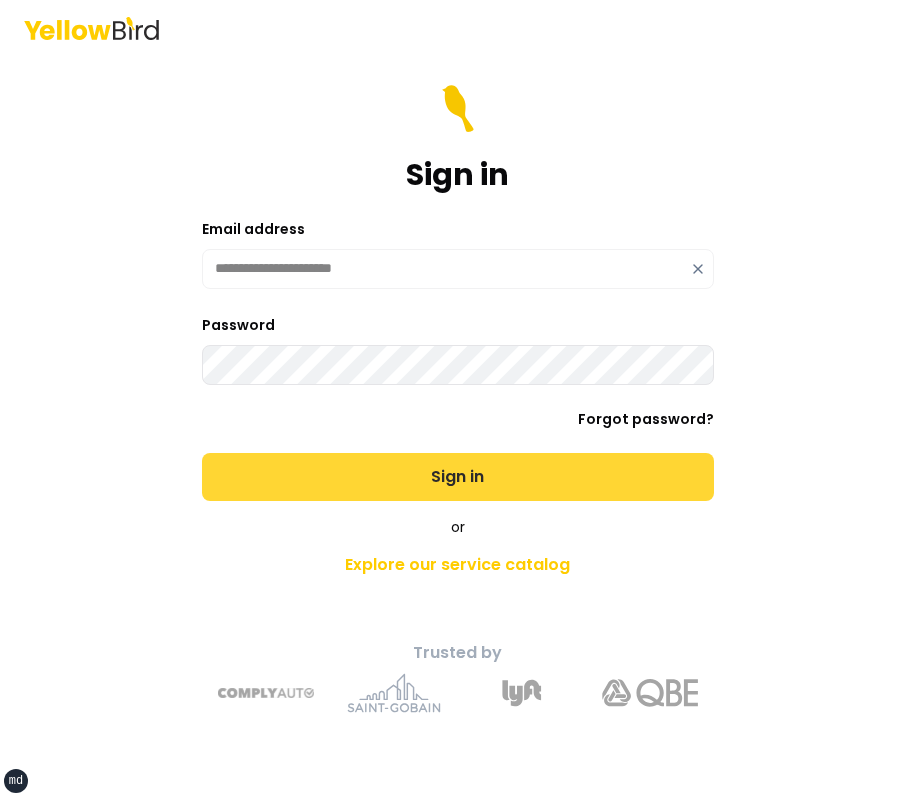 click on "Sign in" at bounding box center (458, 477) 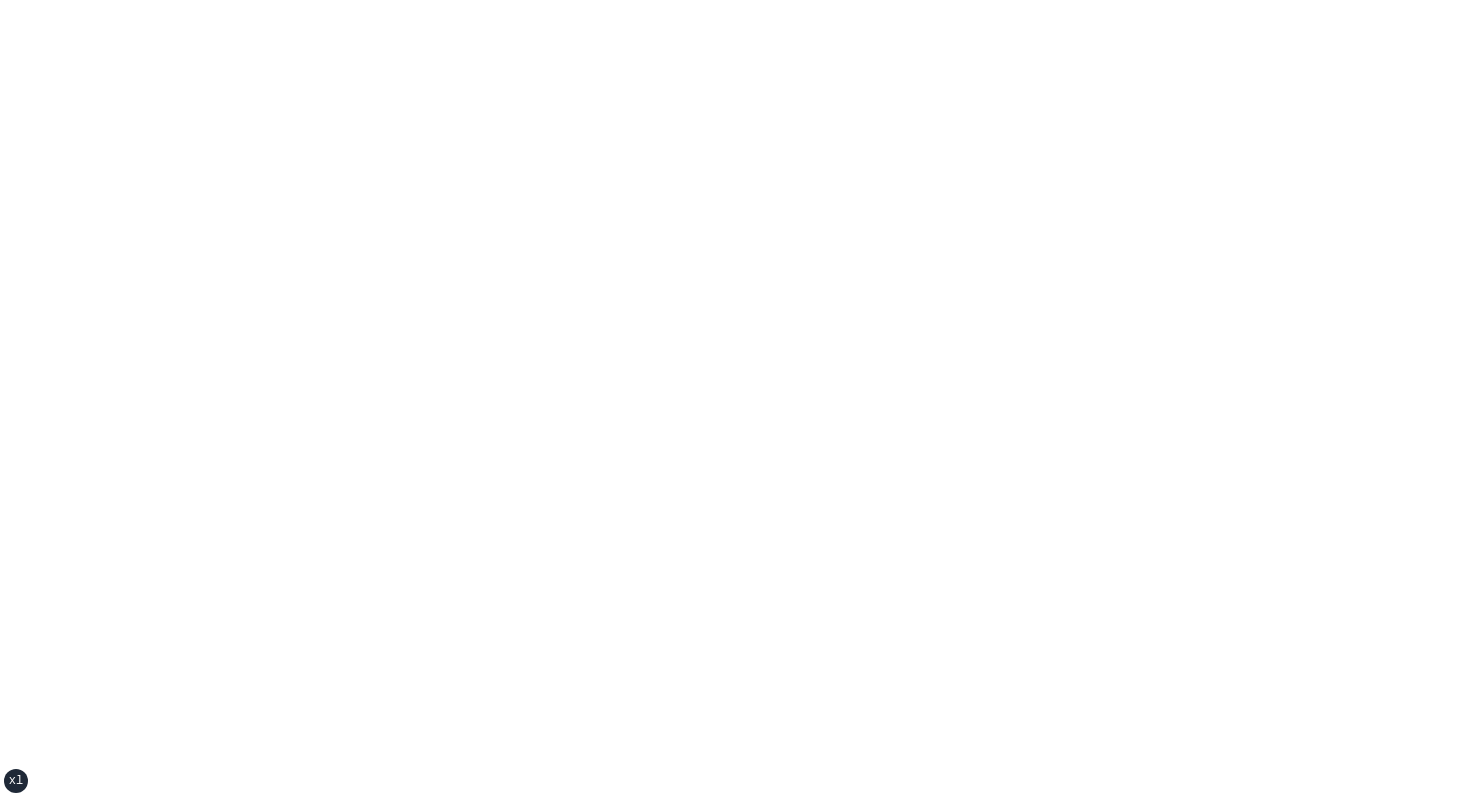scroll, scrollTop: 0, scrollLeft: 0, axis: both 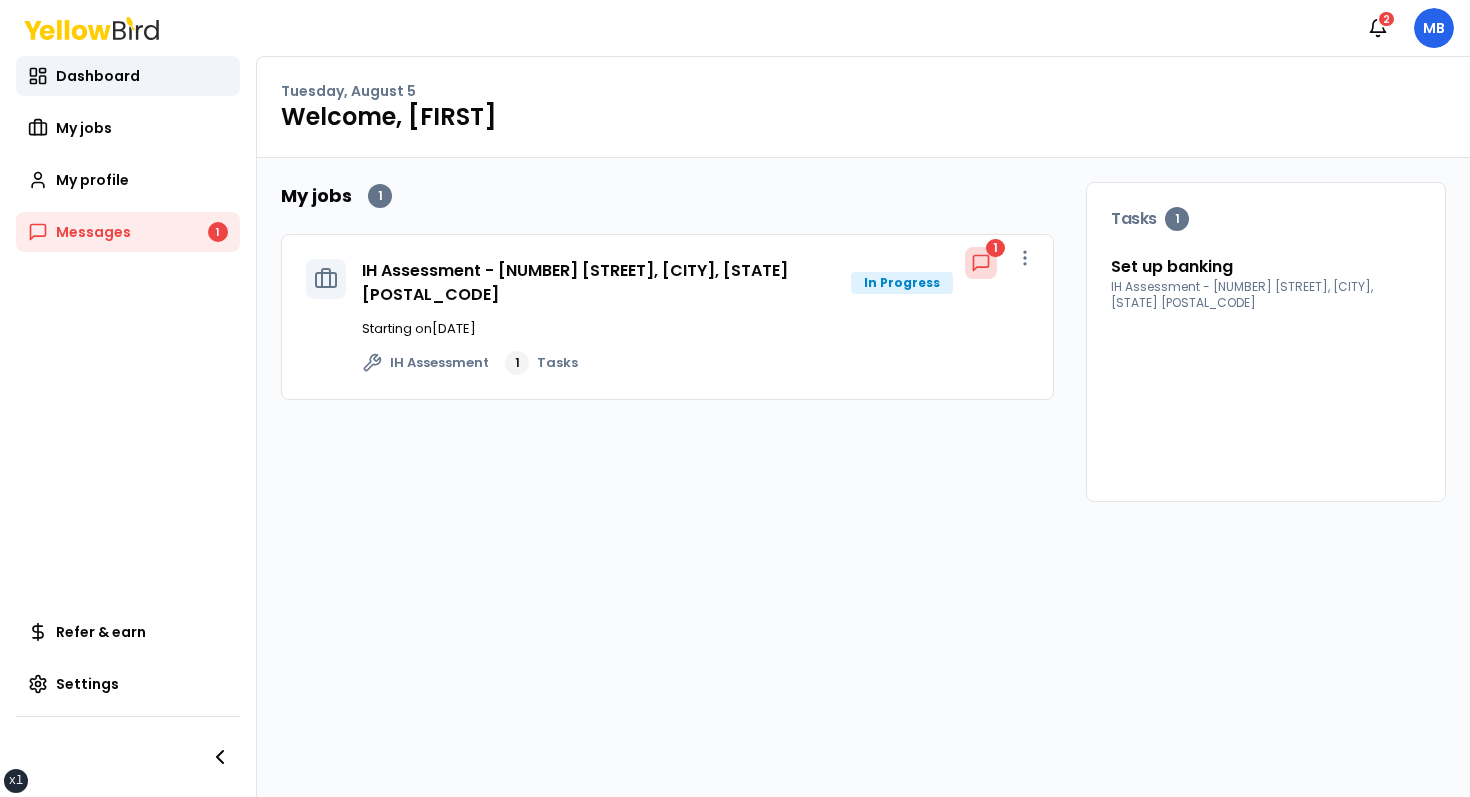click on "[DAY], [DATE] Welcome, [NAME]" at bounding box center (863, 107) 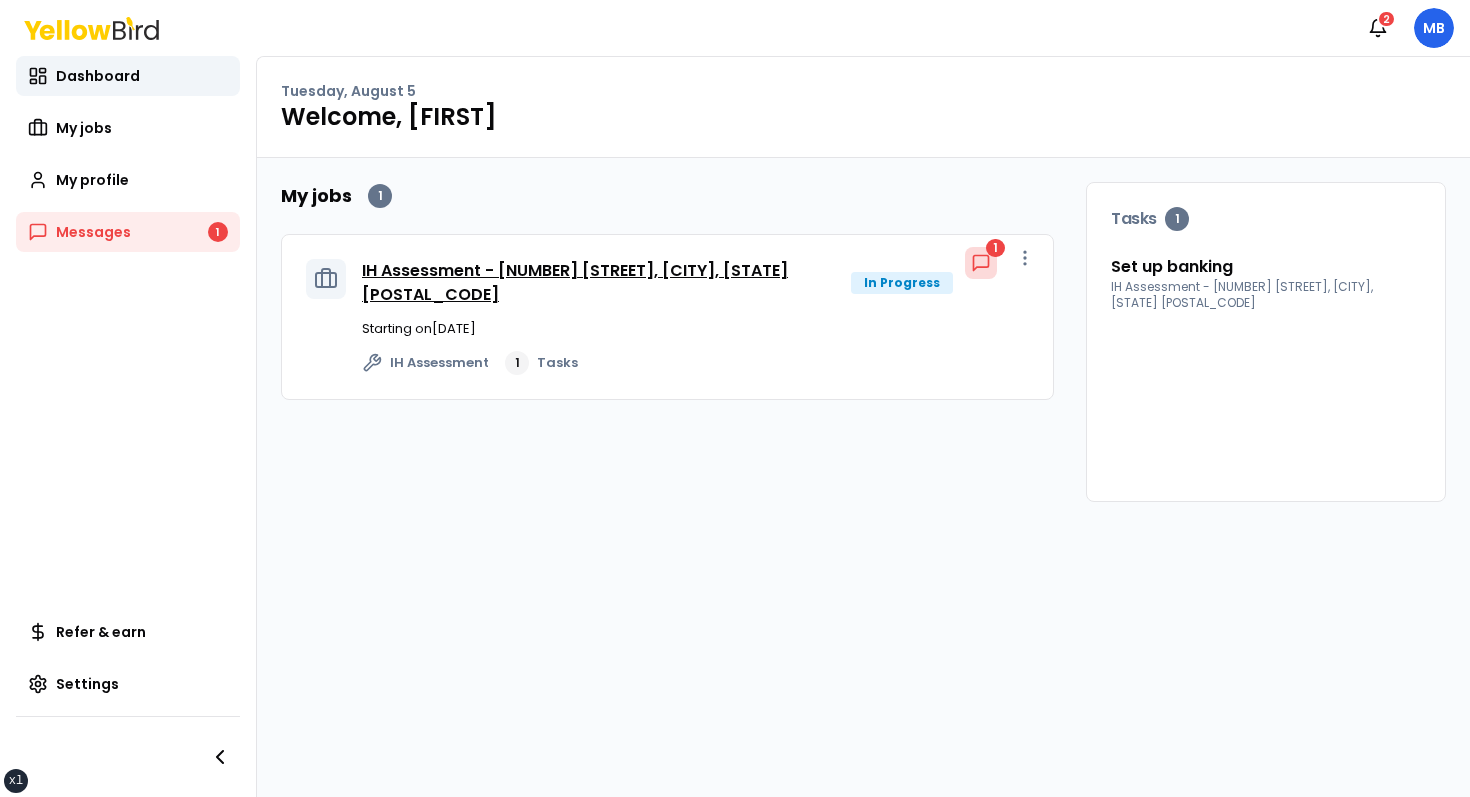 click on "IH Assessment - [NUMBER] [STREET], [CITY], [STATE] [POSTAL_CODE]" at bounding box center (575, 282) 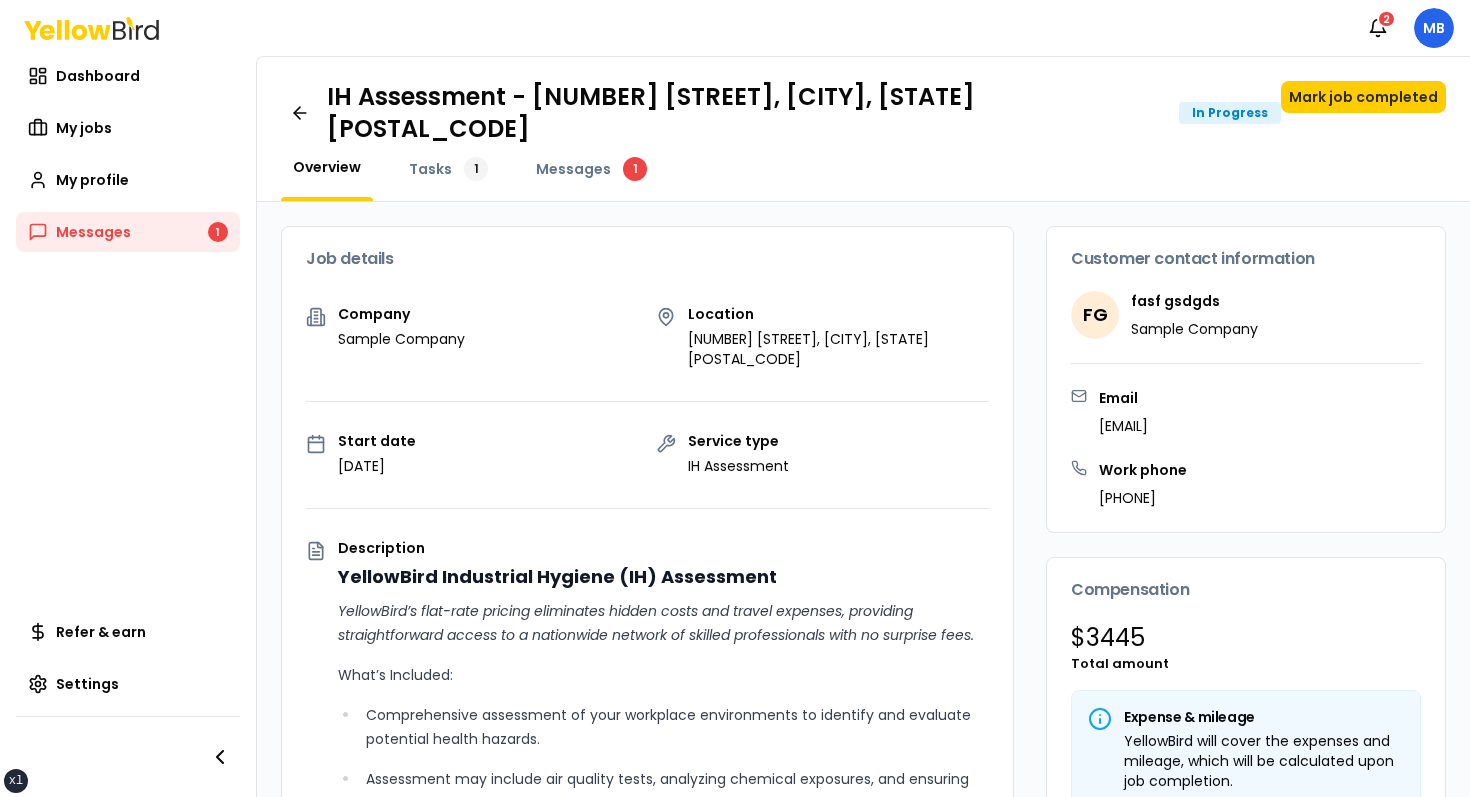 click on "Overview Tasks 1 Messages 1" at bounding box center [863, 179] 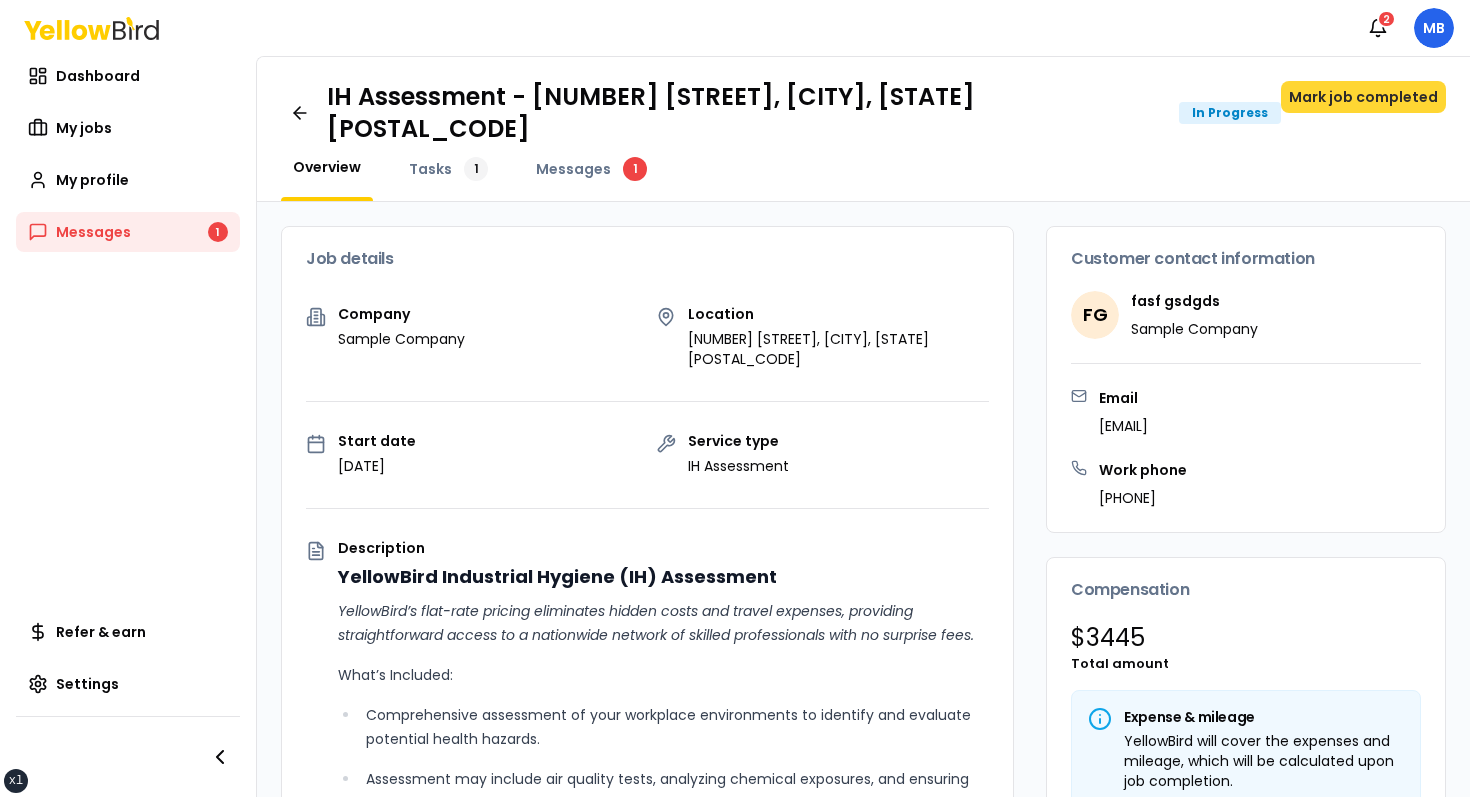 click on "Mark job completed" at bounding box center [1363, 97] 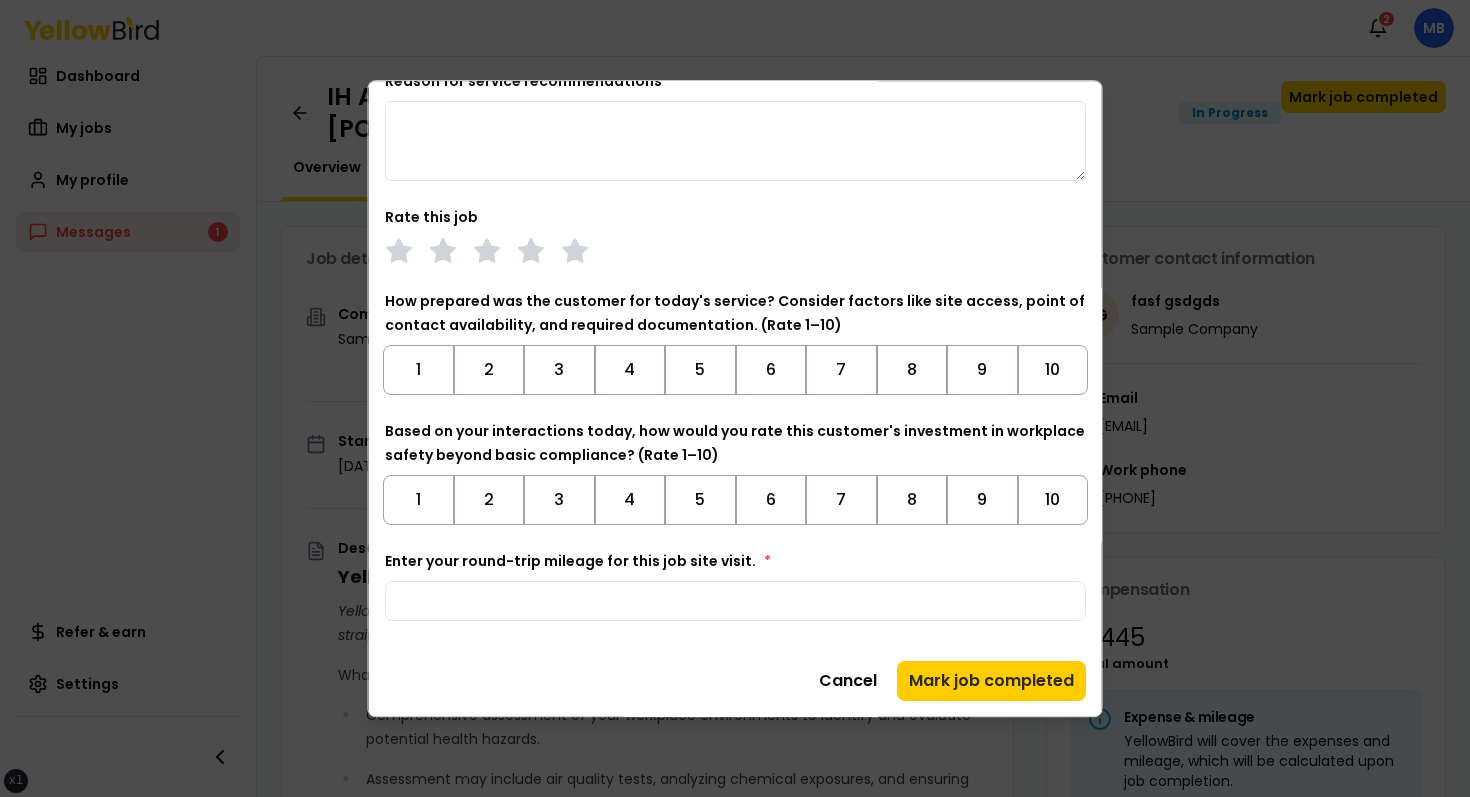 scroll, scrollTop: 0, scrollLeft: 0, axis: both 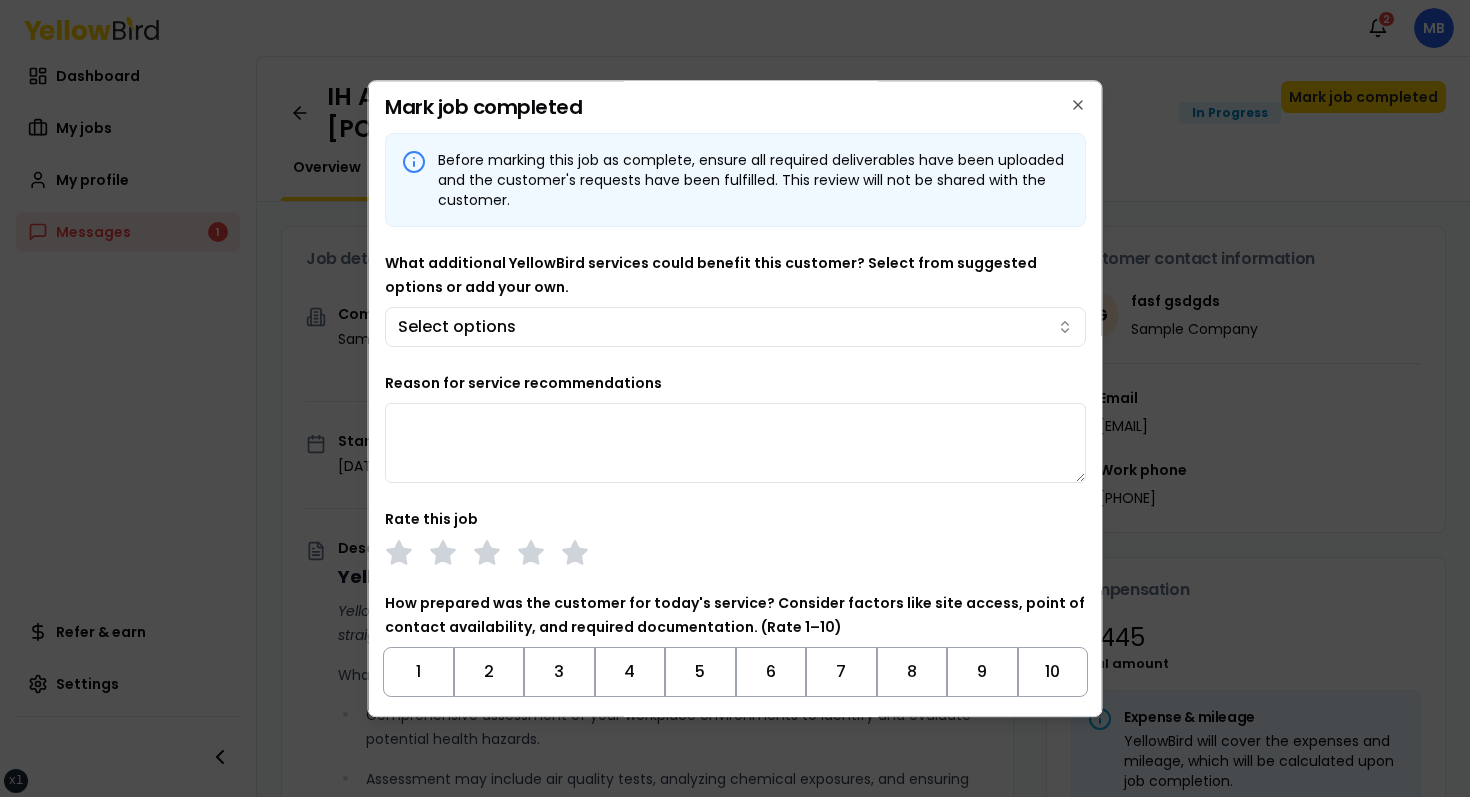 click on "Before marking this job as complete, ensure all required deliverables have been uploaded and the customer's requests have been fulfilled. This review will not be shared with the customer. What additional YellowBird services could benefit this customer? Select from suggested options or add your own. Select options Reason for service recommendations Rate this job How prepared was the customer for today's service? Consider factors like site access, point of contact availability, and required documentation. (Rate 1–10) 1 2 3 4 5 6 7 8 9 10 Based on your interactions today, how would you rate this customer's investment in workplace safety beyond basic compliance? (Rate 1–10) 1 2 3 4 5 6 7 8 9 10 Enter your round-trip mileage for this job site visit. *" at bounding box center (735, 528) 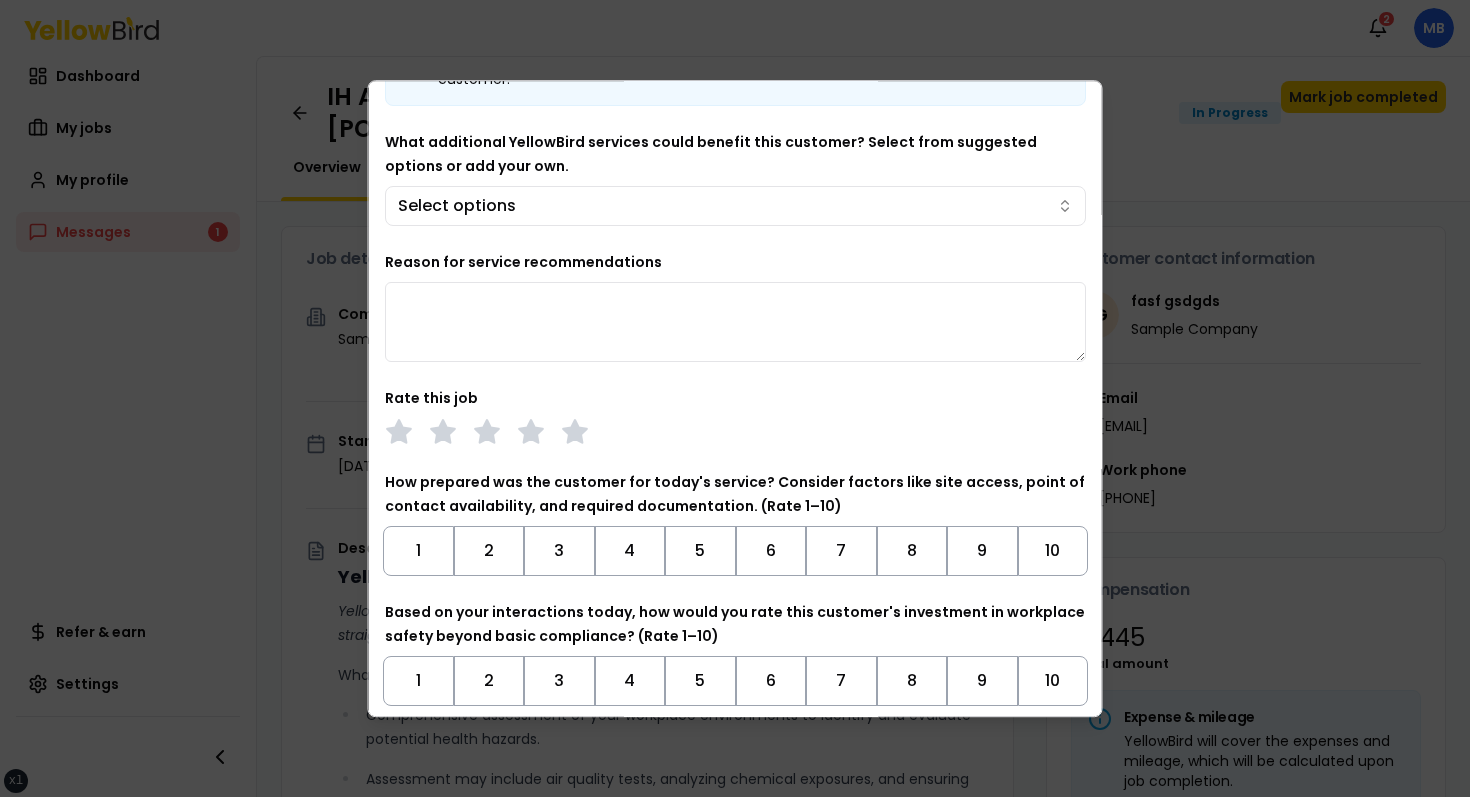 click on "Rate this job" at bounding box center [735, 416] 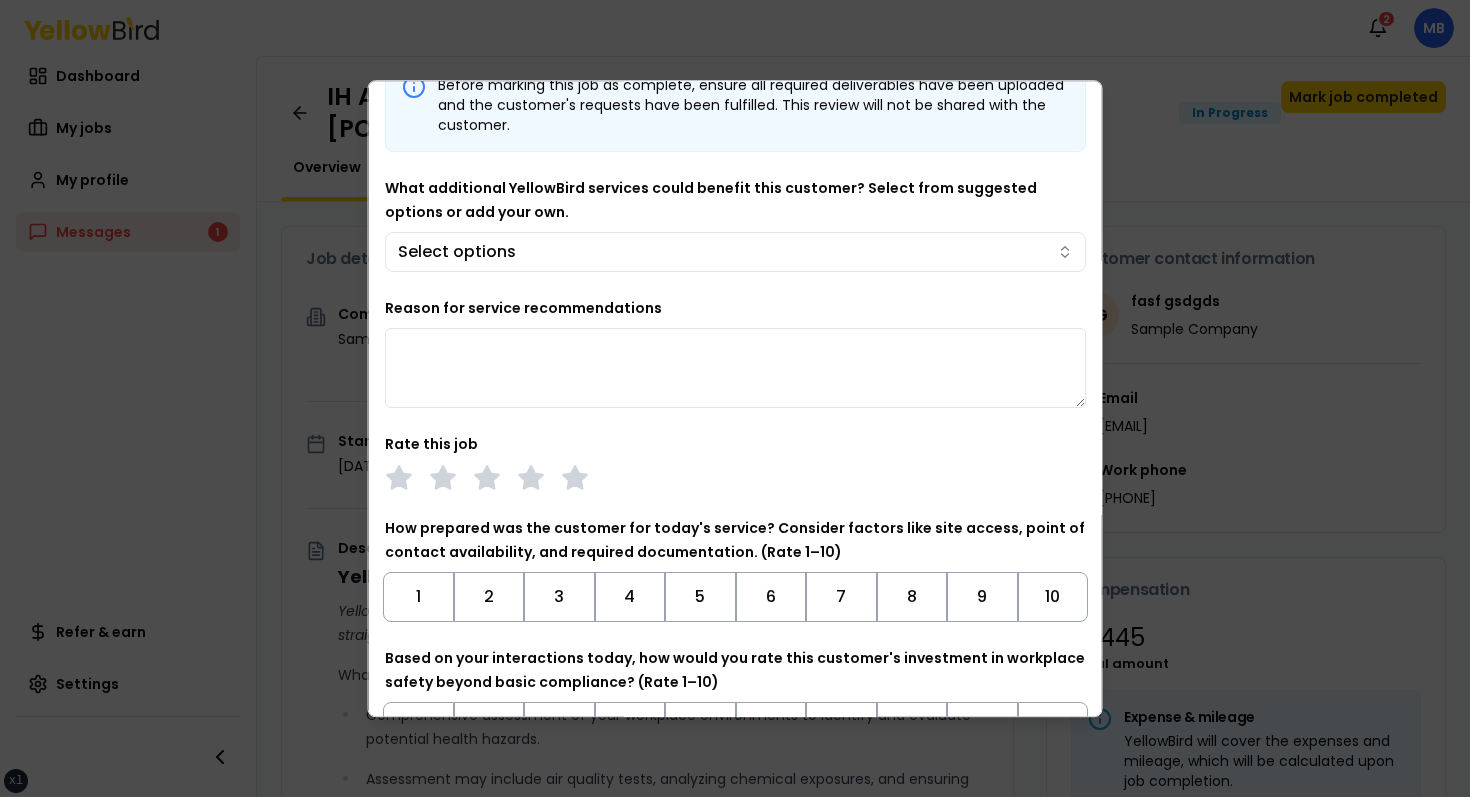 click at bounding box center [735, 478] 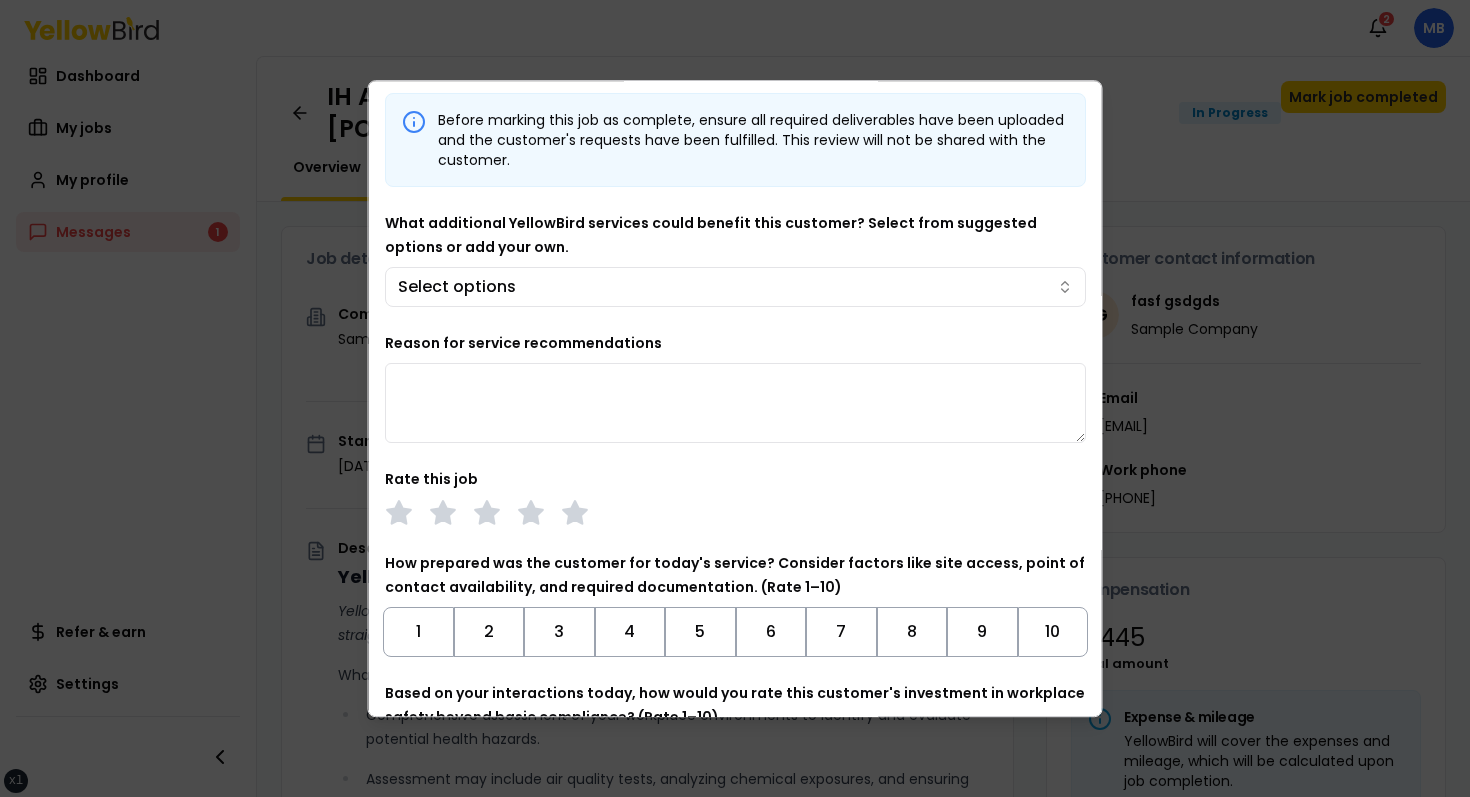 scroll, scrollTop: 0, scrollLeft: 0, axis: both 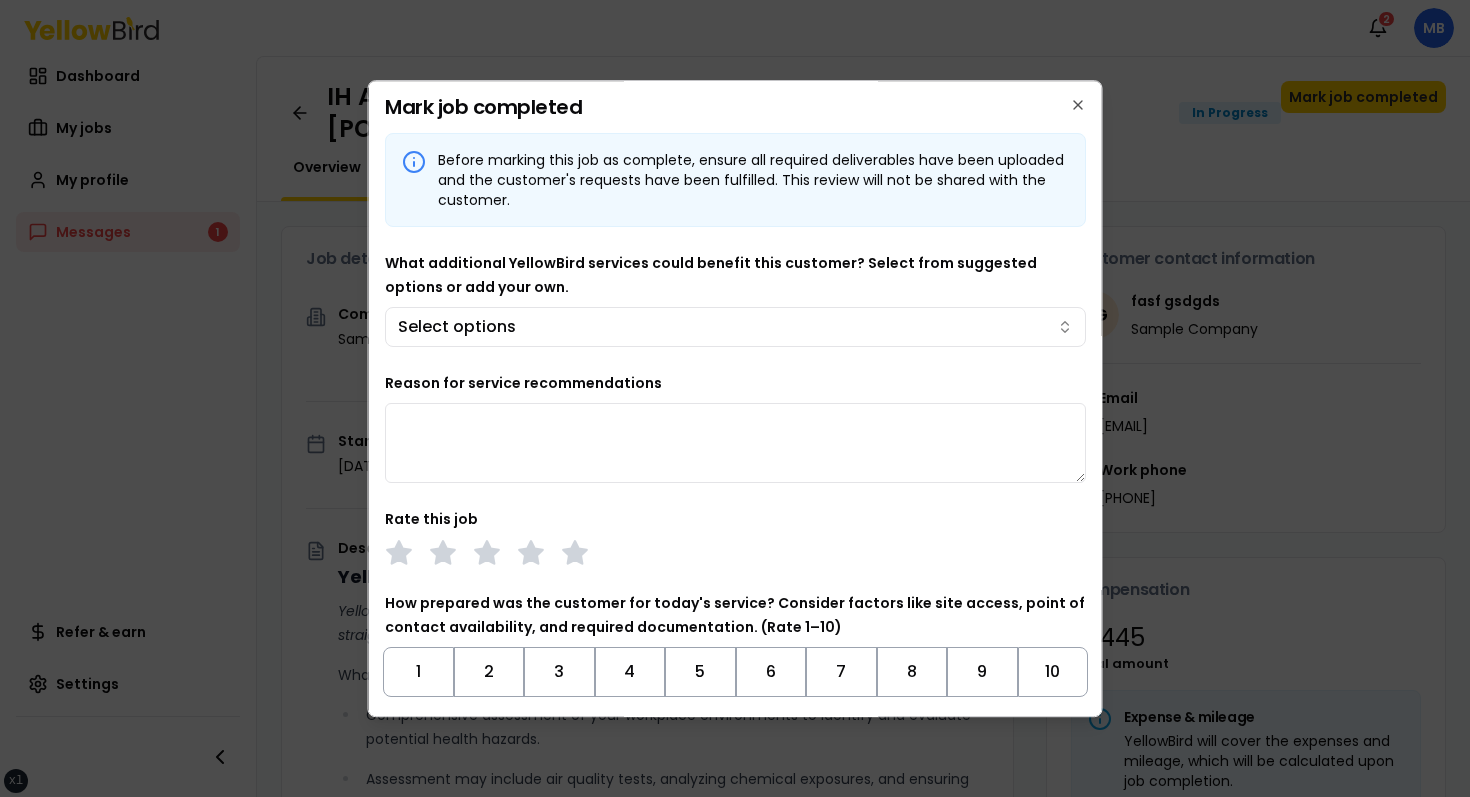 click on "Before marking this job as complete, ensure all required deliverables have been uploaded and the customer's requests have been fulfilled. This review will not be shared with the customer. What additional YellowBird services could benefit this customer? Select from suggested options or add your own. Select options Reason for service recommendations Rate this job How prepared was the customer for today's service? Consider factors like site access, point of contact availability, and required documentation. (Rate 1–10) 1 2 3 4 5 6 7 8 9 10 Based on your interactions today, how would you rate this customer's investment in workplace safety beyond basic compliance? (Rate 1–10) 1 2 3 4 5 6 7 8 9 10 Enter your round-trip mileage for this job site visit. *" at bounding box center [735, 528] 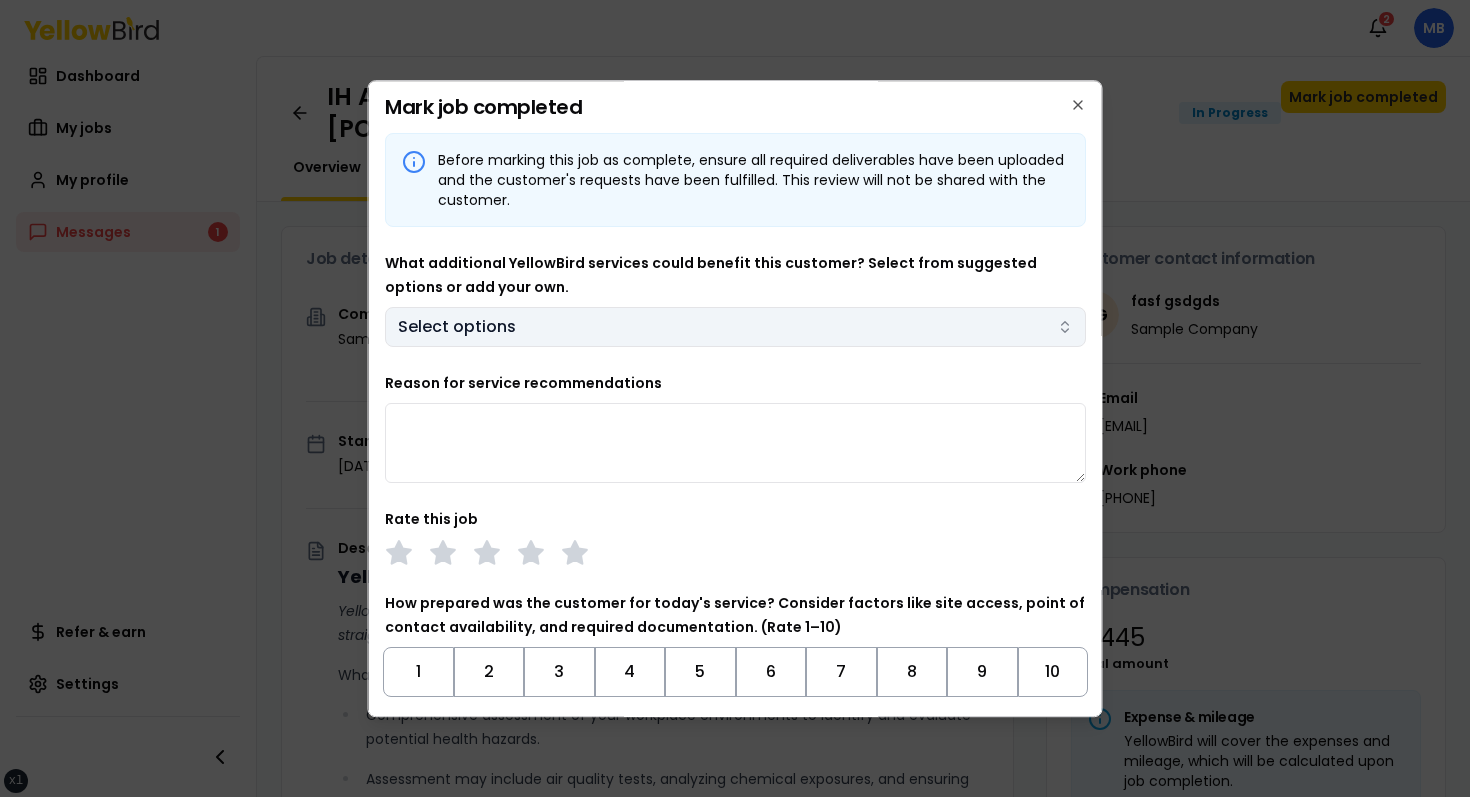 click on "Select options" at bounding box center [735, 327] 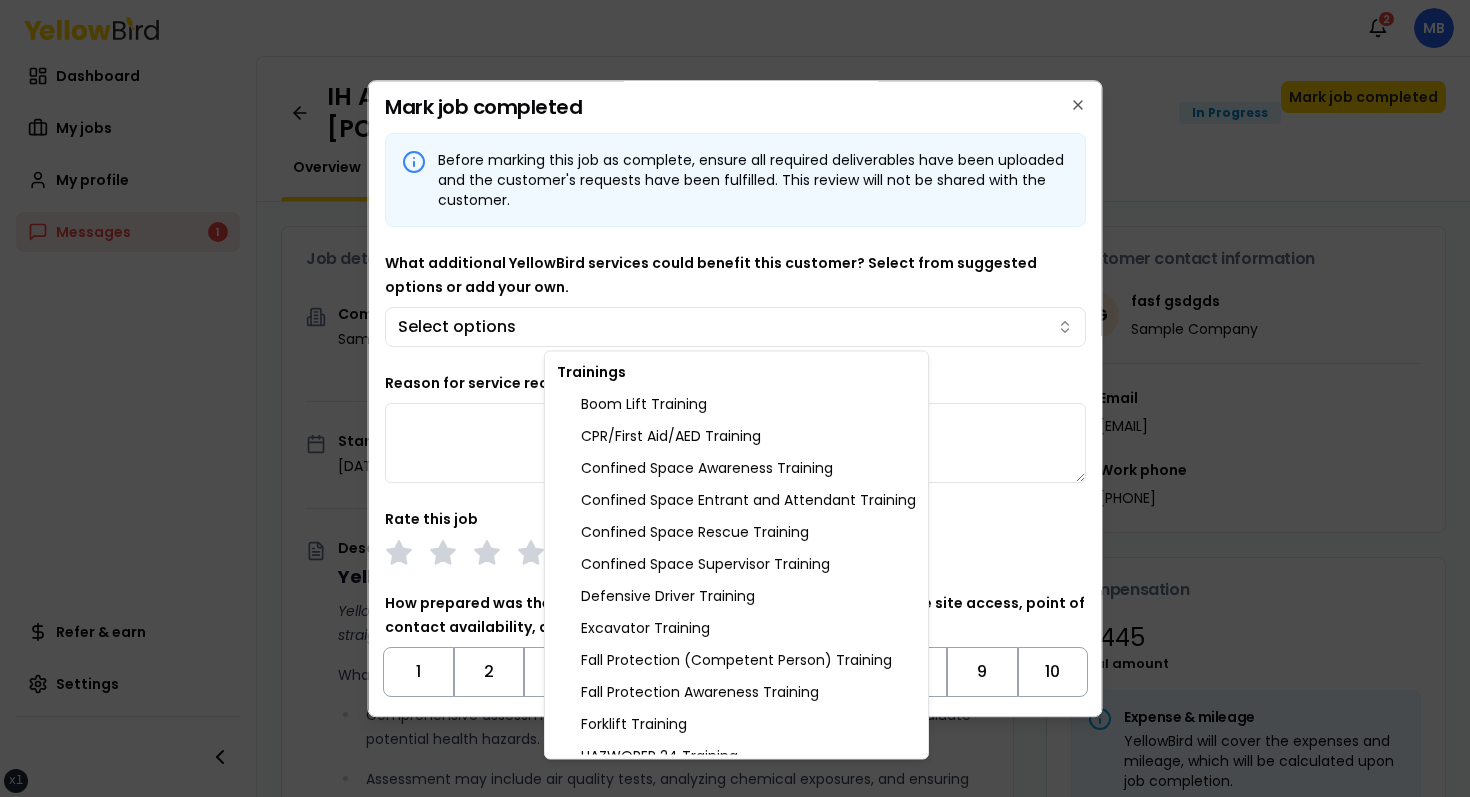 click on "xs sm md lg xl 2xl Notifications 2 MB Dashboard My jobs My profile Messages 1 Refer & earn Settings IH Assessment - [NUMBER] [STREET], [CITY], [STATE] [POSTAL_CODE] In Progress Mark job completed Overview Tasks 1 Messages 1 Job details Company Sample Company Location [NUMBER] [STREET], [CITY], [STATE] [POSTAL_CODE] Start date [DATE] Service type IH Assessment Description YellowBird Industrial Hygiene (IH) Assessment
YellowBird’s flat-rate pricing eliminates hidden costs and travel expenses, providing straightforward access to a nationwide network of skilled professionals with no surprise fees.
What’s Included:
Comprehensive assessment of your workplace environments to identify and evaluate potential health hazards.
Assessment may include air quality tests, analyzing chemical exposures, and ensuring compliance with safety regulations.
Detail...
View more Documents Deliverable template No template has been provided; please use your own deliverable template to upload the service deliverables. Upload FG $ 1" at bounding box center [735, 398] 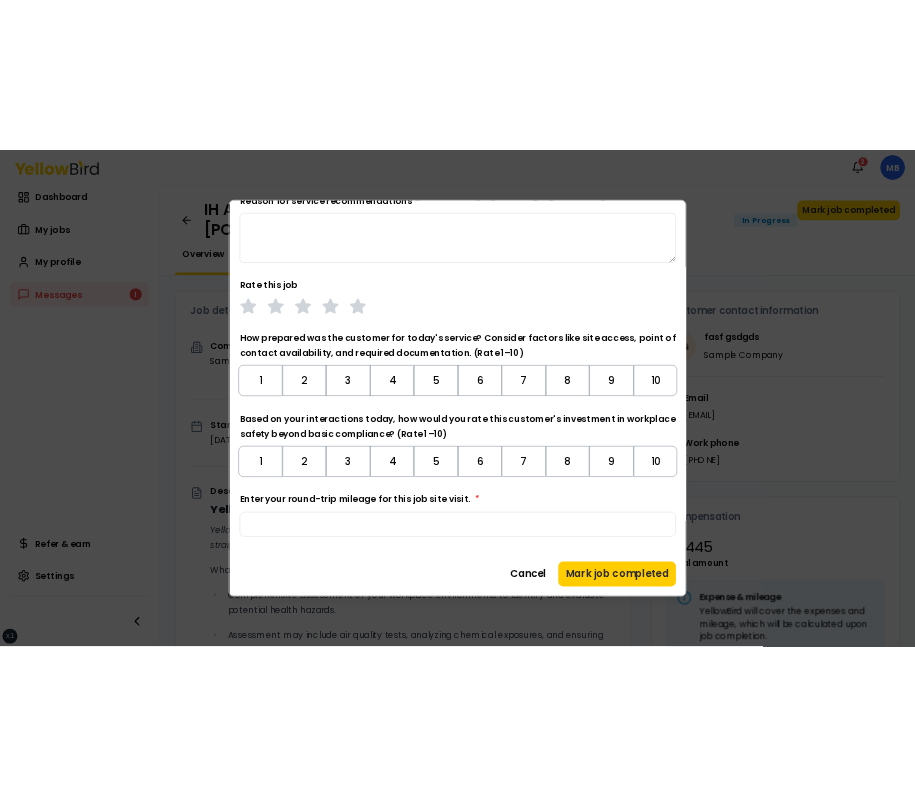 scroll, scrollTop: 0, scrollLeft: 0, axis: both 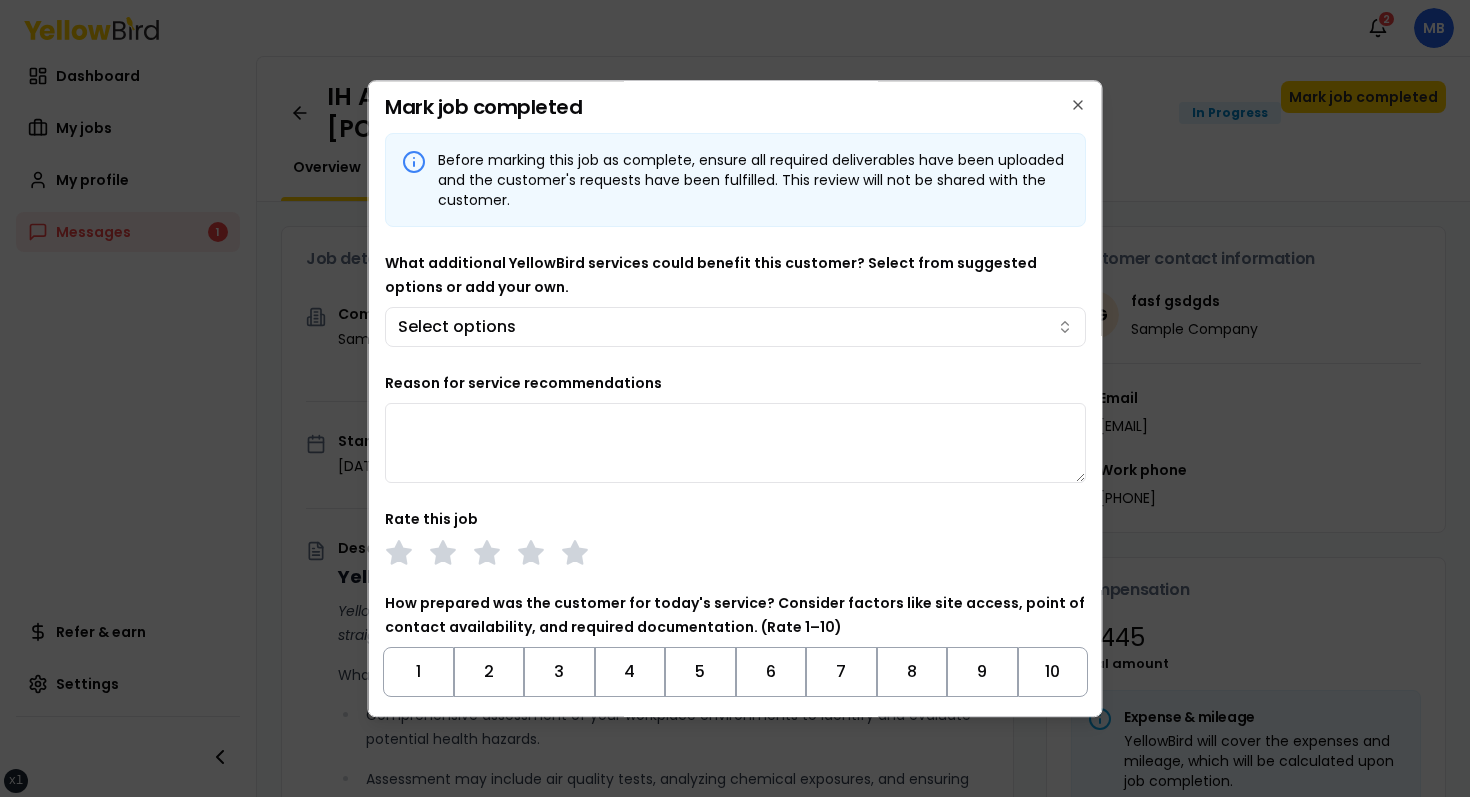 click on "What additional YellowBird services could benefit this customer? Select from suggested options or add your own. Select options" at bounding box center (735, 299) 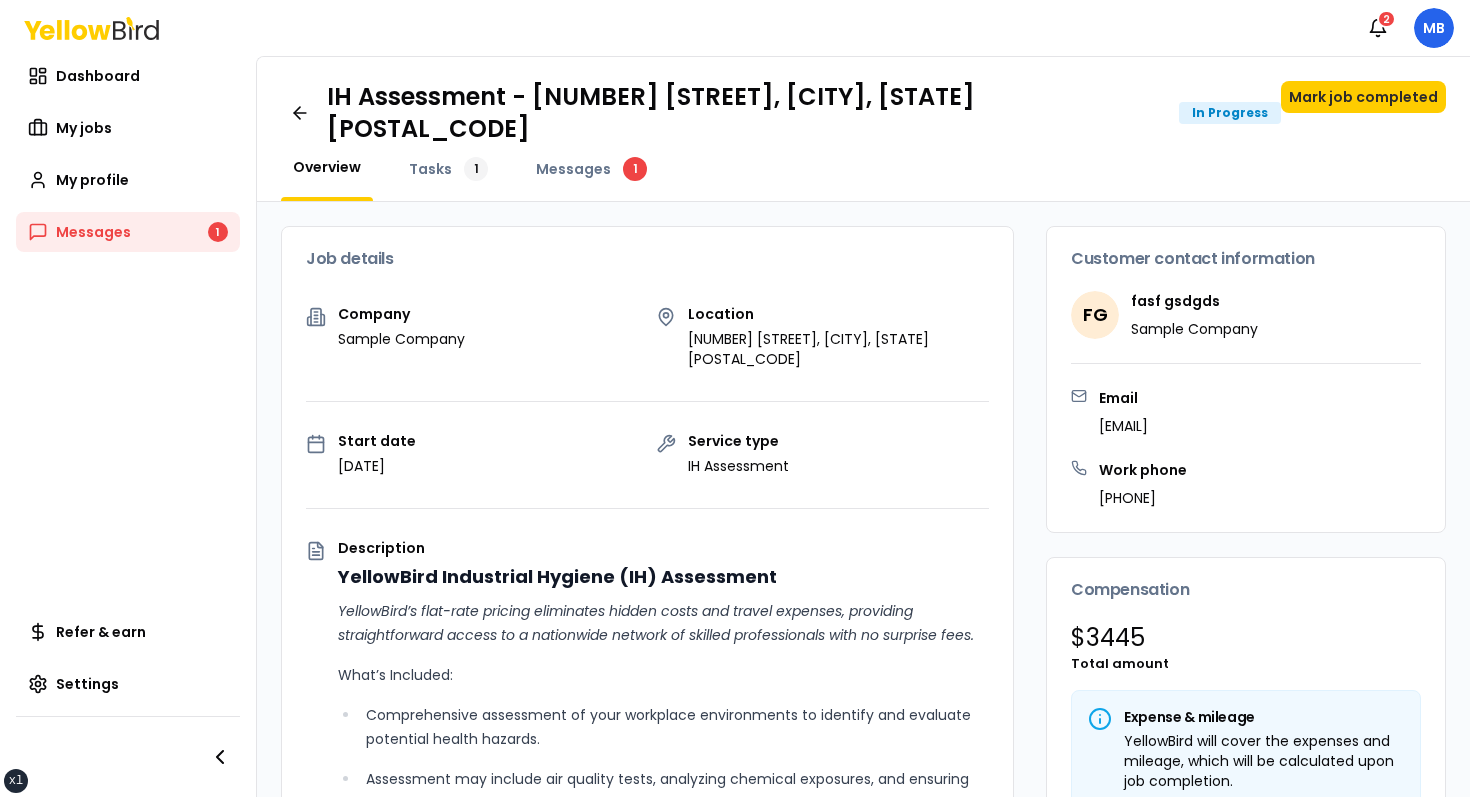 type 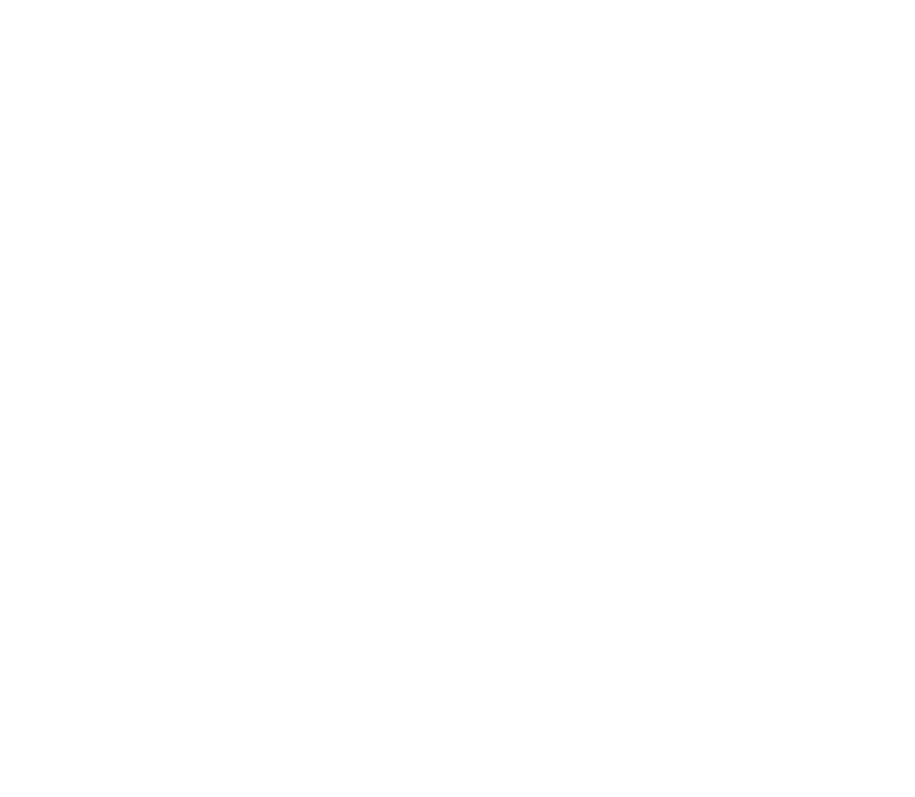 scroll, scrollTop: 0, scrollLeft: 0, axis: both 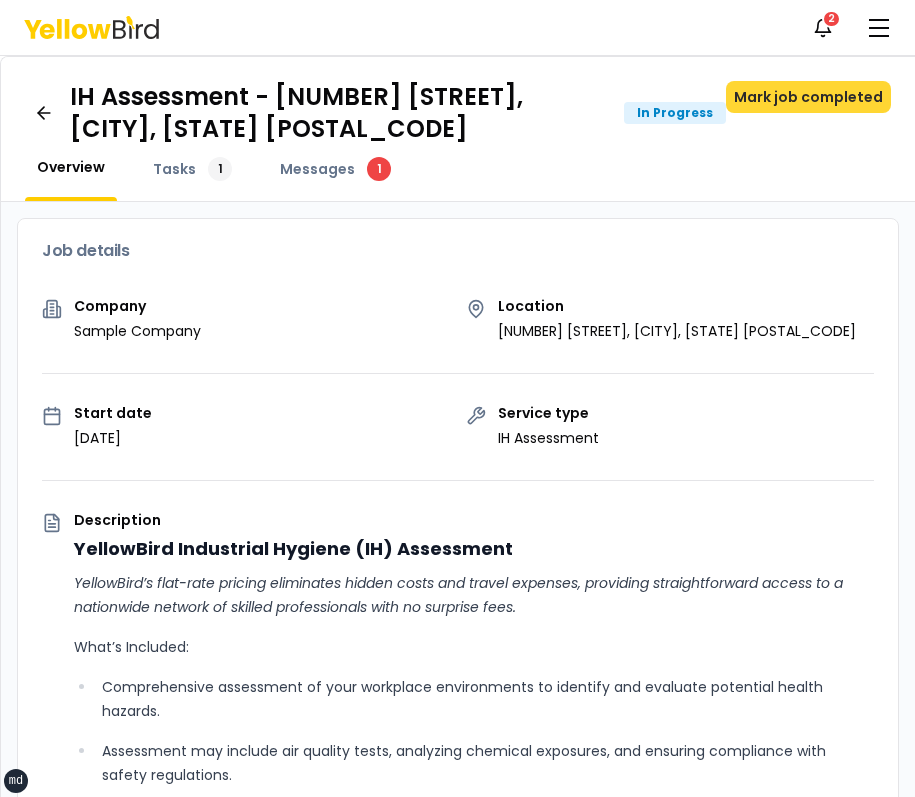 click on "Mark job completed" at bounding box center (808, 97) 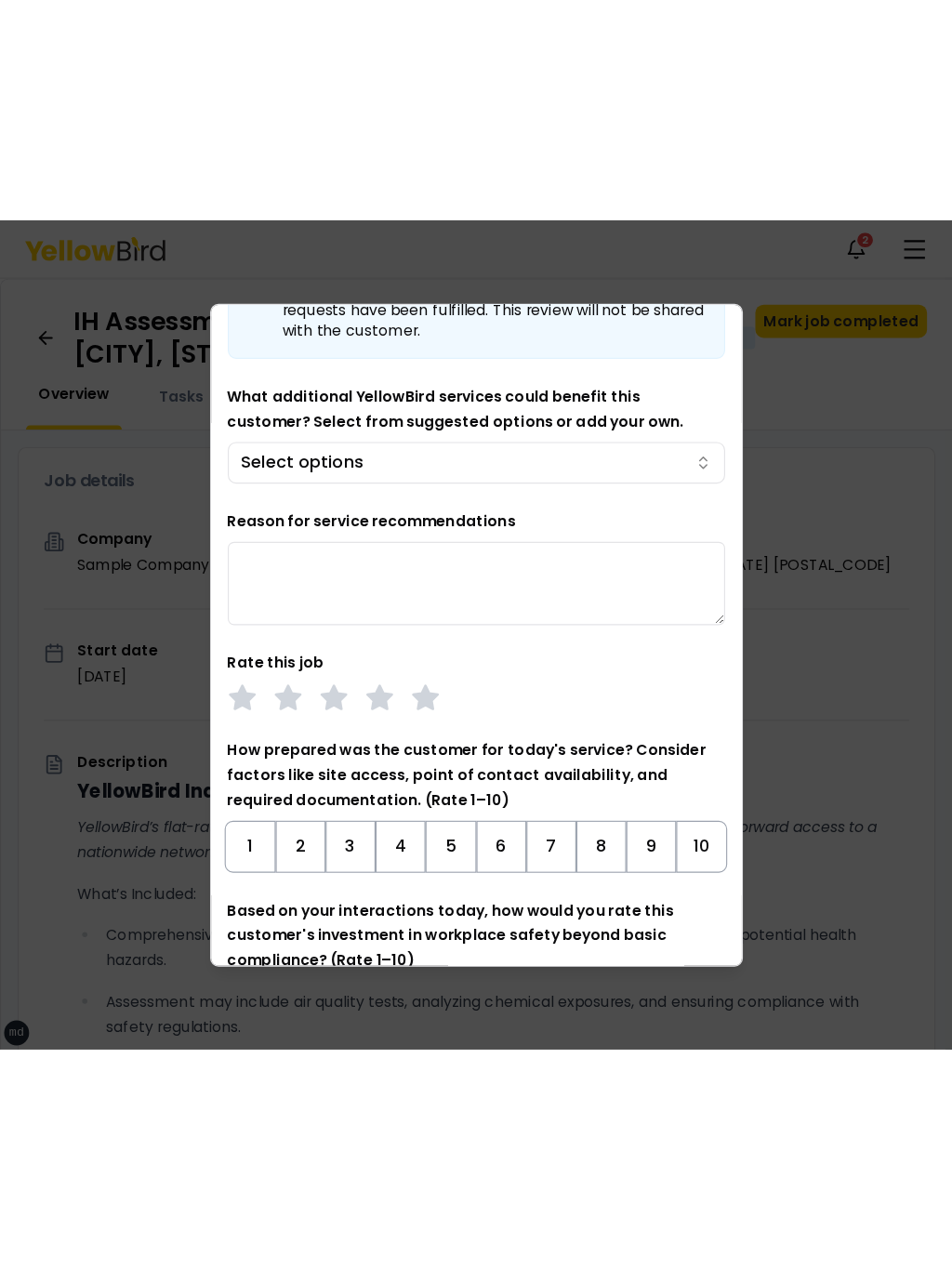 scroll, scrollTop: 344, scrollLeft: 0, axis: vertical 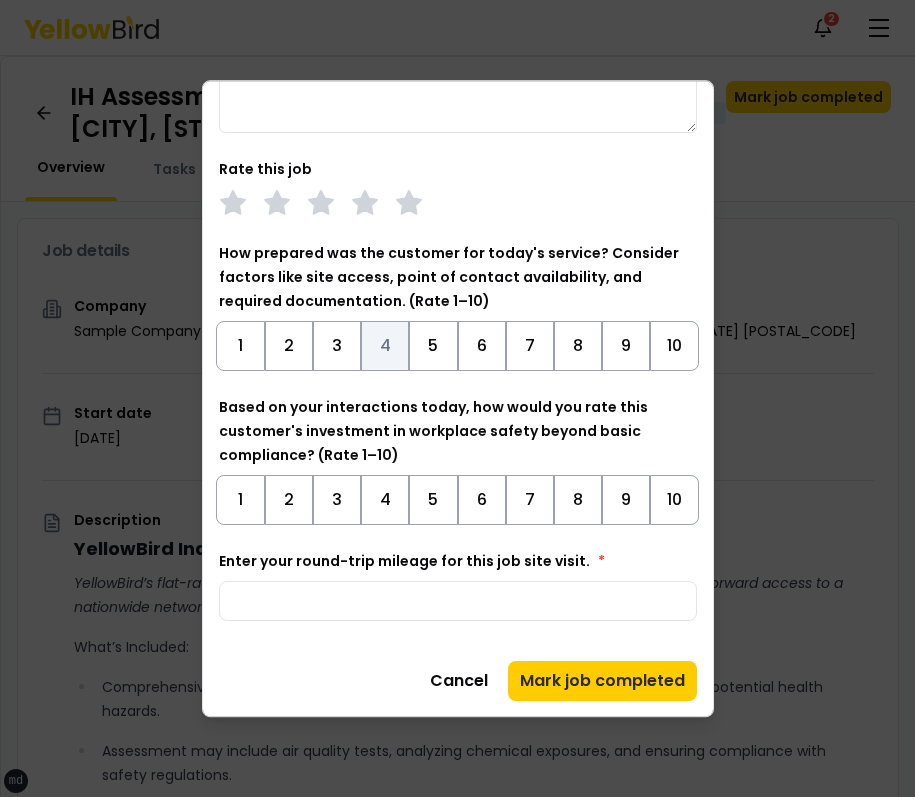 click on "4" at bounding box center (385, 346) 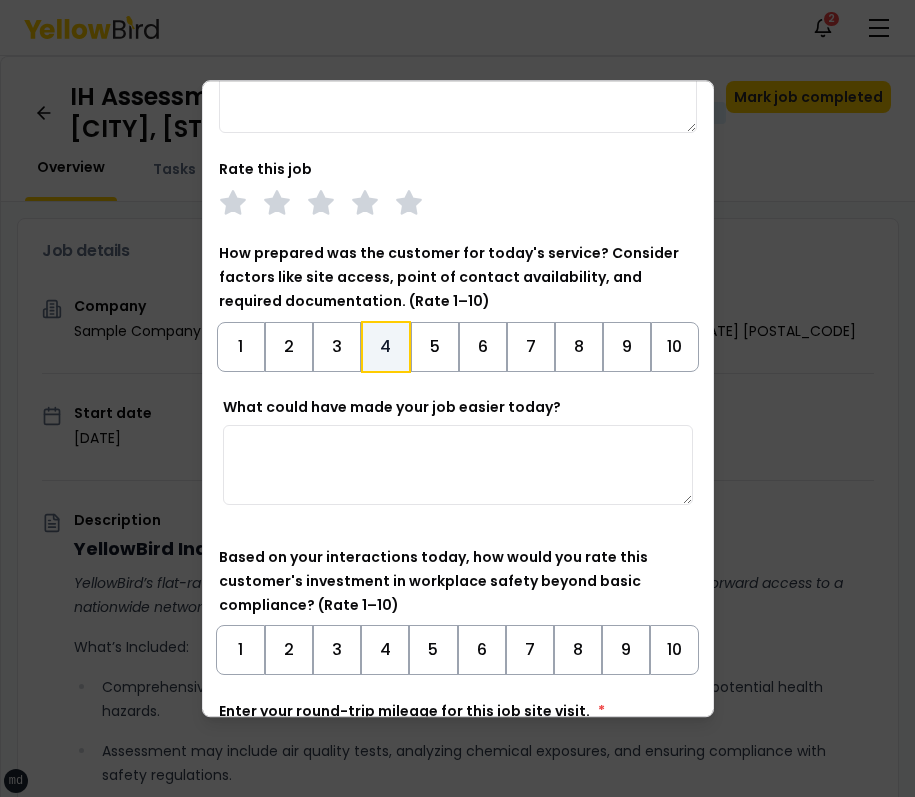 click on "4" at bounding box center (386, 347) 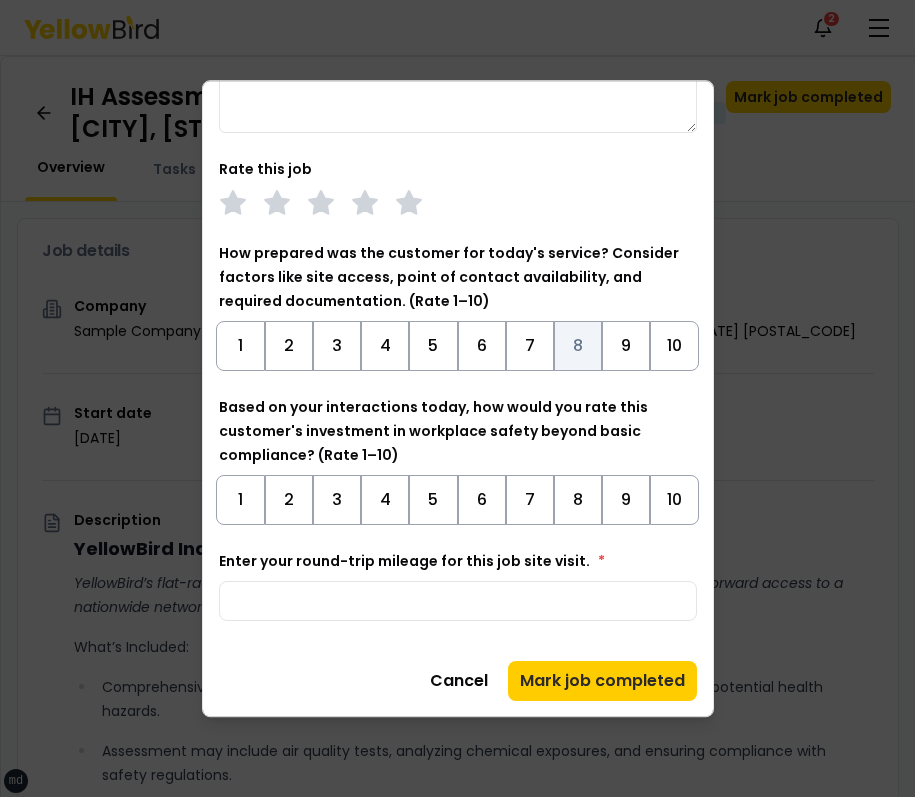 click on "8" at bounding box center (578, 346) 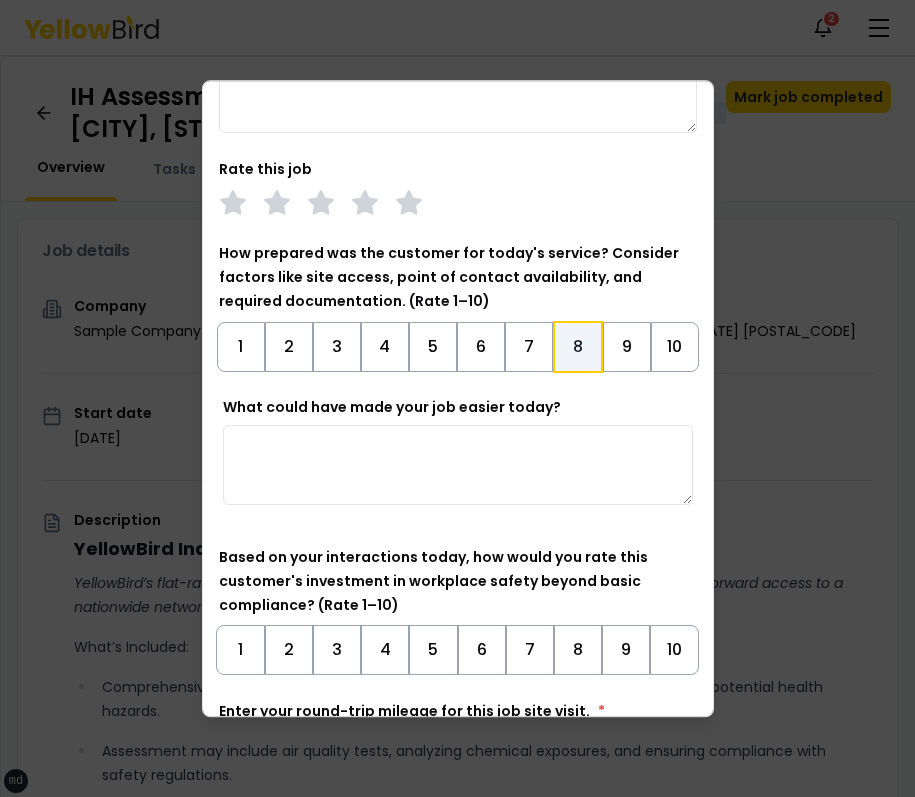 click on "8" at bounding box center [578, 347] 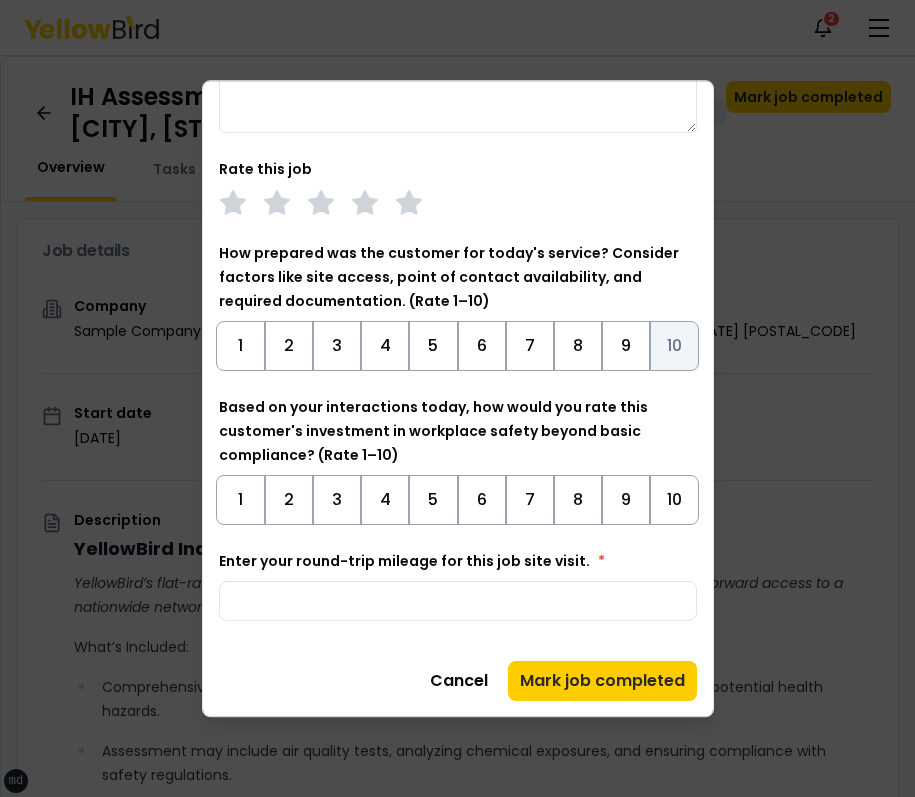 click on "10" at bounding box center (674, 346) 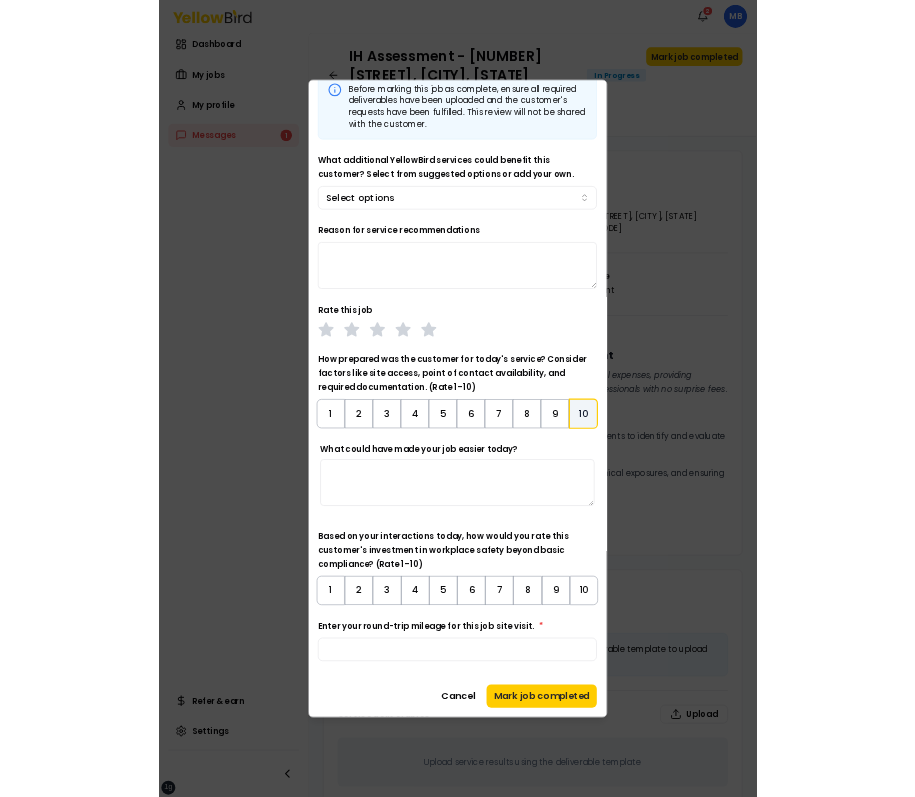 scroll, scrollTop: 65, scrollLeft: 0, axis: vertical 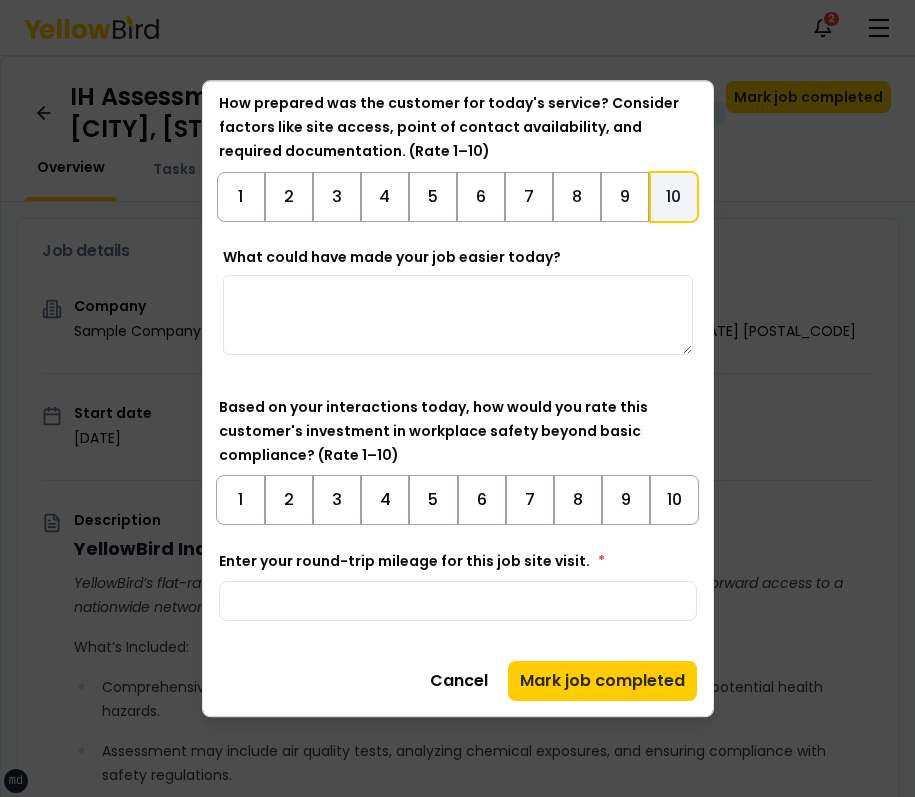 click on "10" at bounding box center (674, 197) 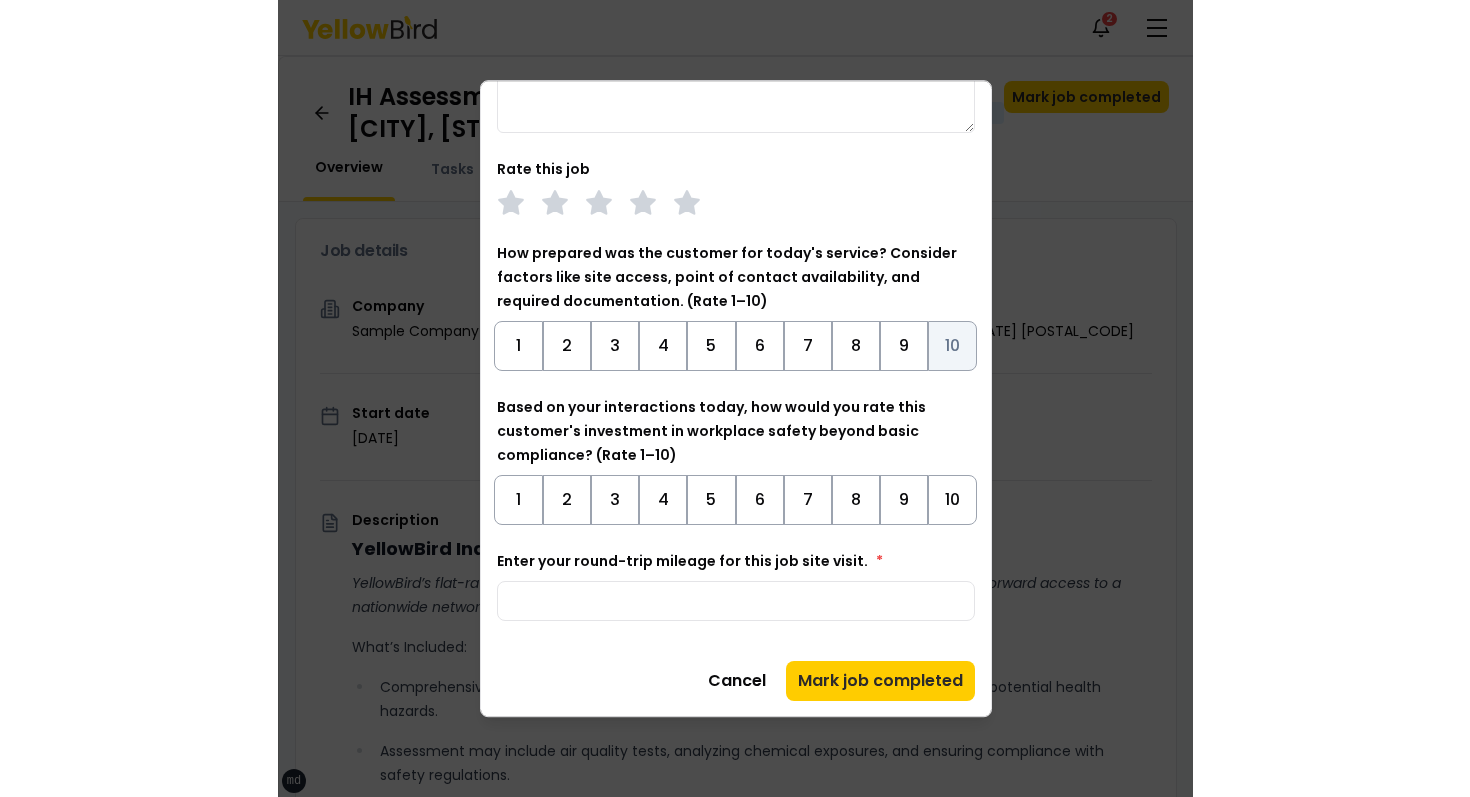 scroll, scrollTop: 370, scrollLeft: 0, axis: vertical 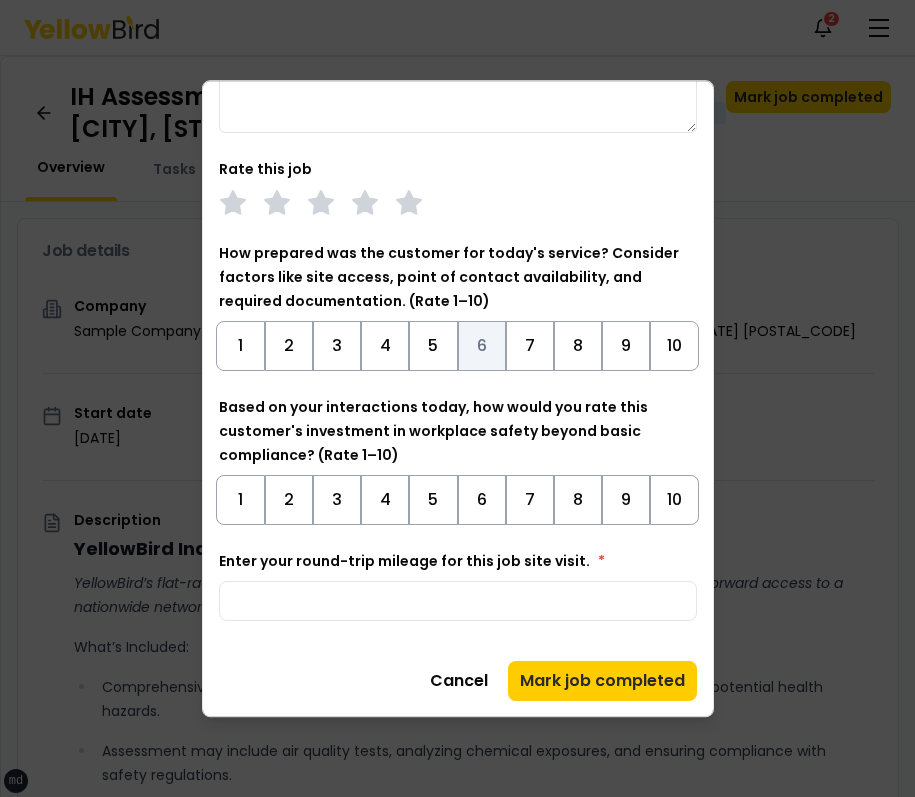 click on "6" at bounding box center [482, 346] 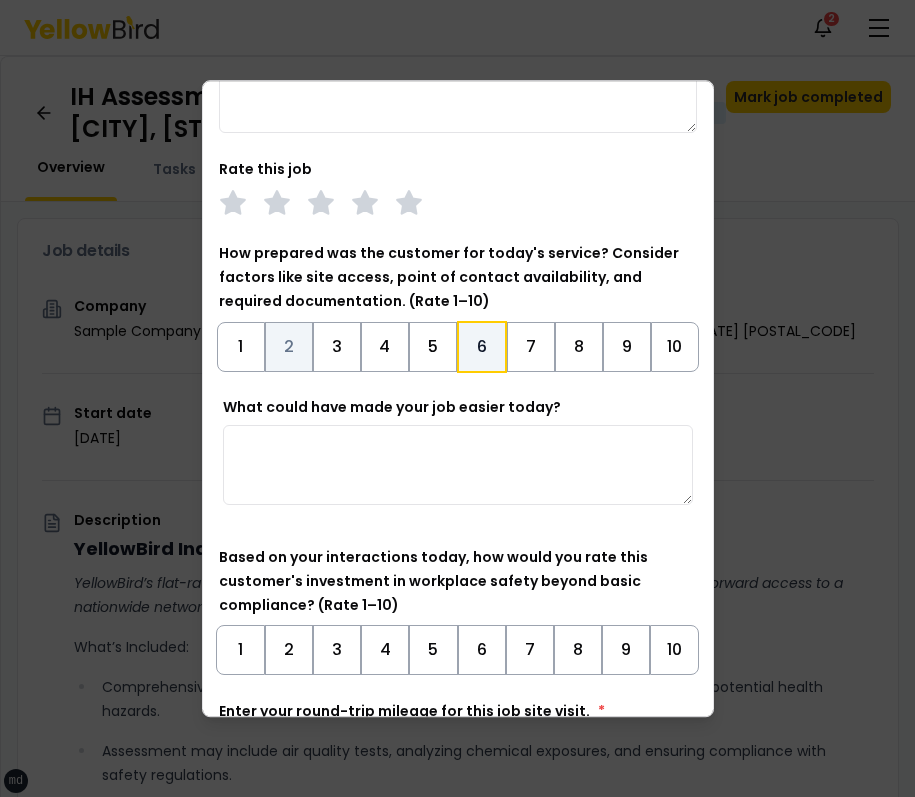 click on "2" at bounding box center [289, 347] 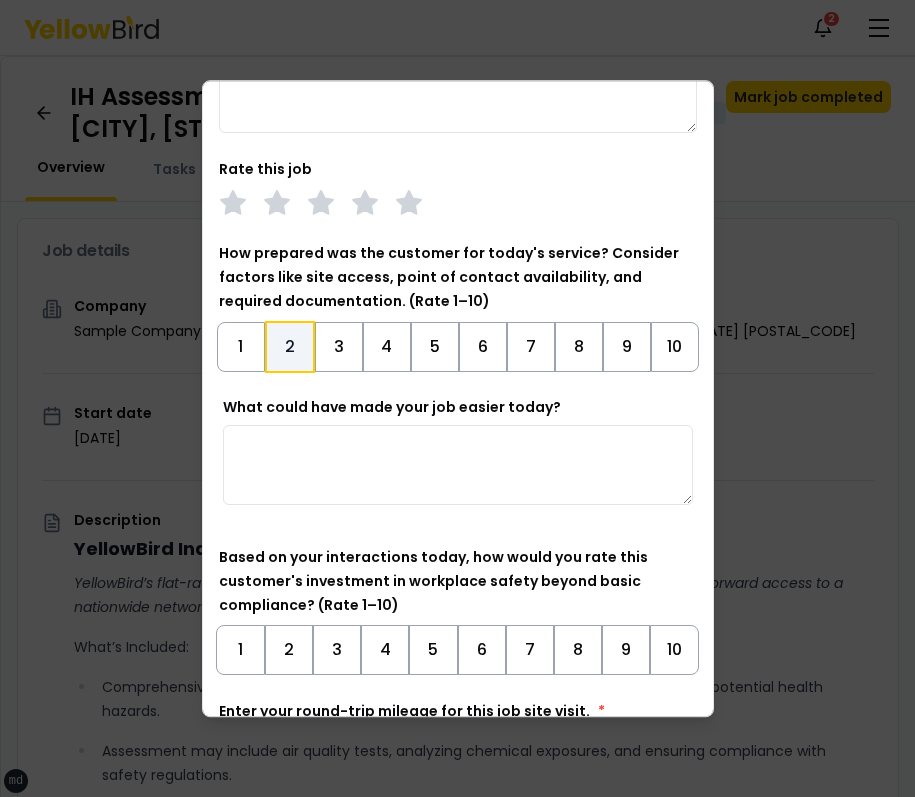 click on "2" at bounding box center (290, 347) 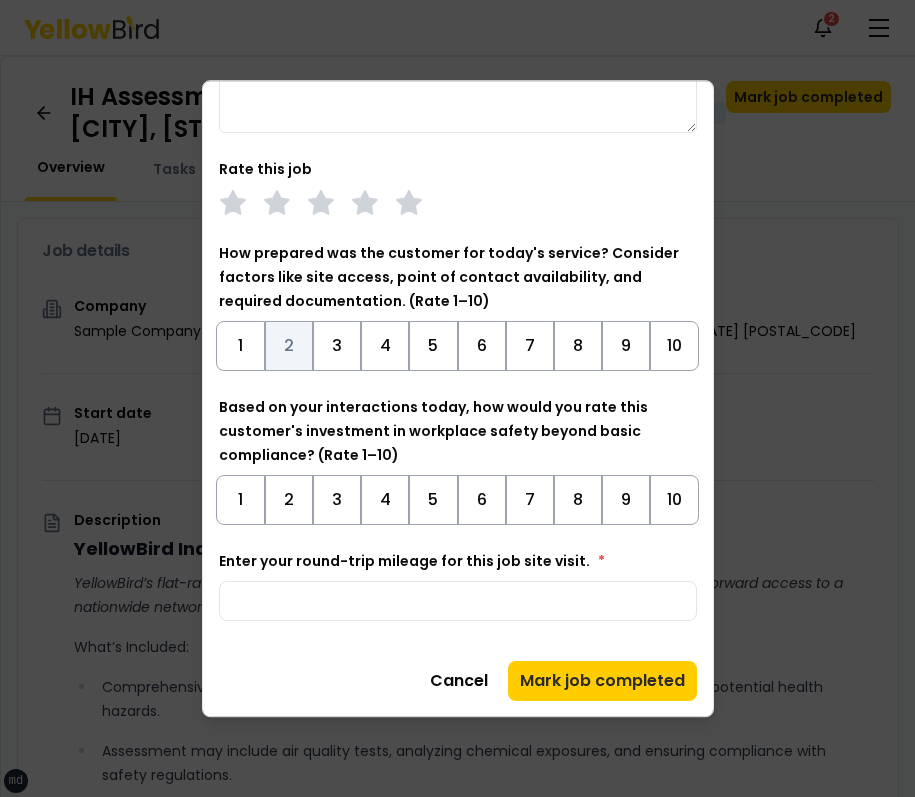 click on "2" at bounding box center (289, 346) 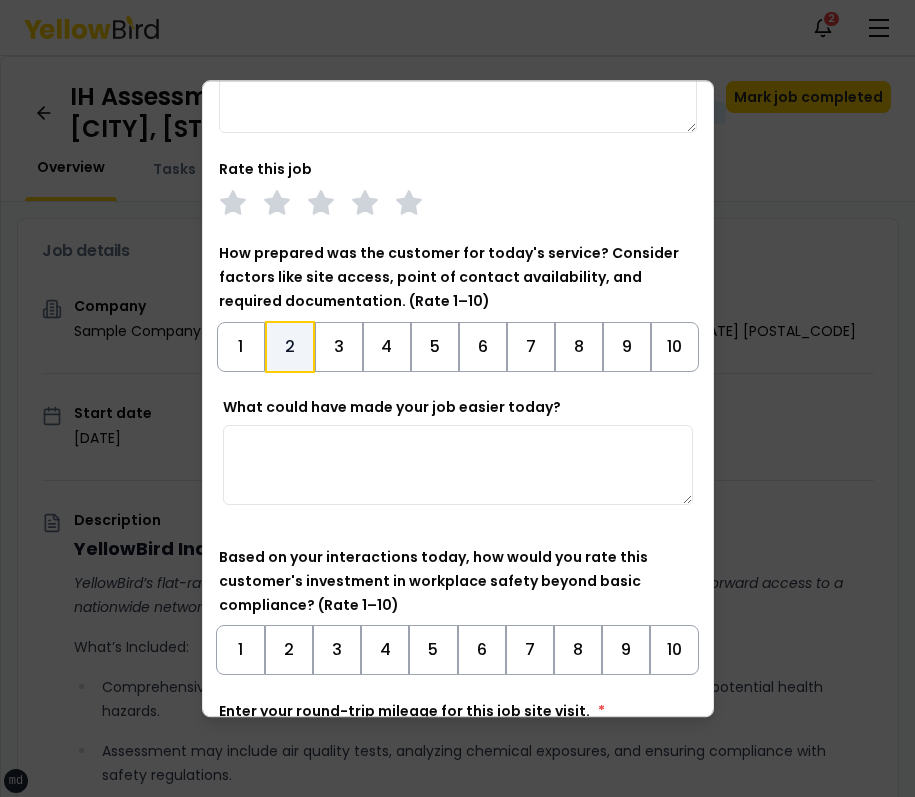 click on "2" at bounding box center [290, 347] 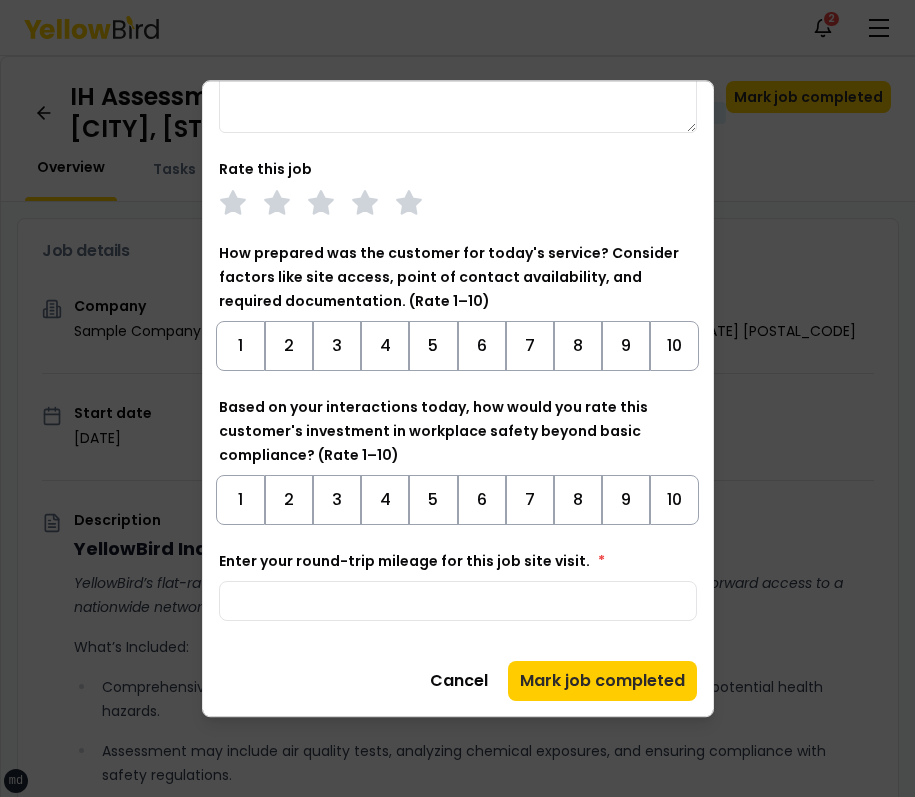 click on "How prepared was the customer for today's service? Consider factors like site access, point of contact availability, and required documentation. (Rate 1–10) 1 2 3 4 5 6 7 8 9 10" at bounding box center [458, 306] 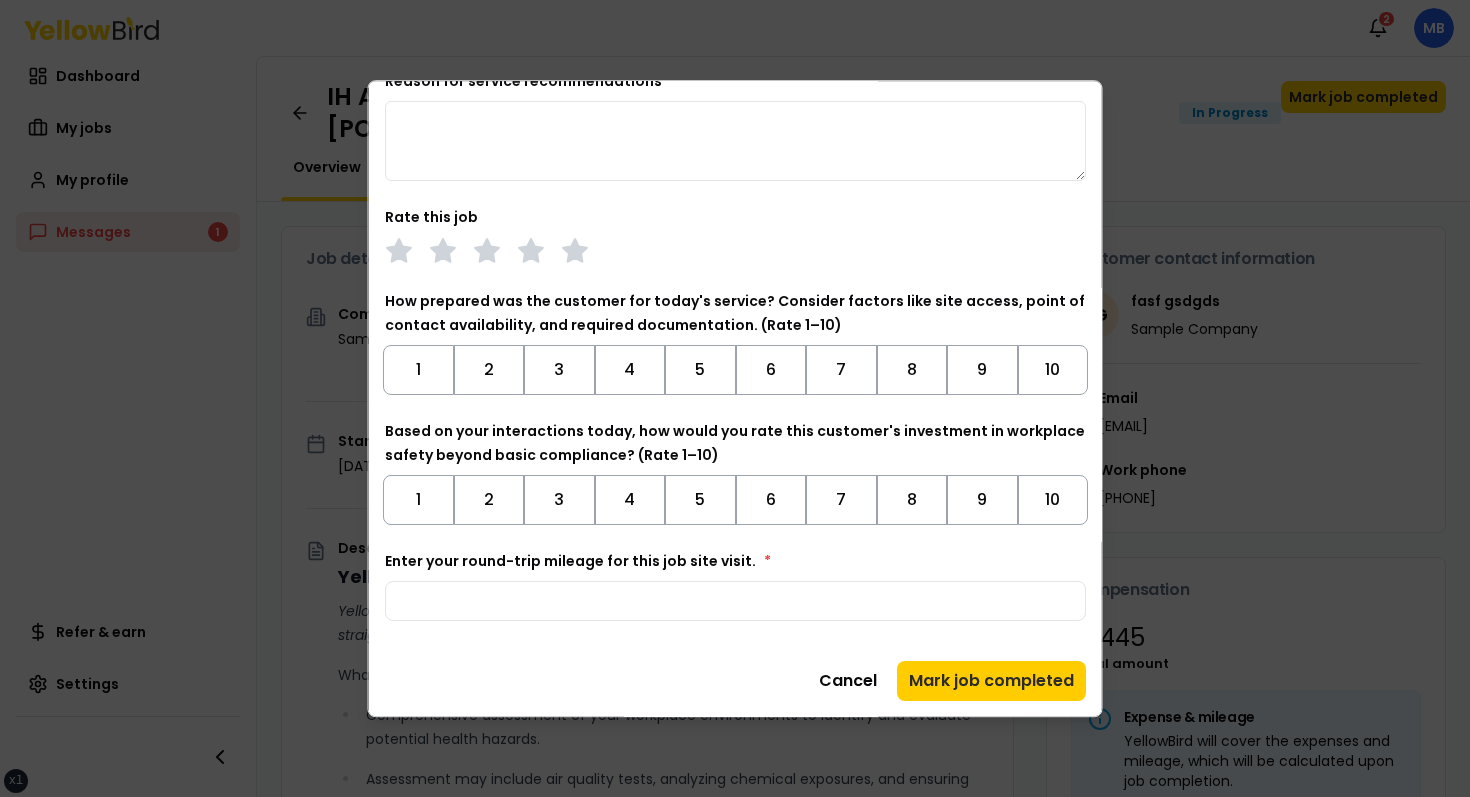 scroll, scrollTop: 0, scrollLeft: 0, axis: both 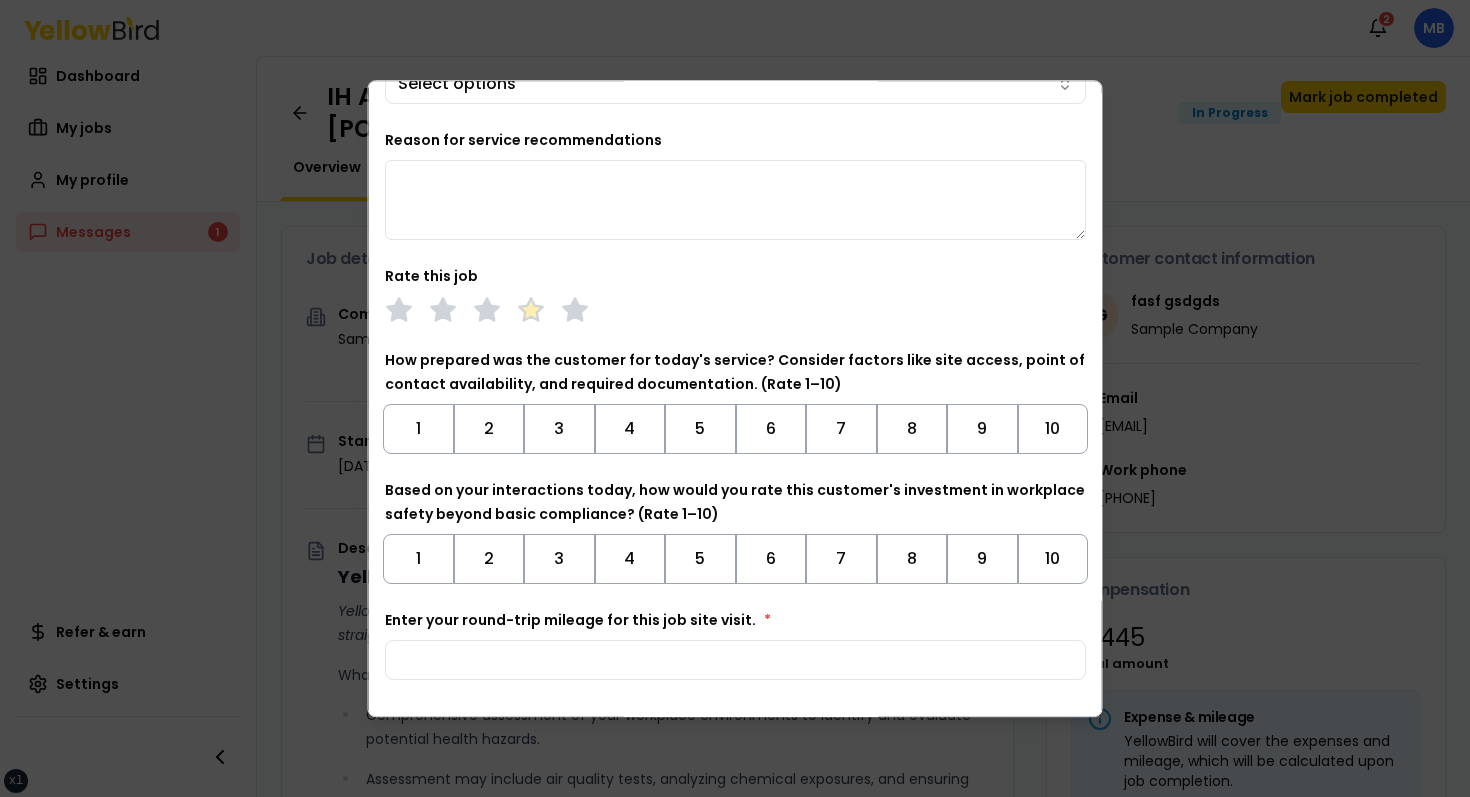 click 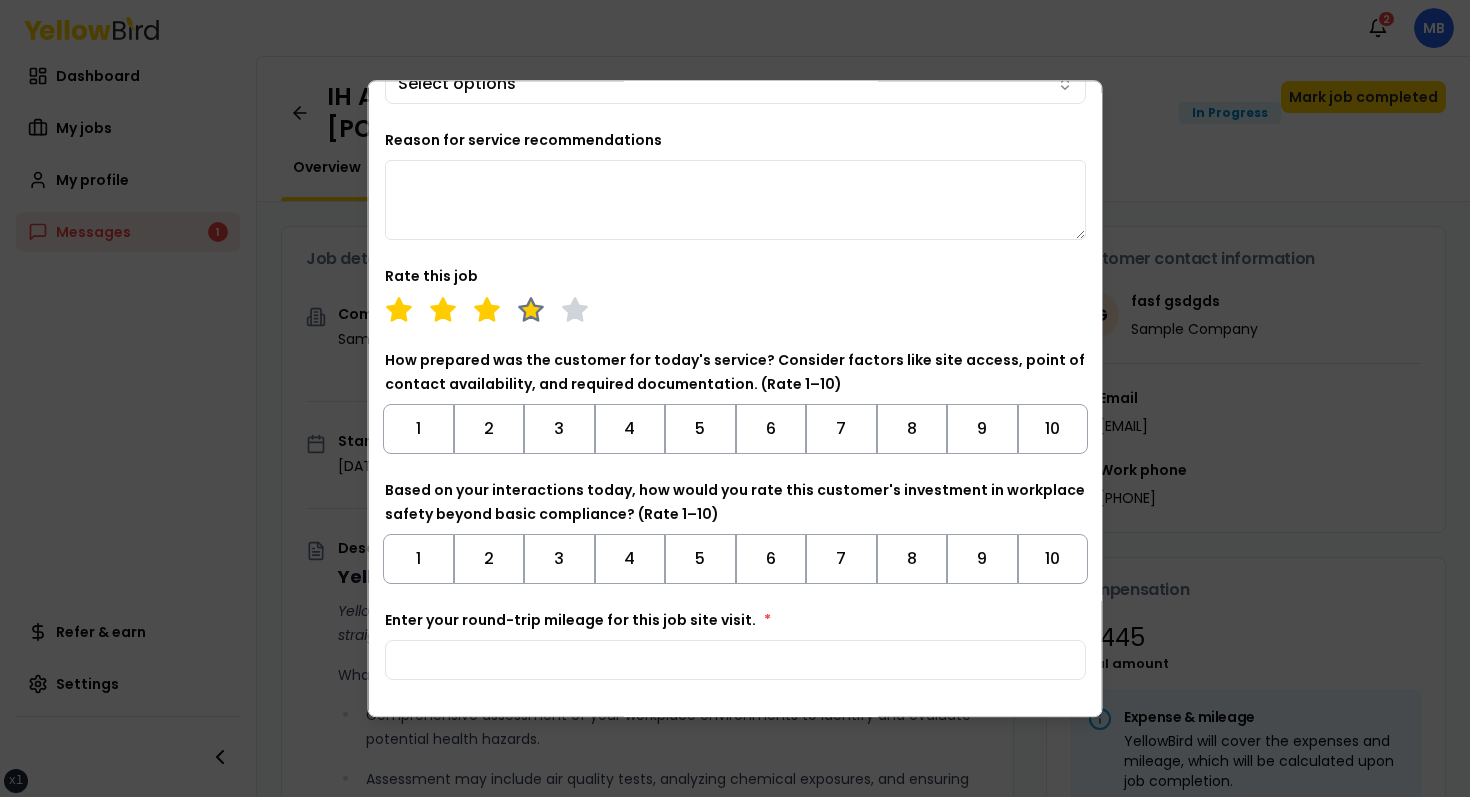 click 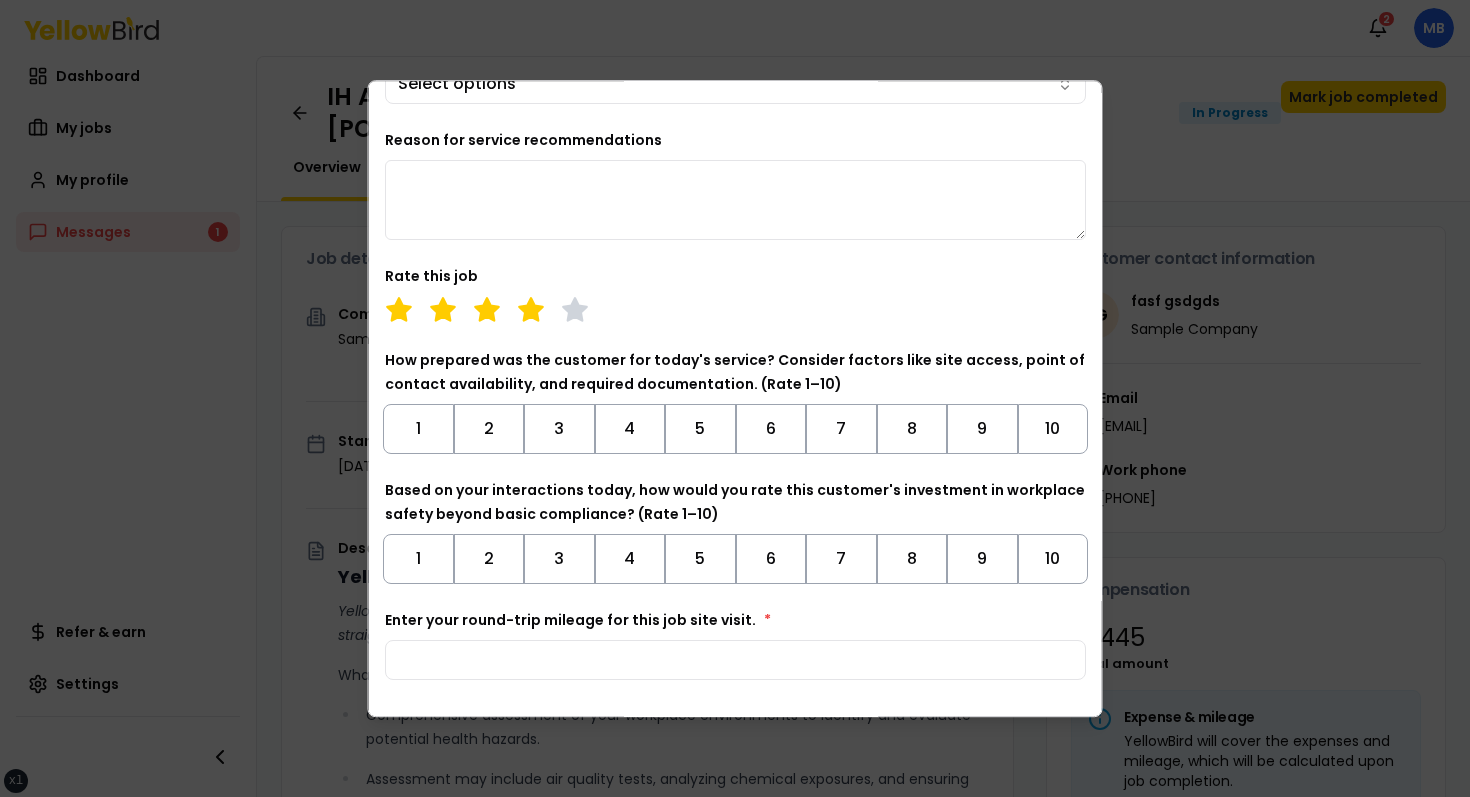 click on "Before marking this job as complete, ensure all required deliverables have been uploaded and the customer's requests have been fulfilled. This review will not be shared with the customer. What additional YellowBird services could benefit this customer? Select from suggested options or add your own. Select options Reason for service recommendations Rate this job How prepared was the customer for today's service? Consider factors like site access, point of contact availability, and required documentation. (Rate 1–10) 1 2 3 4 5 6 7 8 9 10 Based on your interactions today, how would you rate this customer's investment in workplace safety beyond basic compliance? (Rate 1–10) 1 2 3 4 5 6 7 8 9 10 Enter your round-trip mileage for this job site visit. *" at bounding box center [735, 285] 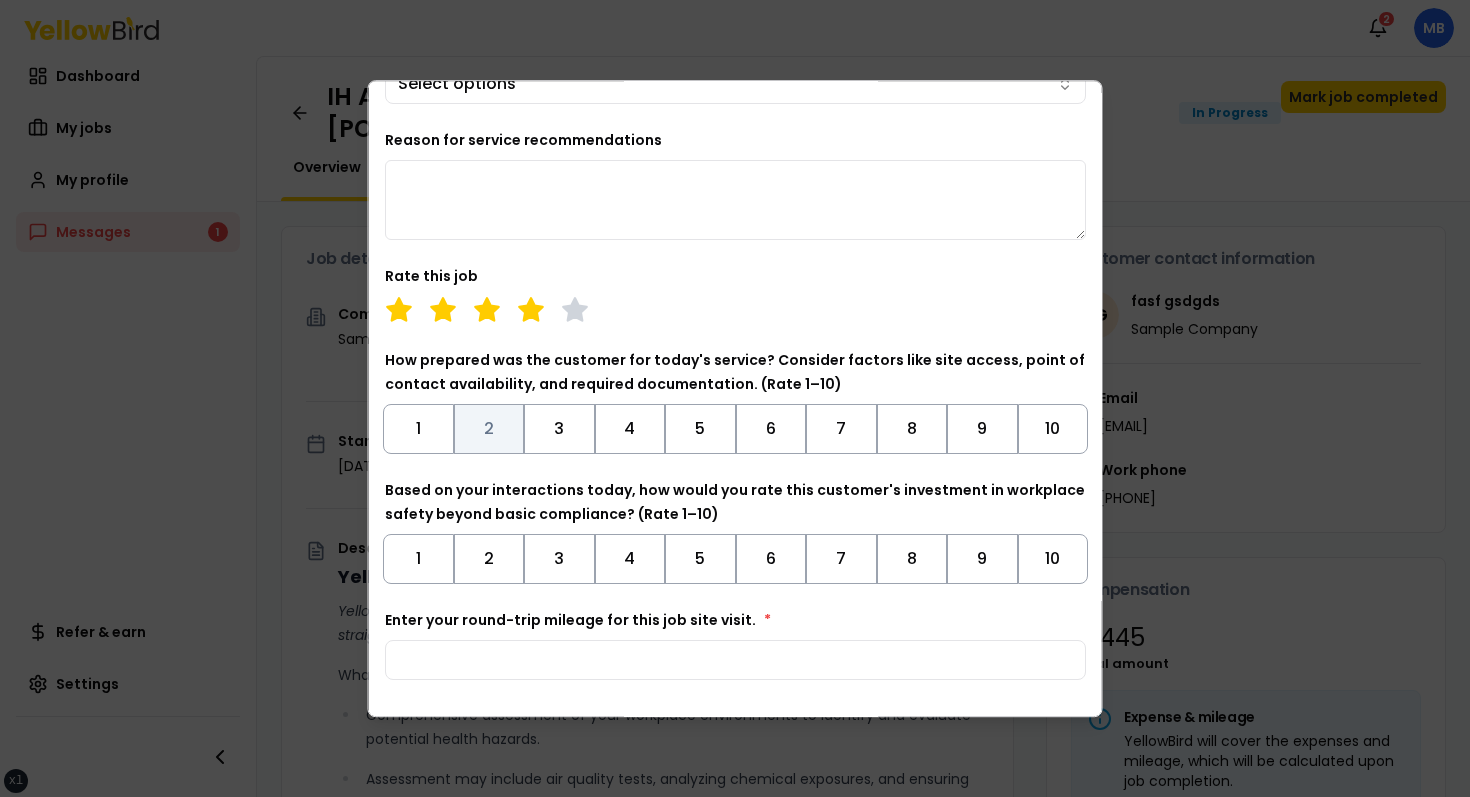 click on "2" at bounding box center [488, 429] 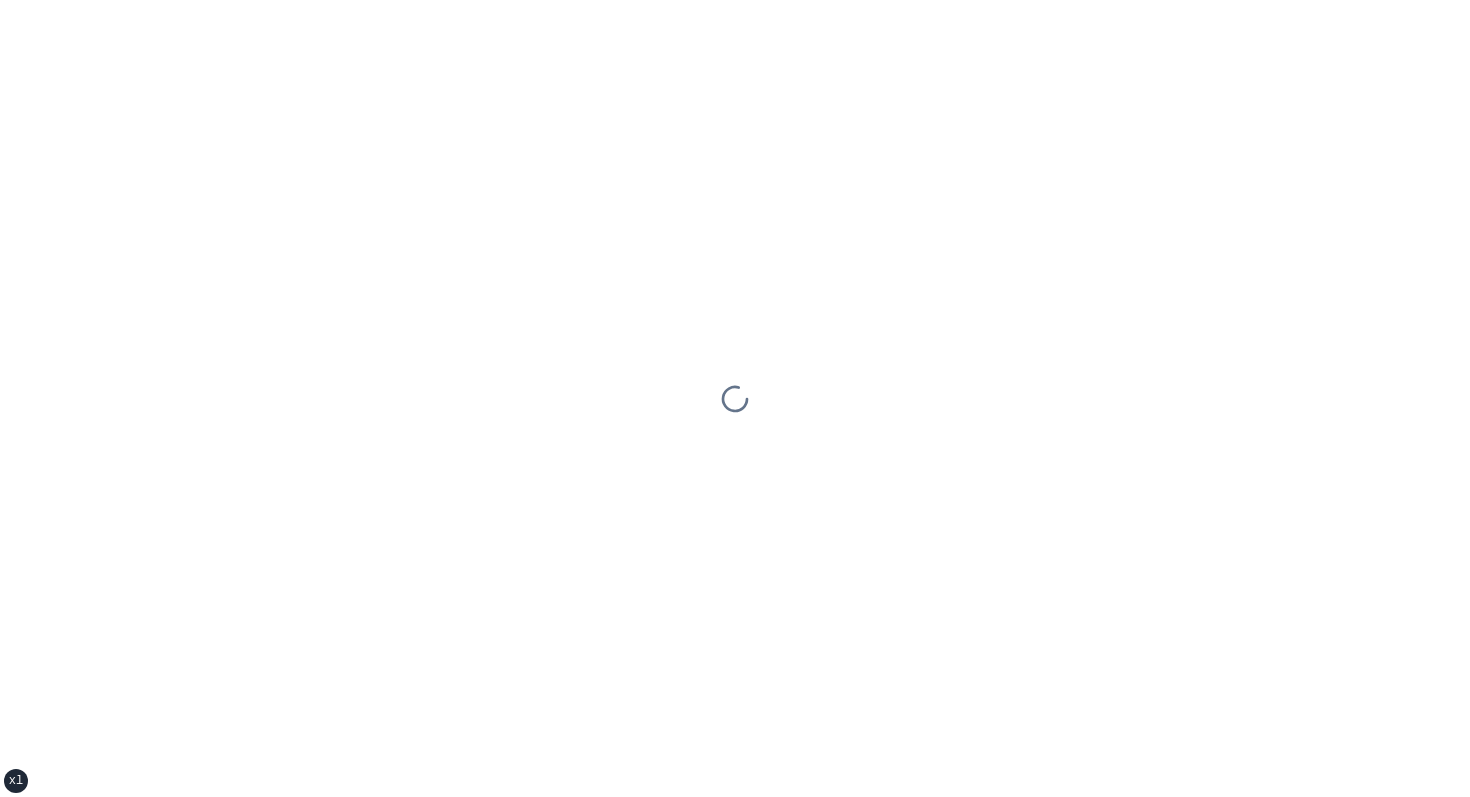 scroll, scrollTop: 0, scrollLeft: 0, axis: both 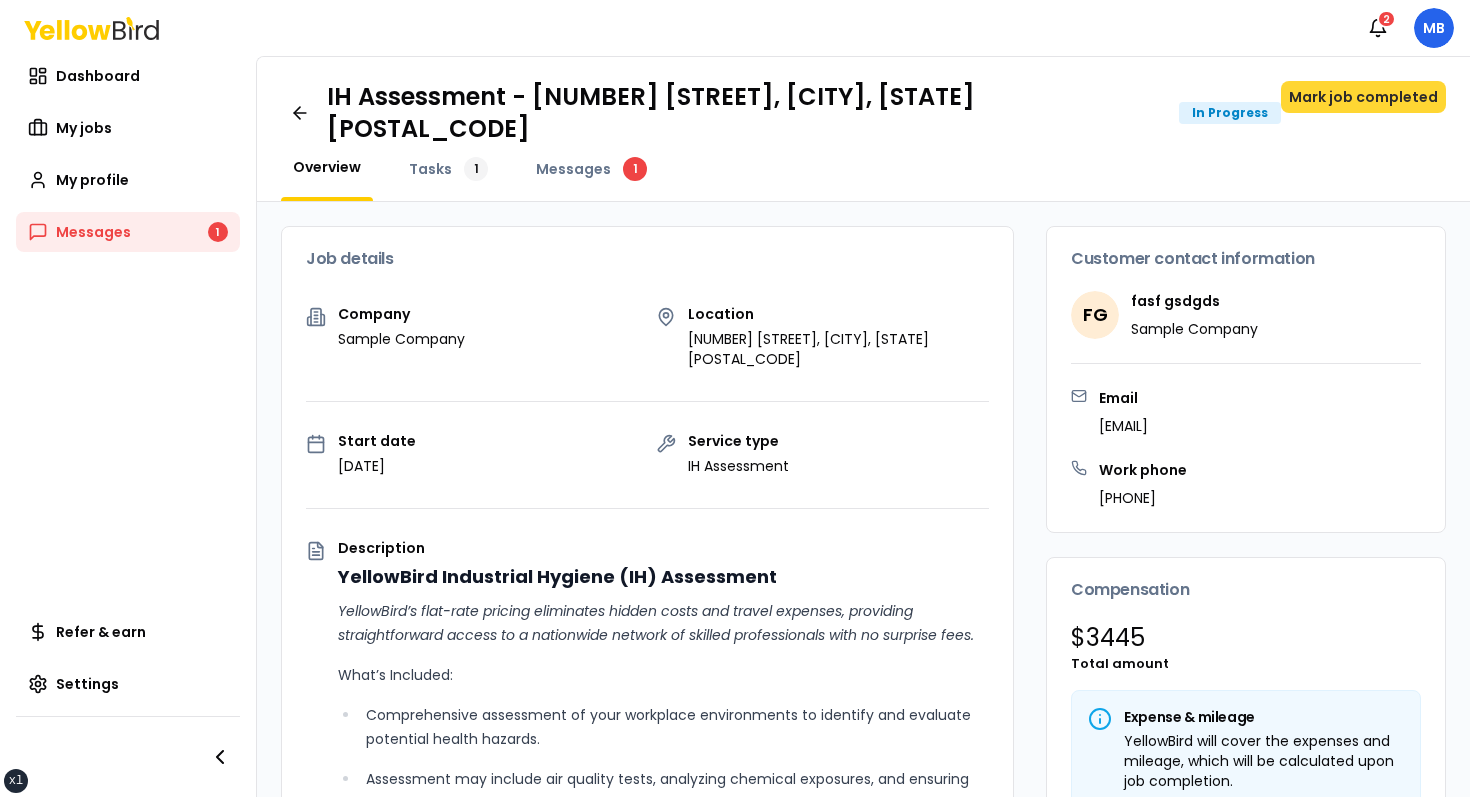 click on "Mark job completed" at bounding box center [1363, 97] 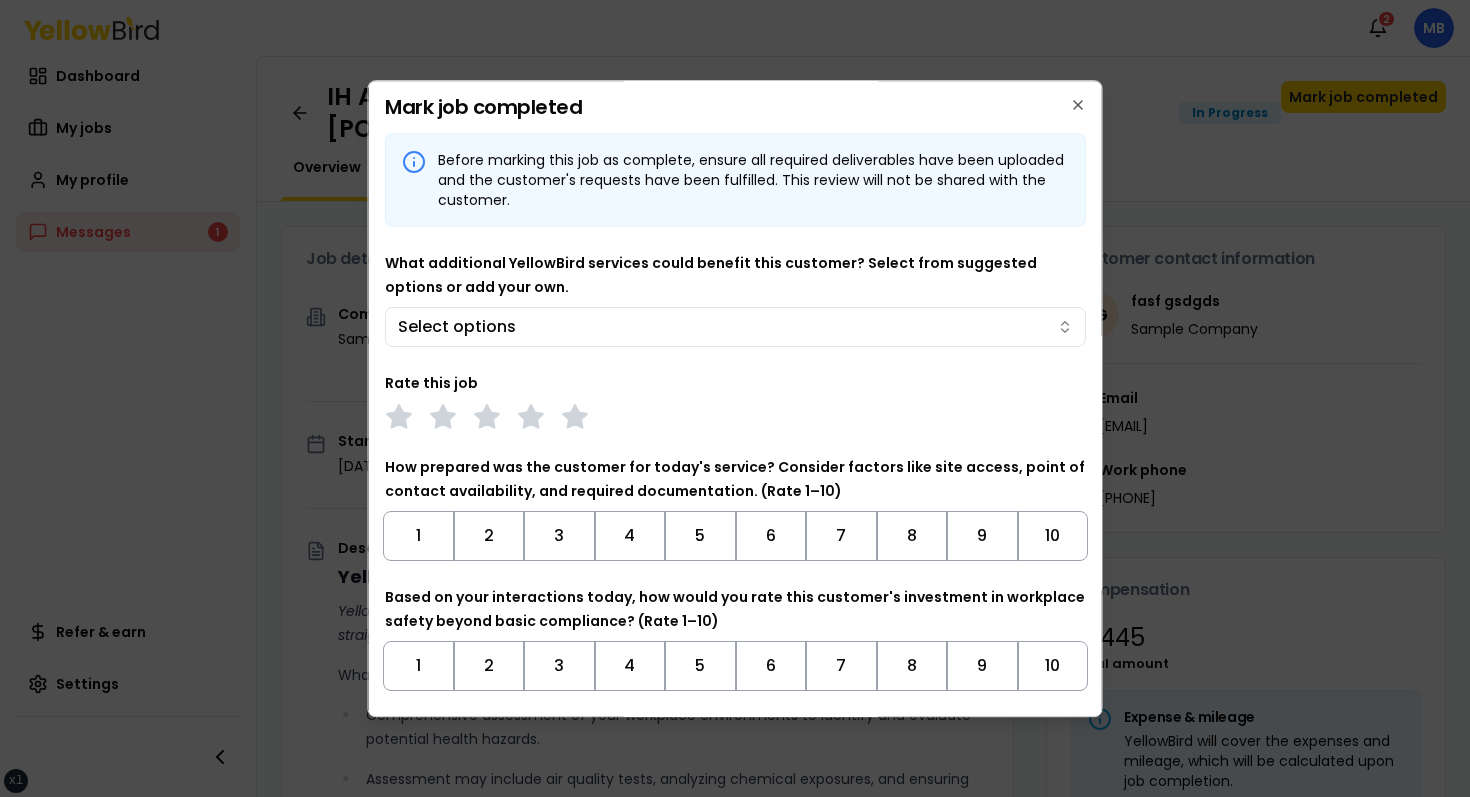 scroll, scrollTop: 0, scrollLeft: 0, axis: both 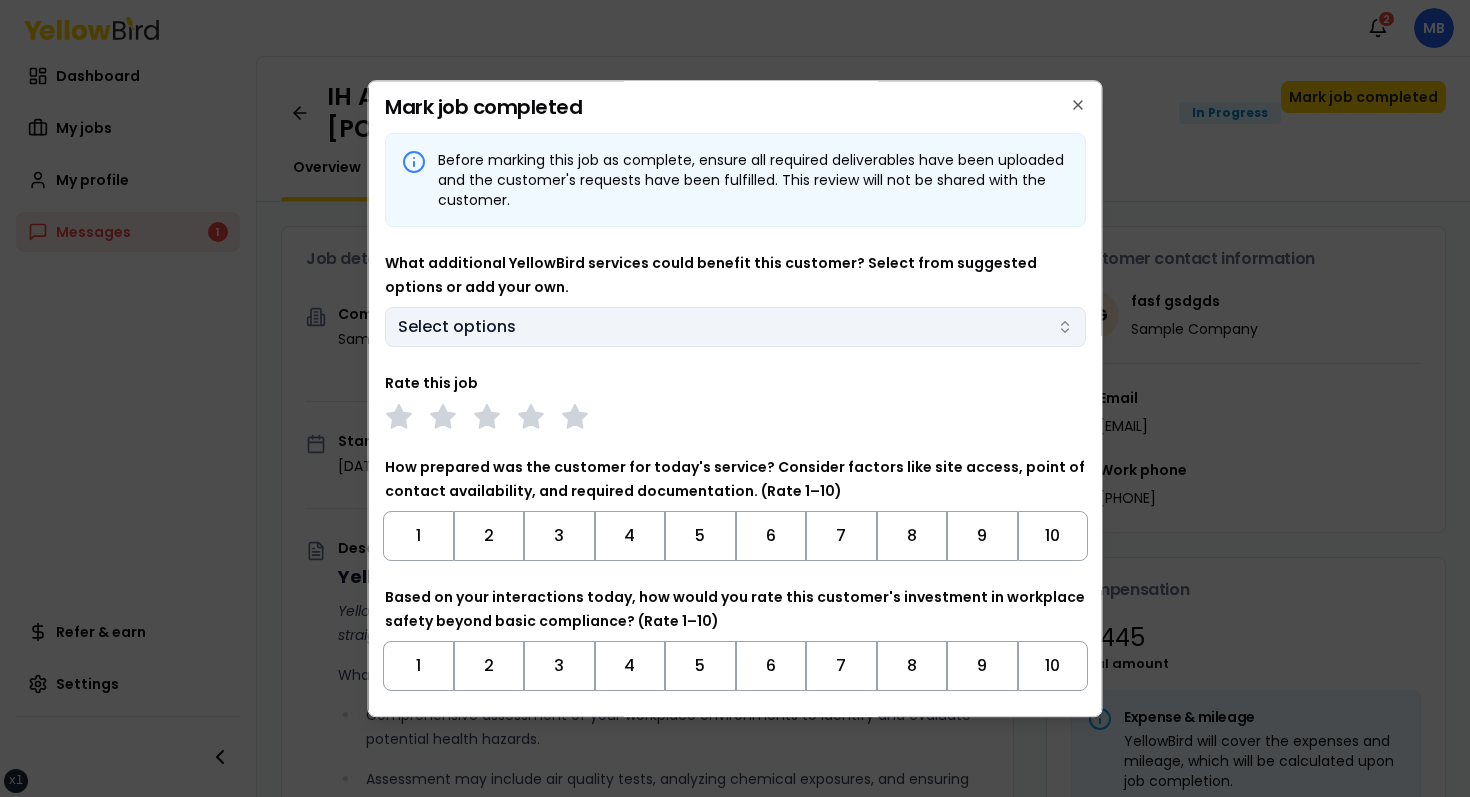 click on "xs sm md lg xl 2xl Notifications 2 MB Dashboard My jobs My profile Messages 1 Refer & earn Settings IH Assessment - 123 tasf, asfasf, DE 12321 In Progress Mark job completed Overview Tasks 1 Messages 1 Job details Company Sample Company Location 123 tasf, asfasf, DE 12321 Start date August 15, 2025 Service type IH Assessment Description YellowBird Industrial Hygiene (IH) Assessment
YellowBird’s flat-rate pricing eliminates hidden costs and travel expenses, providing straightforward access to a nationwide network of skilled professionals with no surprise fees.
What’s Included:
Comprehensive assessment of your workplace environments to identify and evaluate potential health hazards.
Assessment may include air quality tests, analyzing chemical exposures, and ensuring compliance with safety regulations.
Detail...
View more Documents   Deliverable template No template has been provided; please use your own deliverable template to upload the service deliverables. Upload FG $ 1" at bounding box center (735, 398) 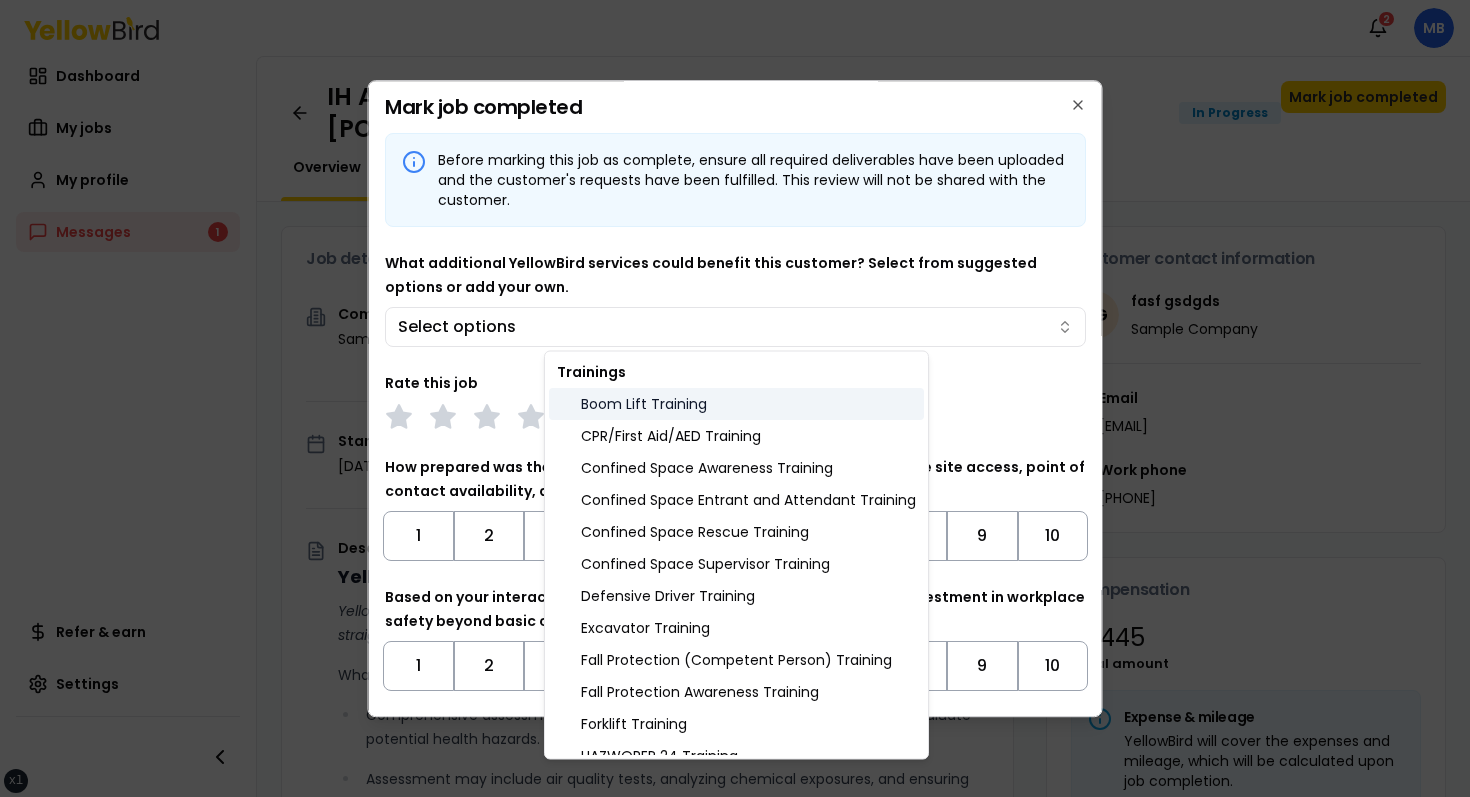 click on "Boom Lift Training" at bounding box center (736, 404) 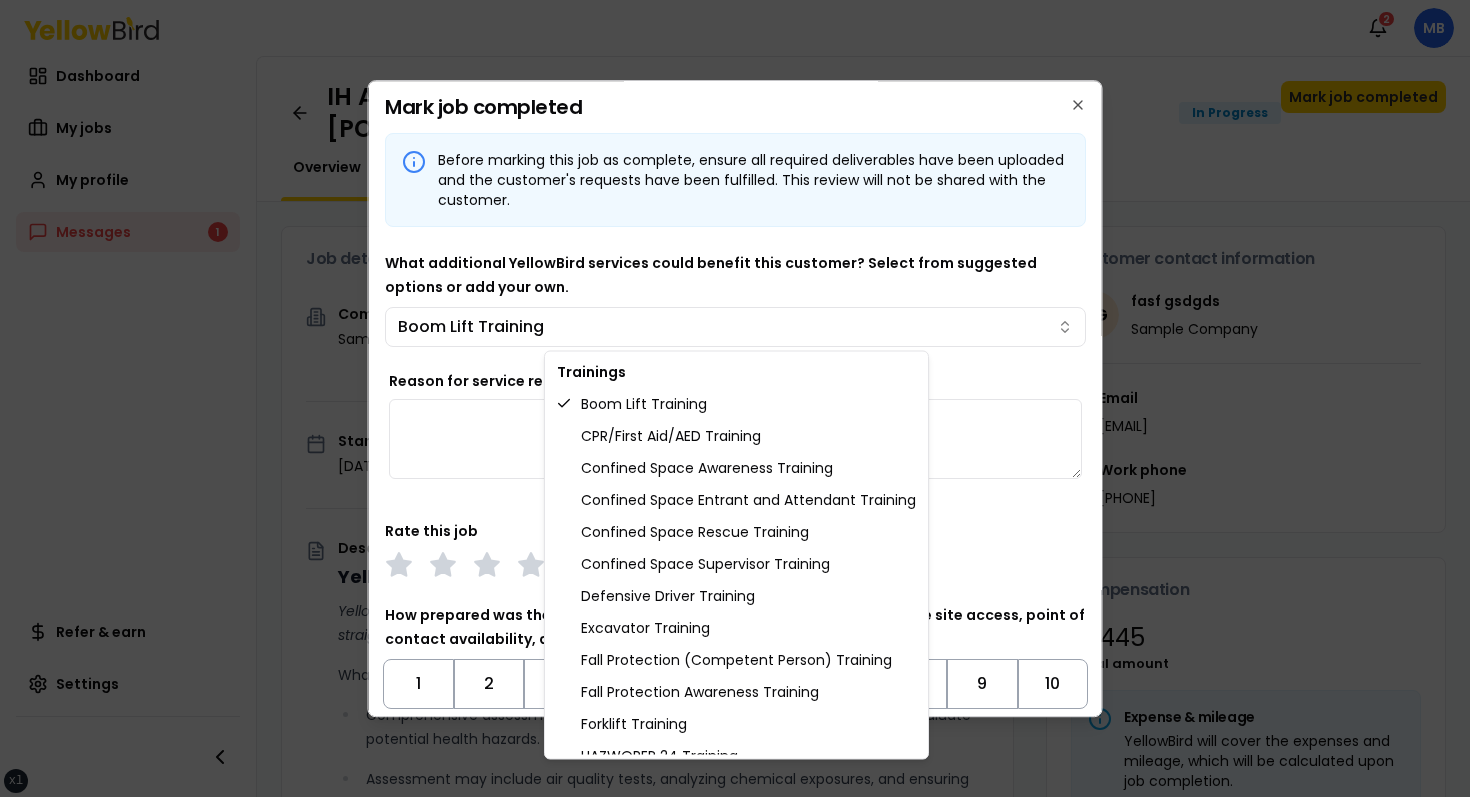click on "xs sm md lg xl 2xl Notifications 2 MB Dashboard My jobs My profile Messages 1 Refer & earn Settings IH Assessment - 123 tasf, asfasf, DE 12321 In Progress Mark job completed Overview Tasks 1 Messages 1 Job details Company Sample Company Location 123 tasf, asfasf, DE 12321 Start date August 15, 2025 Service type IH Assessment Description YellowBird Industrial Hygiene (IH) Assessment
YellowBird’s flat-rate pricing eliminates hidden costs and travel expenses, providing straightforward access to a nationwide network of skilled professionals with no surprise fees.
What’s Included:
Comprehensive assessment of your workplace environments to identify and evaluate potential health hazards.
Assessment may include air quality tests, analyzing chemical exposures, and ensuring compliance with safety regulations.
Detail...
View more Documents   Deliverable template No template has been provided; please use your own deliverable template to upload the service deliverables. Upload FG $ 1" at bounding box center [735, 398] 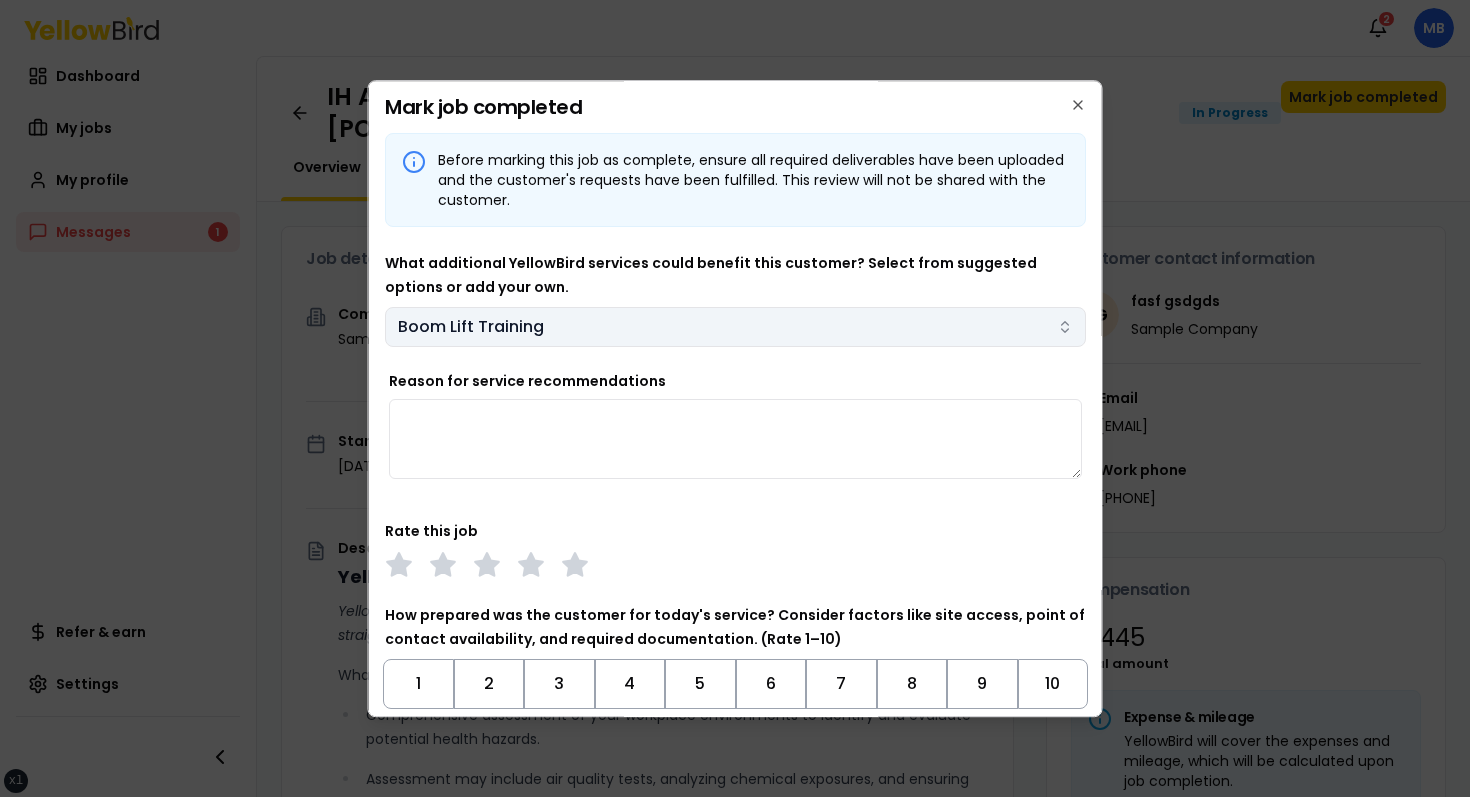 click on "xs sm md lg xl 2xl Notifications 2 MB Dashboard My jobs My profile Messages 1 Refer & earn Settings IH Assessment - 123 tasf, asfasf, DE 12321 In Progress Mark job completed Overview Tasks 1 Messages 1 Job details Company Sample Company Location 123 tasf, asfasf, DE 12321 Start date August 15, 2025 Service type IH Assessment Description YellowBird Industrial Hygiene (IH) Assessment
YellowBird’s flat-rate pricing eliminates hidden costs and travel expenses, providing straightforward access to a nationwide network of skilled professionals with no surprise fees.
What’s Included:
Comprehensive assessment of your workplace environments to identify and evaluate potential health hazards.
Assessment may include air quality tests, analyzing chemical exposures, and ensuring compliance with safety regulations.
Detail...
View more Documents   Deliverable template No template has been provided; please use your own deliverable template to upload the service deliverables. Upload FG $ 1" at bounding box center [735, 398] 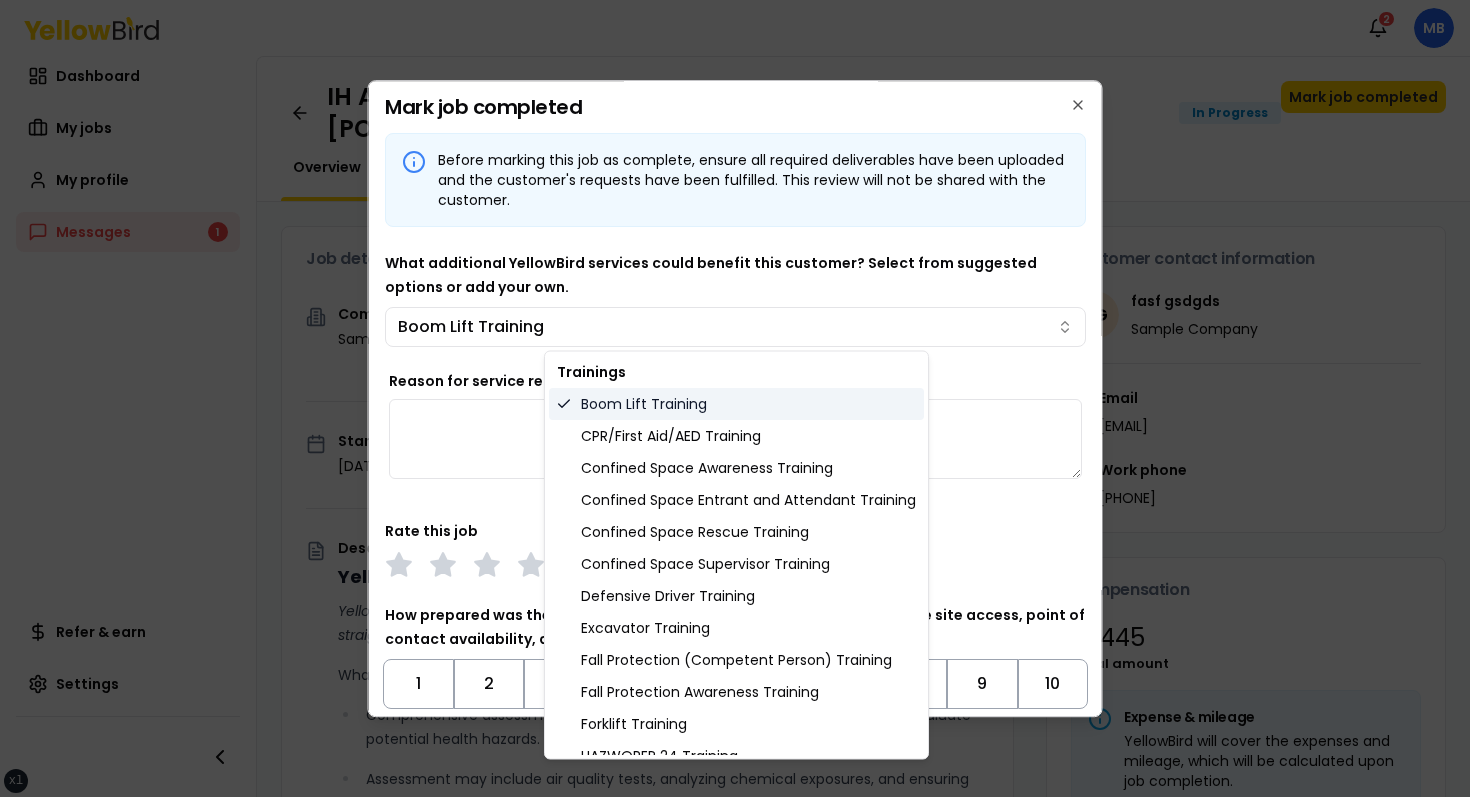 click on "Boom Lift Training" at bounding box center [736, 404] 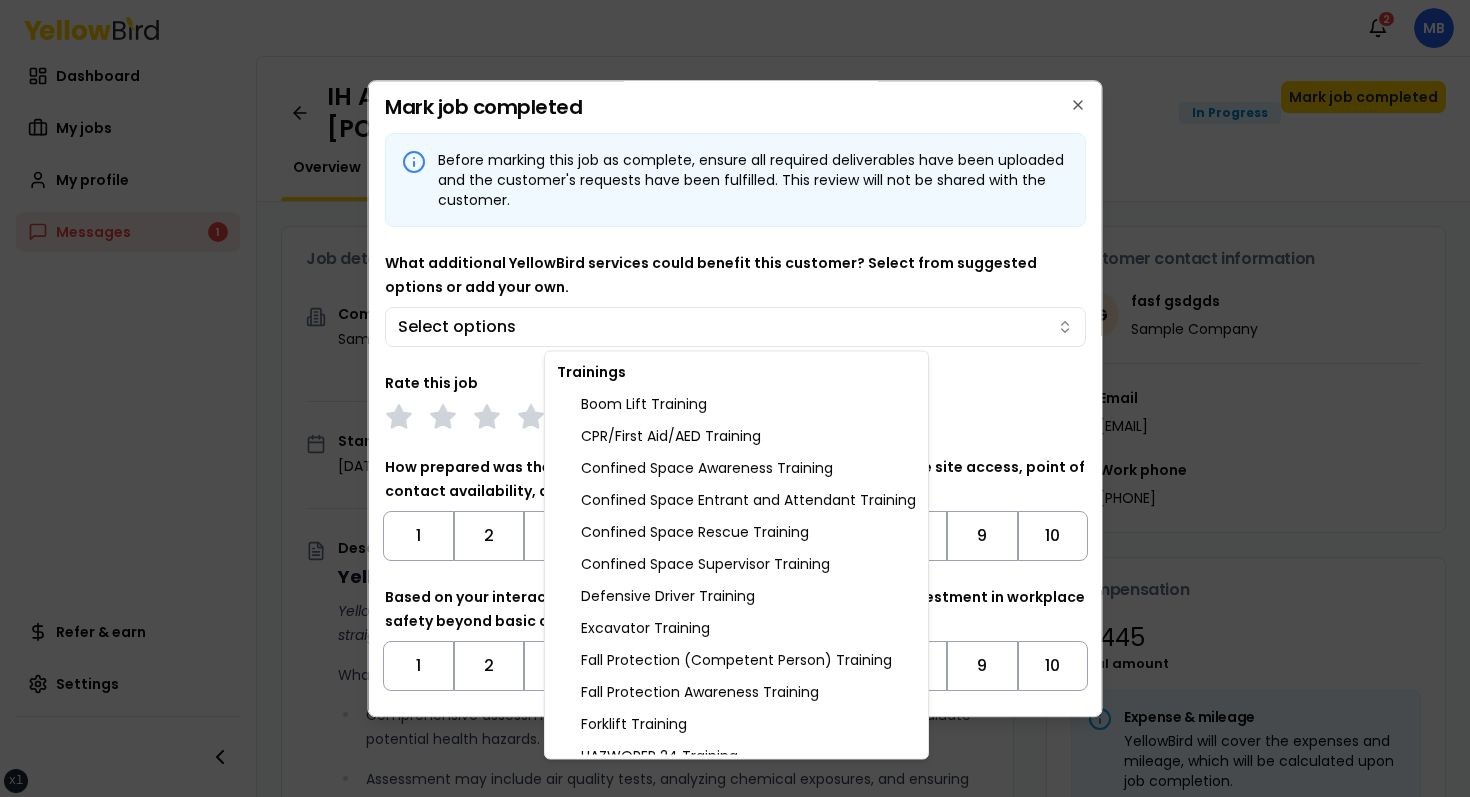 scroll, scrollTop: 180, scrollLeft: 0, axis: vertical 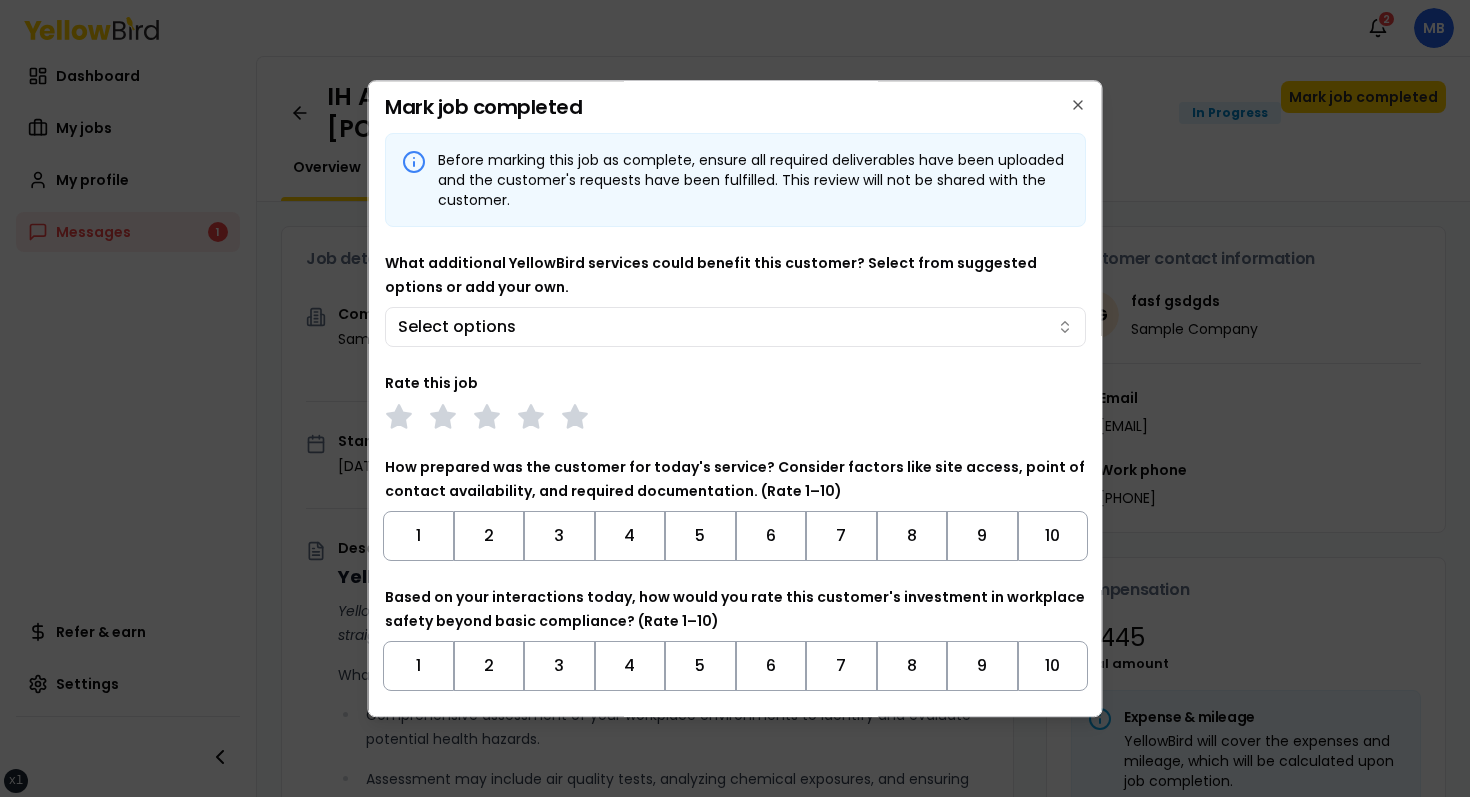 click on "xs sm md lg xl 2xl Notifications 2 MB Dashboard My jobs My profile Messages 1 Refer & earn Settings IH Assessment - 123 tasf, asfasf, DE 12321 In Progress Mark job completed Overview Tasks 1 Messages 1 Job details Company Sample Company Location 123 tasf, asfasf, DE 12321 Start date August 15, 2025 Service type IH Assessment Description YellowBird Industrial Hygiene (IH) Assessment
YellowBird’s flat-rate pricing eliminates hidden costs and travel expenses, providing straightforward access to a nationwide network of skilled professionals with no surprise fees.
What’s Included:
Comprehensive assessment of your workplace environments to identify and evaluate potential health hazards.
Assessment may include air quality tests, analyzing chemical exposures, and ensuring compliance with safety regulations.
Detail...
View more Documents   Deliverable template No template has been provided; please use your own deliverable template to upload the service deliverables. Upload FG $ 1" at bounding box center (735, 398) 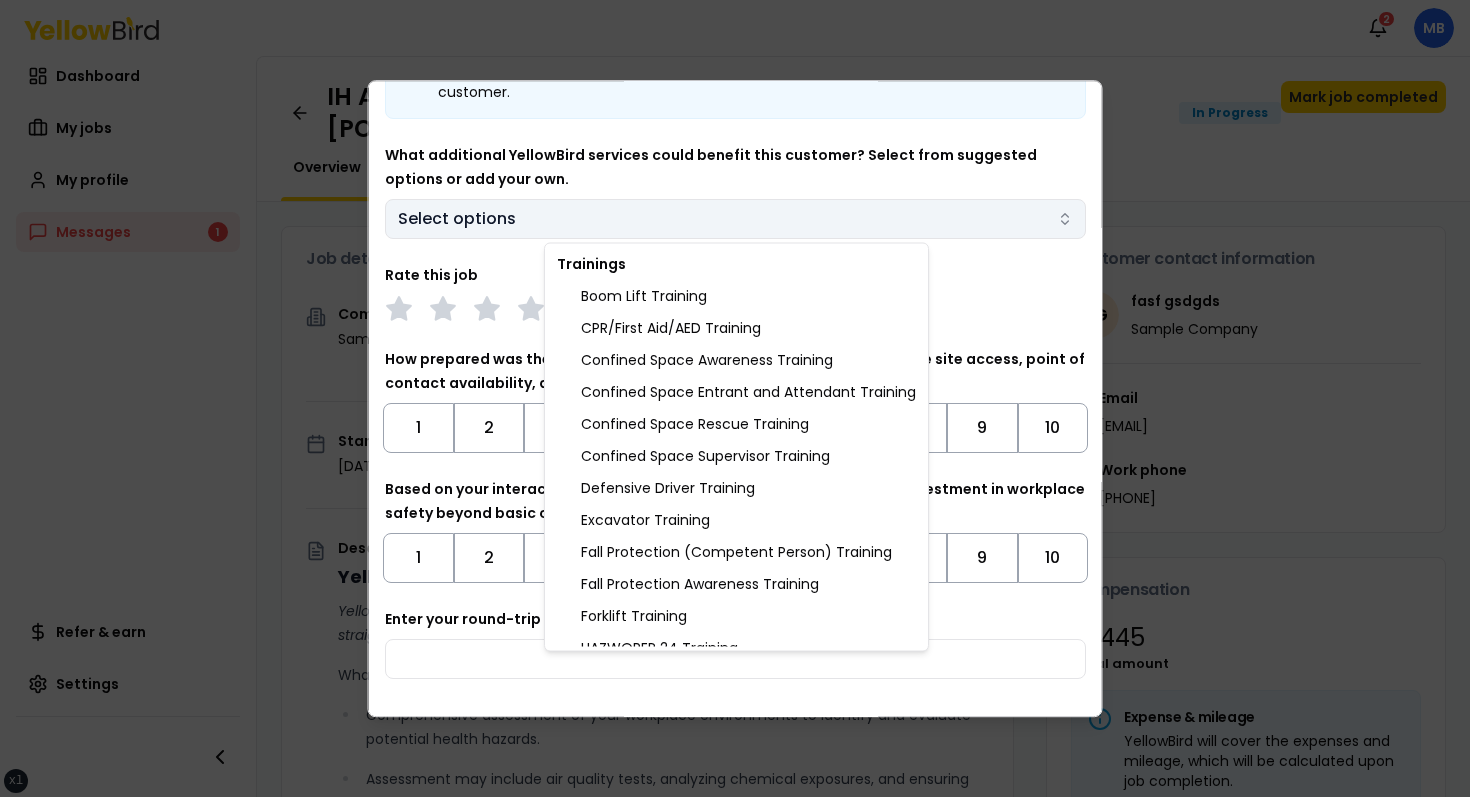 click on "xs sm md lg xl 2xl Notifications 2 MB Dashboard My jobs My profile Messages 1 Refer & earn Settings IH Assessment - 123 tasf, asfasf, DE 12321 In Progress Mark job completed Overview Tasks 1 Messages 1 Job details Company Sample Company Location 123 tasf, asfasf, DE 12321 Start date August 15, 2025 Service type IH Assessment Description YellowBird Industrial Hygiene (IH) Assessment
YellowBird’s flat-rate pricing eliminates hidden costs and travel expenses, providing straightforward access to a nationwide network of skilled professionals with no surprise fees.
What’s Included:
Comprehensive assessment of your workplace environments to identify and evaluate potential health hazards.
Assessment may include air quality tests, analyzing chemical exposures, and ensuring compliance with safety regulations.
Detail...
View more Documents   Deliverable template No template has been provided; please use your own deliverable template to upload the service deliverables. Upload FG $ 1" at bounding box center (735, 398) 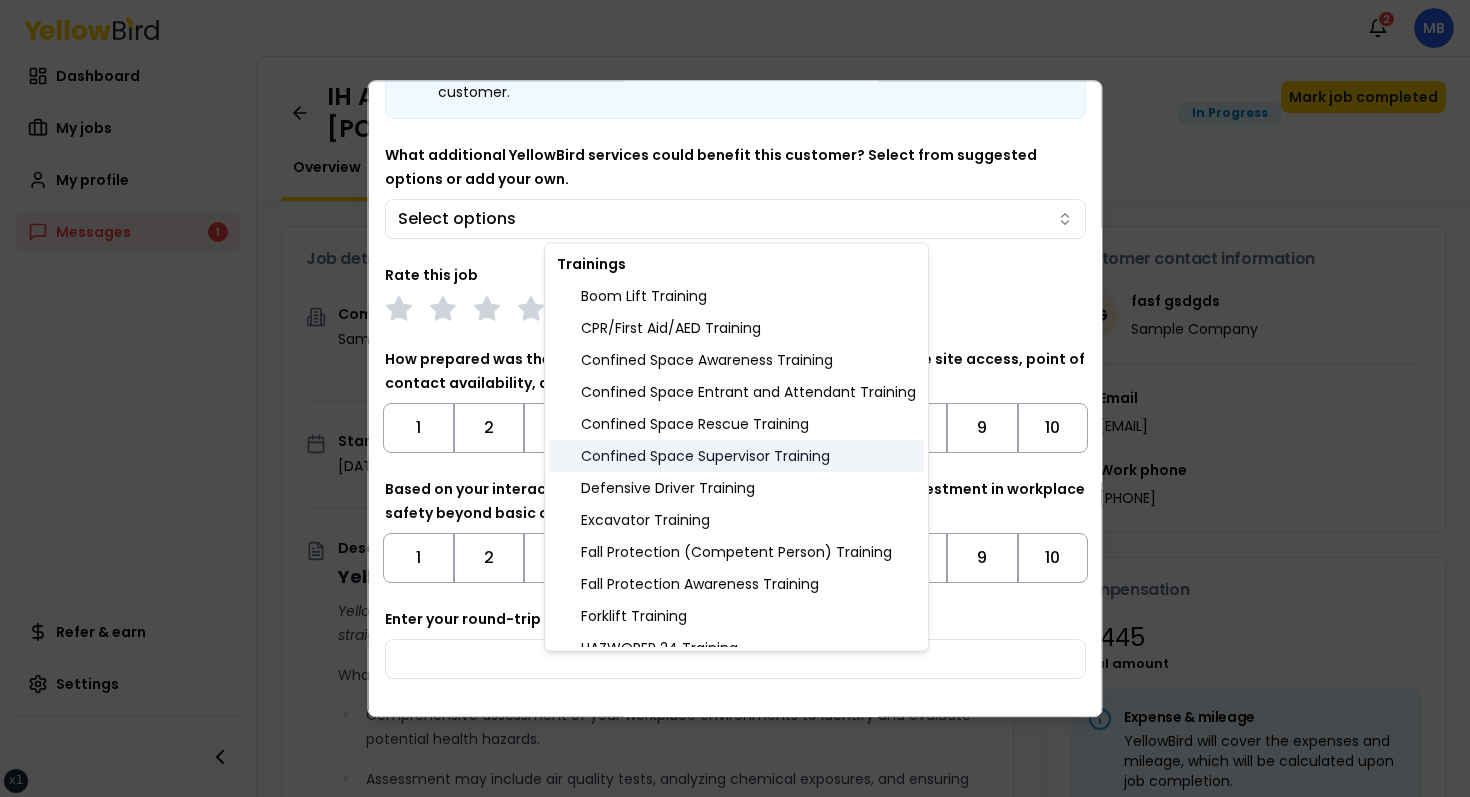 scroll, scrollTop: 821, scrollLeft: 0, axis: vertical 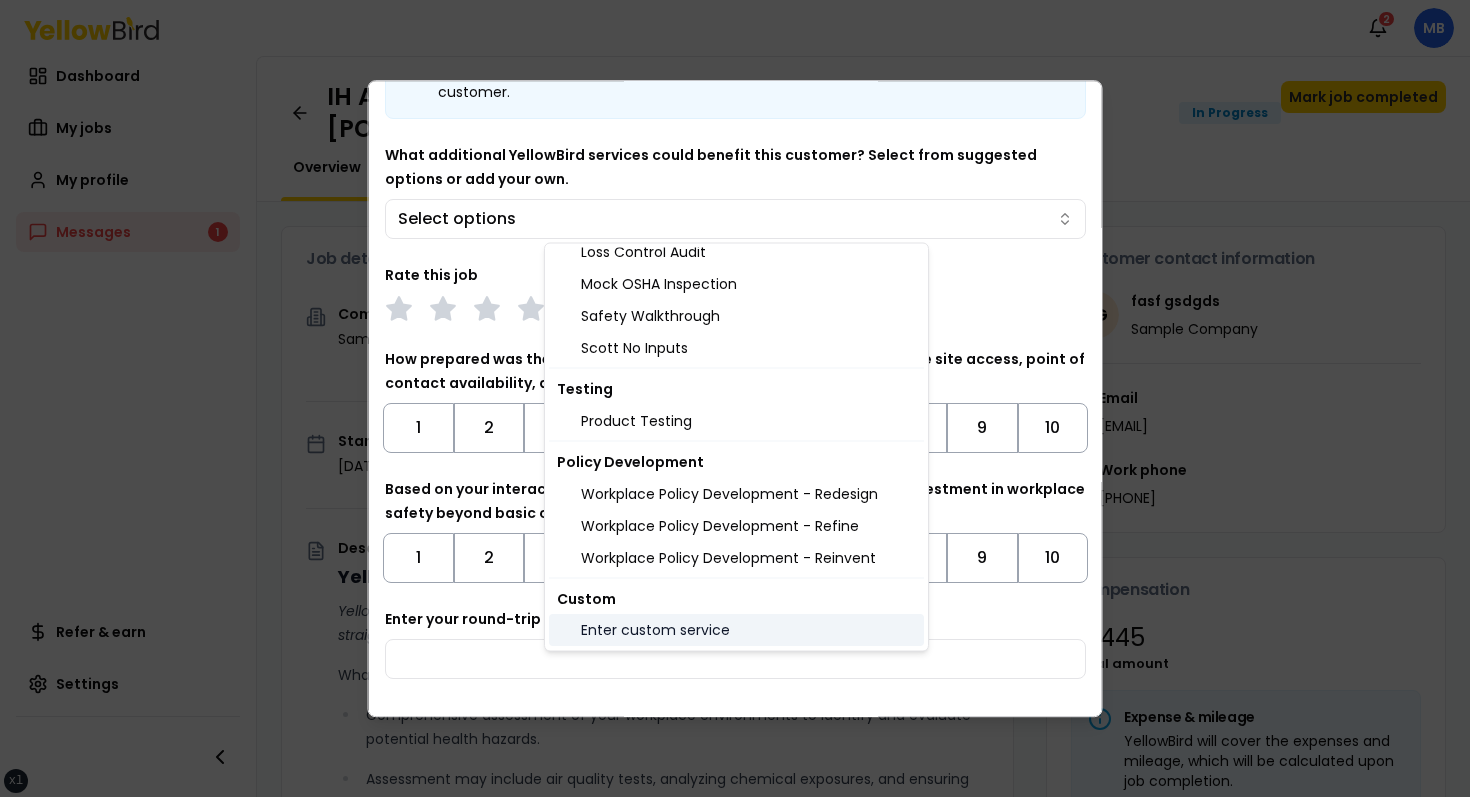 click on "Enter custom service" at bounding box center (736, 631) 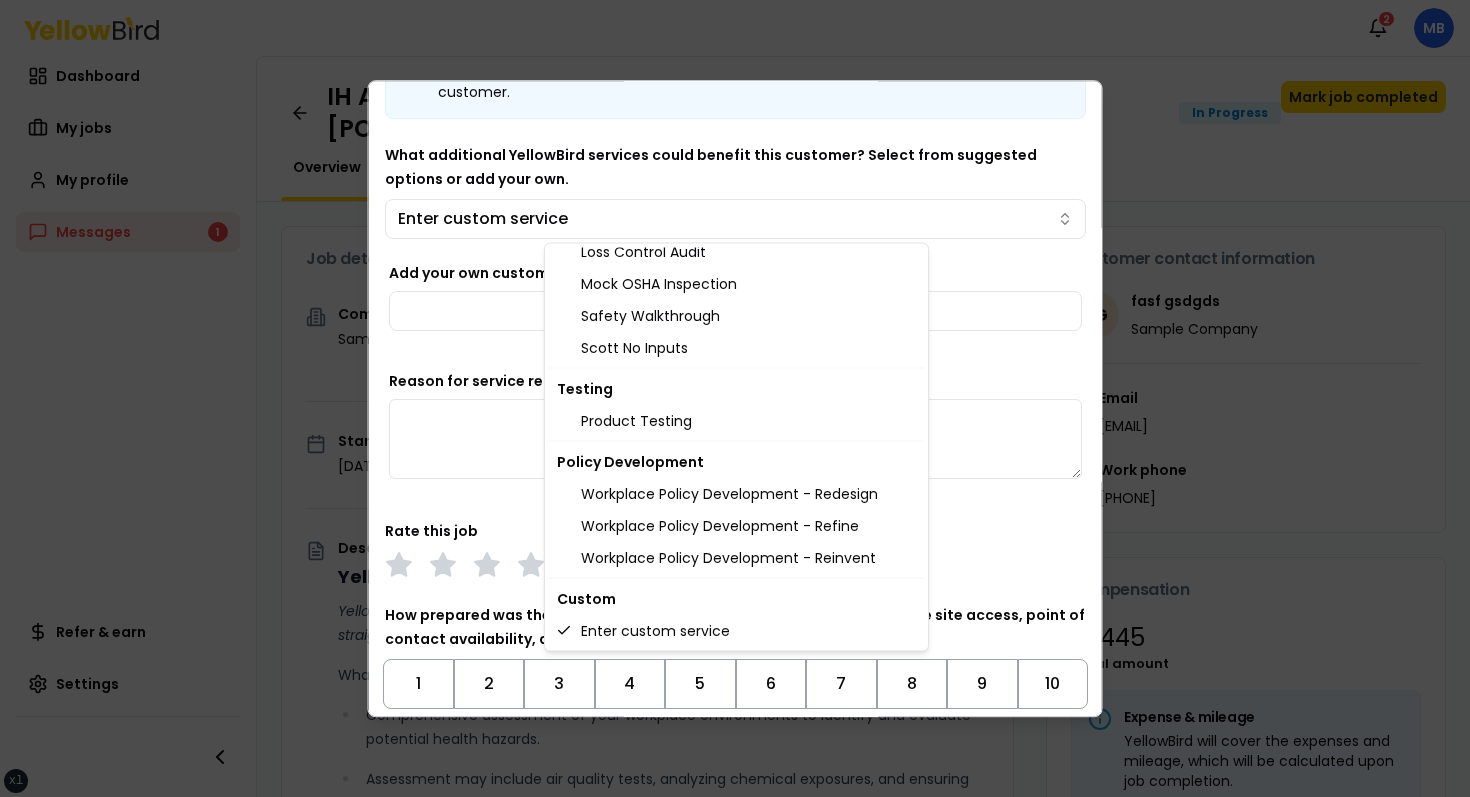 click on "xs sm md lg xl 2xl Notifications 2 MB Dashboard My jobs My profile Messages 1 Refer & earn Settings IH Assessment - 123 tasf, asfasf, DE 12321 In Progress Mark job completed Overview Tasks 1 Messages 1 Job details Company Sample Company Location 123 tasf, asfasf, DE 12321 Start date August 15, 2025 Service type IH Assessment Description YellowBird Industrial Hygiene (IH) Assessment
YellowBird’s flat-rate pricing eliminates hidden costs and travel expenses, providing straightforward access to a nationwide network of skilled professionals with no surprise fees.
What’s Included:
Comprehensive assessment of your workplace environments to identify and evaluate potential health hazards.
Assessment may include air quality tests, analyzing chemical exposures, and ensuring compliance with safety regulations.
Detail...
View more Documents   Deliverable template No template has been provided; please use your own deliverable template to upload the service deliverables. Upload FG $ 1" at bounding box center (735, 398) 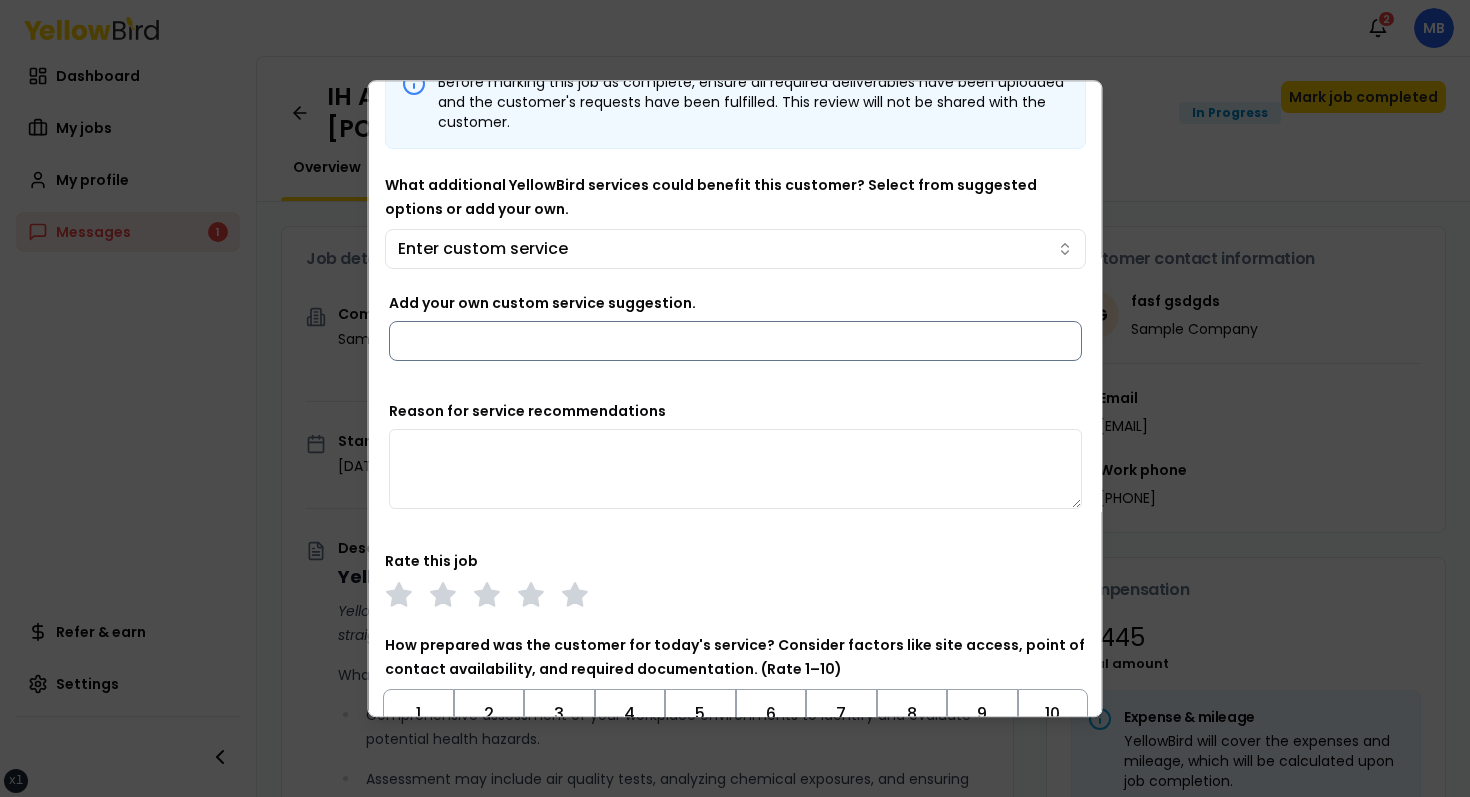 scroll, scrollTop: 0, scrollLeft: 0, axis: both 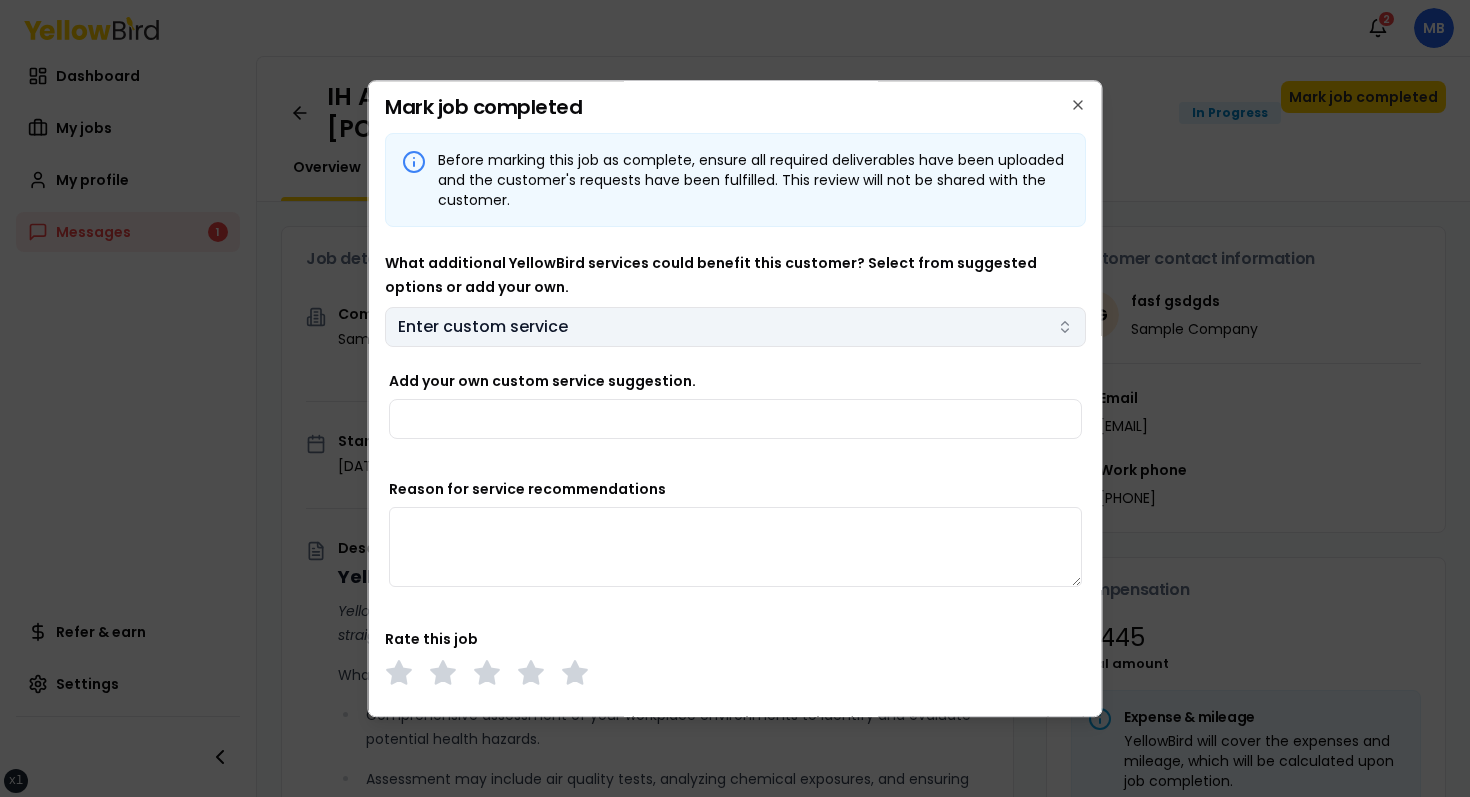 click on "xs sm md lg xl 2xl Notifications 2 MB Dashboard My jobs My profile Messages 1 Refer & earn Settings IH Assessment - 123 tasf, asfasf, DE 12321 In Progress Mark job completed Overview Tasks 1 Messages 1 Job details Company Sample Company Location 123 tasf, asfasf, DE 12321 Start date August 15, 2025 Service type IH Assessment Description YellowBird Industrial Hygiene (IH) Assessment
YellowBird’s flat-rate pricing eliminates hidden costs and travel expenses, providing straightforward access to a nationwide network of skilled professionals with no surprise fees.
What’s Included:
Comprehensive assessment of your workplace environments to identify and evaluate potential health hazards.
Assessment may include air quality tests, analyzing chemical exposures, and ensuring compliance with safety regulations.
Detail...
View more Documents   Deliverable template No template has been provided; please use your own deliverable template to upload the service deliverables. Upload FG $ 1" at bounding box center [735, 398] 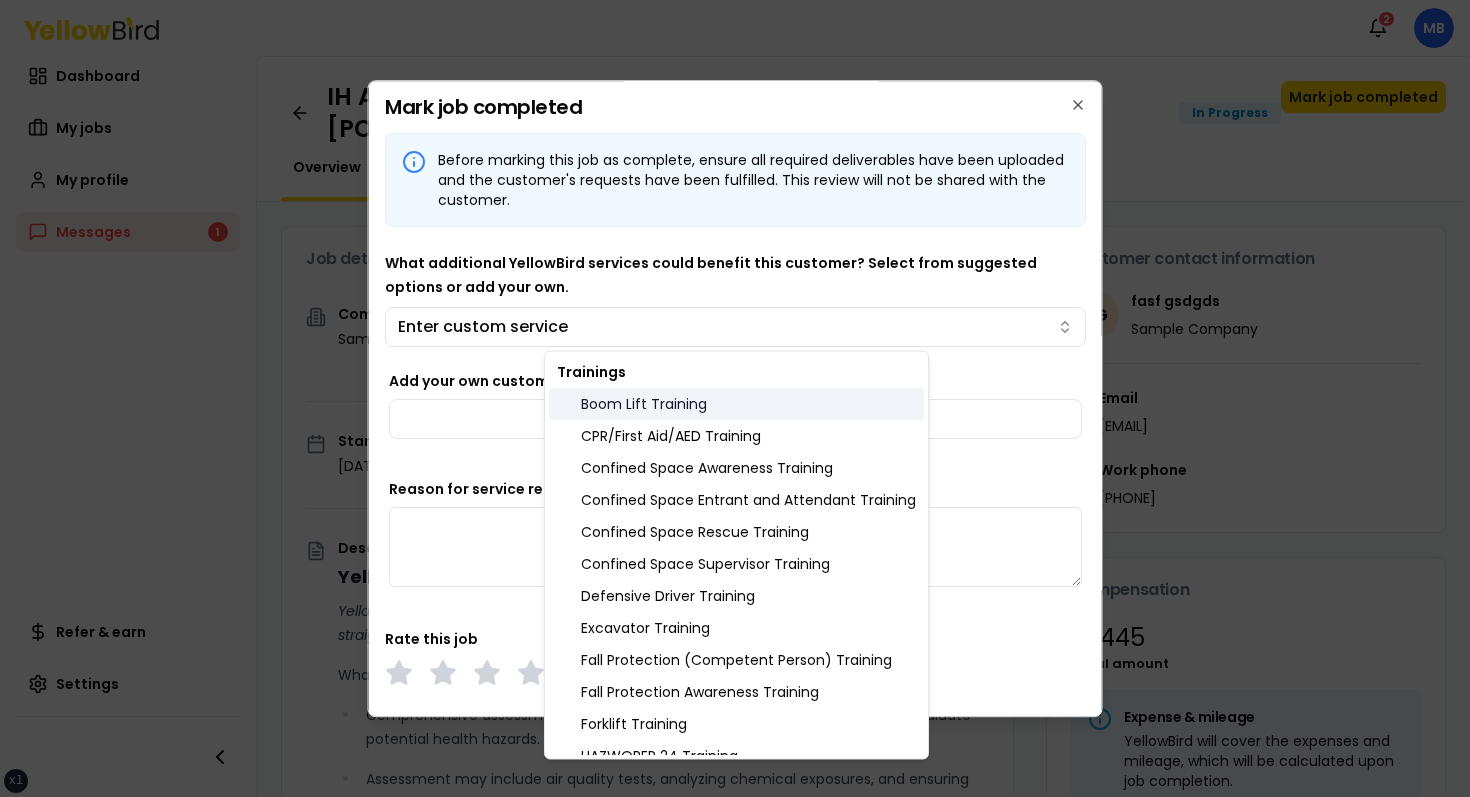 click on "Boom Lift Training" at bounding box center [736, 404] 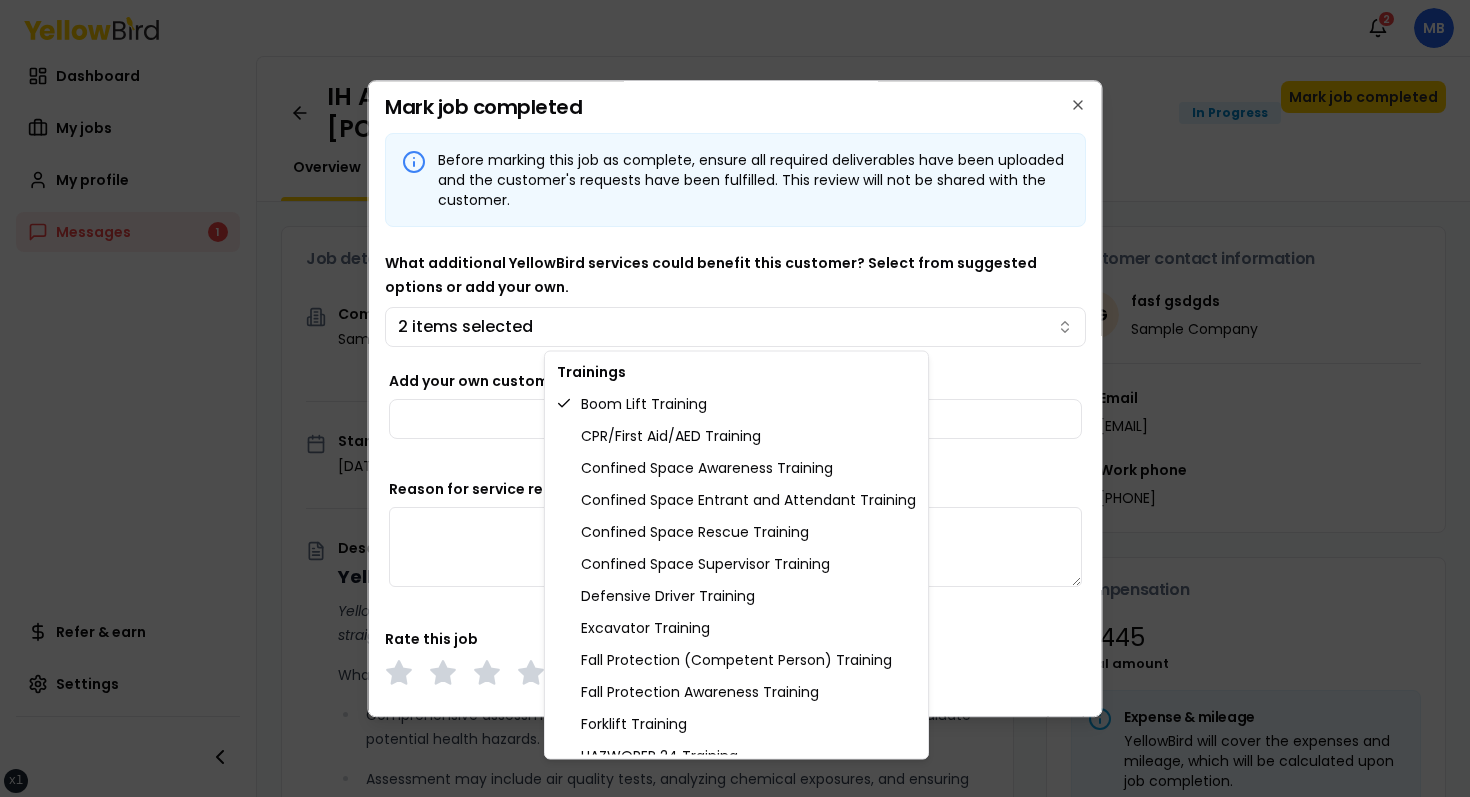 click on "xs sm md lg xl 2xl Notifications 2 MB Dashboard My jobs My profile Messages 1 Refer & earn Settings IH Assessment - 123 tasf, asfasf, DE 12321 In Progress Mark job completed Overview Tasks 1 Messages 1 Job details Company Sample Company Location 123 tasf, asfasf, DE 12321 Start date August 15, 2025 Service type IH Assessment Description YellowBird Industrial Hygiene (IH) Assessment
YellowBird’s flat-rate pricing eliminates hidden costs and travel expenses, providing straightforward access to a nationwide network of skilled professionals with no surprise fees.
What’s Included:
Comprehensive assessment of your workplace environments to identify and evaluate potential health hazards.
Assessment may include air quality tests, analyzing chemical exposures, and ensuring compliance with safety regulations.
Detail...
View more Documents   Deliverable template No template has been provided; please use your own deliverable template to upload the service deliverables. Upload FG $ 1" at bounding box center [735, 398] 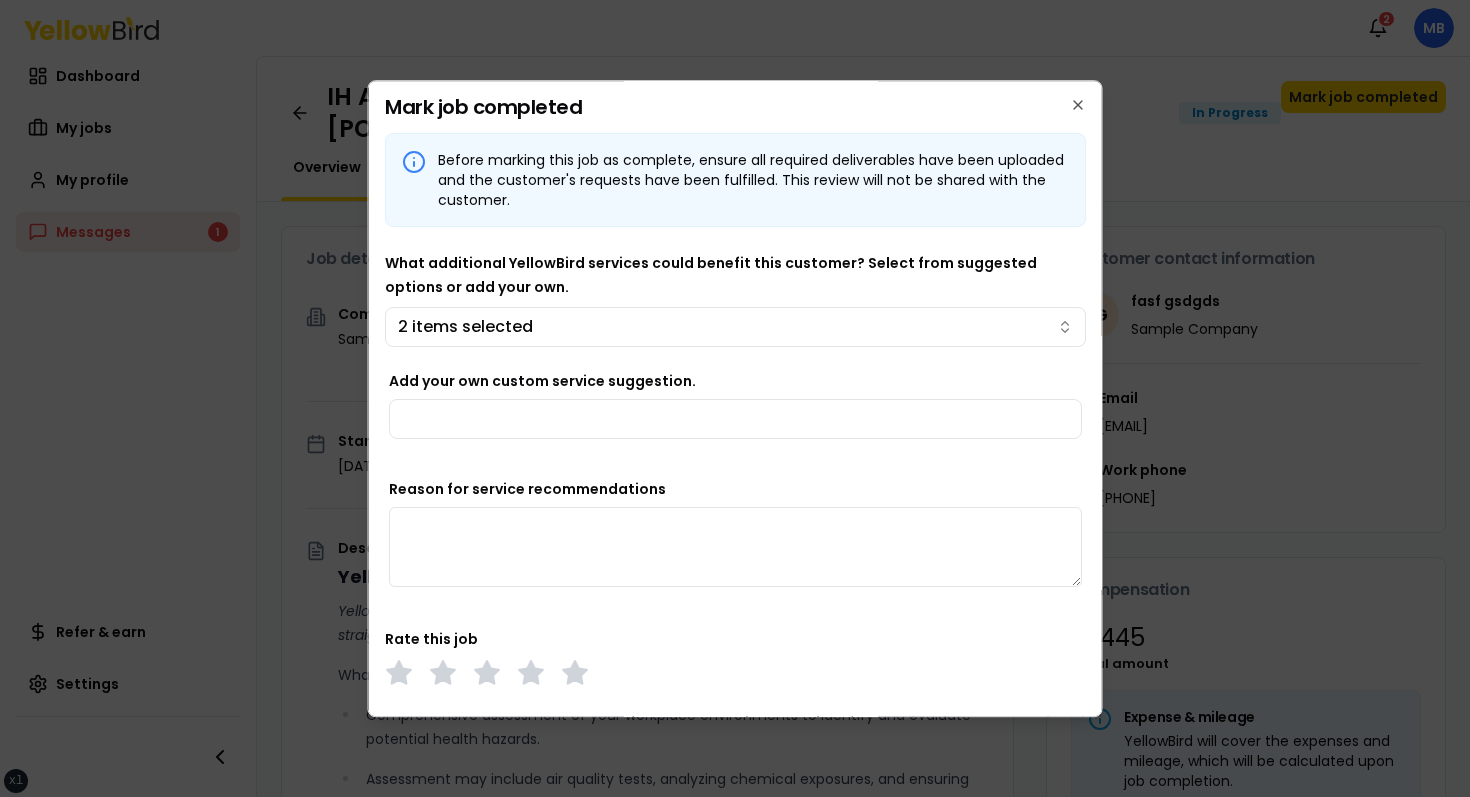 click on "What additional YellowBird services could benefit this customer? Select from suggested options or add your own. 2 items selected" at bounding box center (735, 299) 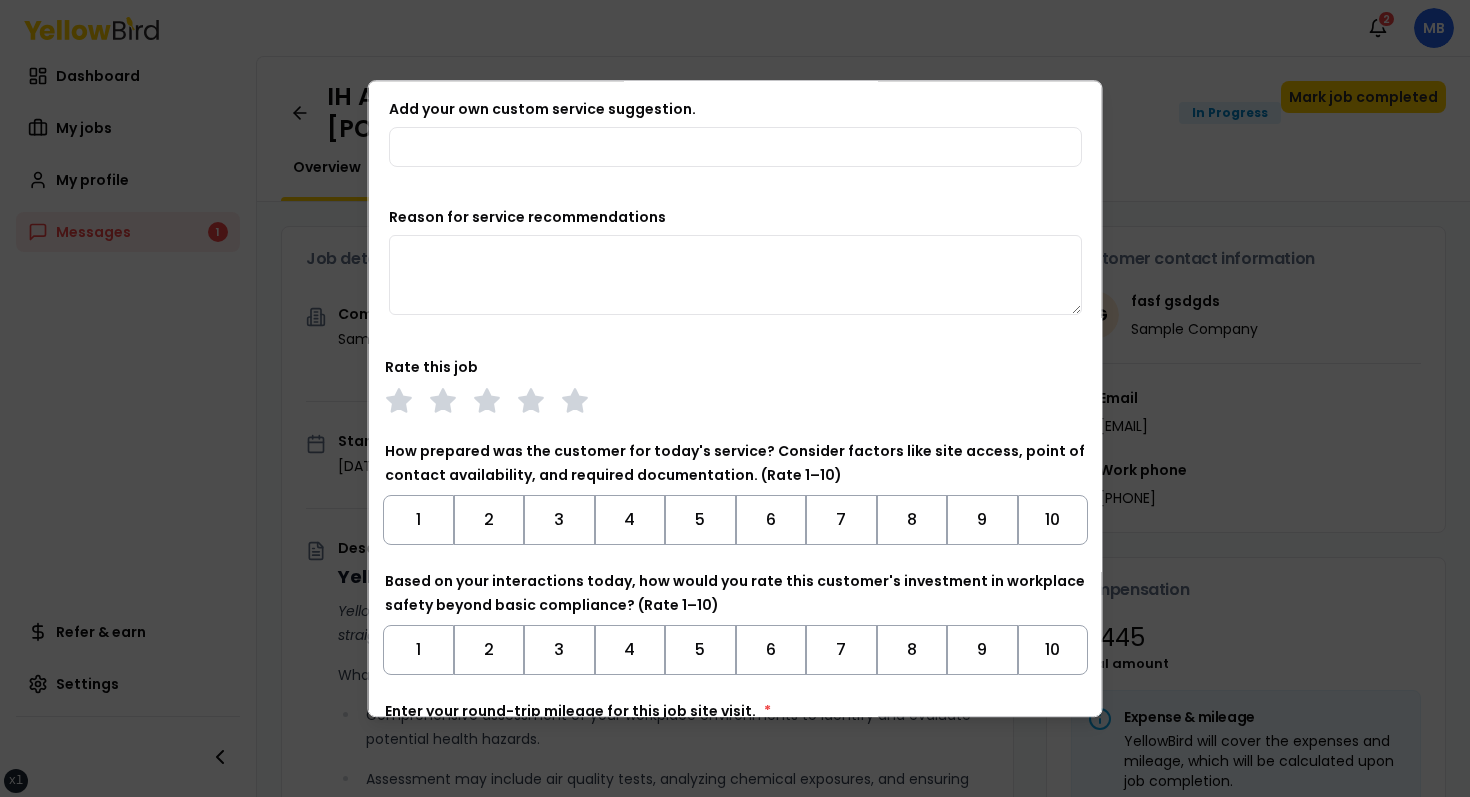 scroll, scrollTop: 287, scrollLeft: 0, axis: vertical 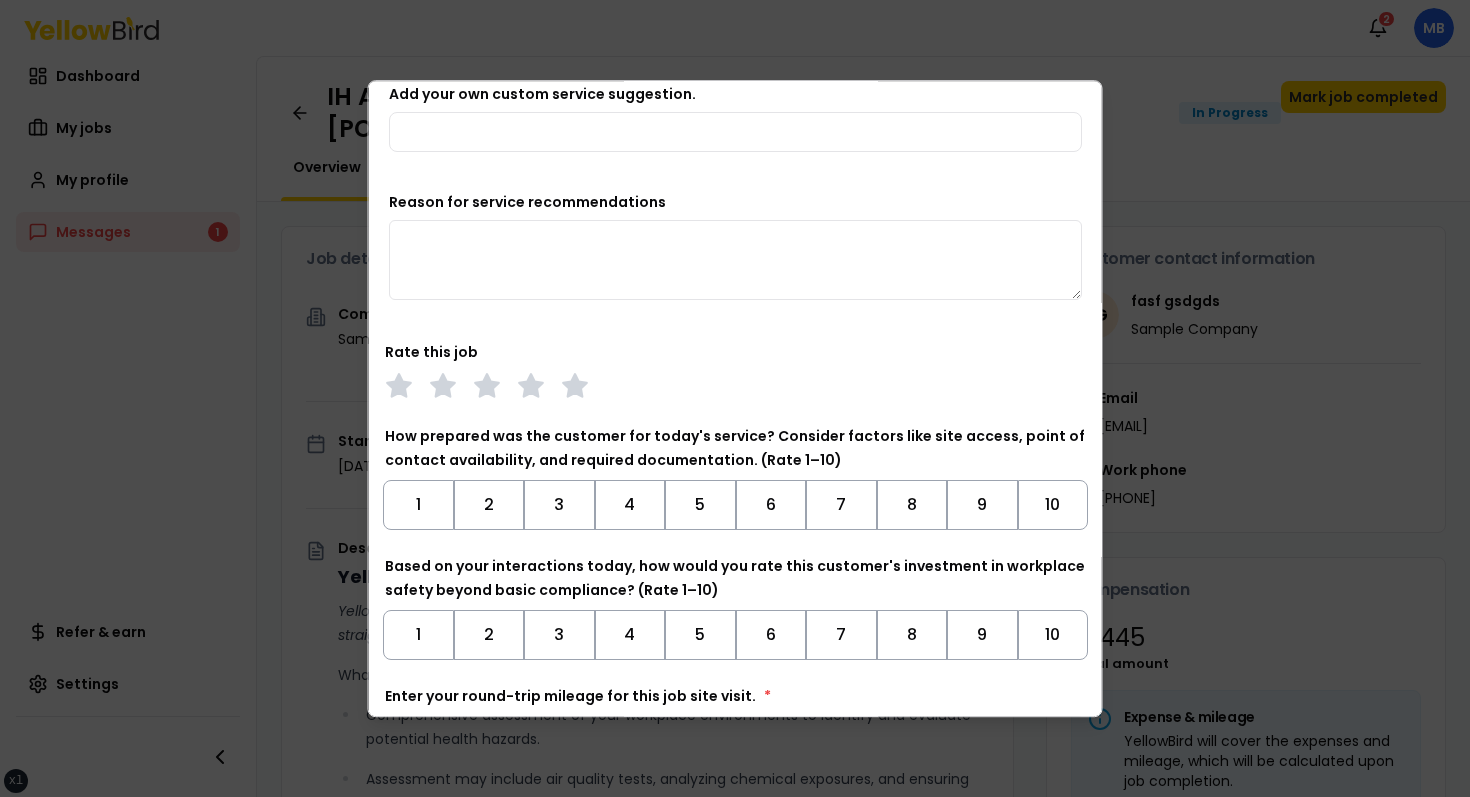 click on "Rate this job" at bounding box center (735, 370) 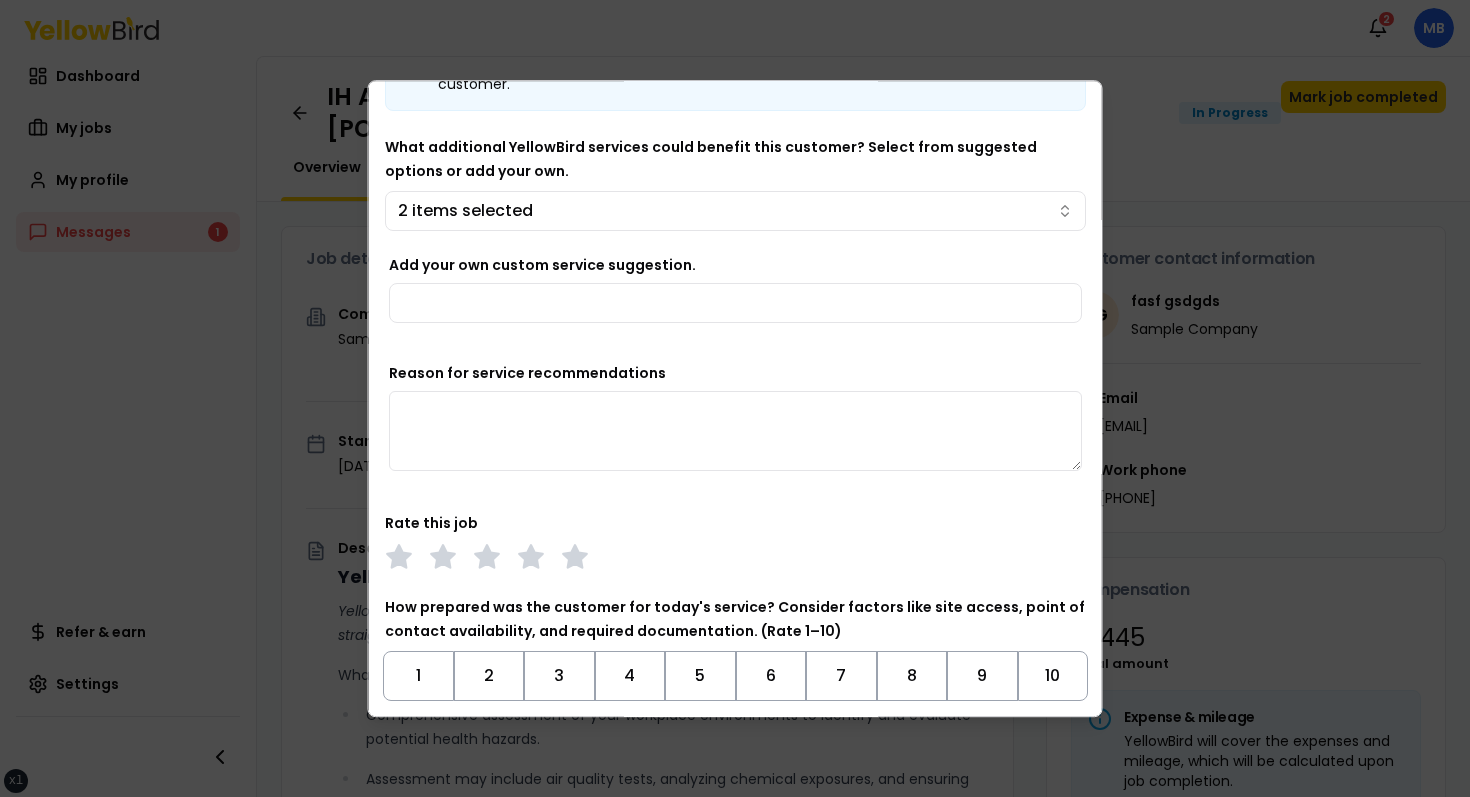 scroll, scrollTop: 0, scrollLeft: 0, axis: both 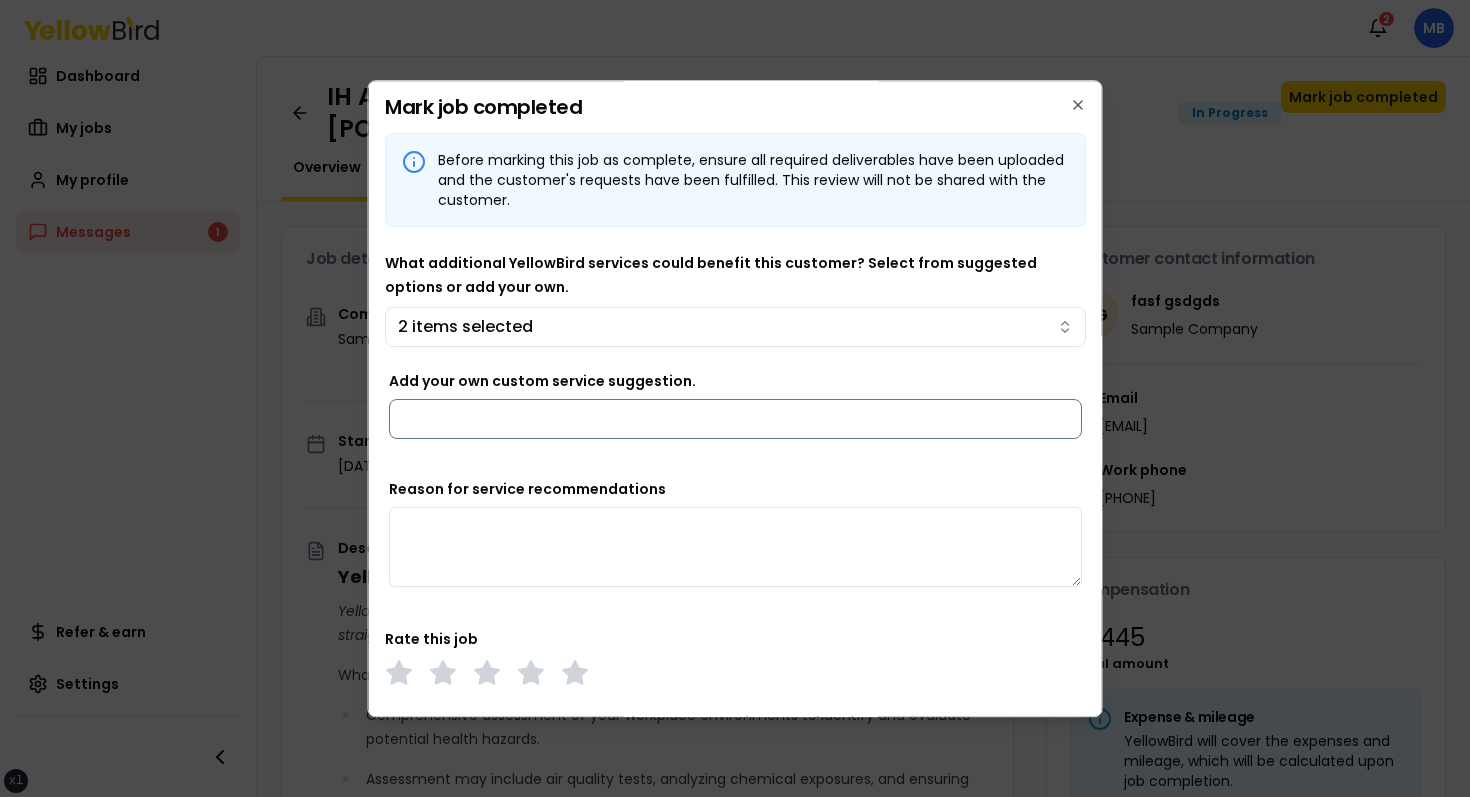 click on "Add your own custom service suggestion." at bounding box center [735, 419] 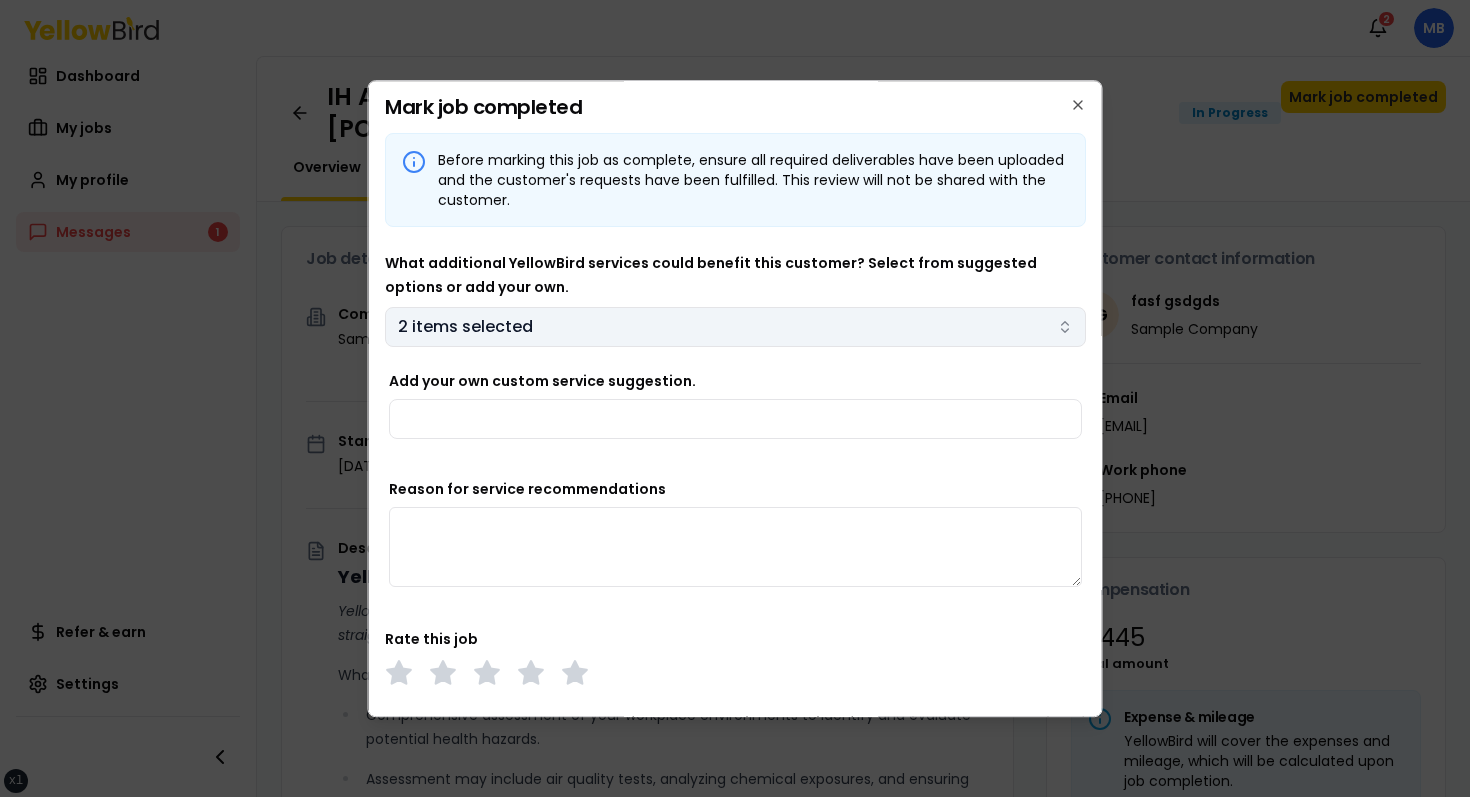 scroll, scrollTop: 124, scrollLeft: 0, axis: vertical 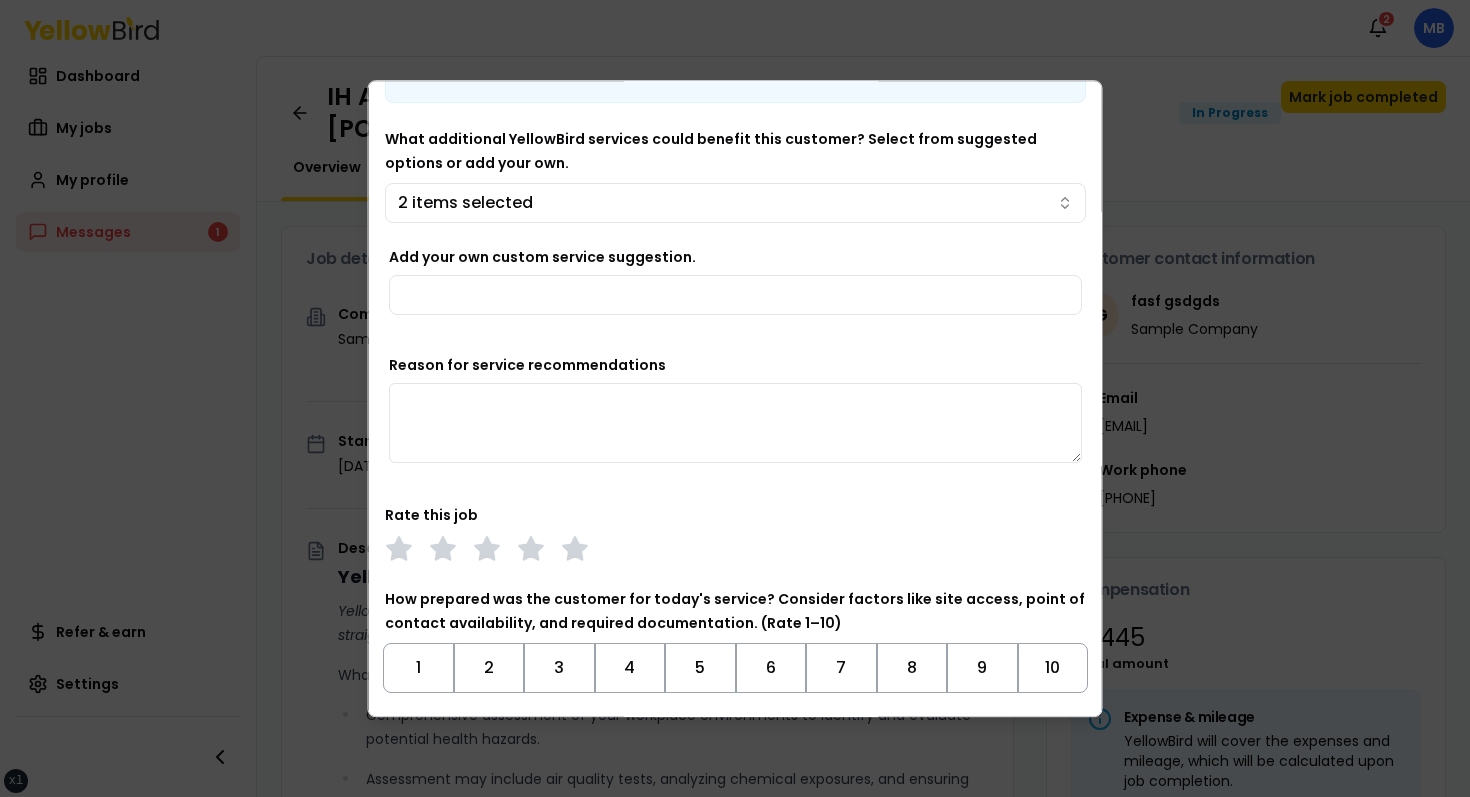 click on "Before marking this job as complete, ensure all required deliverables have been uploaded and the customer's requests have been fulfilled. This review will not be shared with the customer. What additional YellowBird services could benefit this customer? Select from suggested options or add your own. 2 items selected Add your own custom service suggestion. Reason for service recommendations Rate this job How prepared was the customer for today's service? Consider factors like site access, point of contact availability, and required documentation. (Rate 1–10) 1 2 3 4 5 6 7 8 9 10 Based on your interactions today, how would you rate this customer's investment in workplace safety beyond basic compliance? (Rate 1–10) 1 2 3 4 5 6 7 8 9 10 Enter your round-trip mileage for this job site visit. *" at bounding box center (735, 464) 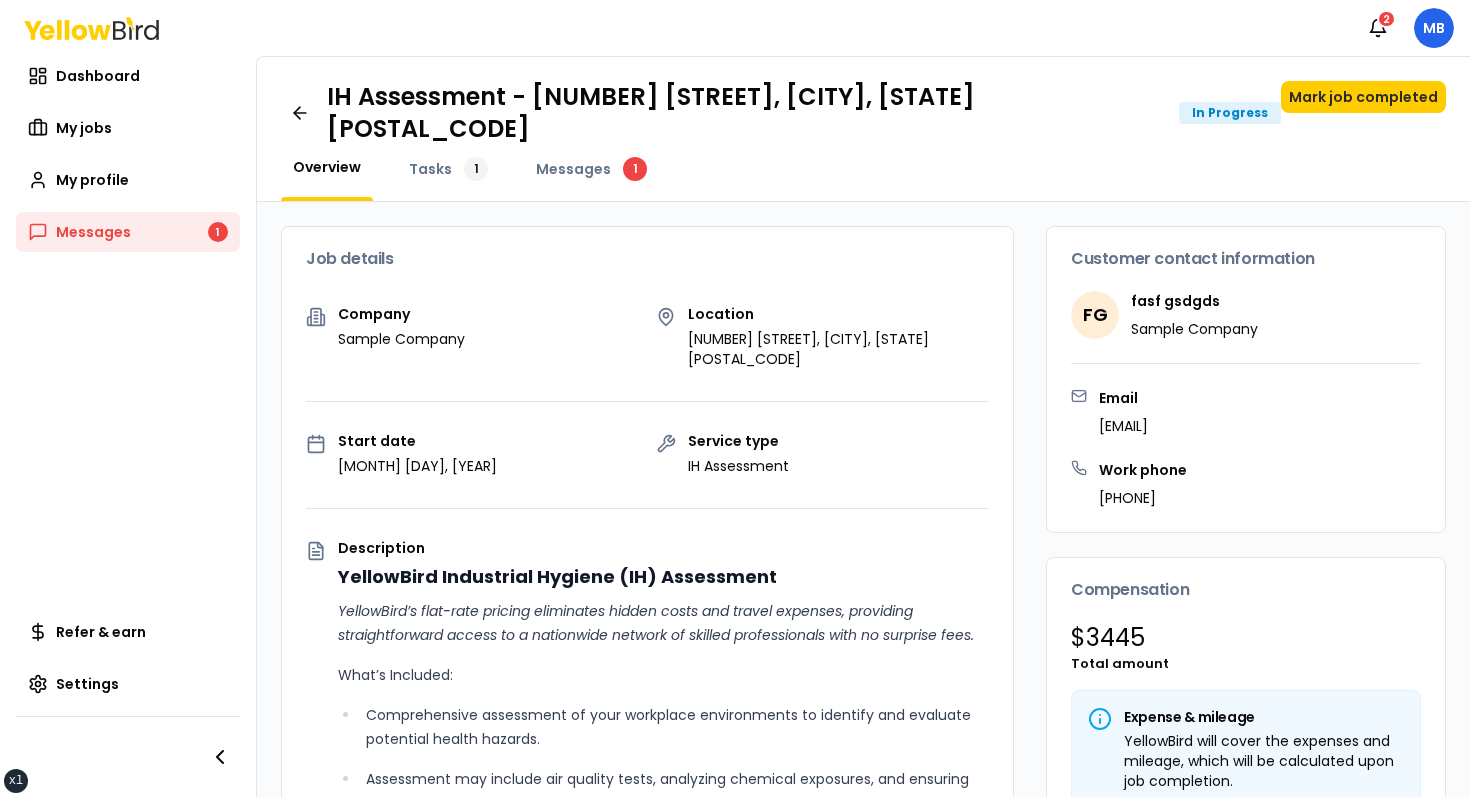 scroll, scrollTop: 0, scrollLeft: 0, axis: both 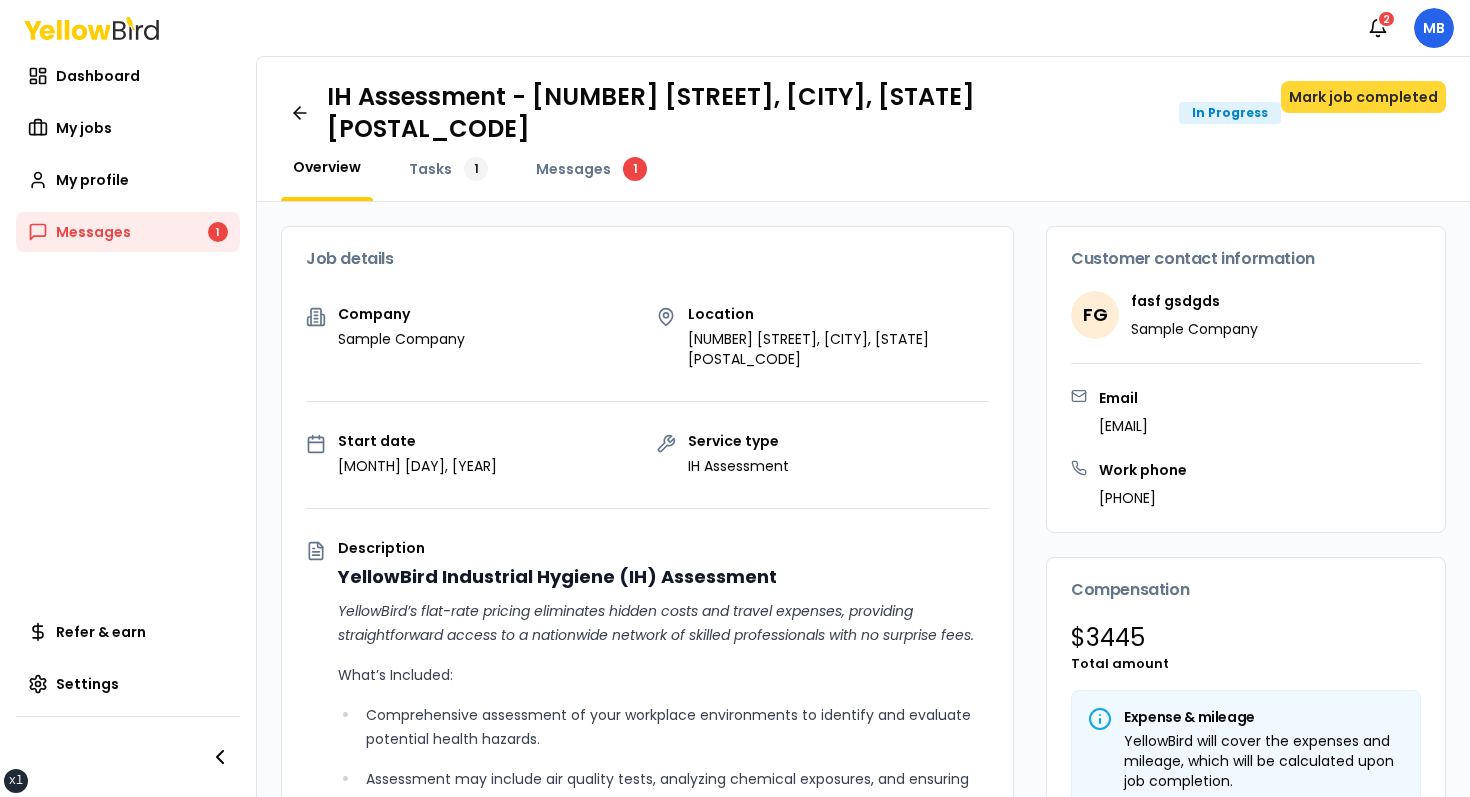 click on "Mark job completed" at bounding box center [1363, 97] 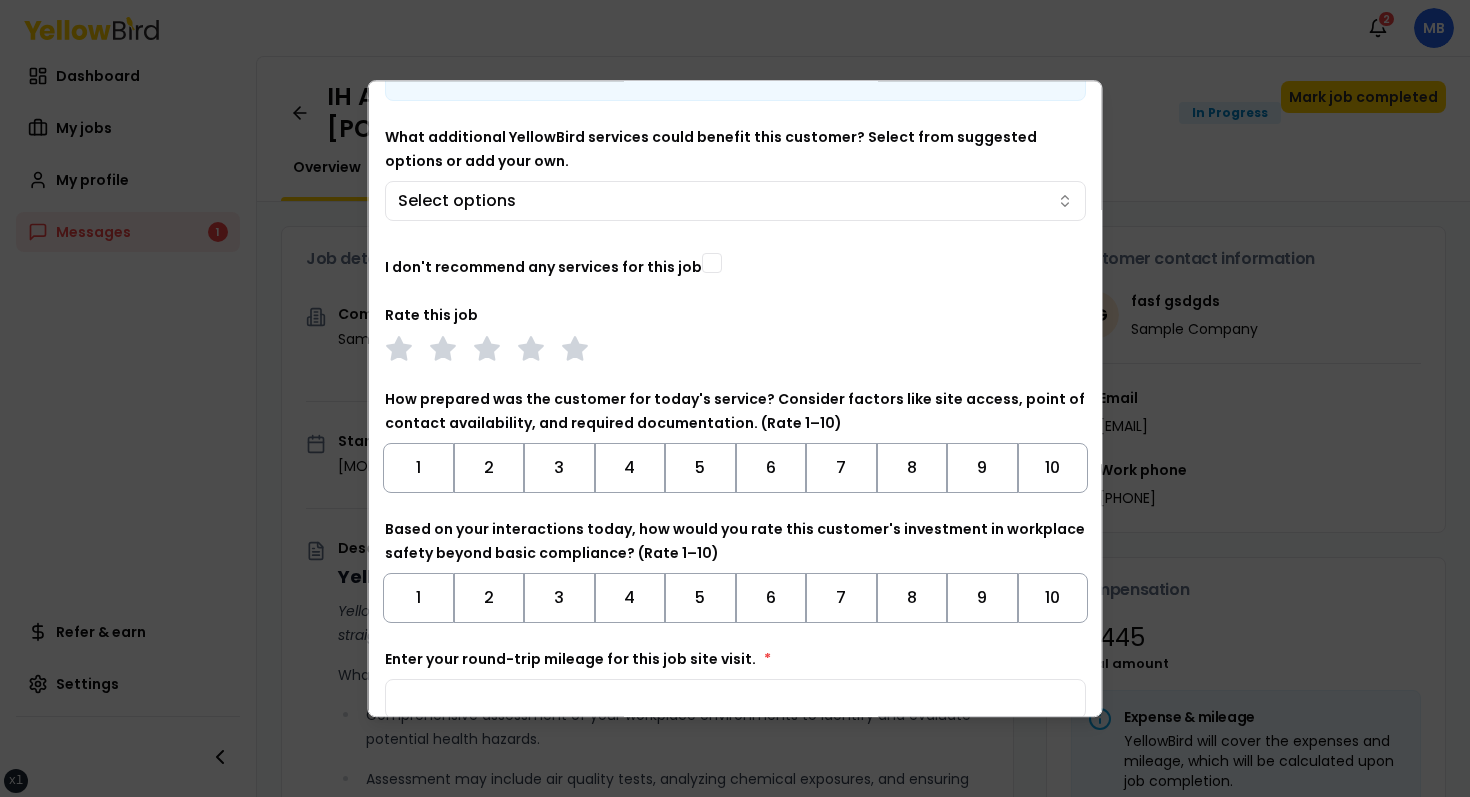 scroll, scrollTop: 0, scrollLeft: 0, axis: both 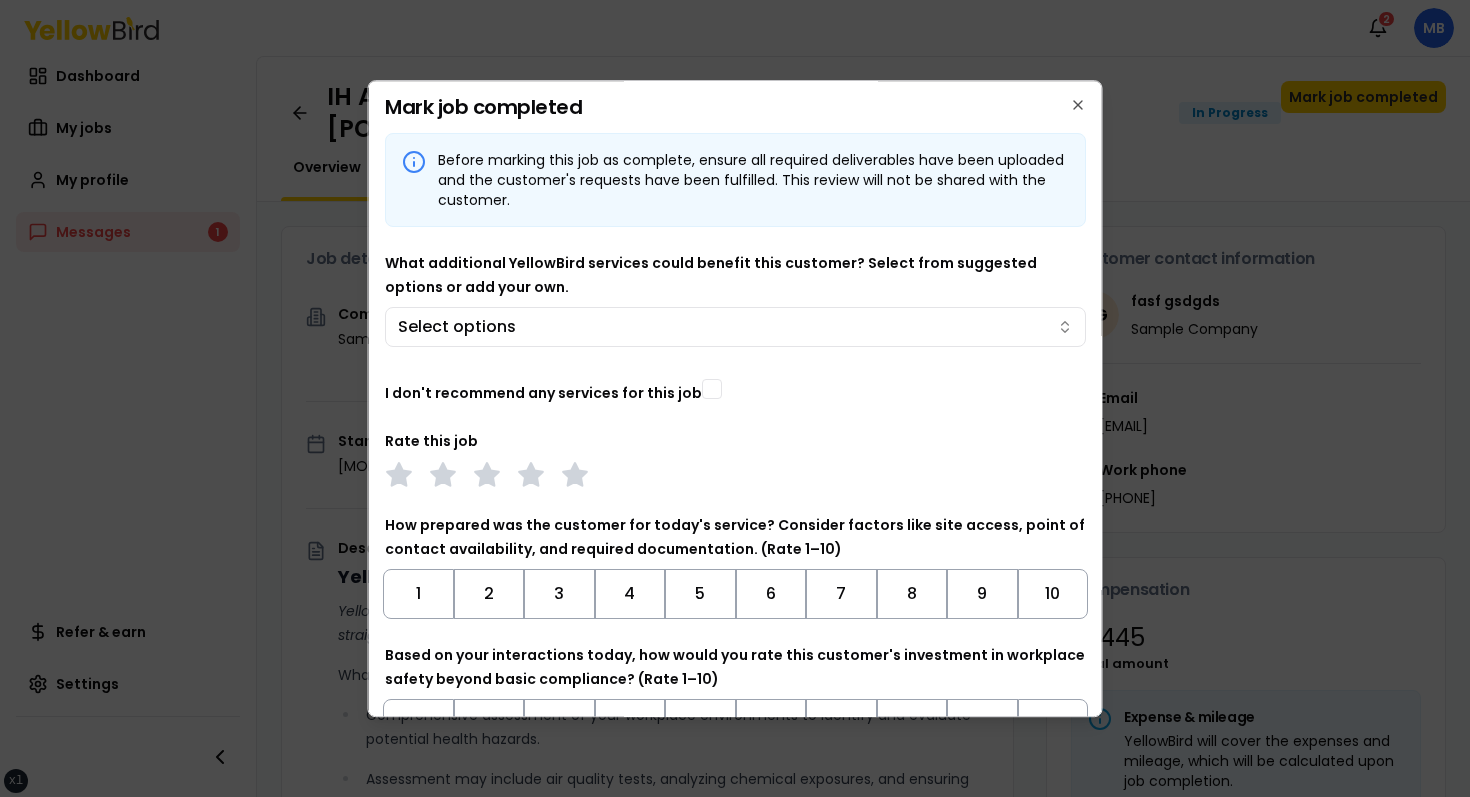 click on "I don't recommend any services for this job" at bounding box center [735, 388] 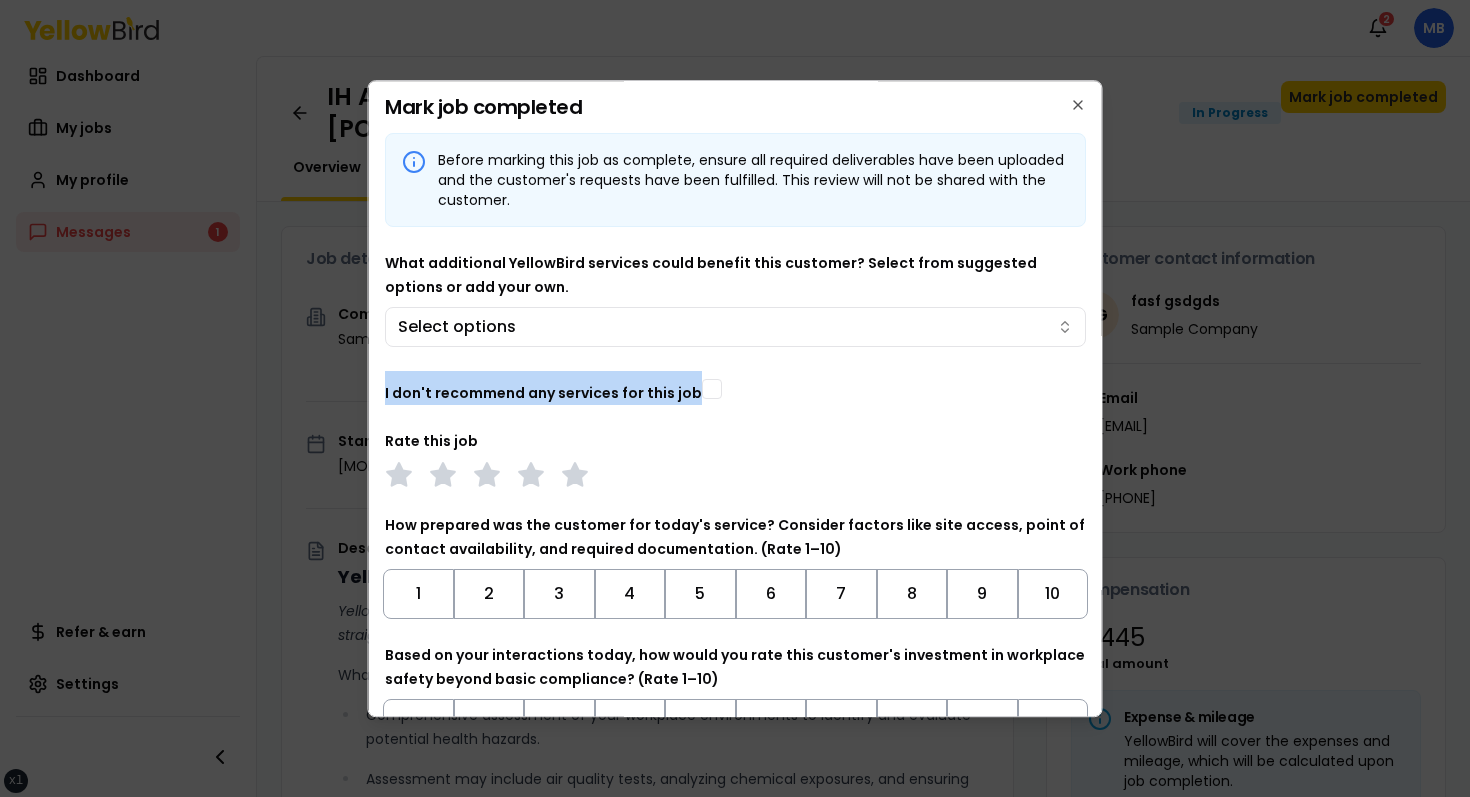 drag, startPoint x: 383, startPoint y: 374, endPoint x: 722, endPoint y: 374, distance: 339 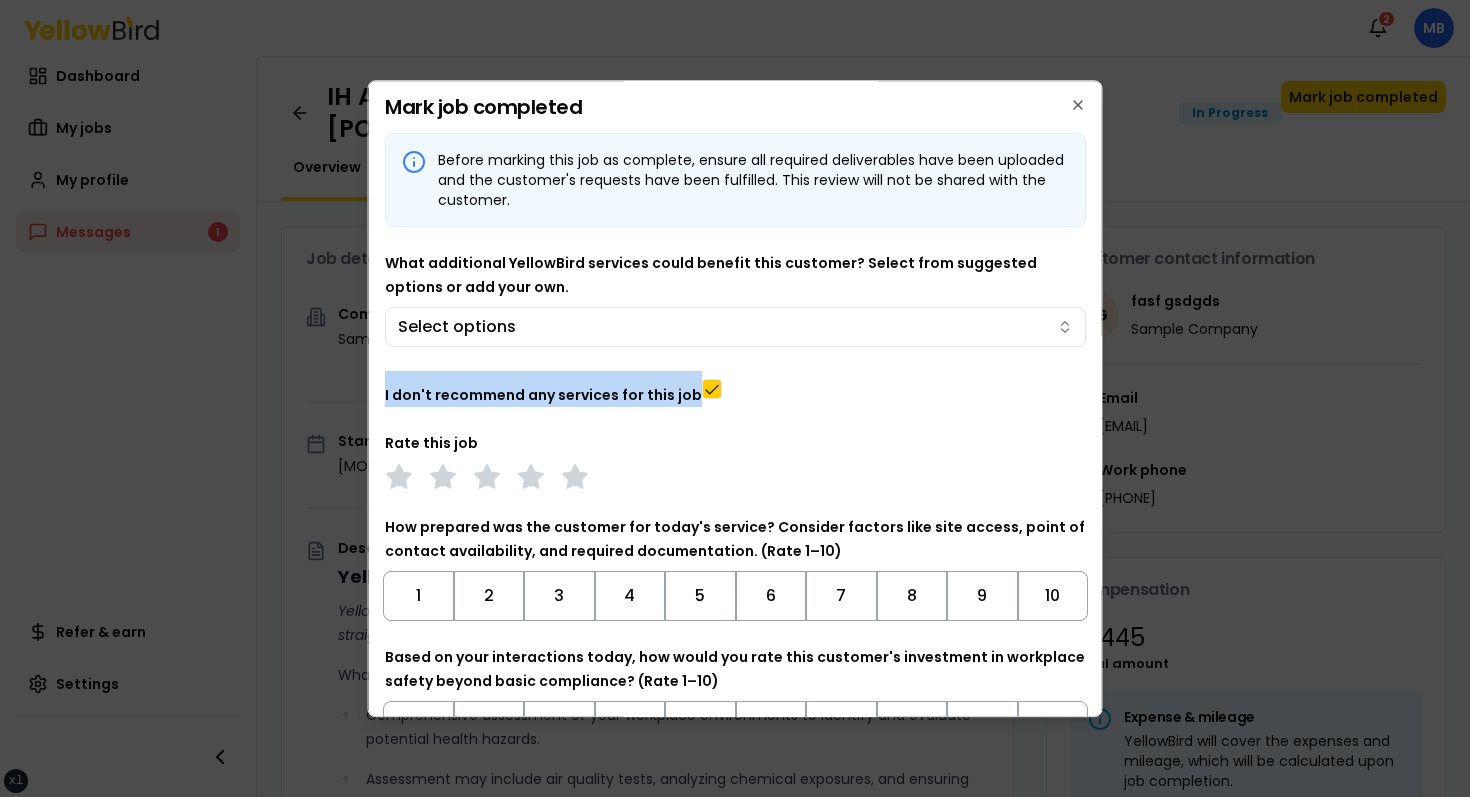 click on "I don't recommend any services for this job" at bounding box center [712, 389] 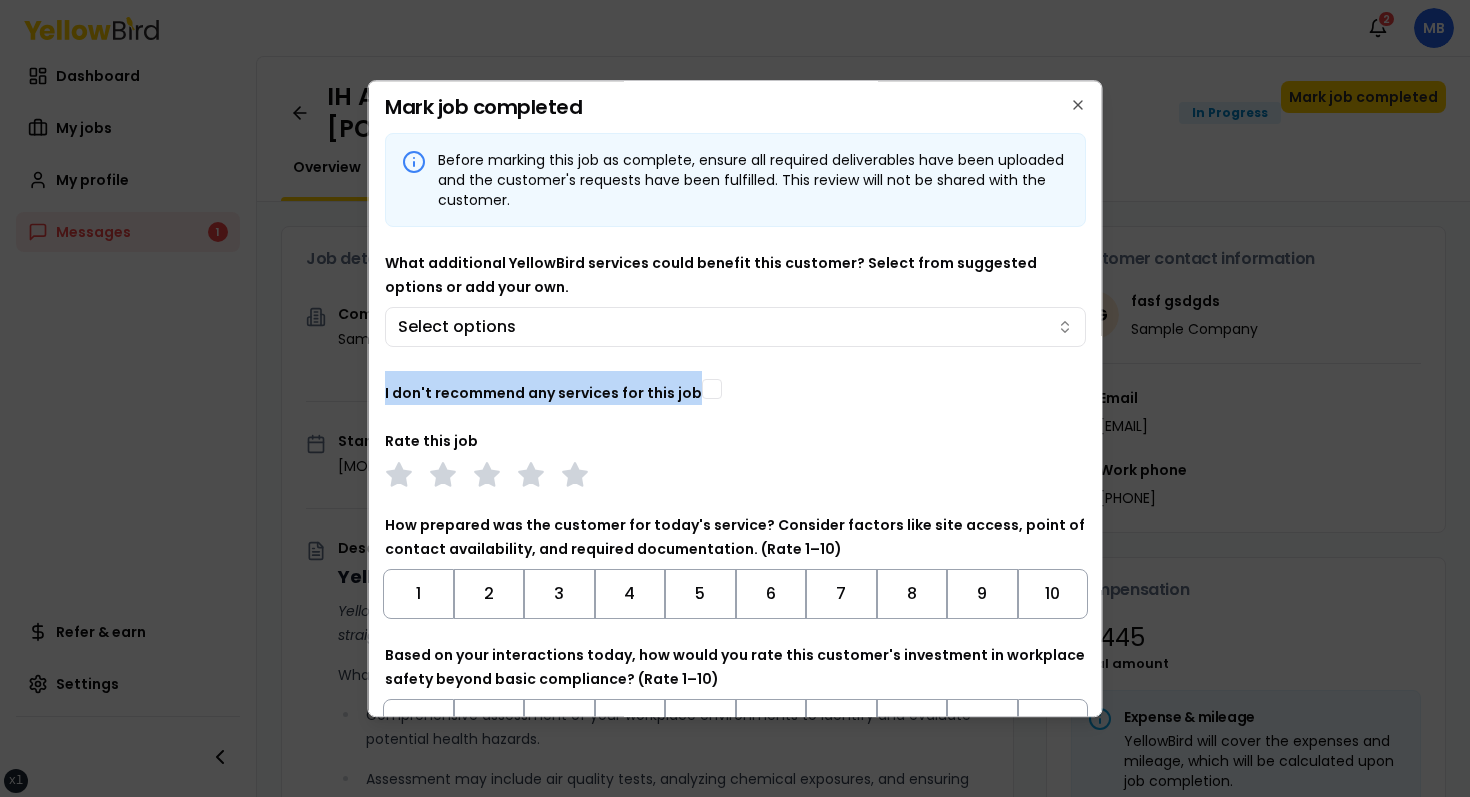 click on "Rate this job" at bounding box center (735, 459) 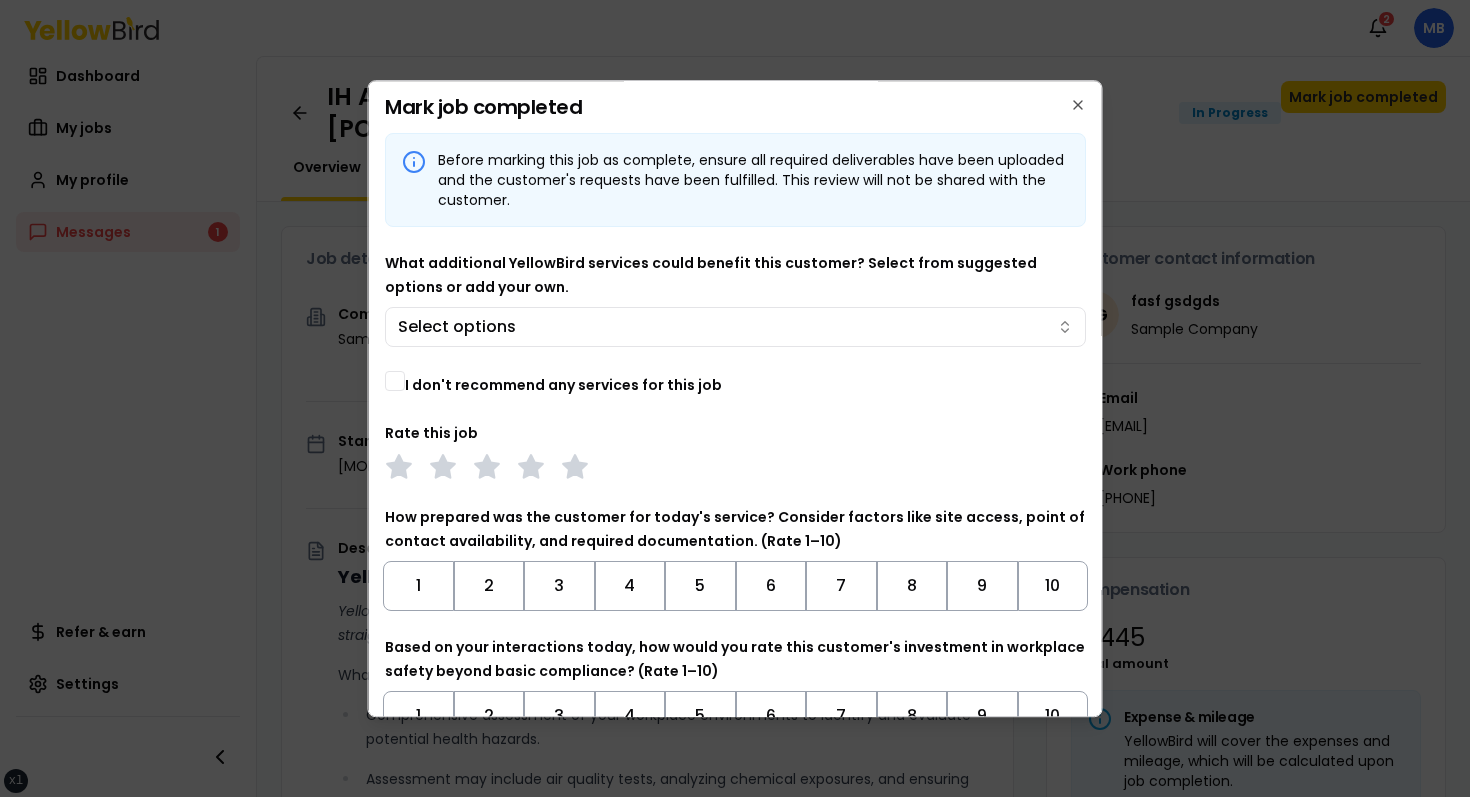 click on "I don't recommend any services for this job" at bounding box center (395, 381) 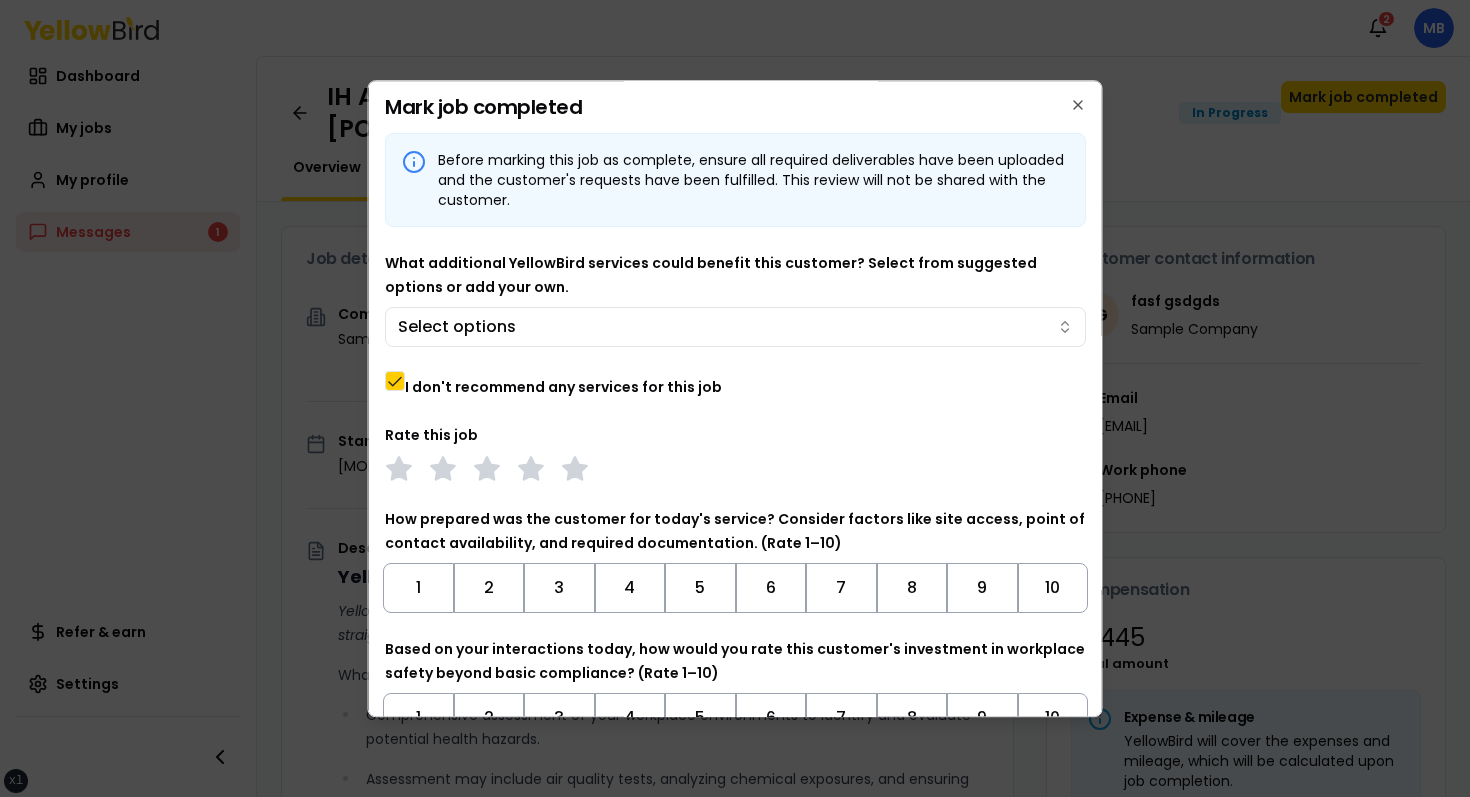click on "I don't recommend any services for this job" at bounding box center [395, 381] 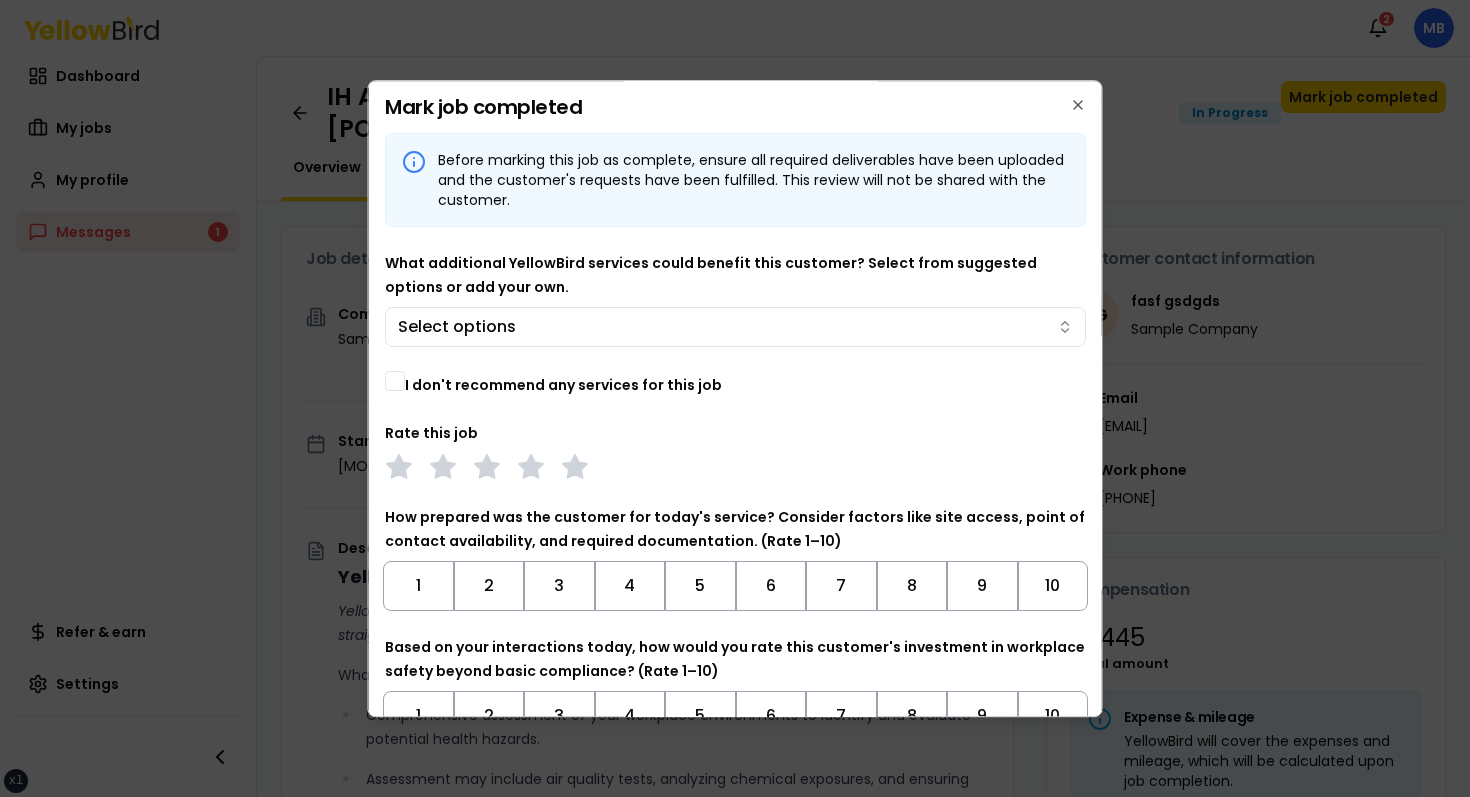 type on "on" 